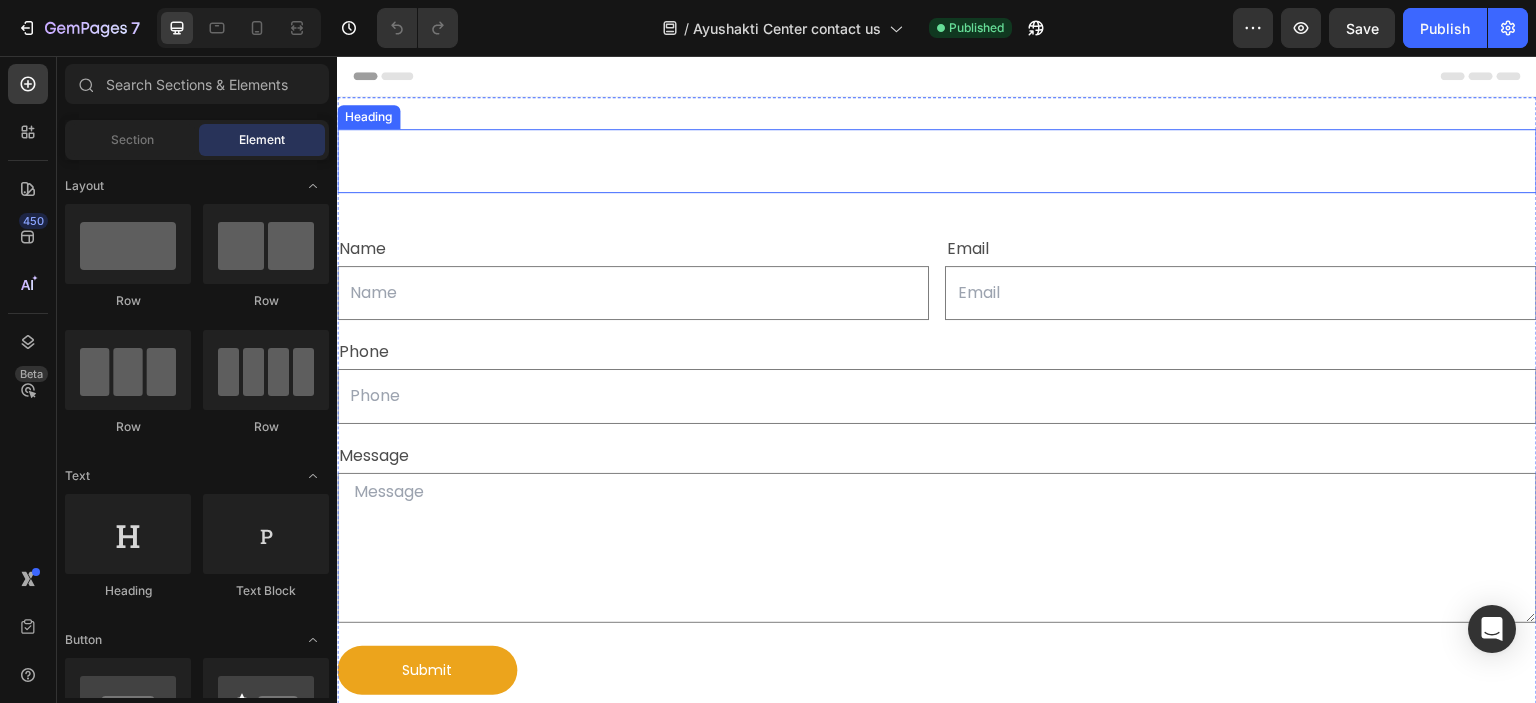 scroll, scrollTop: 0, scrollLeft: 0, axis: both 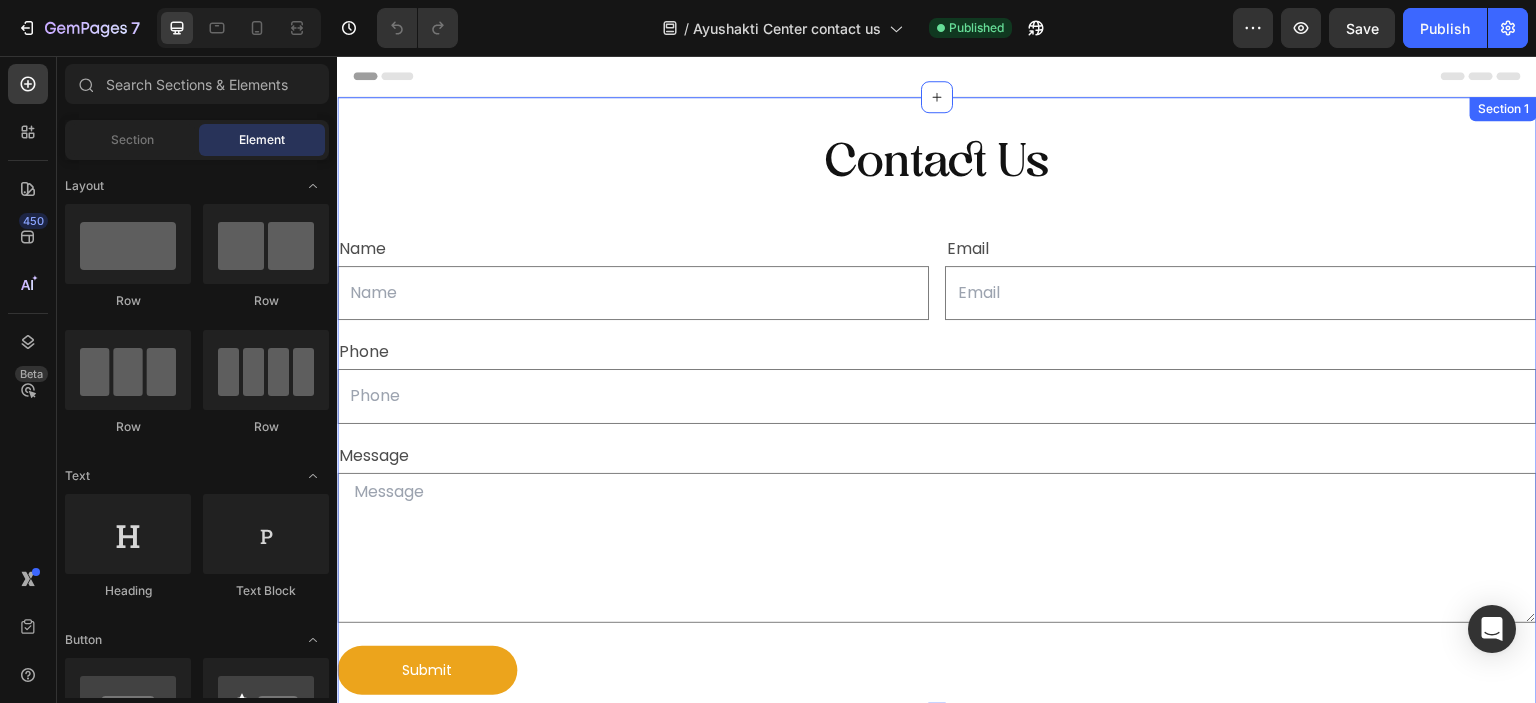 click on "Contact Us Heading Name Text Block Text Field Email Text Block Email Field Row Phone Text Block Text Field Row Message Text Block Text Area Row Submit Submit Button Contact Form" at bounding box center [937, 424] 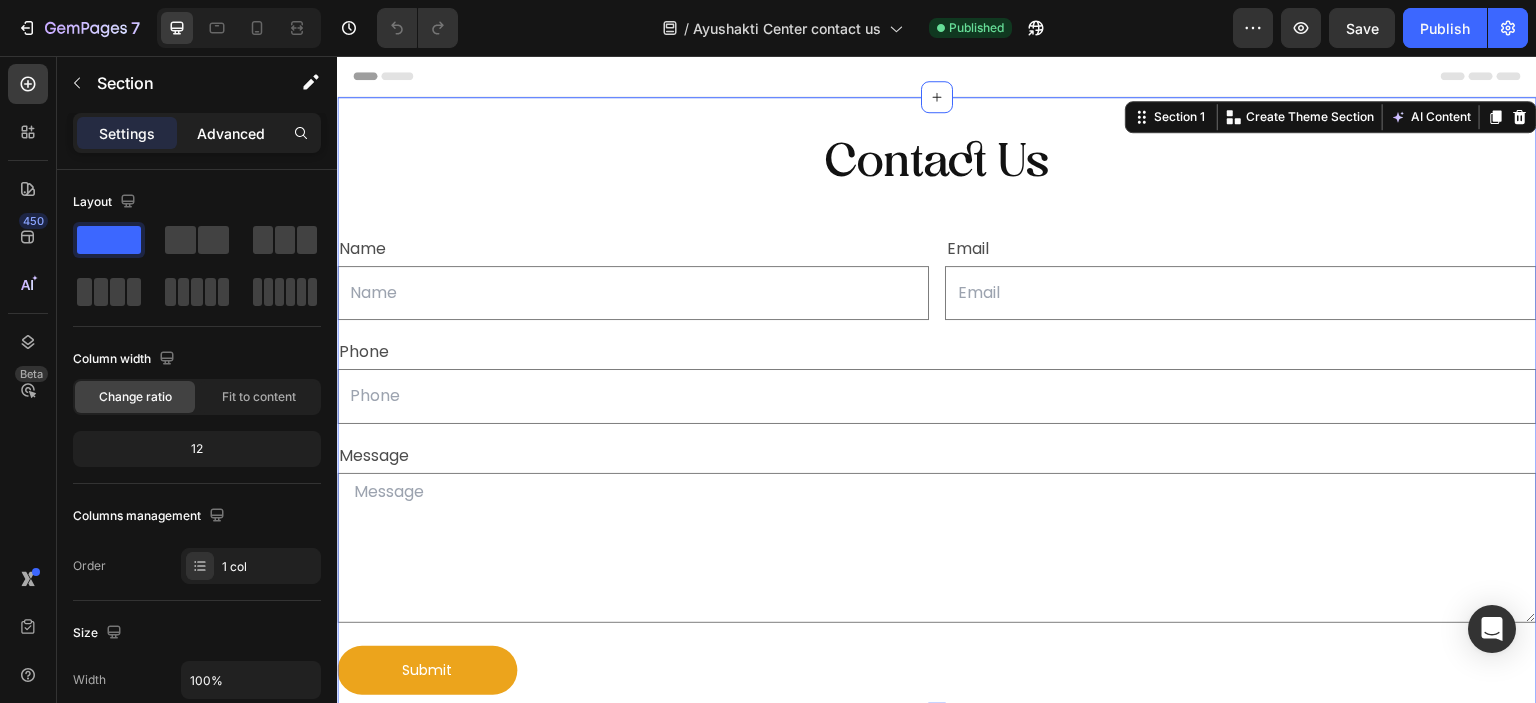 click on "Advanced" 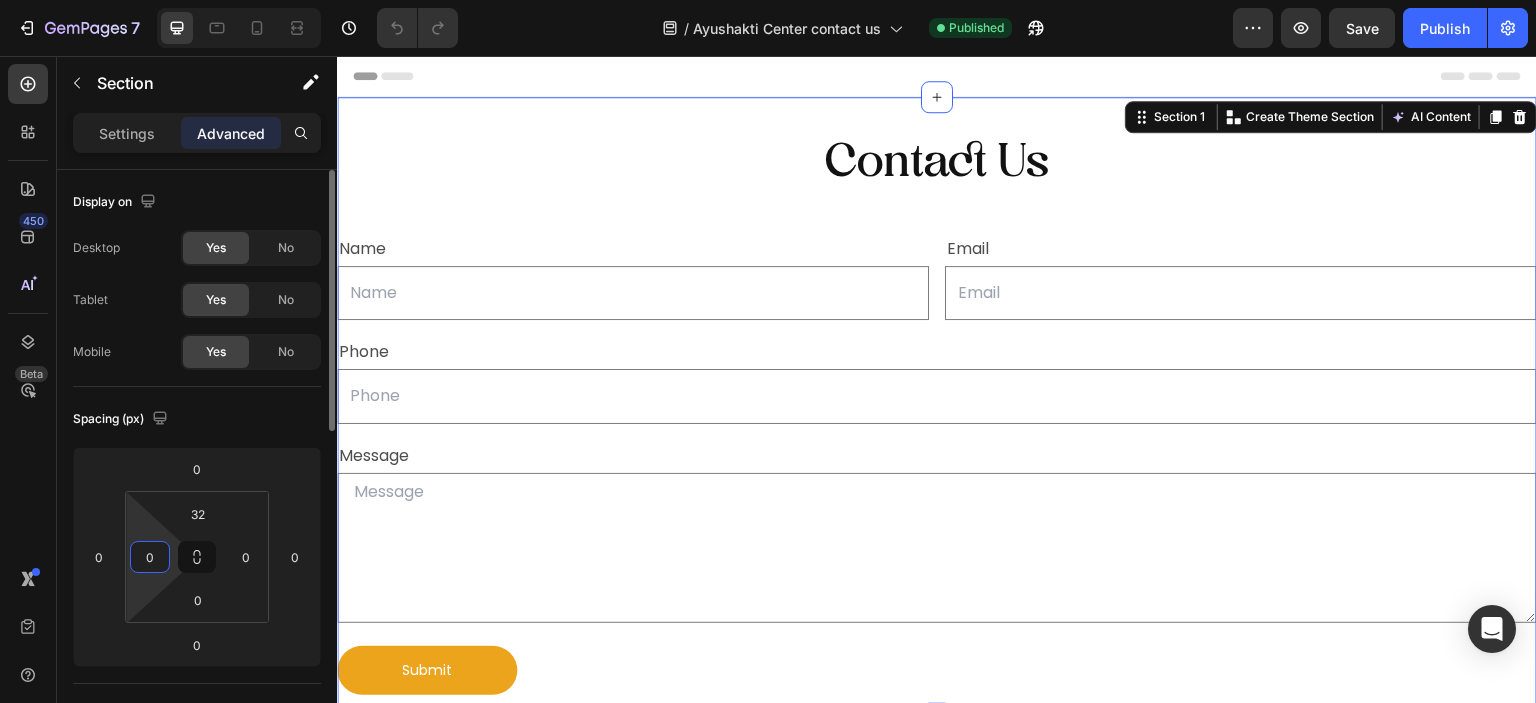 click on "0" at bounding box center (150, 557) 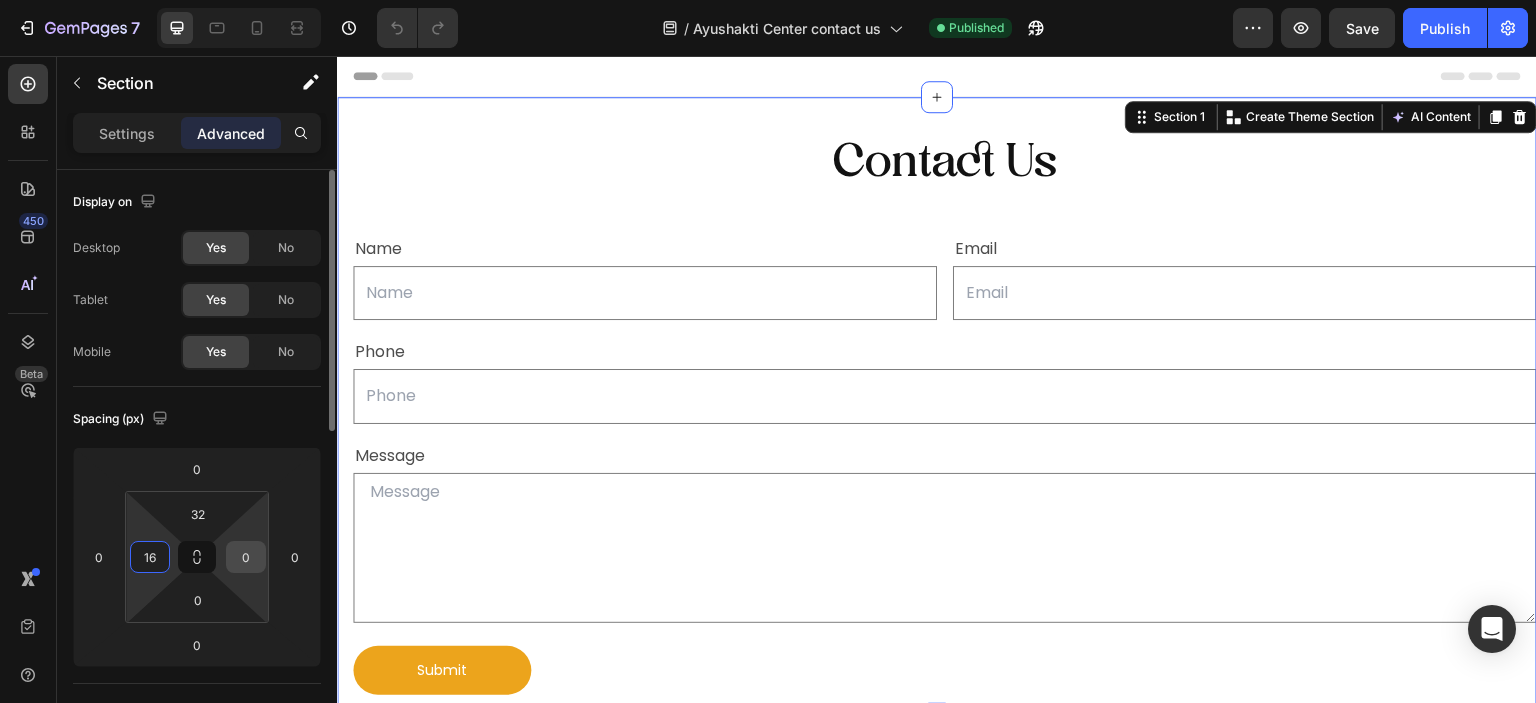 type on "16" 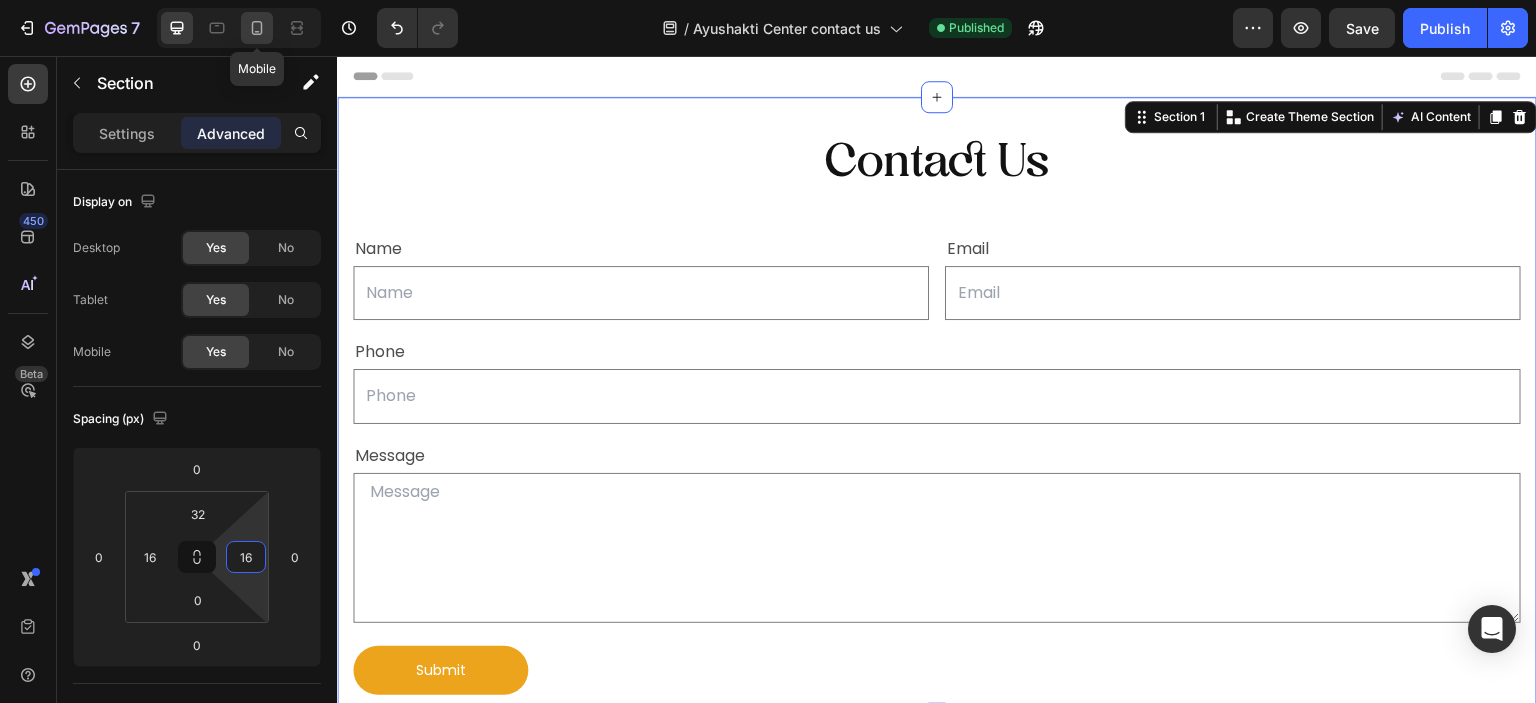 type on "16" 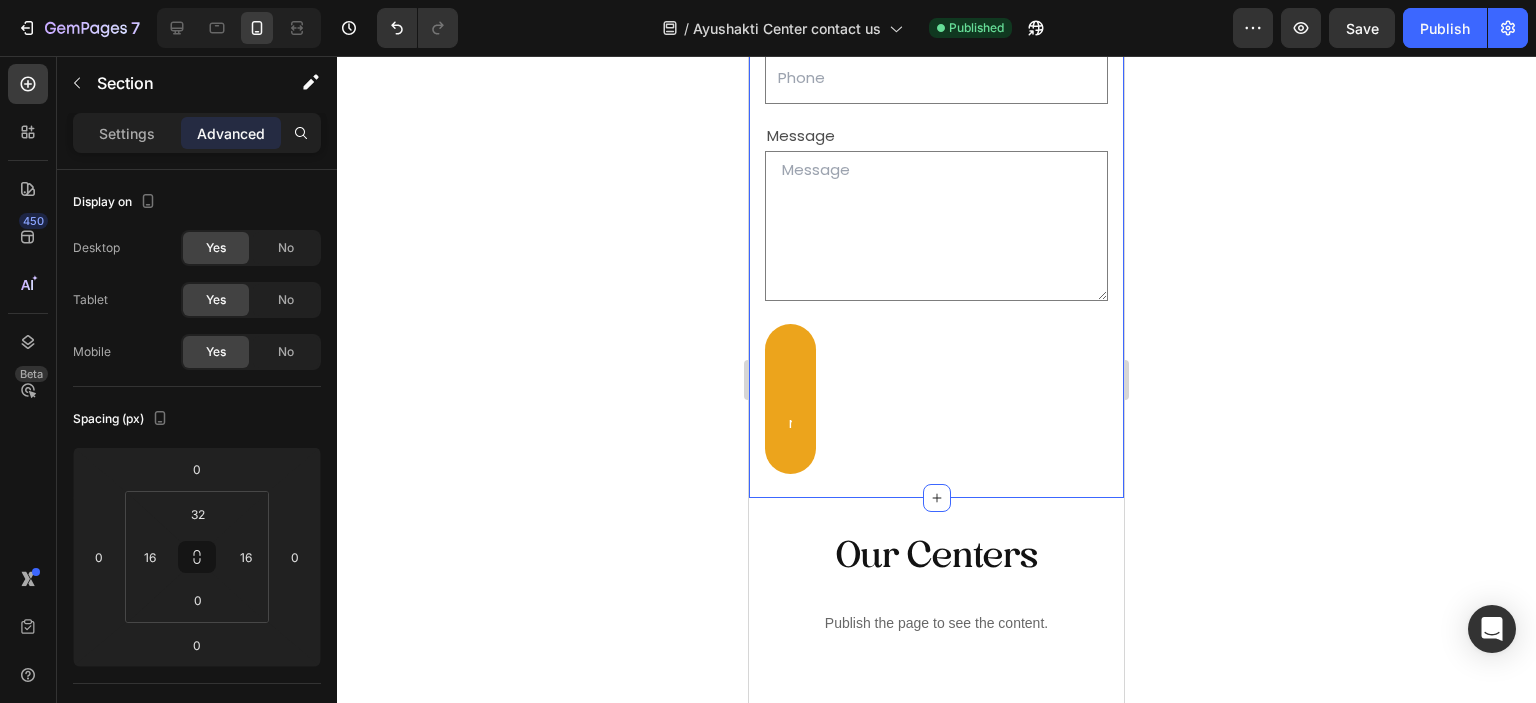 scroll, scrollTop: 500, scrollLeft: 0, axis: vertical 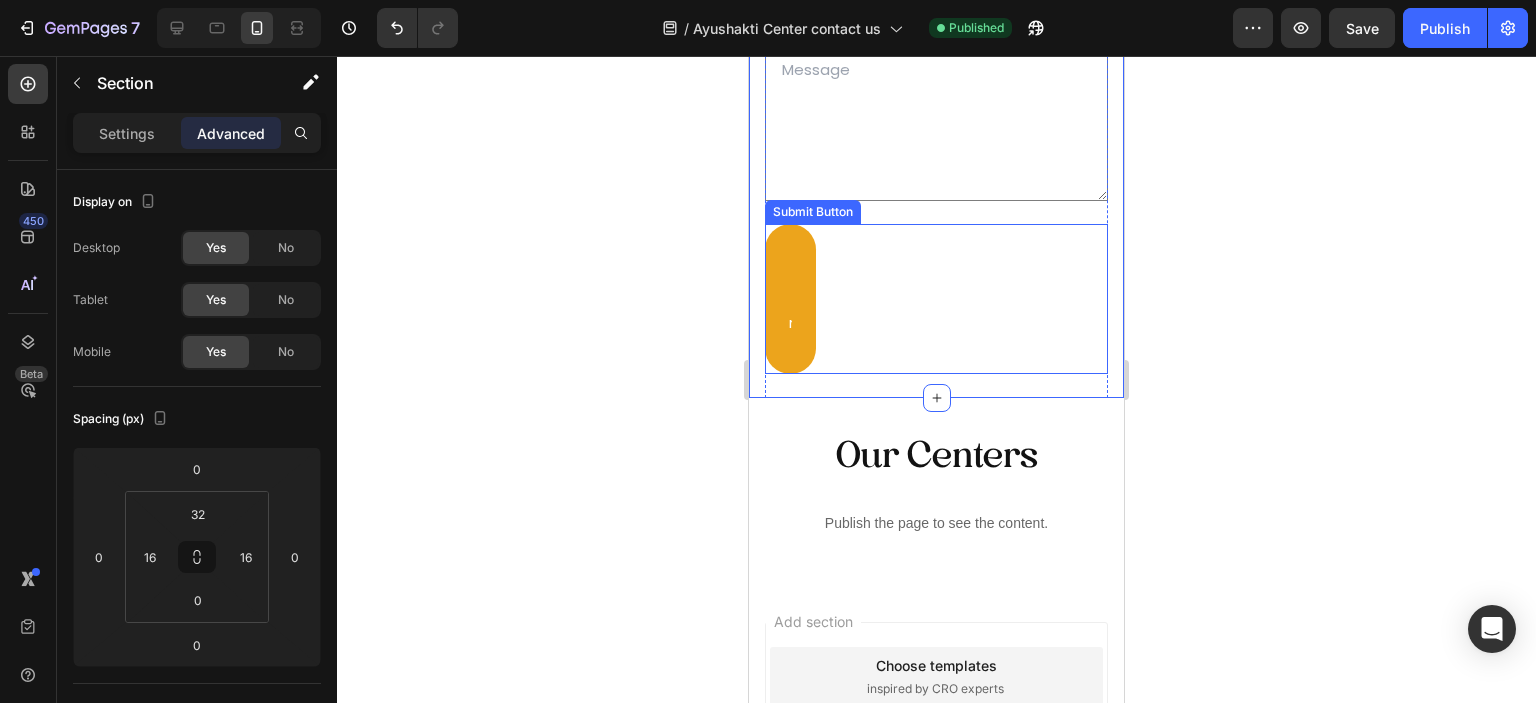 click on "Submit" at bounding box center [790, 299] 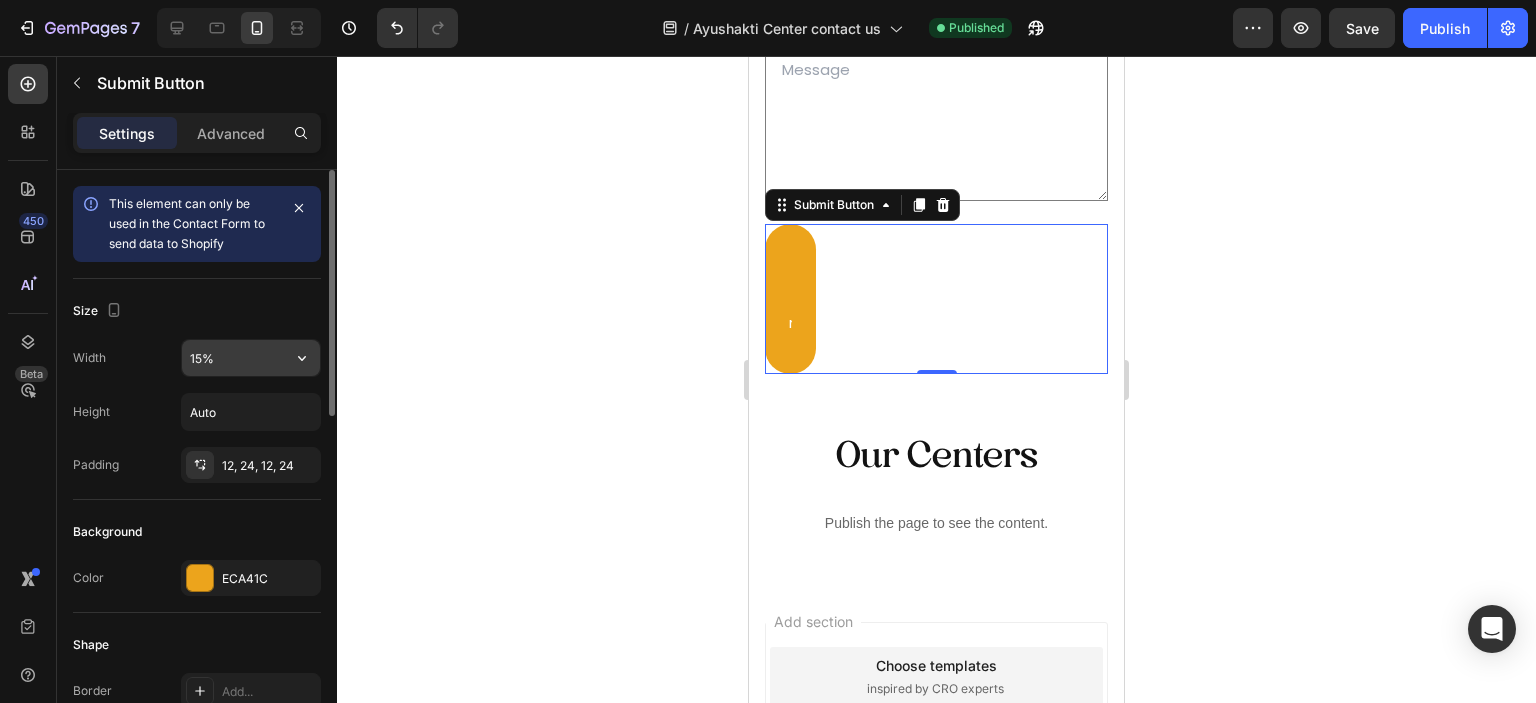click on "15%" at bounding box center (251, 358) 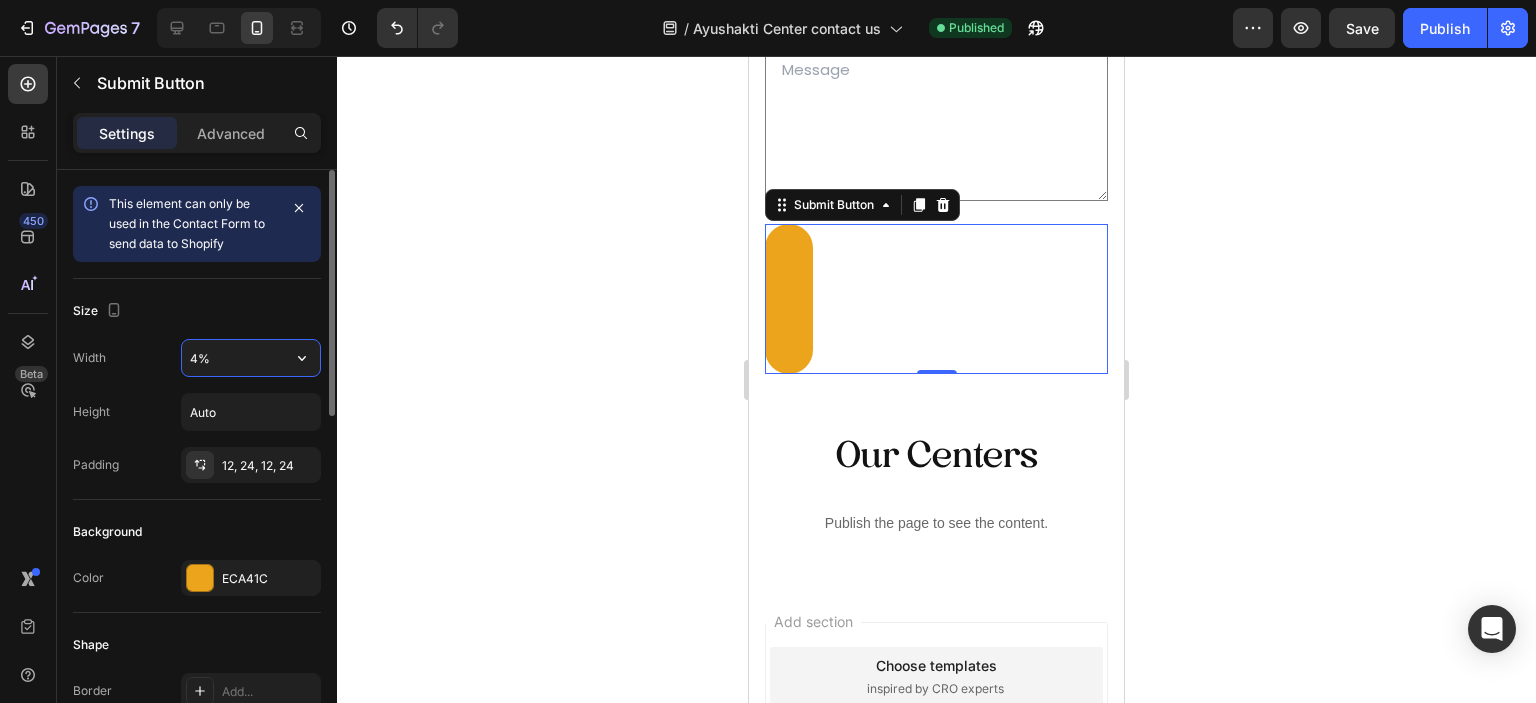 type on "40%" 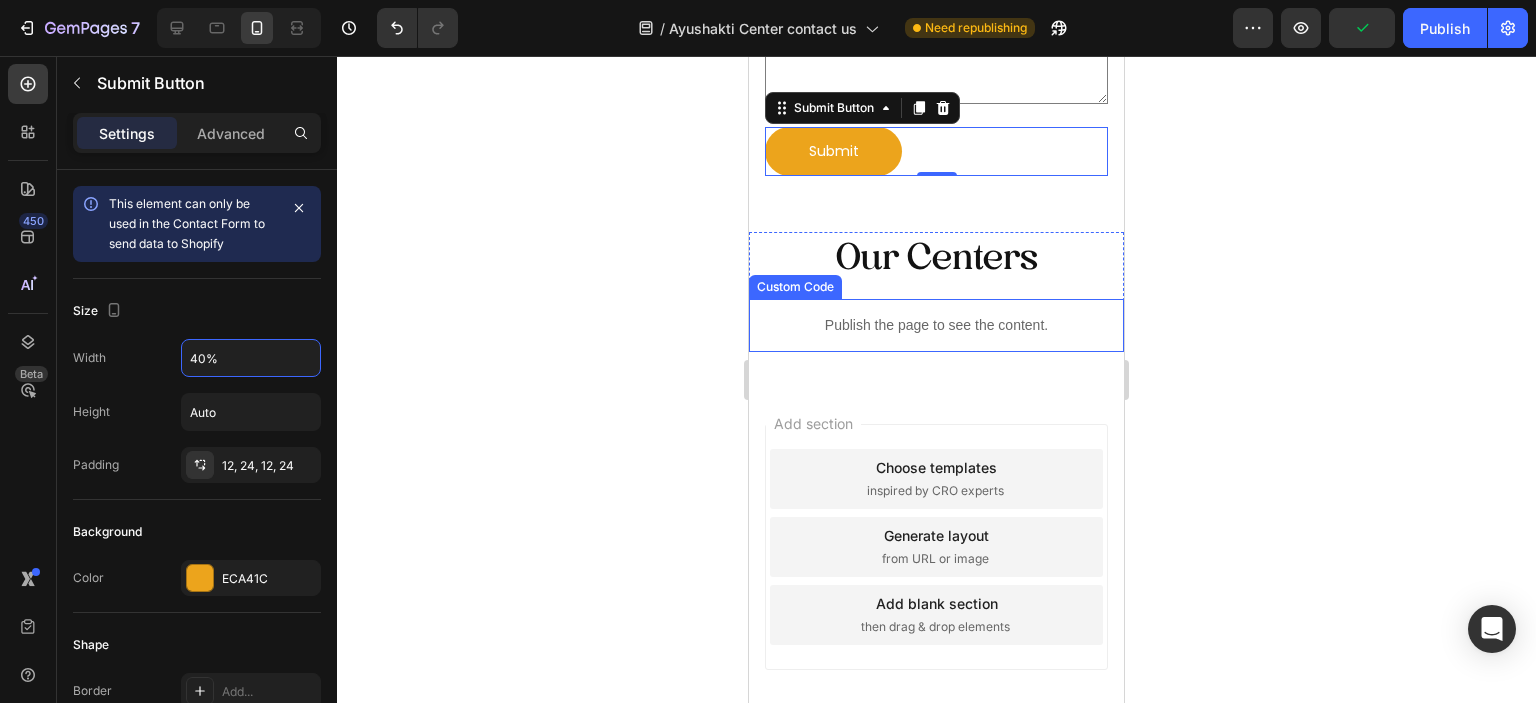 scroll, scrollTop: 600, scrollLeft: 0, axis: vertical 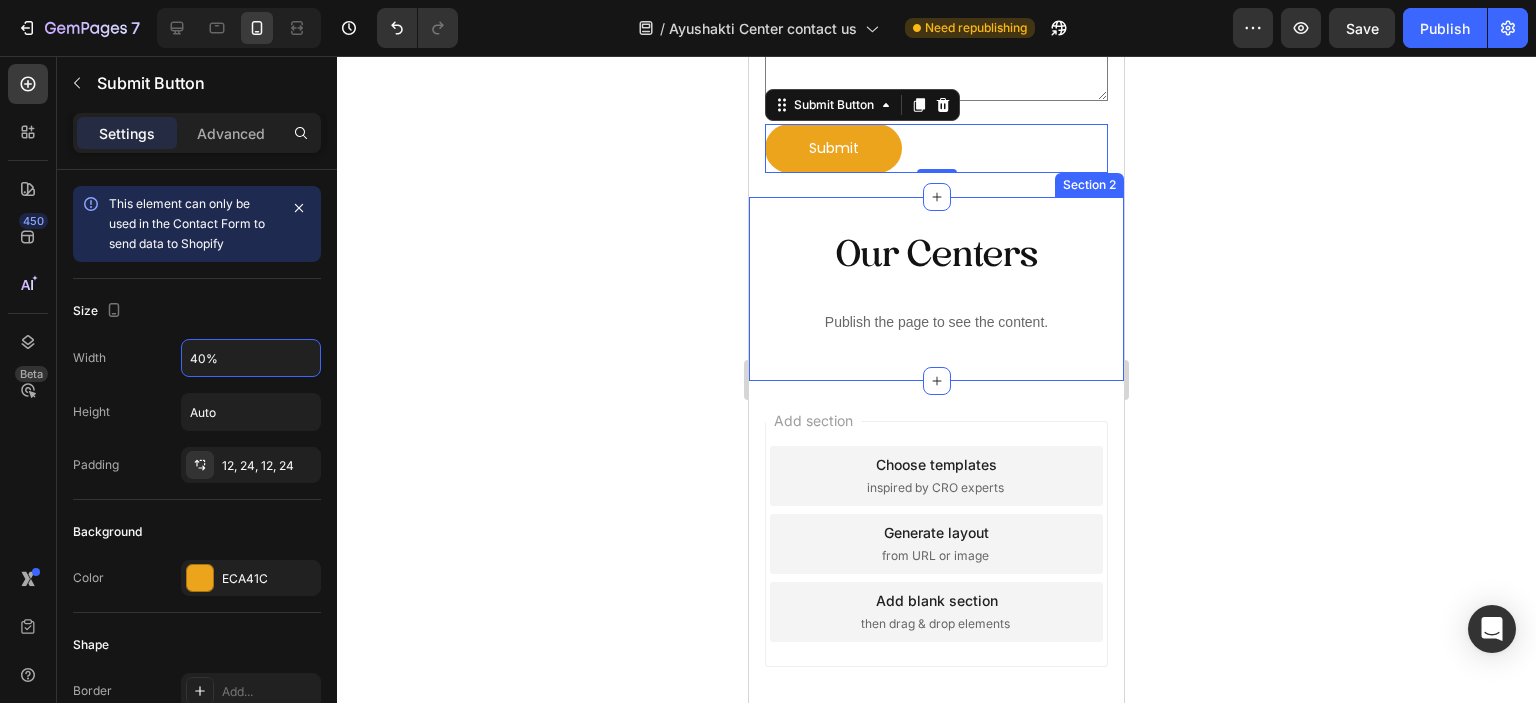 click on "Our Centers Heading
Publish the page to see the content.
Custom Code Row Section 2" at bounding box center (936, 289) 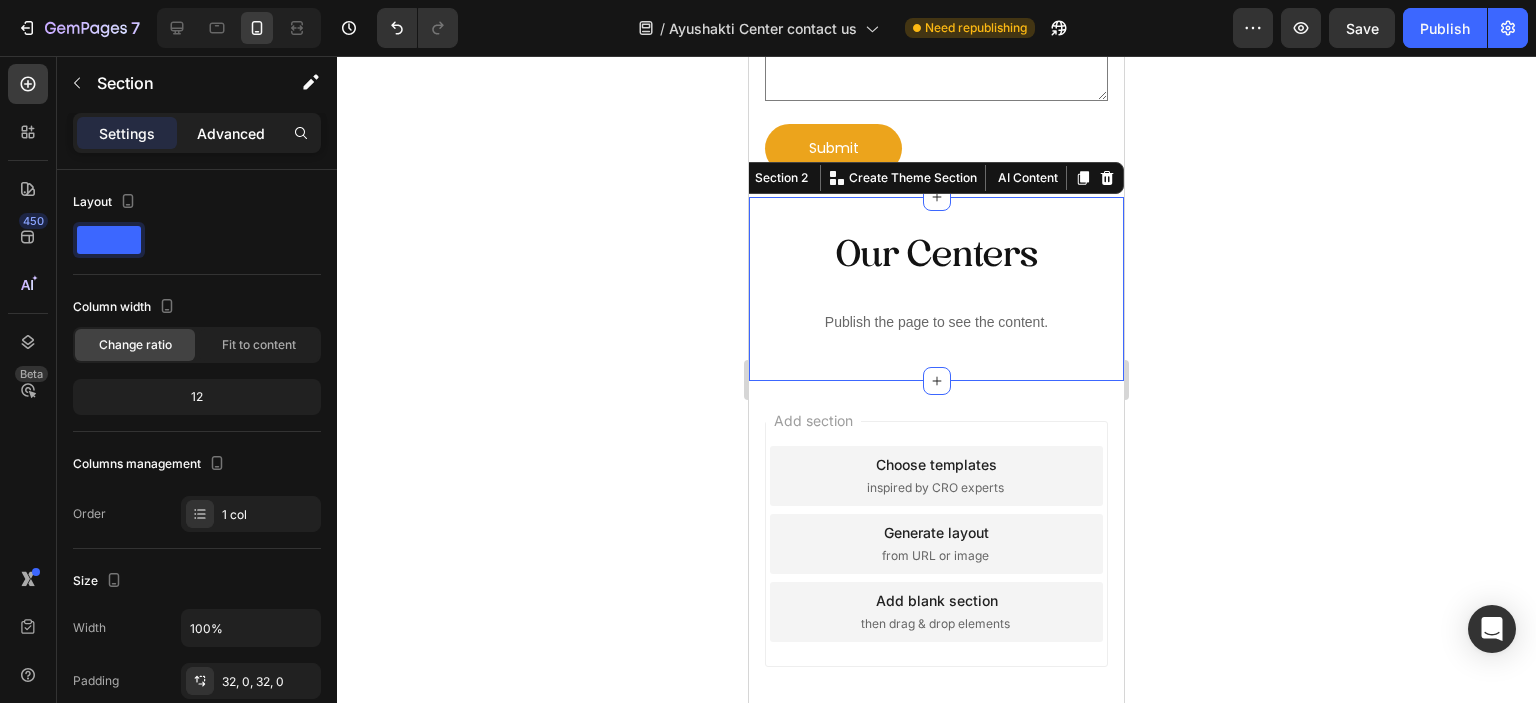 click on "Advanced" at bounding box center (231, 133) 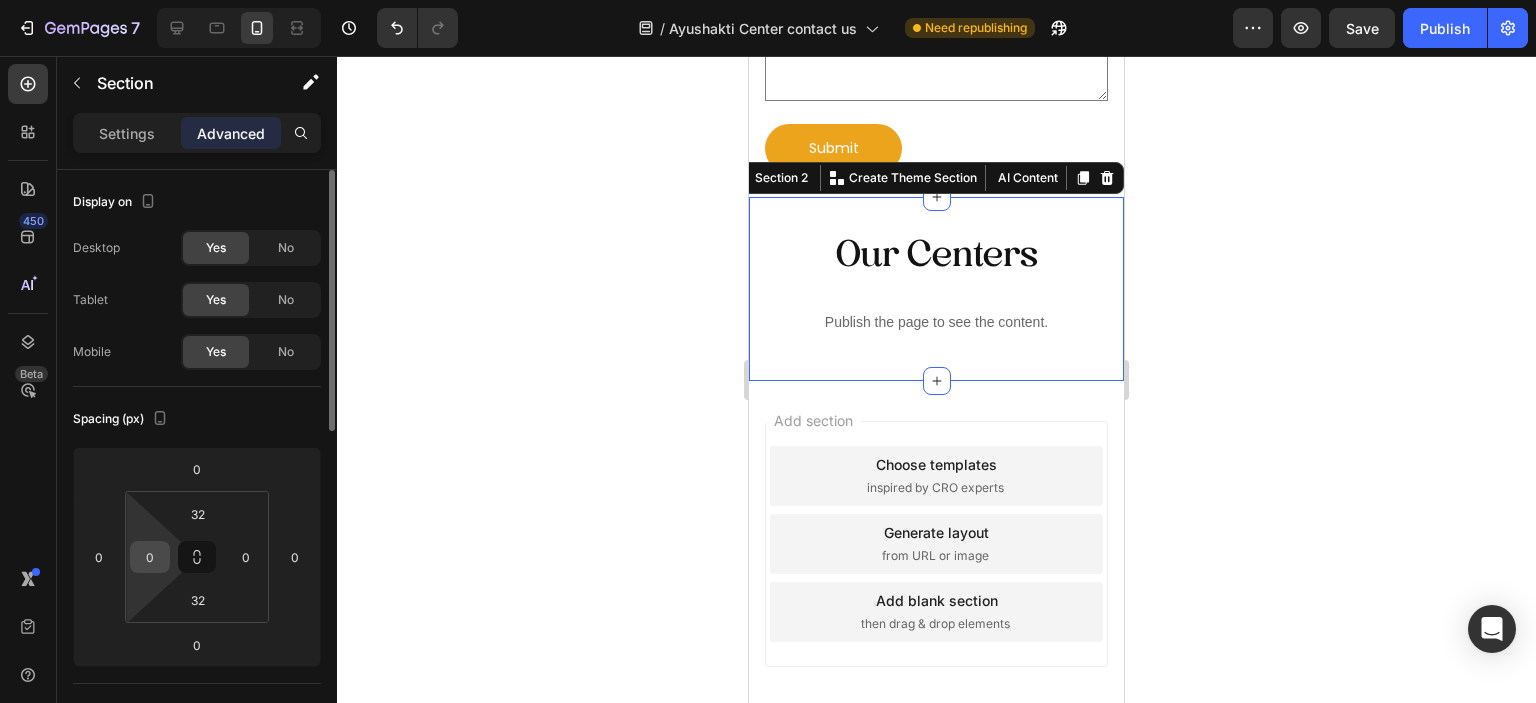 click on "0" at bounding box center (150, 557) 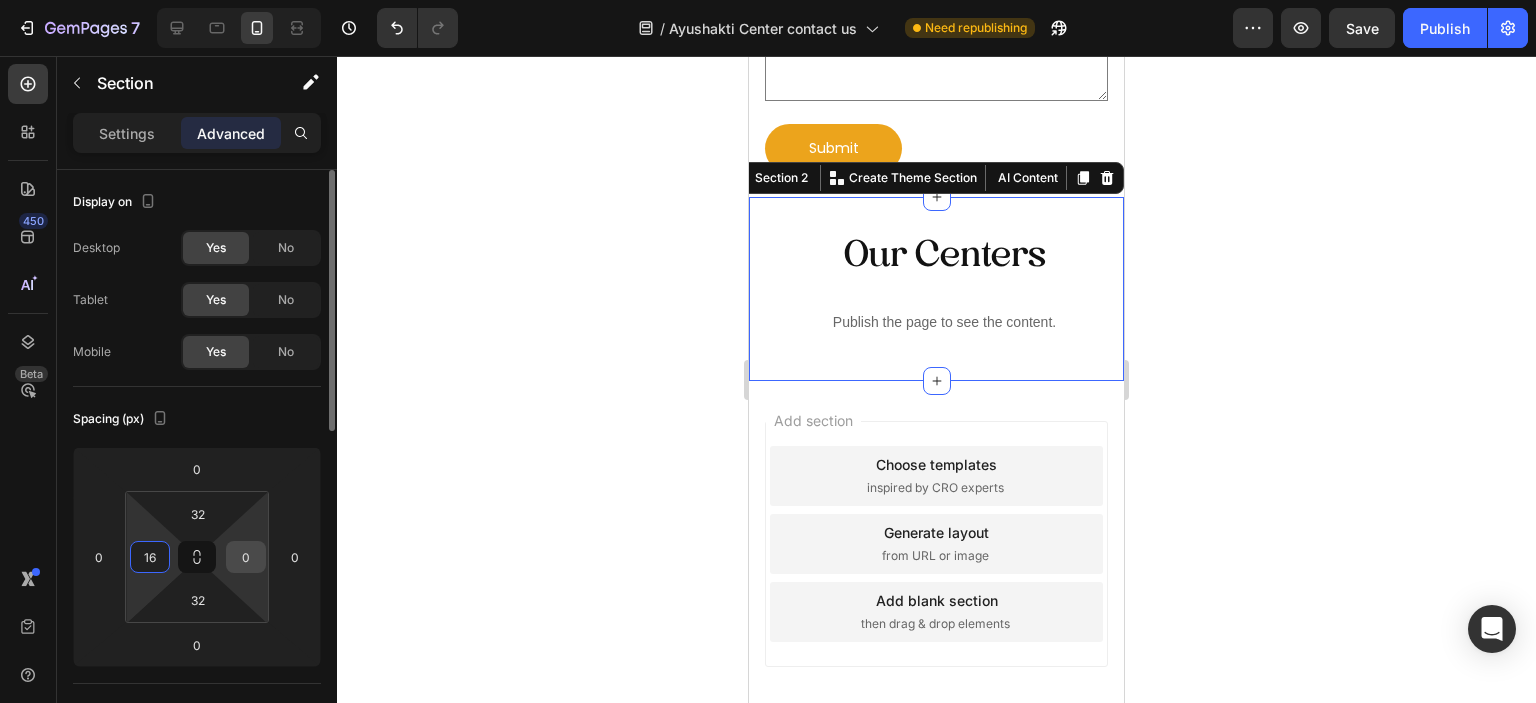type on "16" 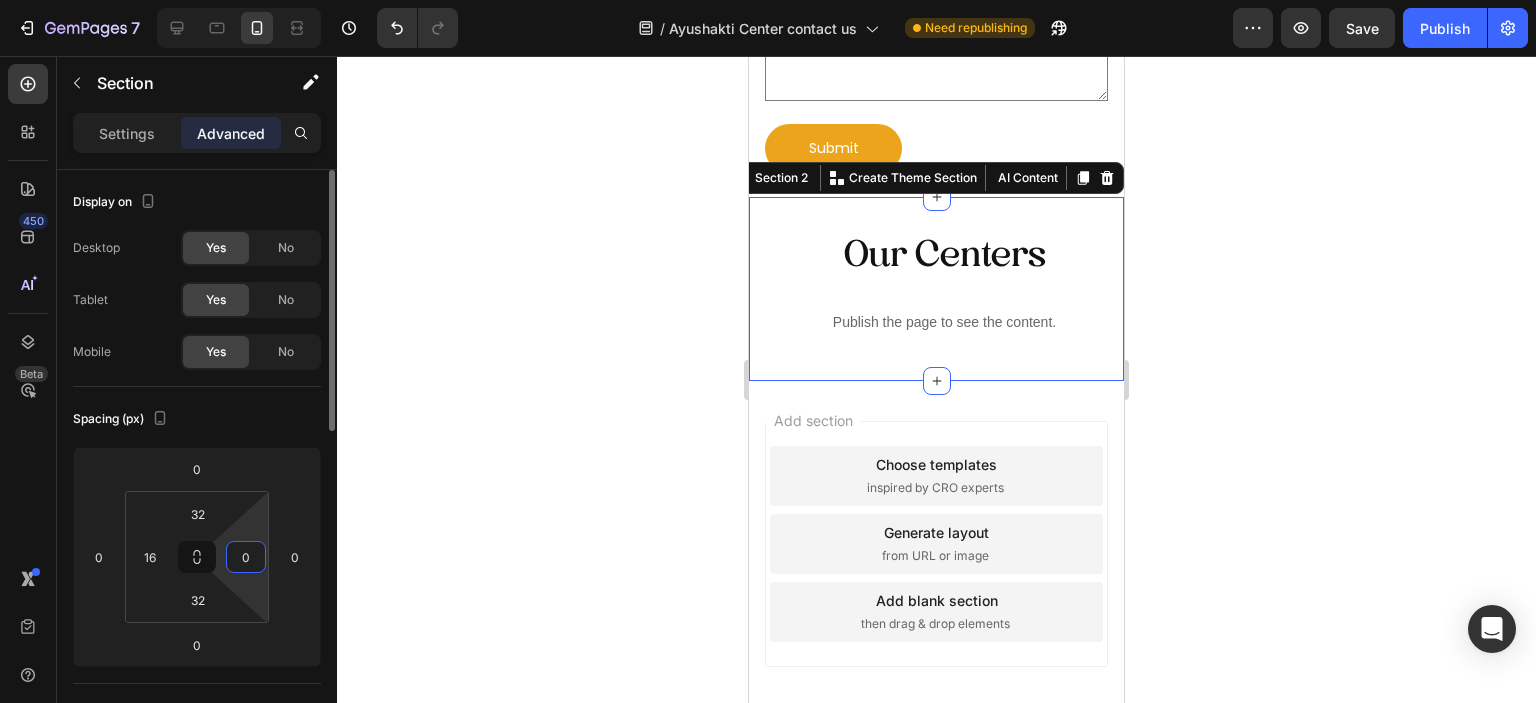 click on "0" at bounding box center [246, 557] 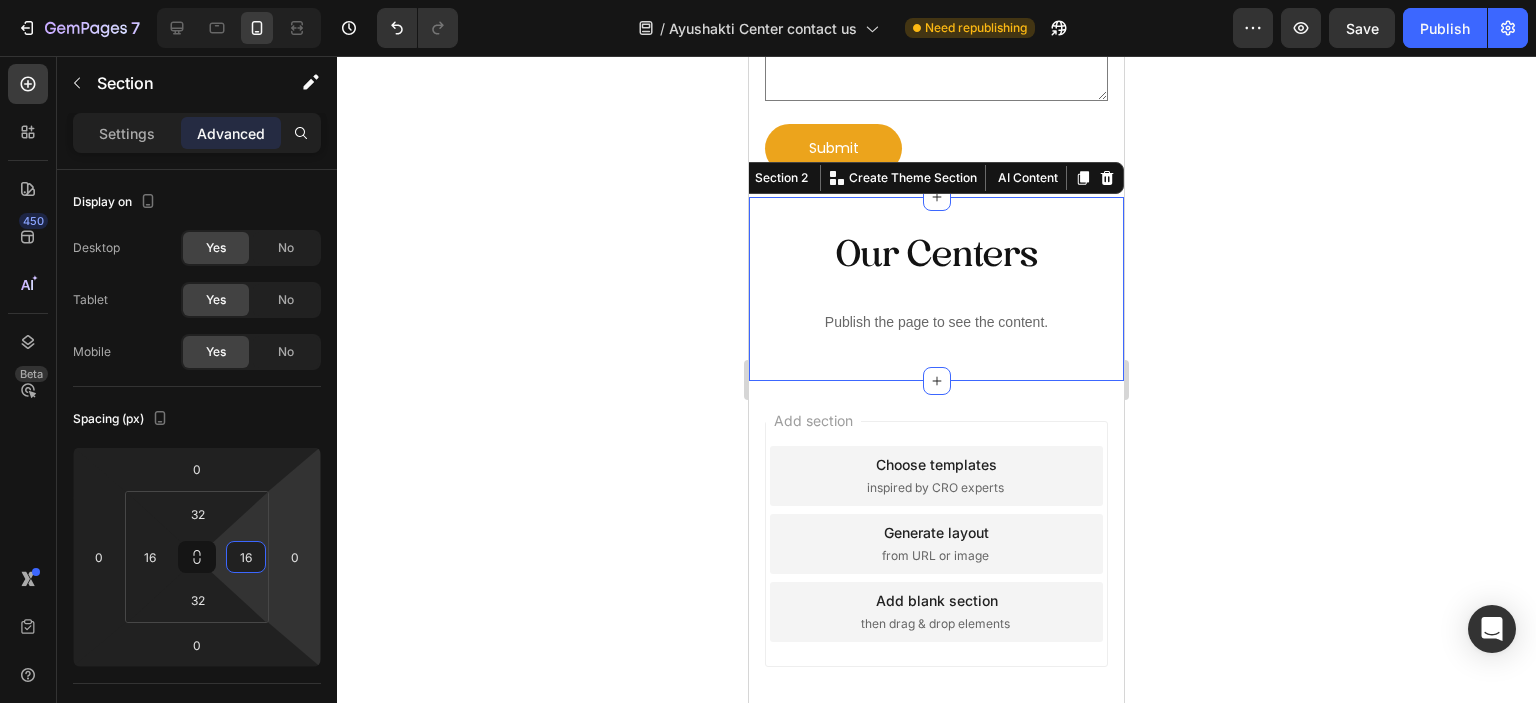 type on "16" 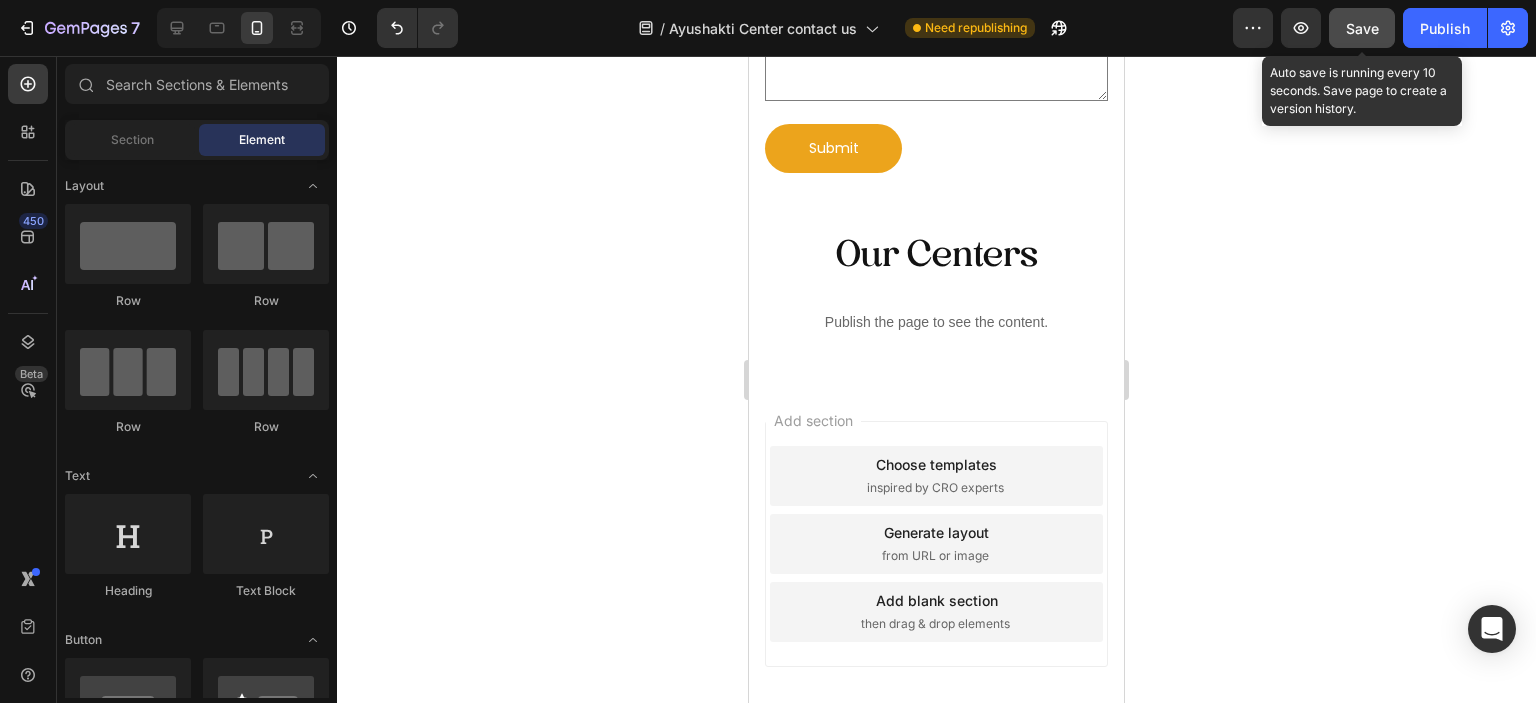 click on "Save" at bounding box center [1362, 28] 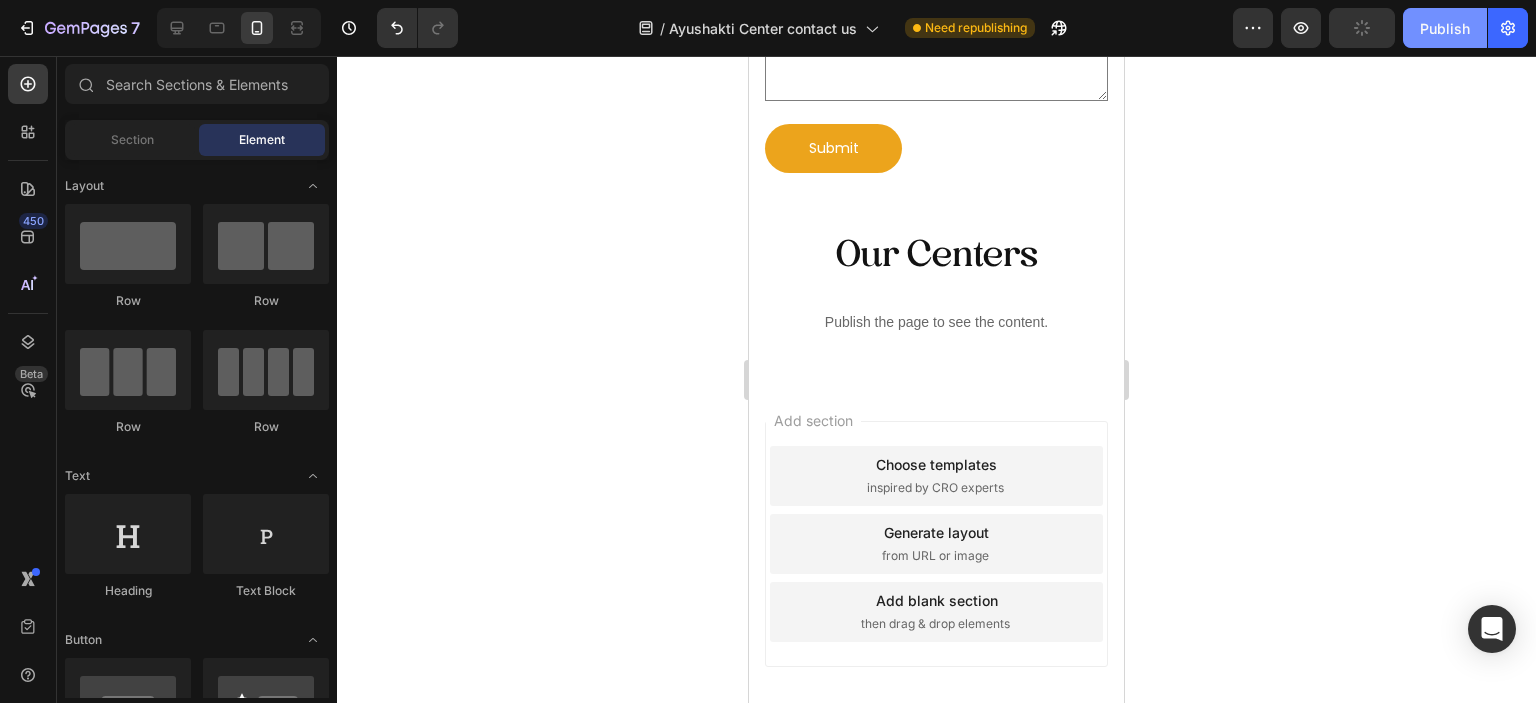 click on "Publish" 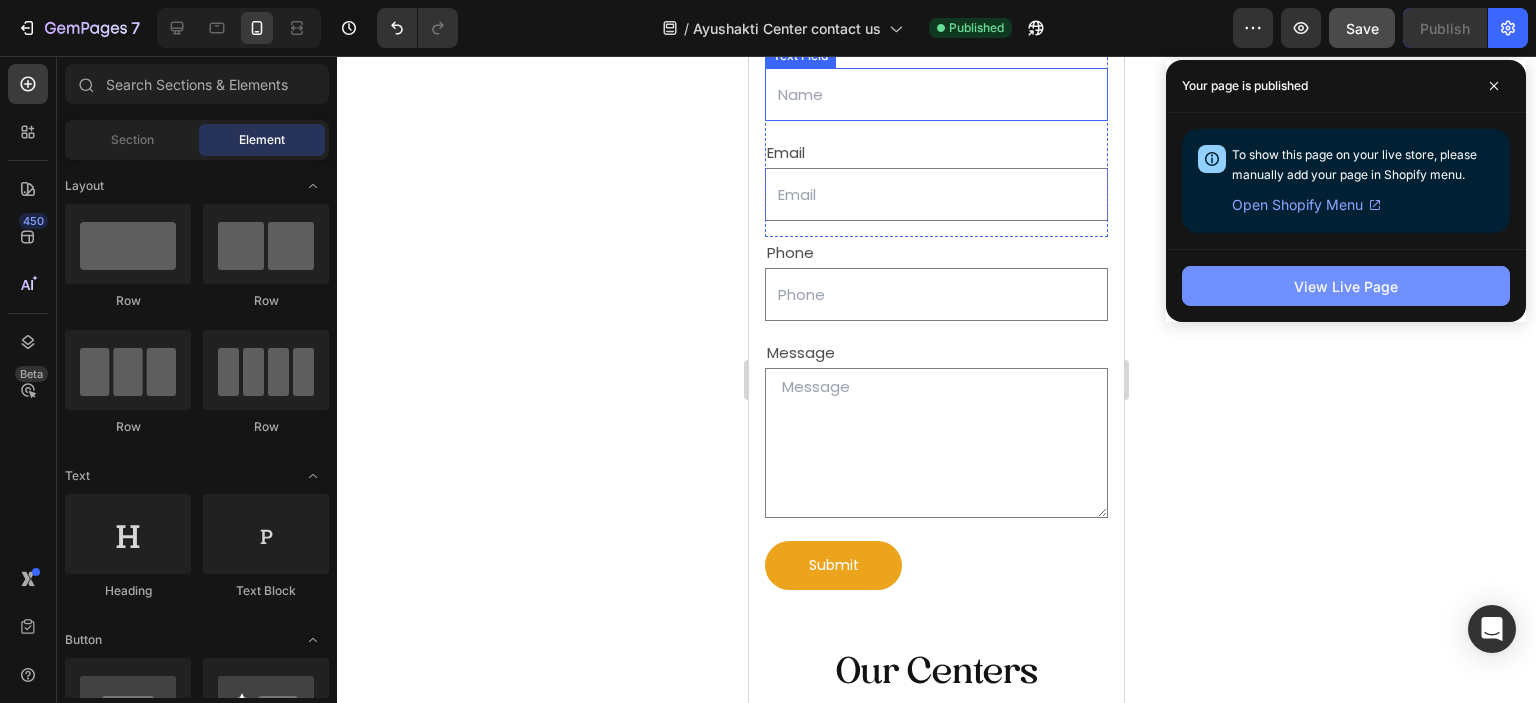 scroll, scrollTop: 200, scrollLeft: 0, axis: vertical 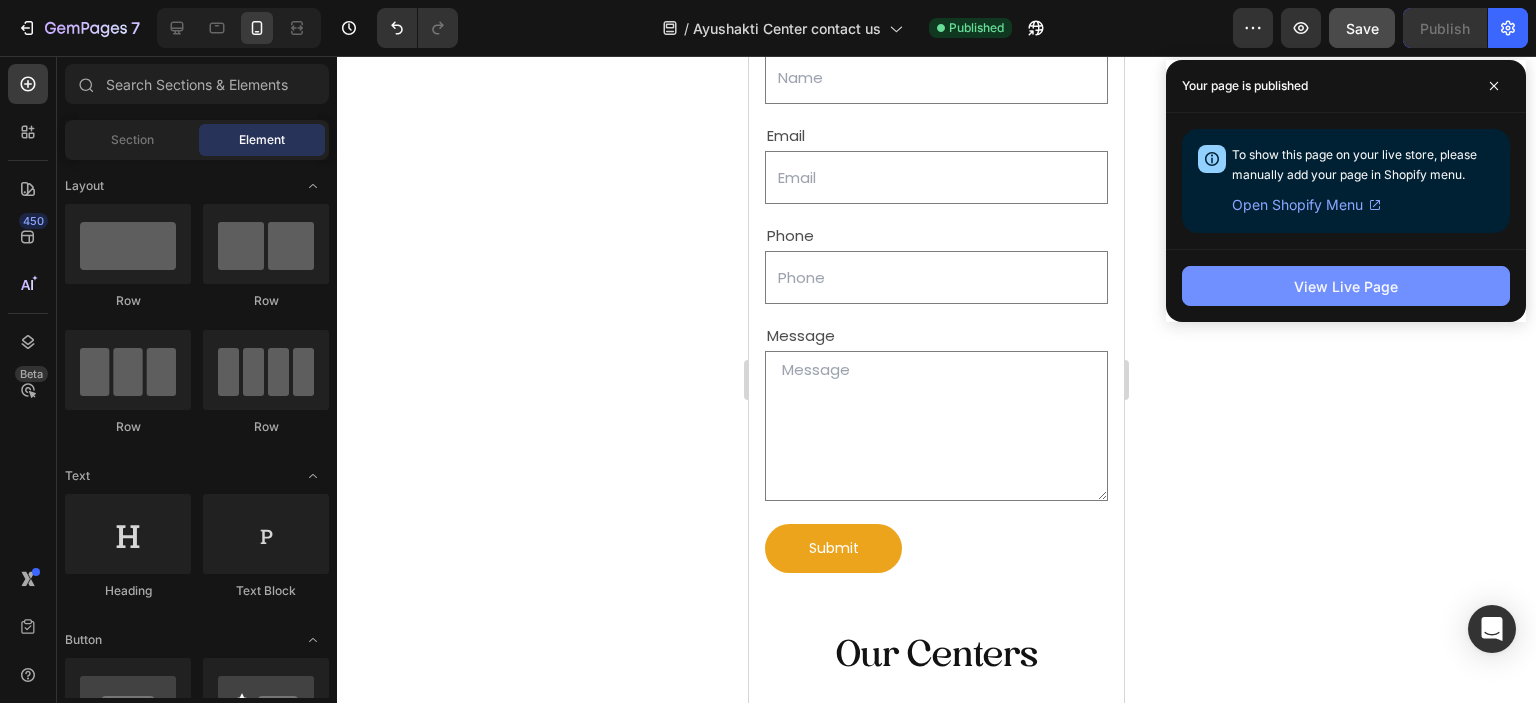 click on "View Live Page" at bounding box center (1346, 286) 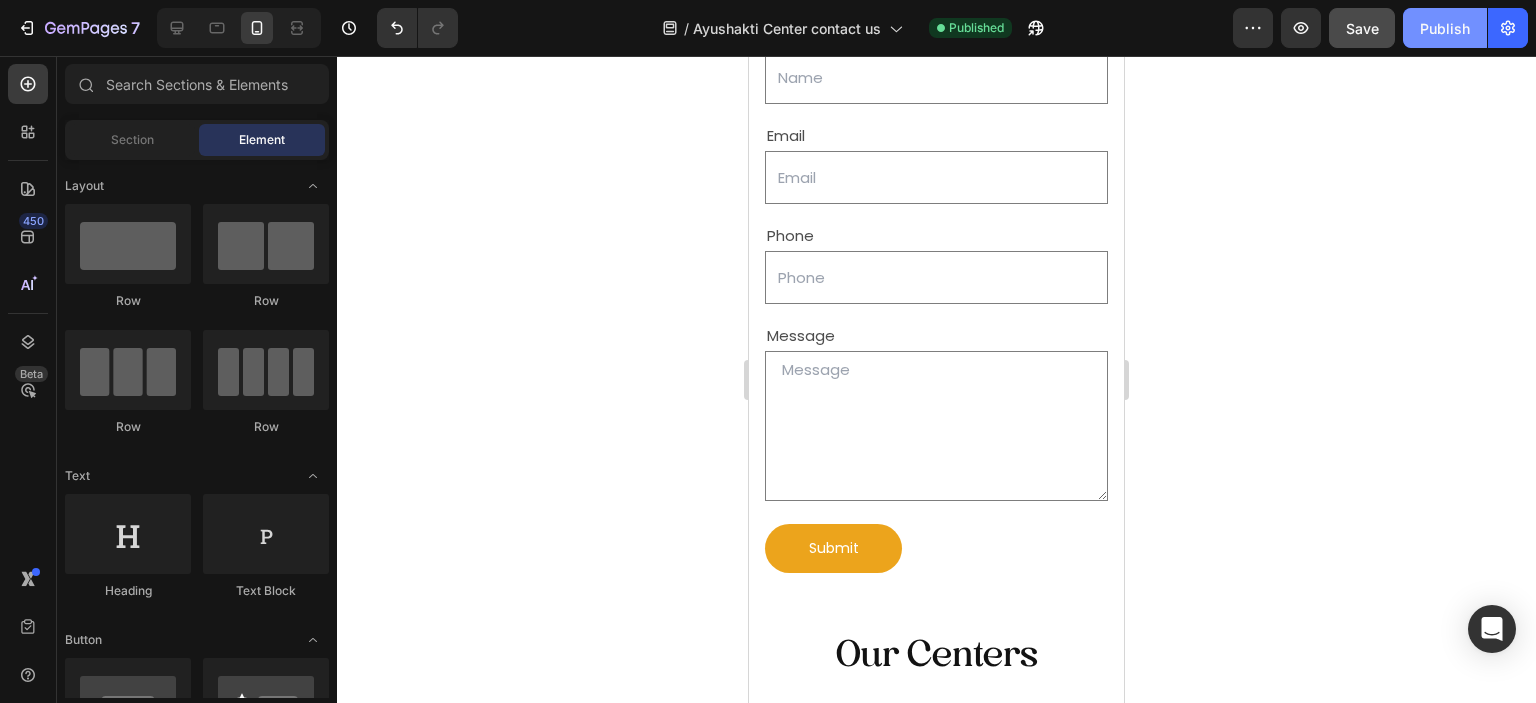 click on "Publish" at bounding box center [1445, 28] 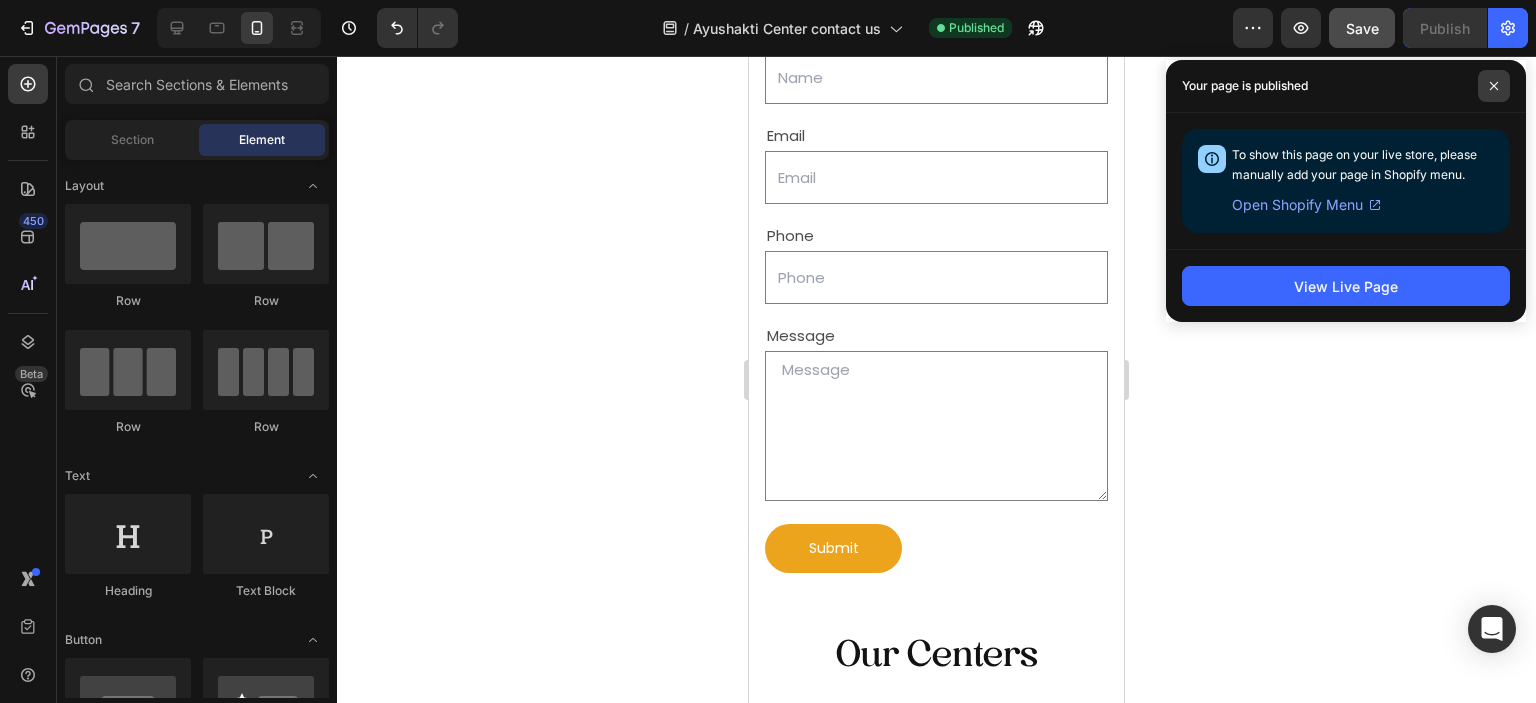 click at bounding box center [1494, 86] 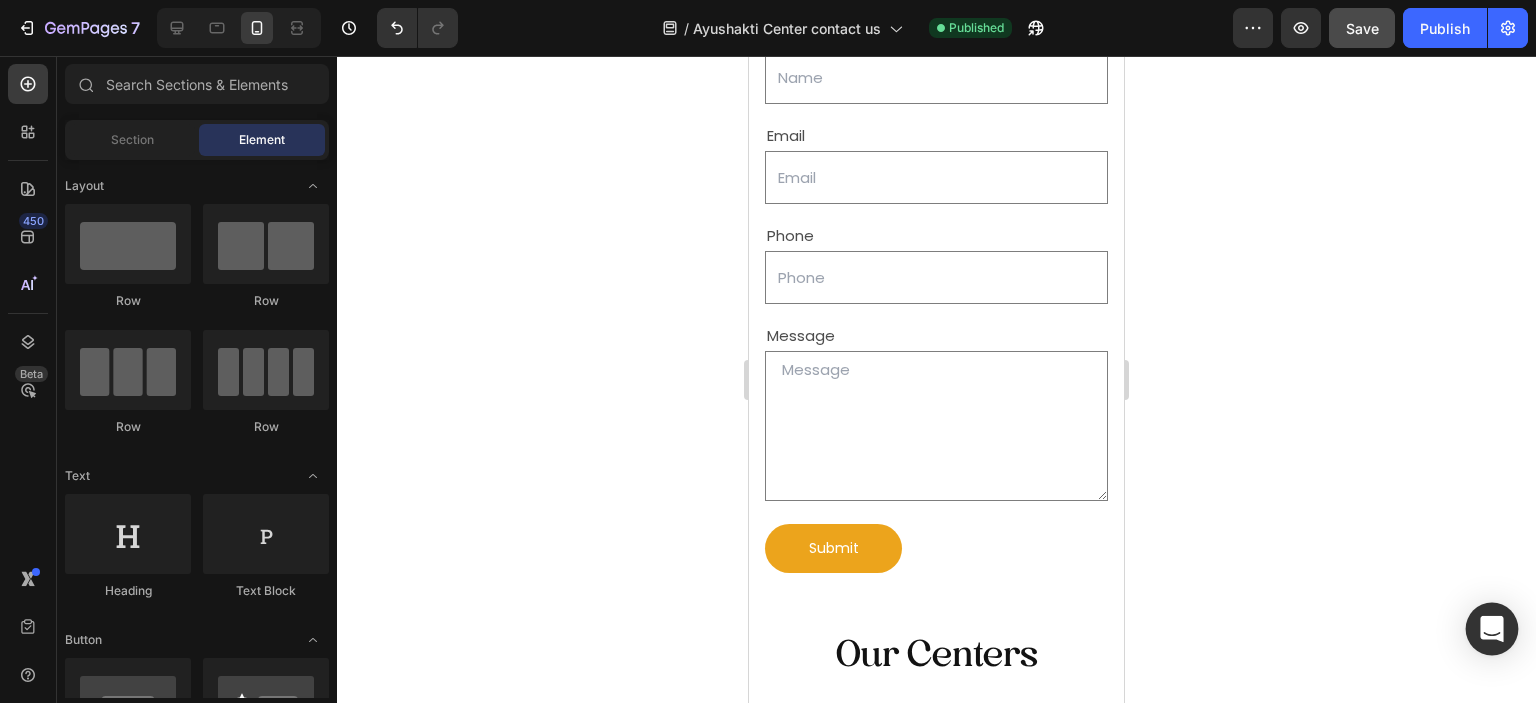 click 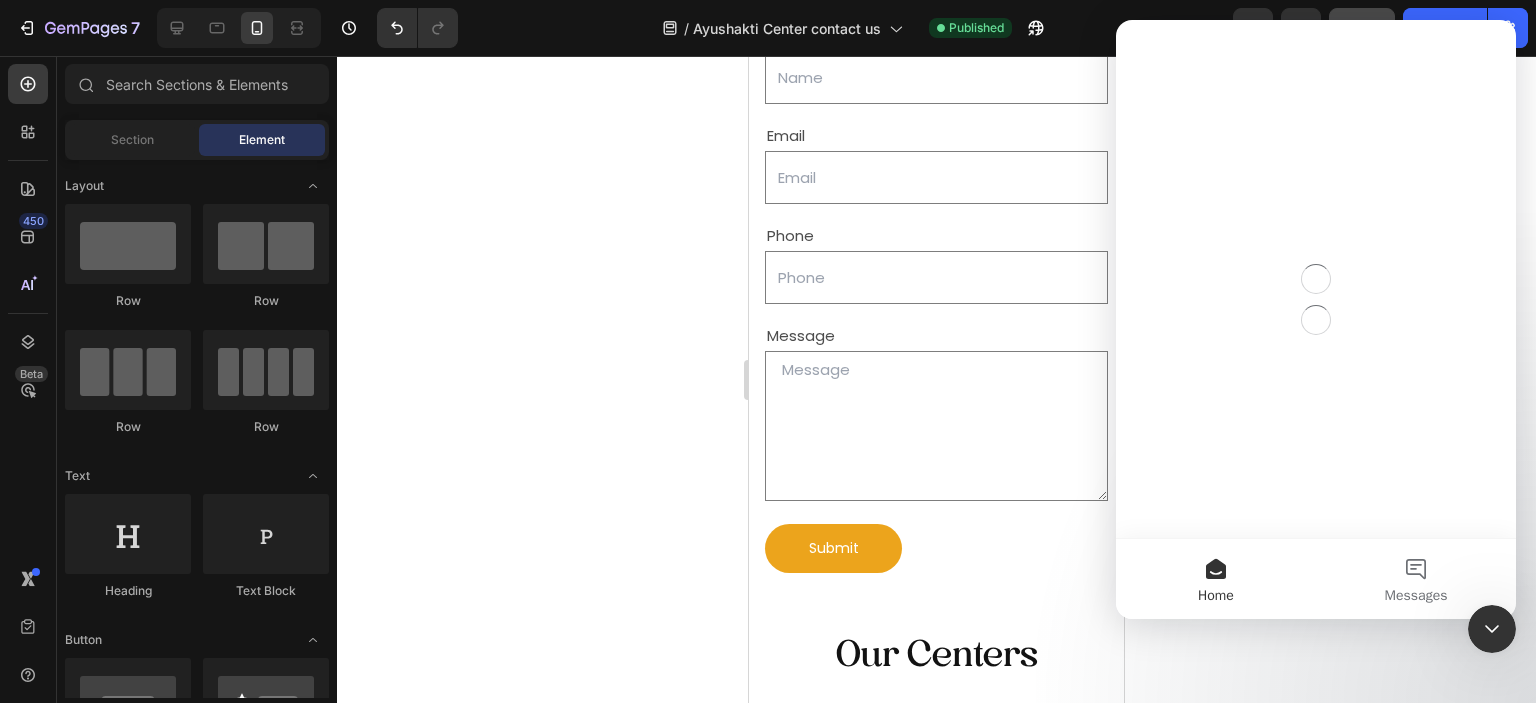 scroll, scrollTop: 0, scrollLeft: 0, axis: both 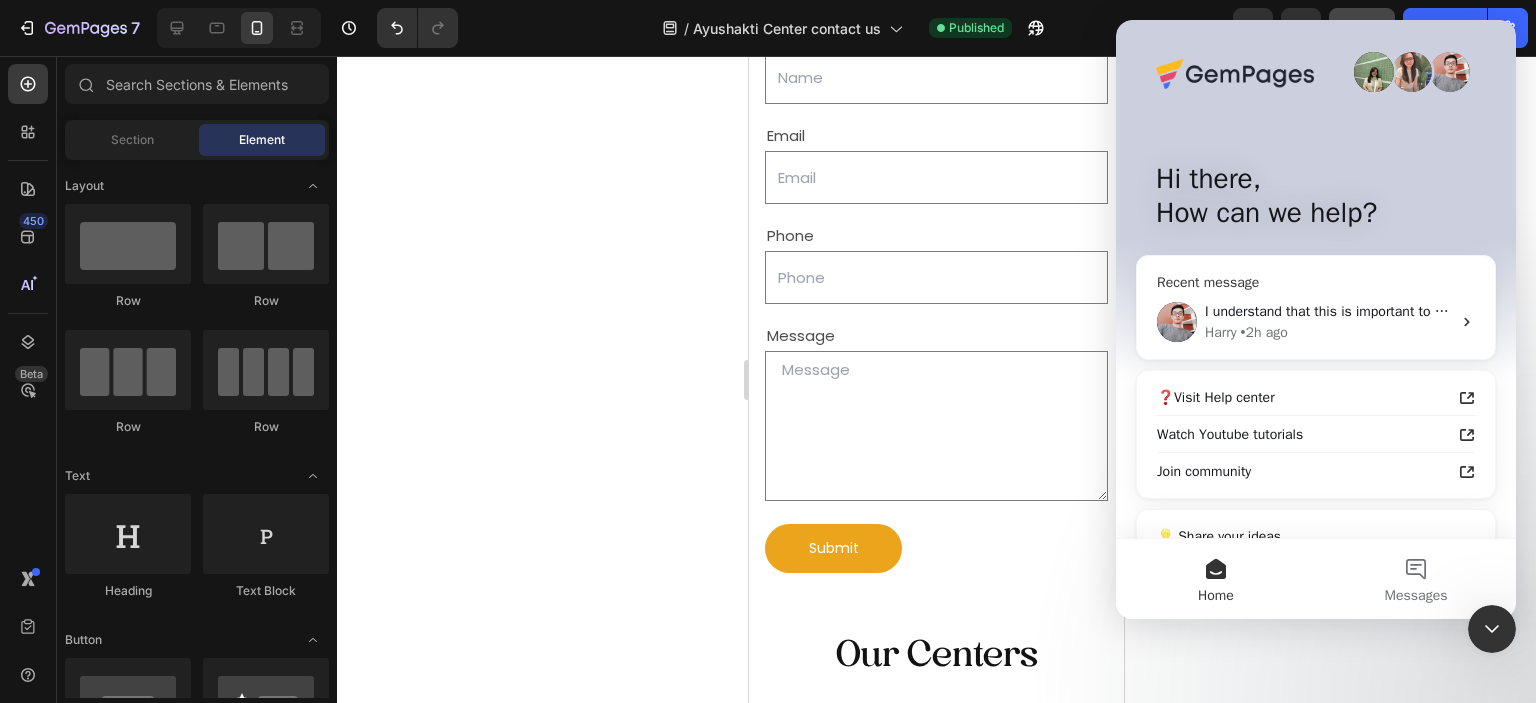 click on "Harry •  2h ago" at bounding box center [1328, 332] 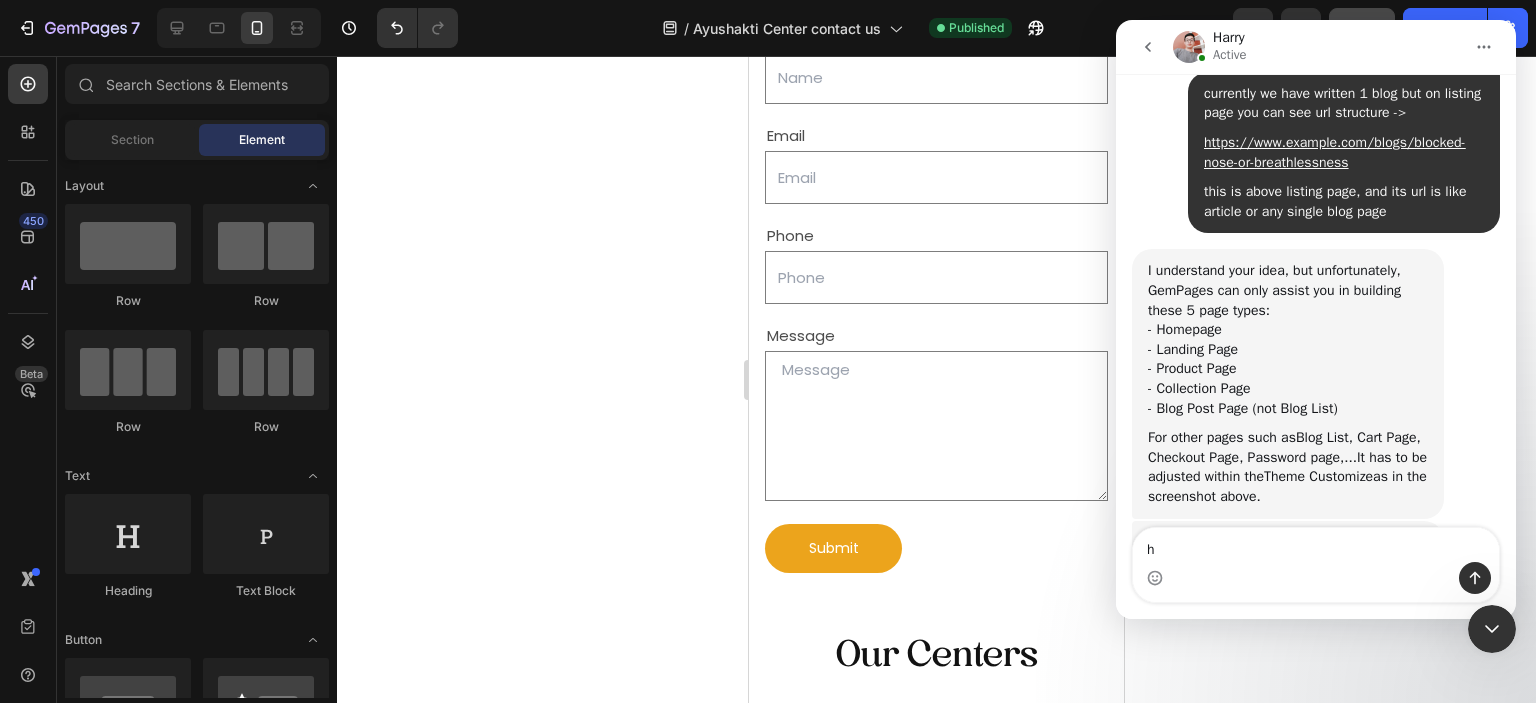 type on "hi" 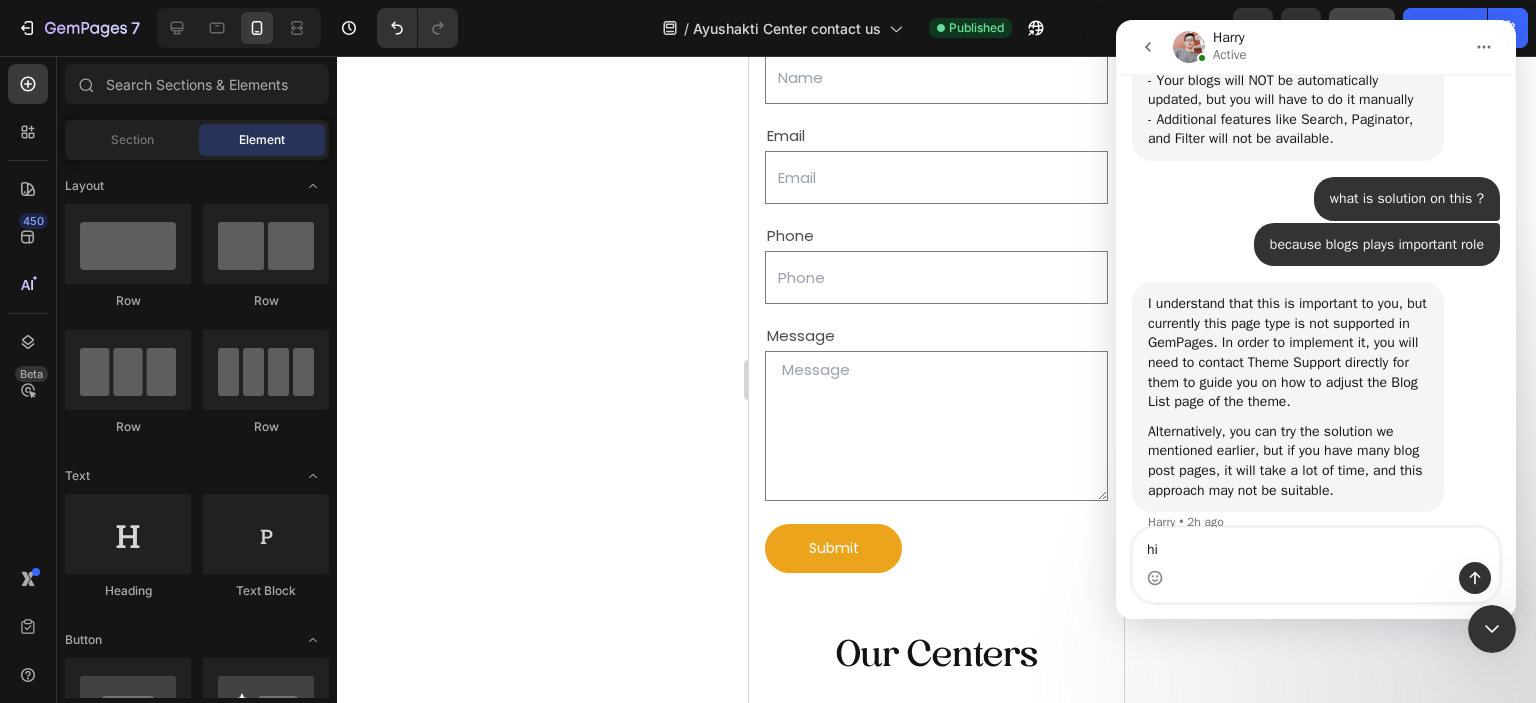 type 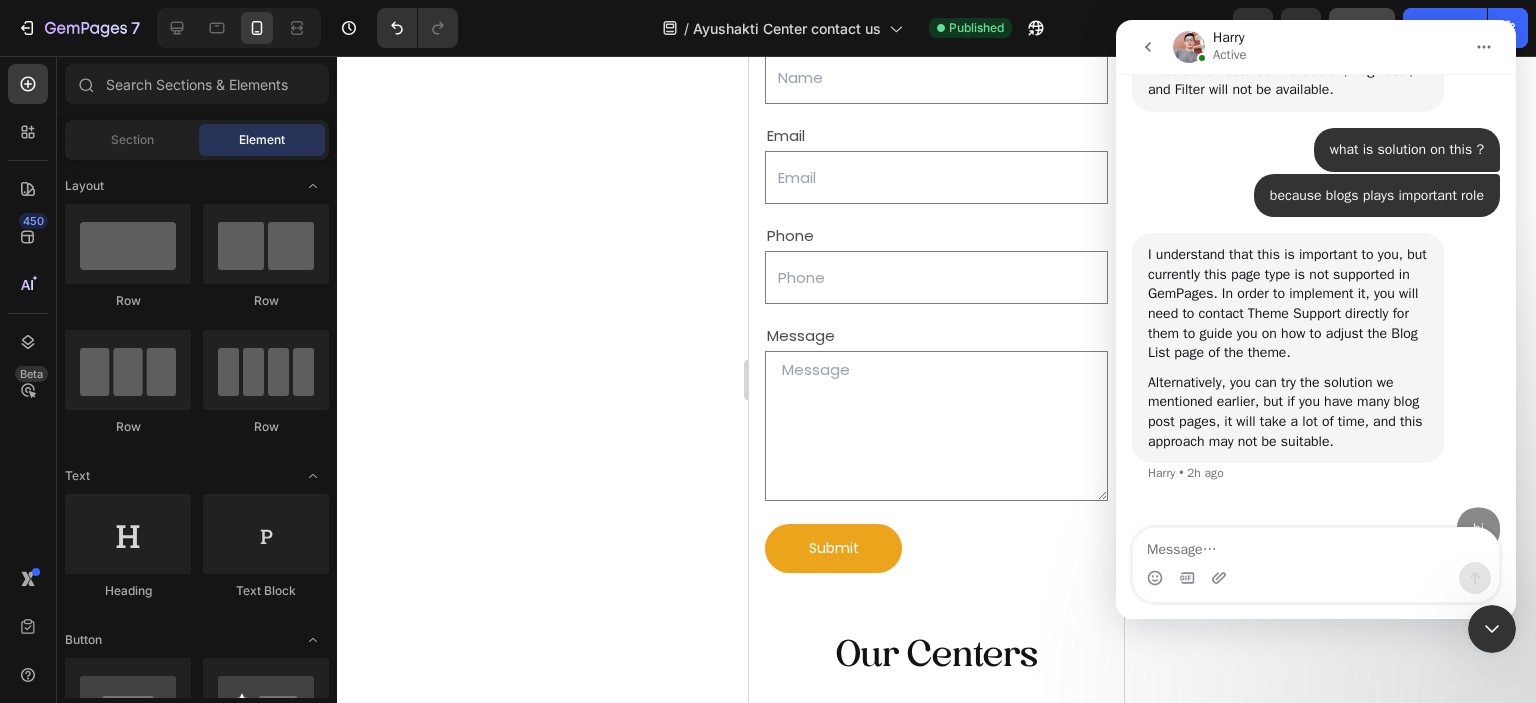 scroll, scrollTop: 3896, scrollLeft: 0, axis: vertical 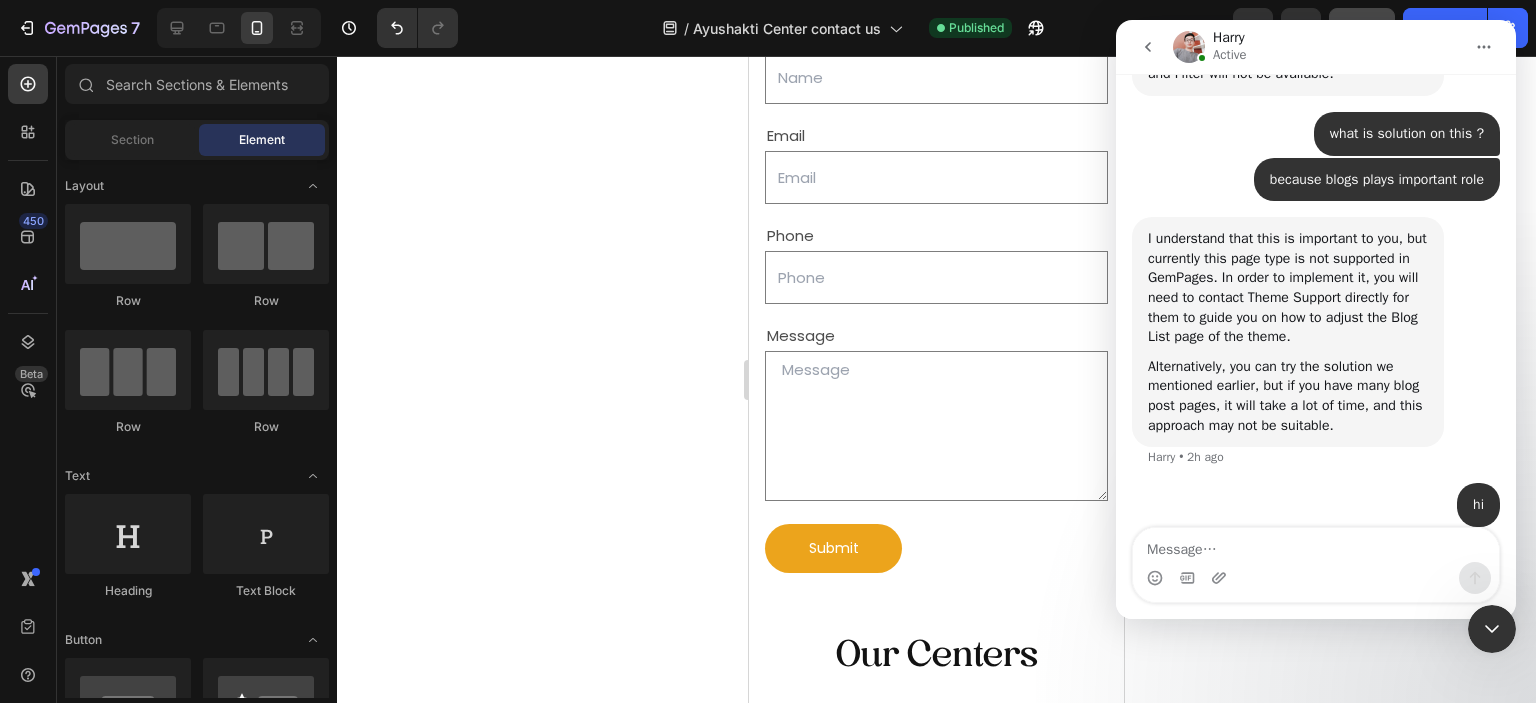 click 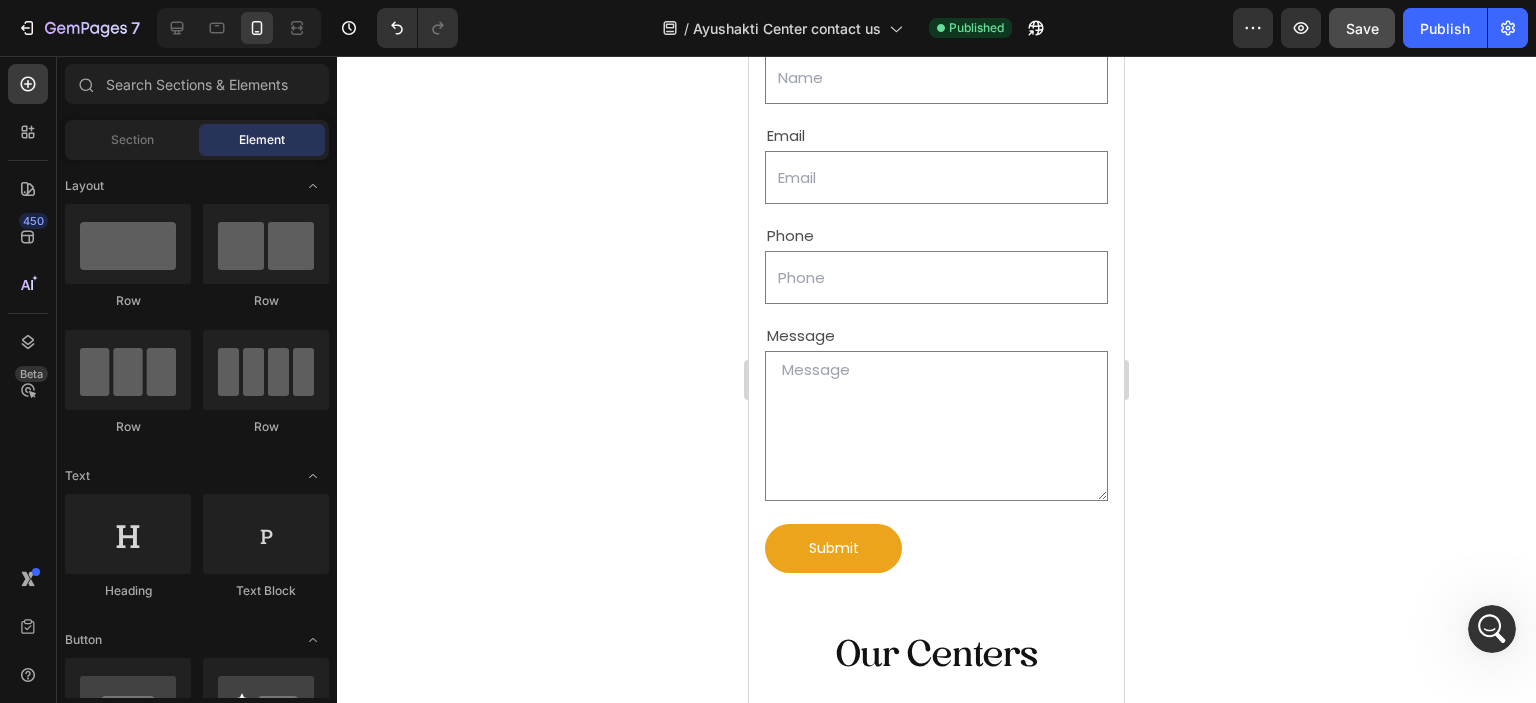 scroll, scrollTop: 0, scrollLeft: 0, axis: both 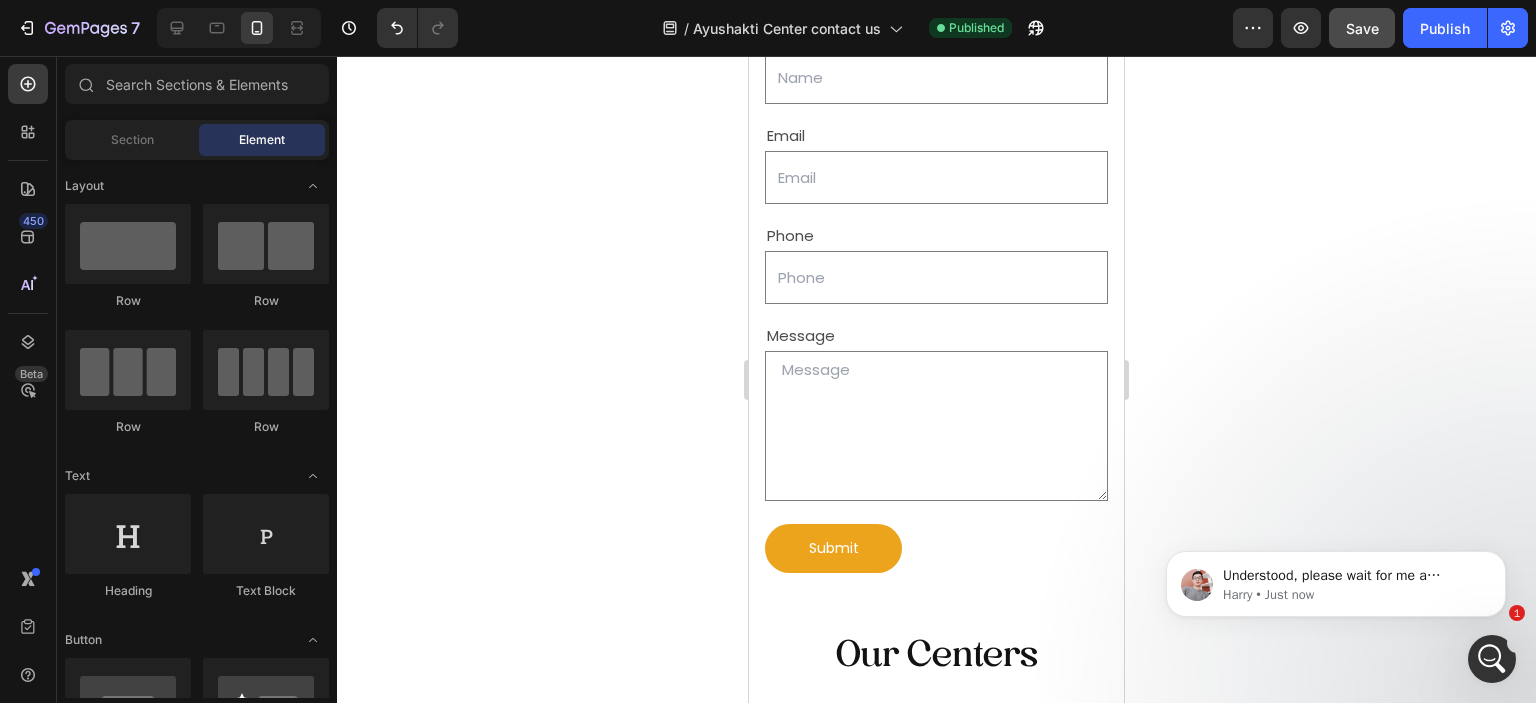 click at bounding box center [1492, 659] 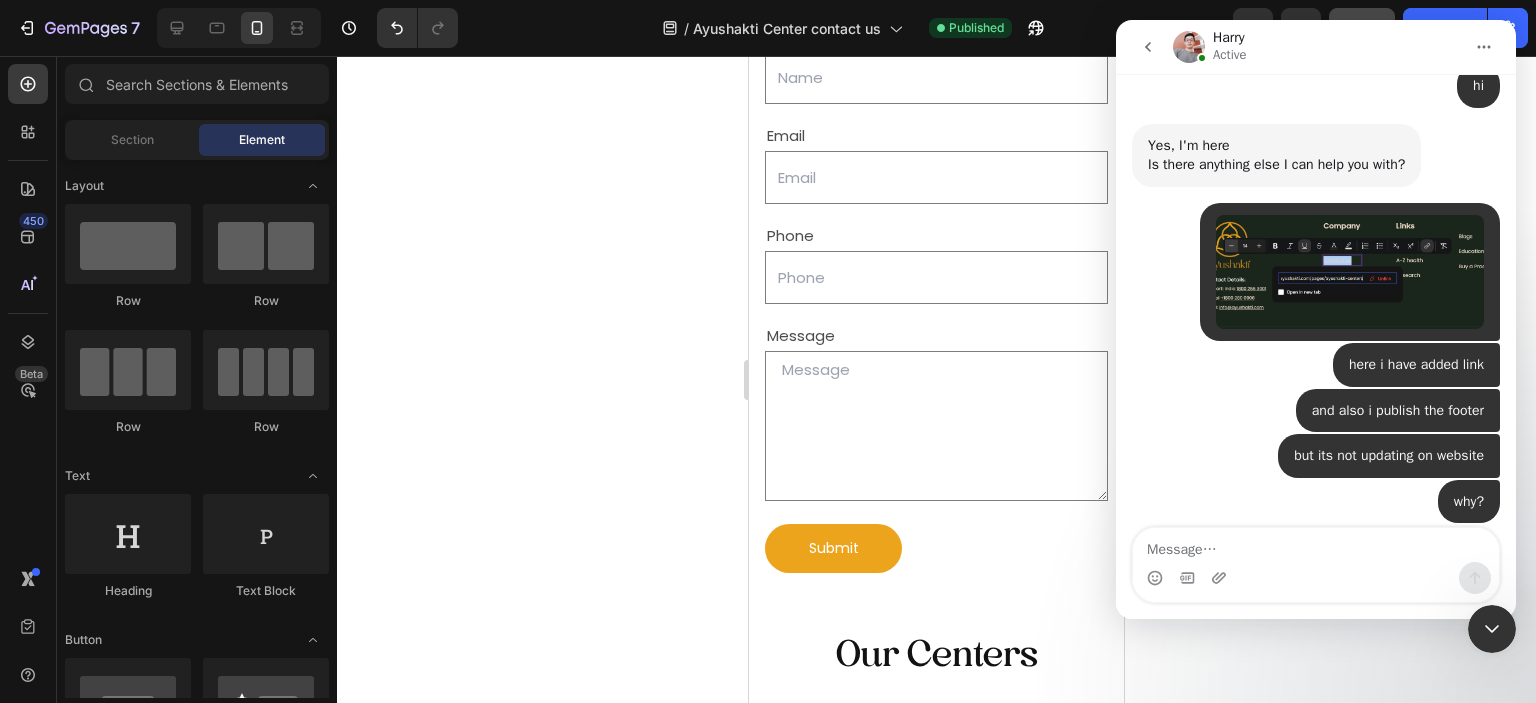 scroll, scrollTop: 4292, scrollLeft: 0, axis: vertical 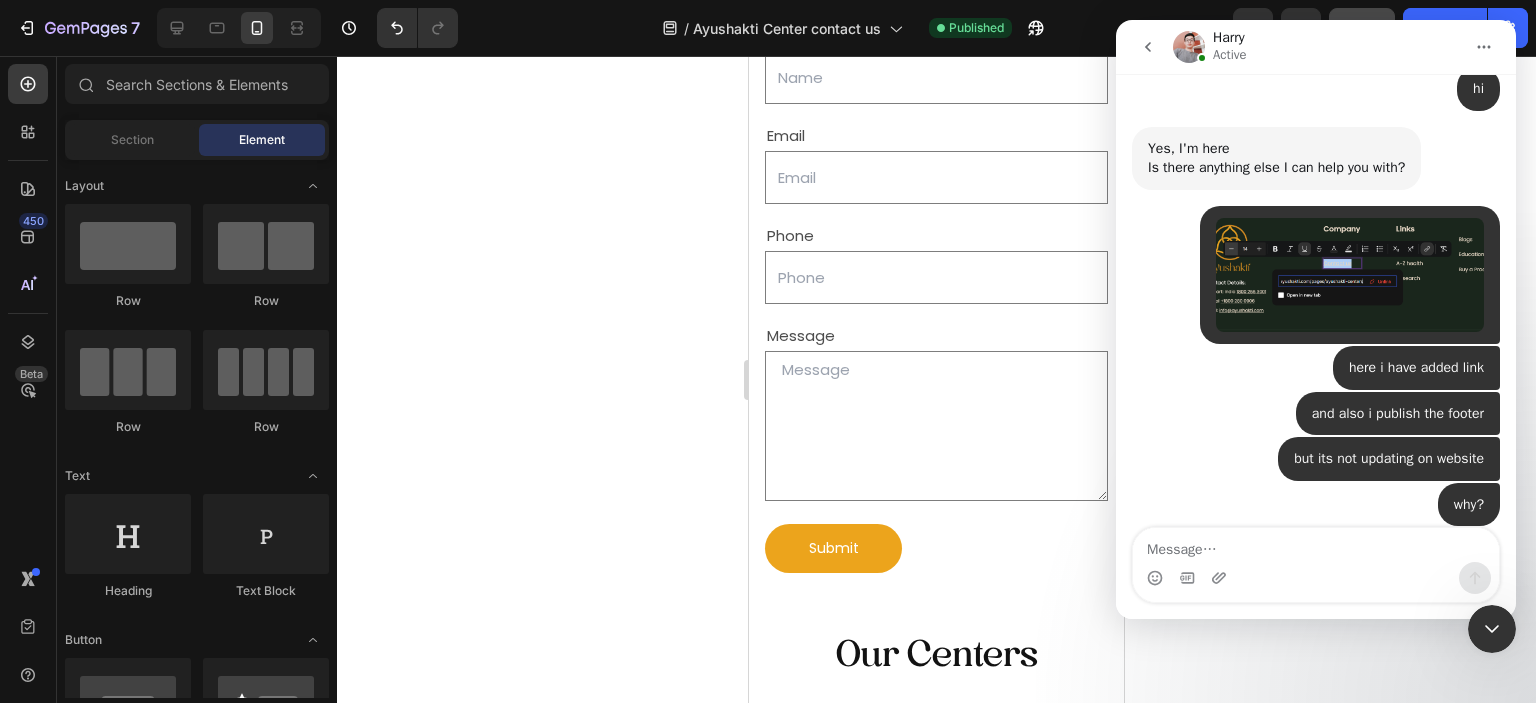 click at bounding box center [1350, 275] 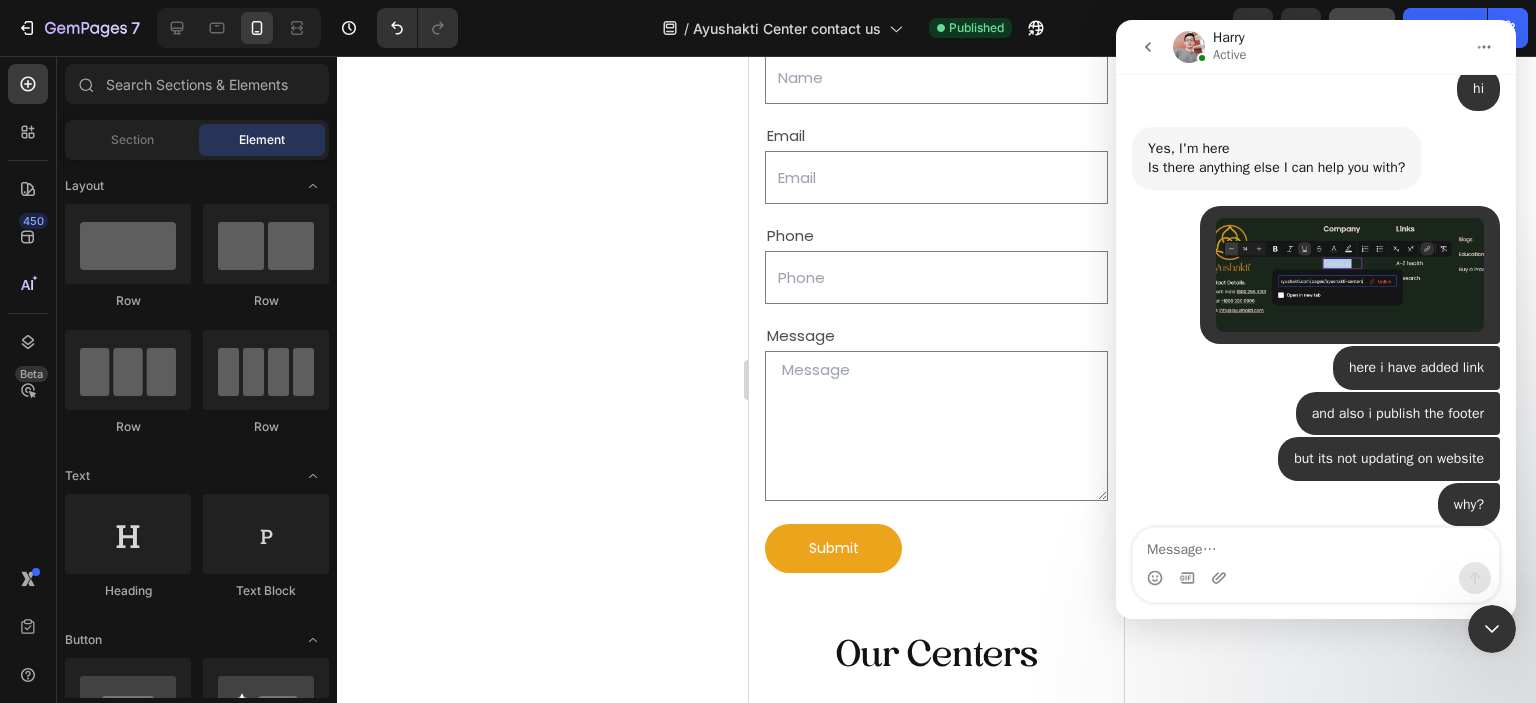 scroll, scrollTop: 0, scrollLeft: 0, axis: both 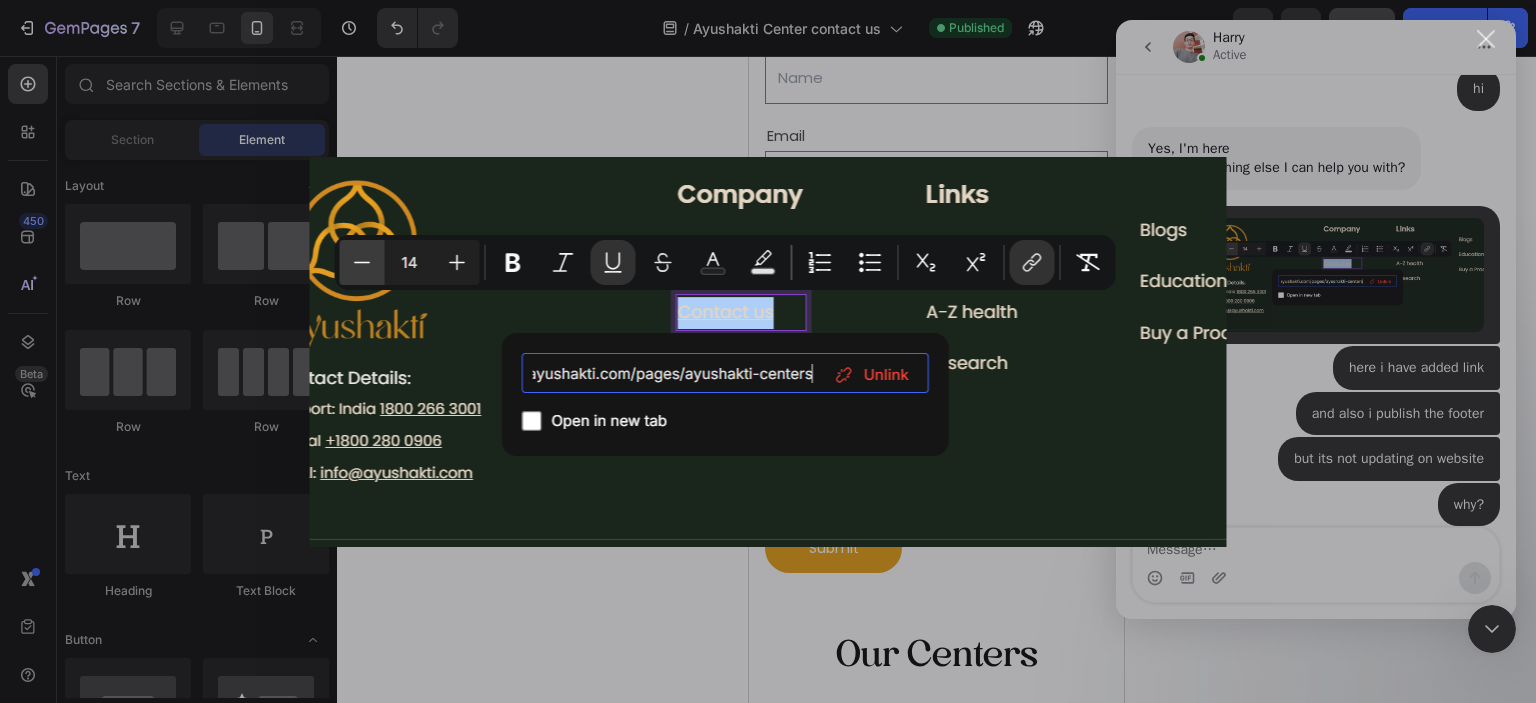 click at bounding box center [768, 351] 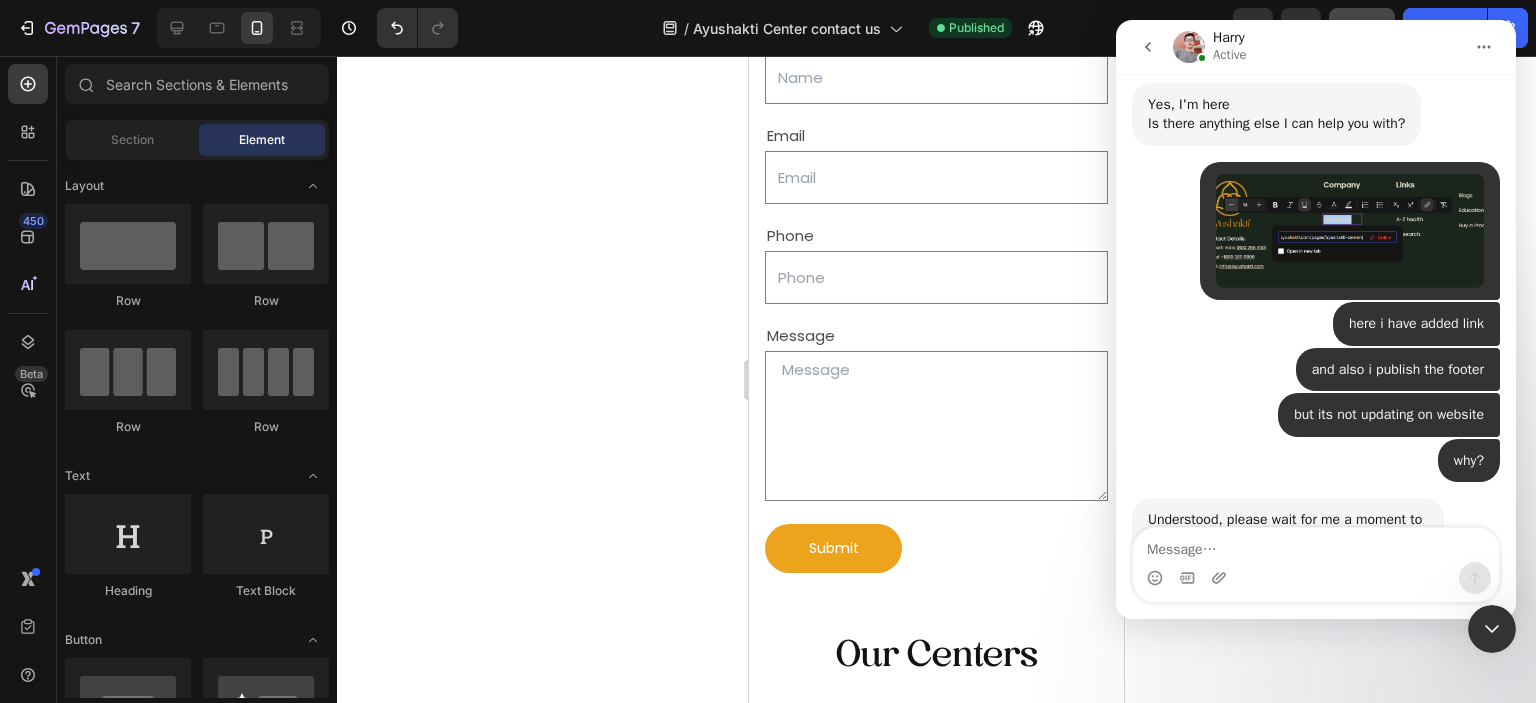 scroll, scrollTop: 4391, scrollLeft: 0, axis: vertical 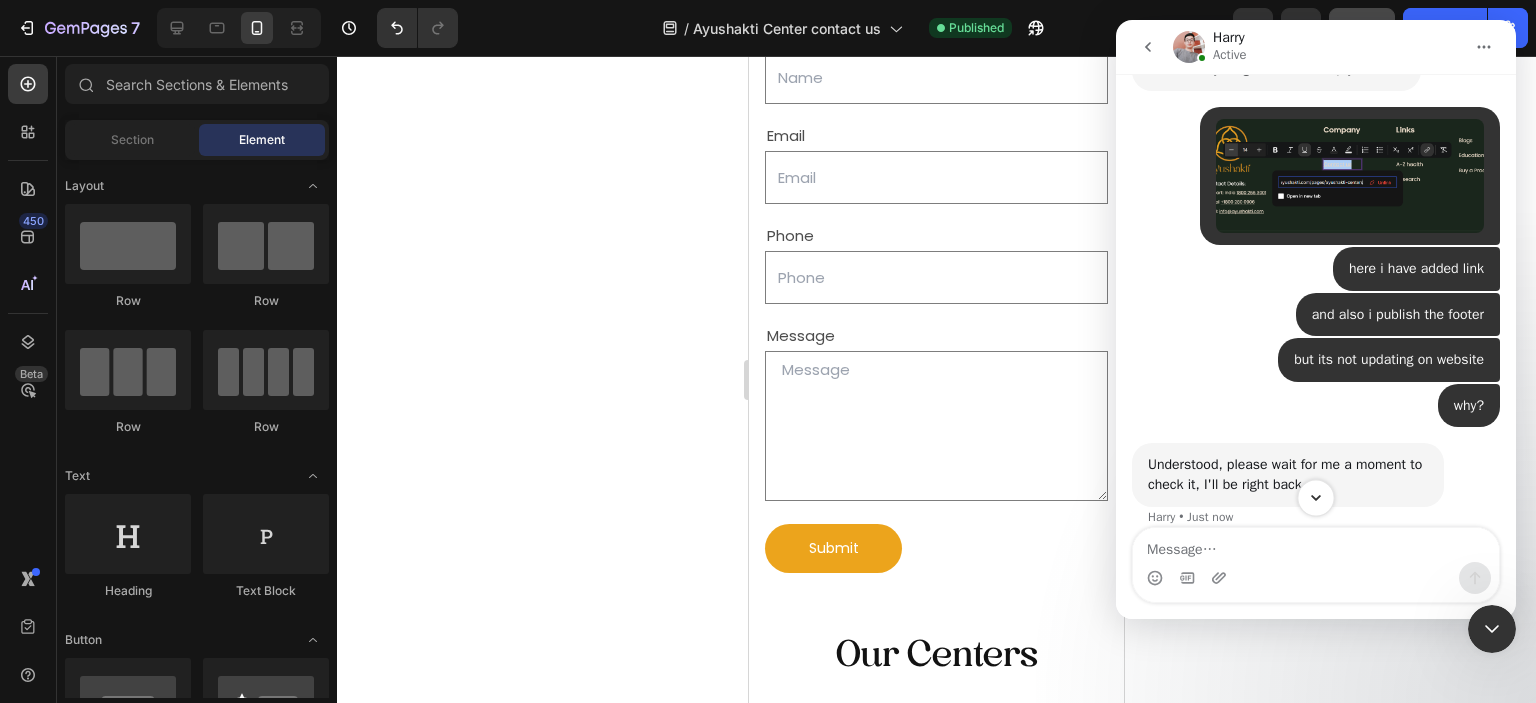 click 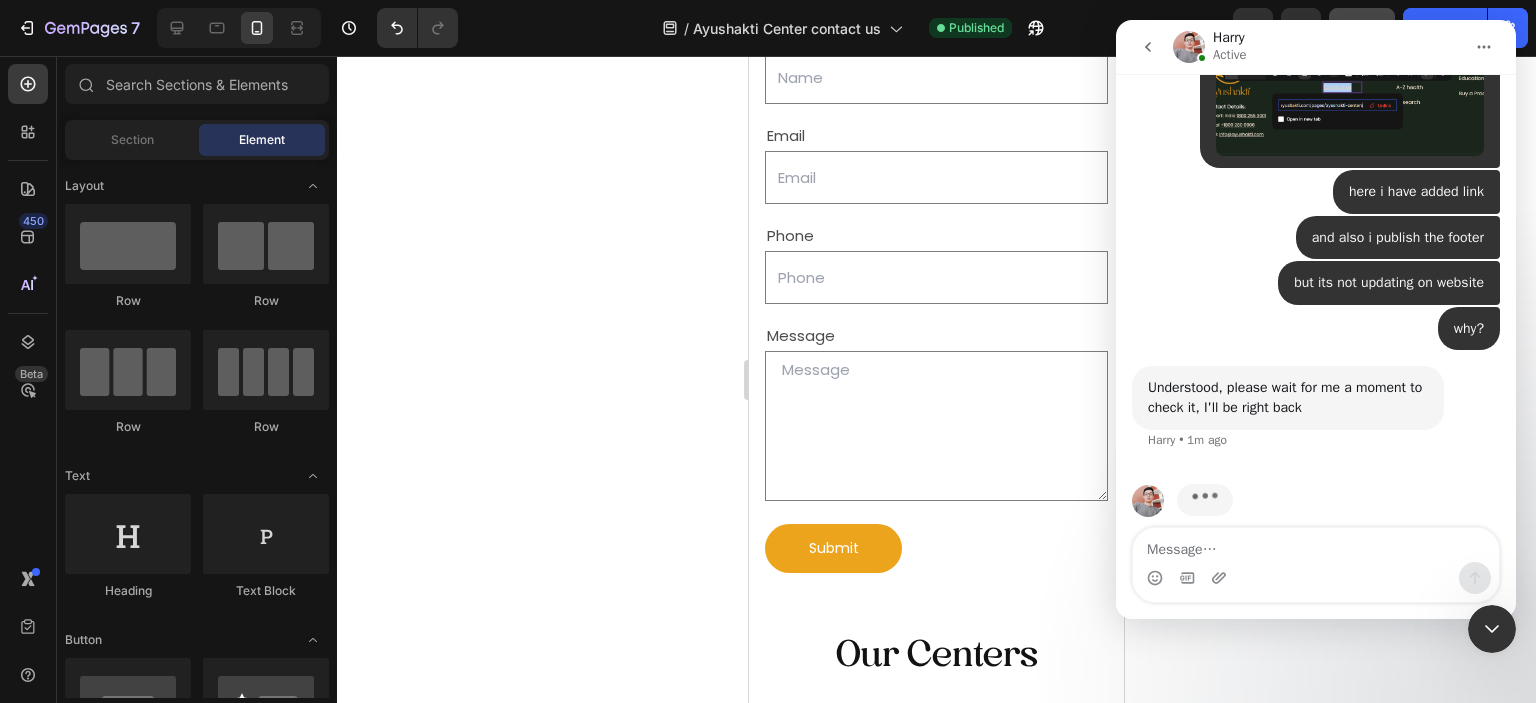 click 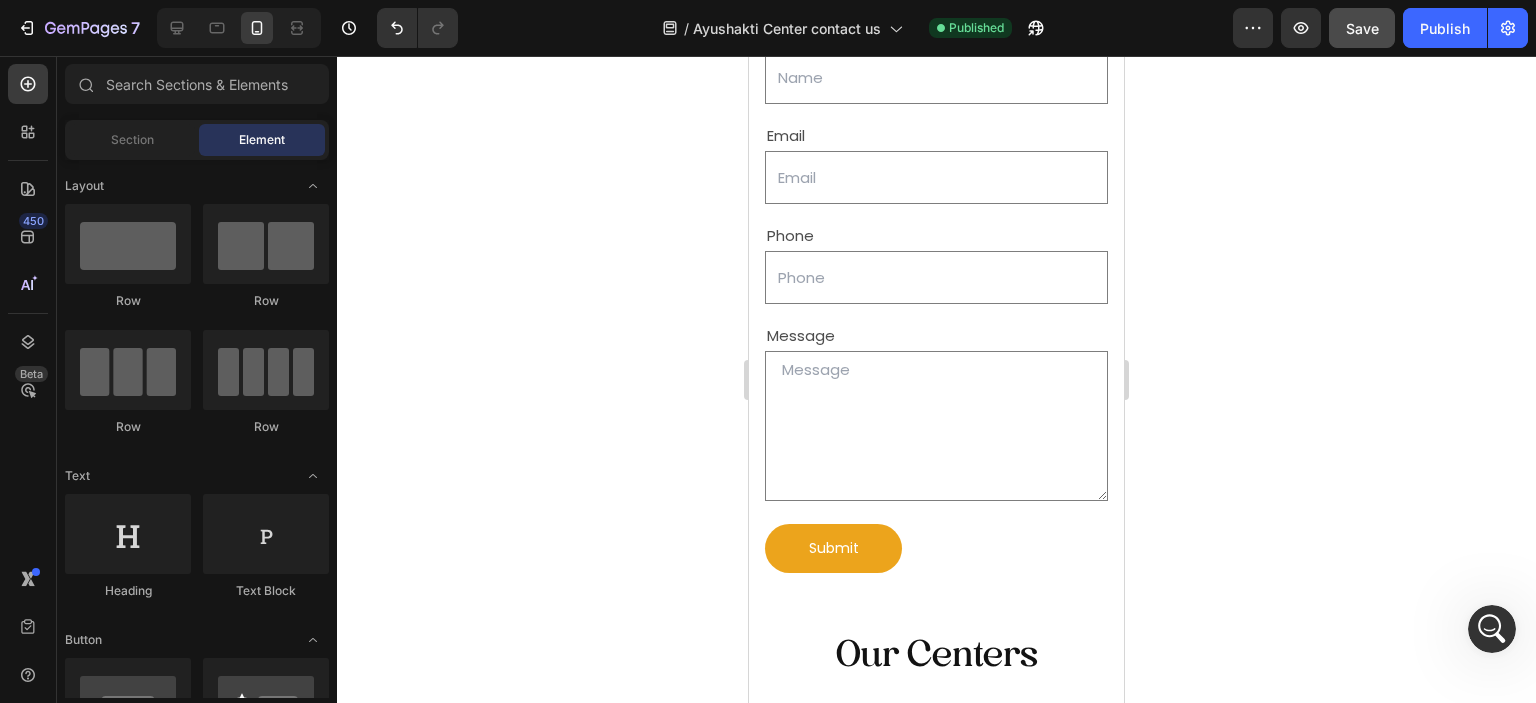 click at bounding box center [1492, 629] 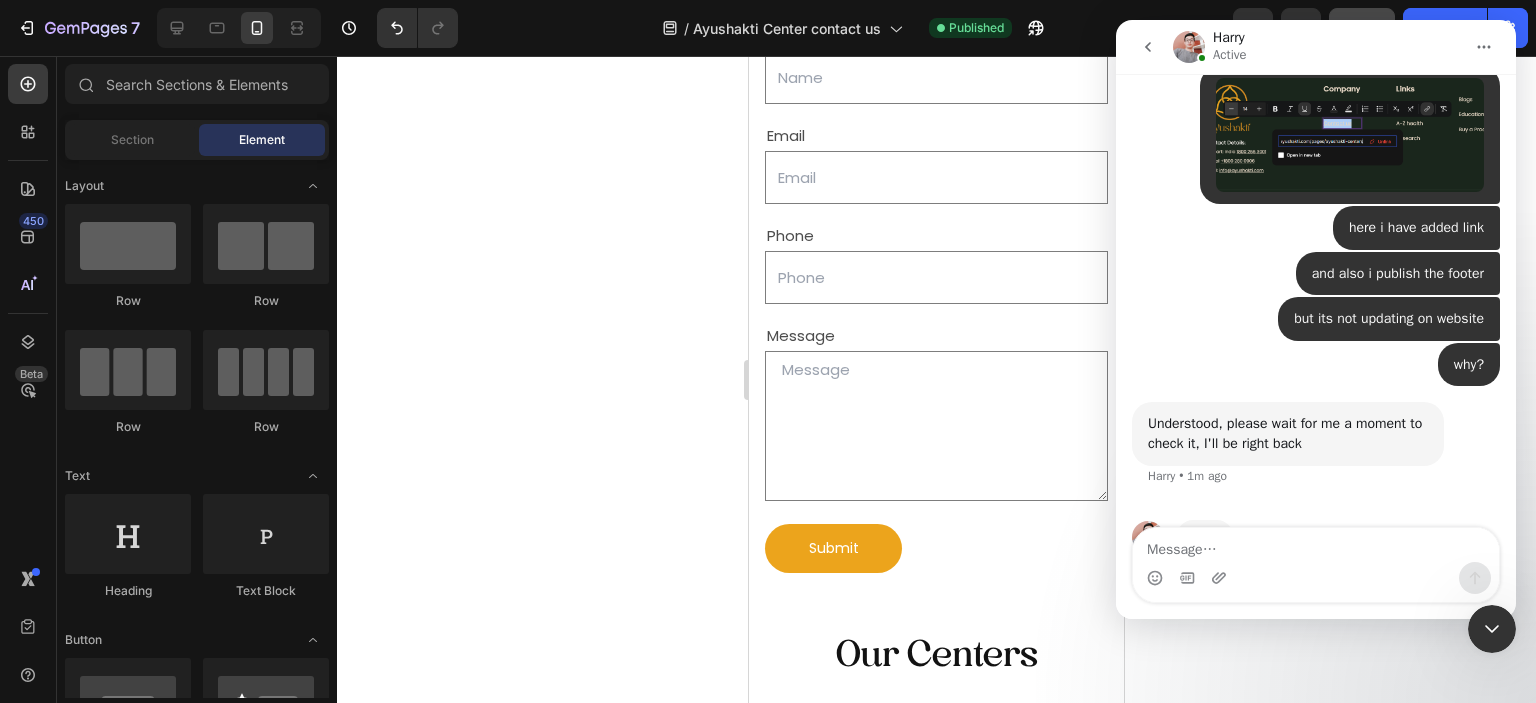 scroll, scrollTop: 4468, scrollLeft: 0, axis: vertical 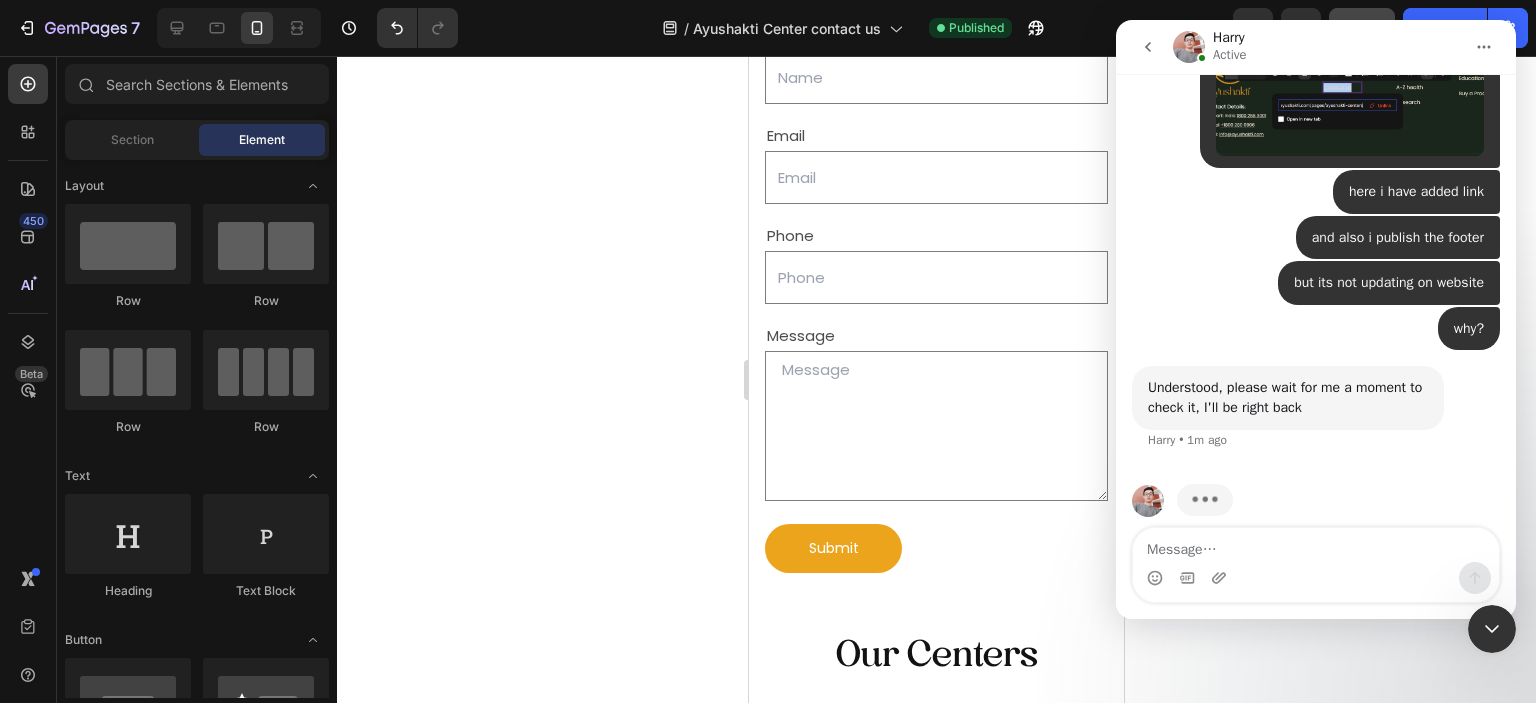 click 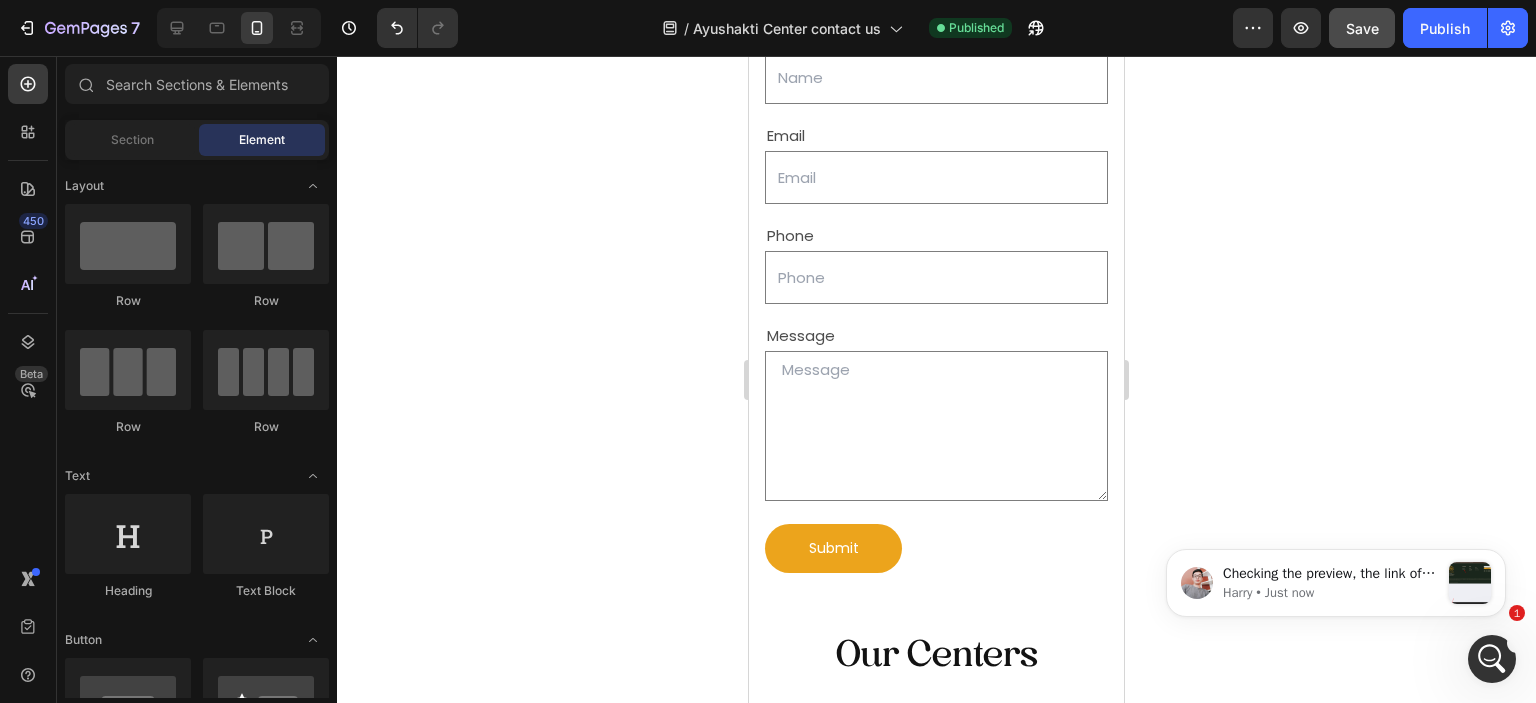 scroll, scrollTop: 4468, scrollLeft: 0, axis: vertical 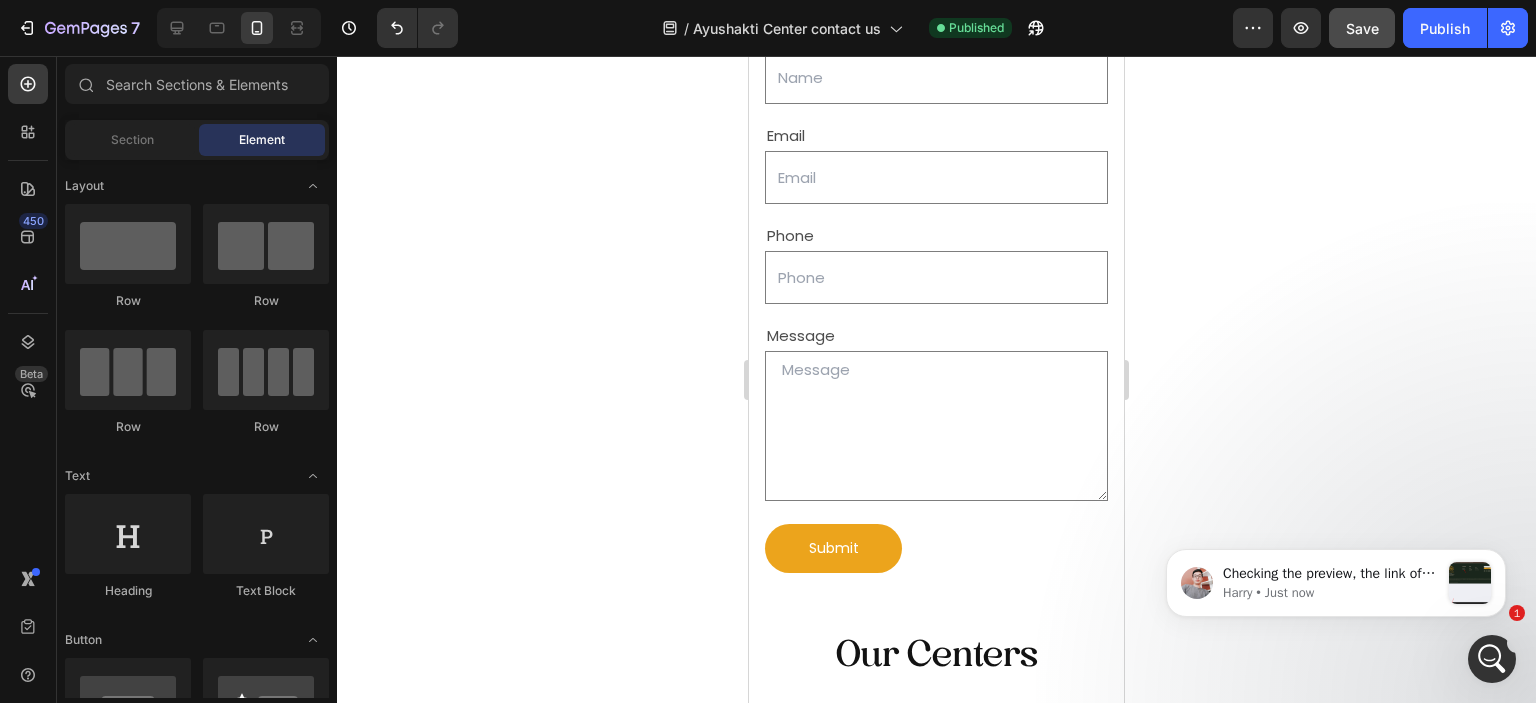 click 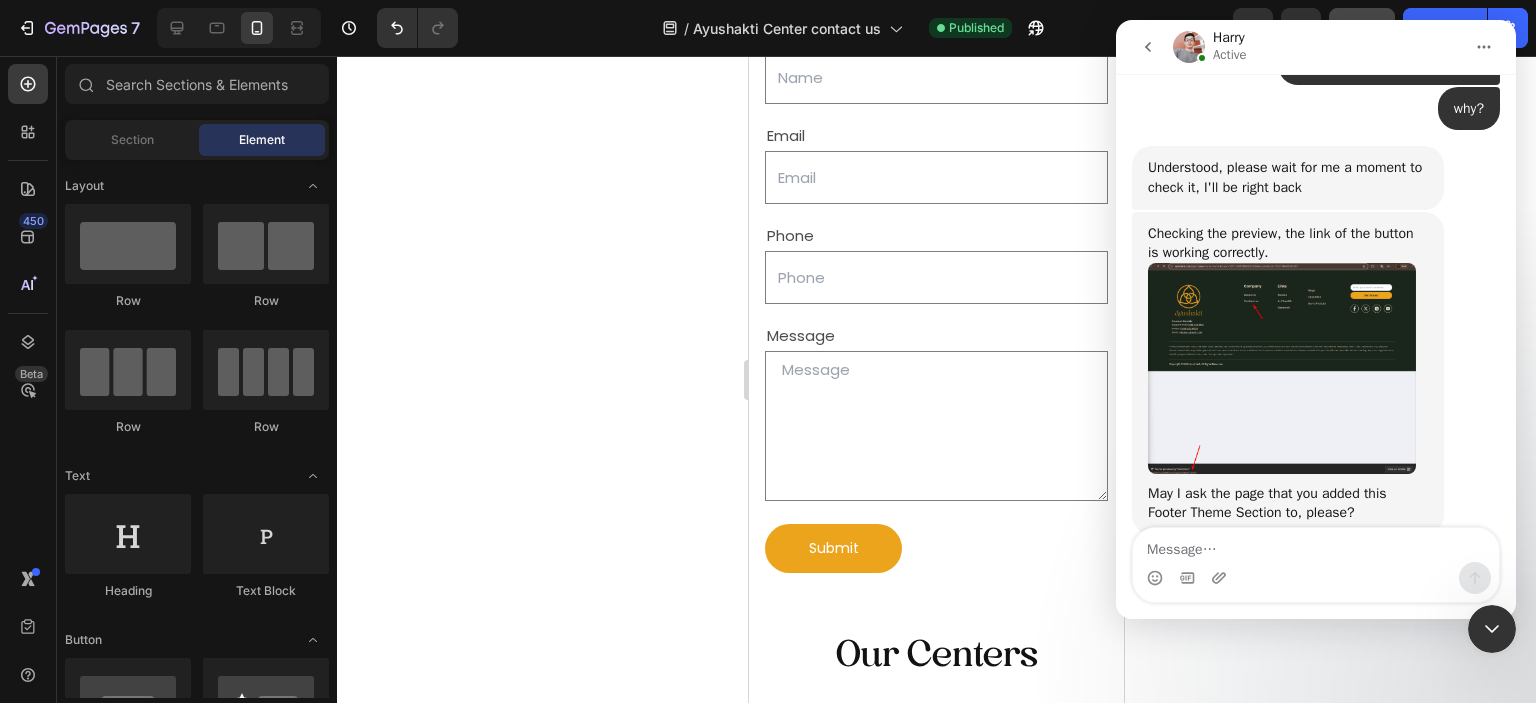 scroll, scrollTop: 4717, scrollLeft: 0, axis: vertical 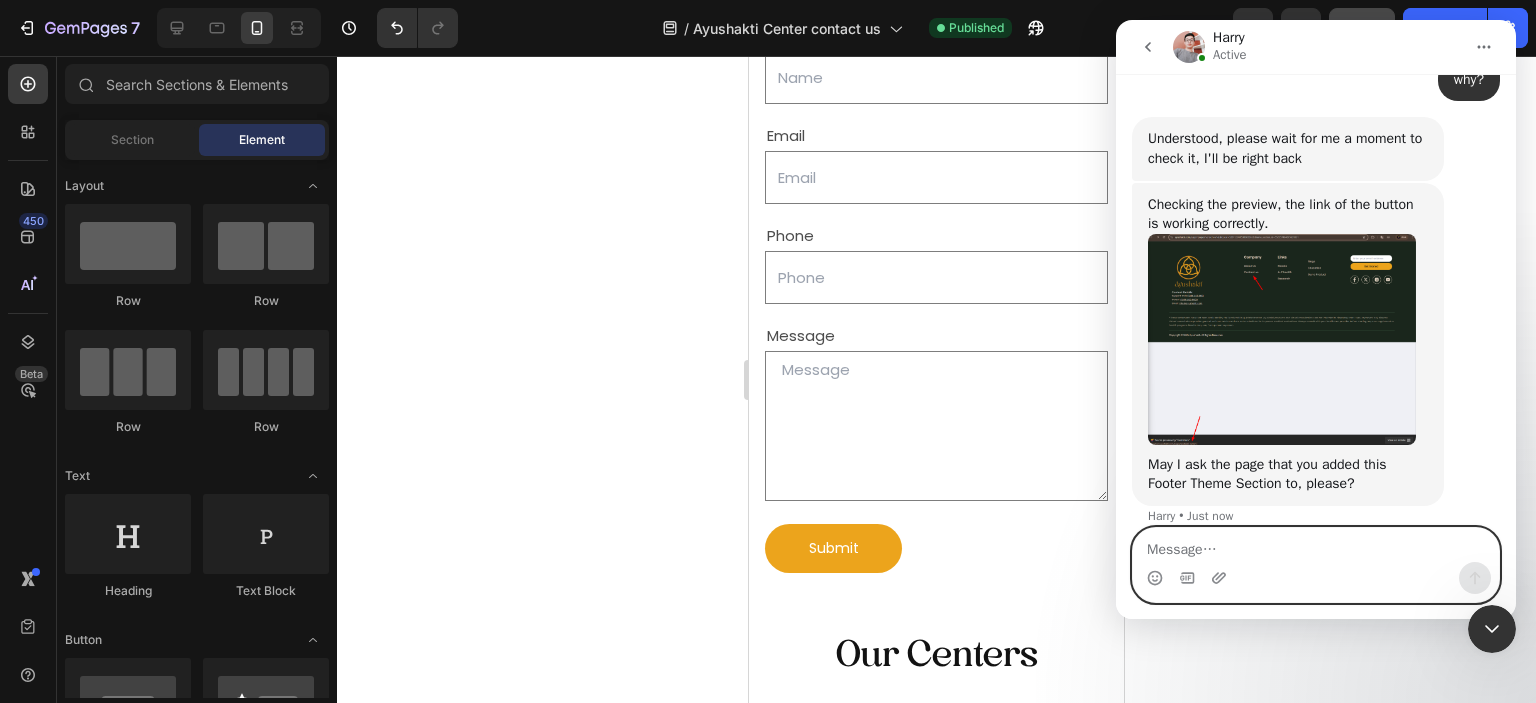 click at bounding box center (1316, 545) 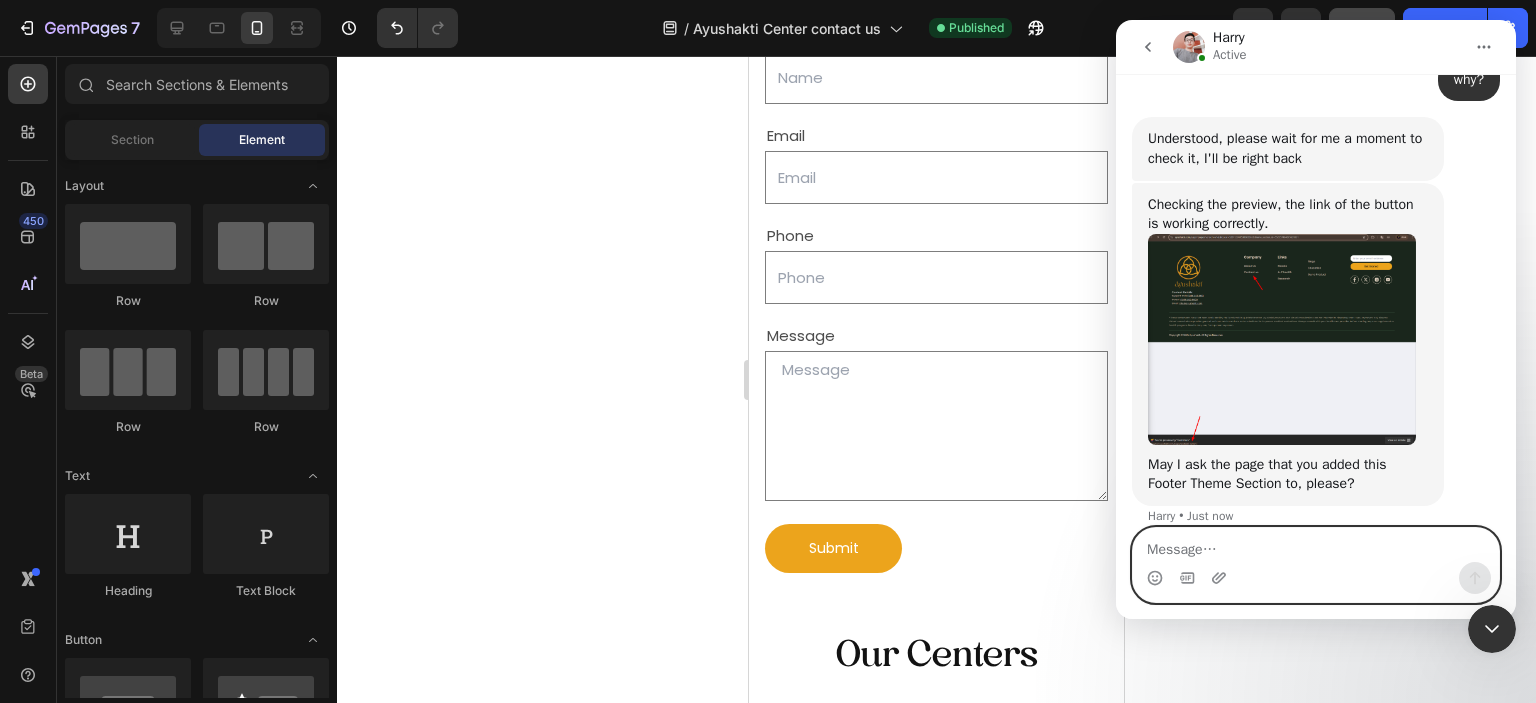 scroll, scrollTop: 4776, scrollLeft: 0, axis: vertical 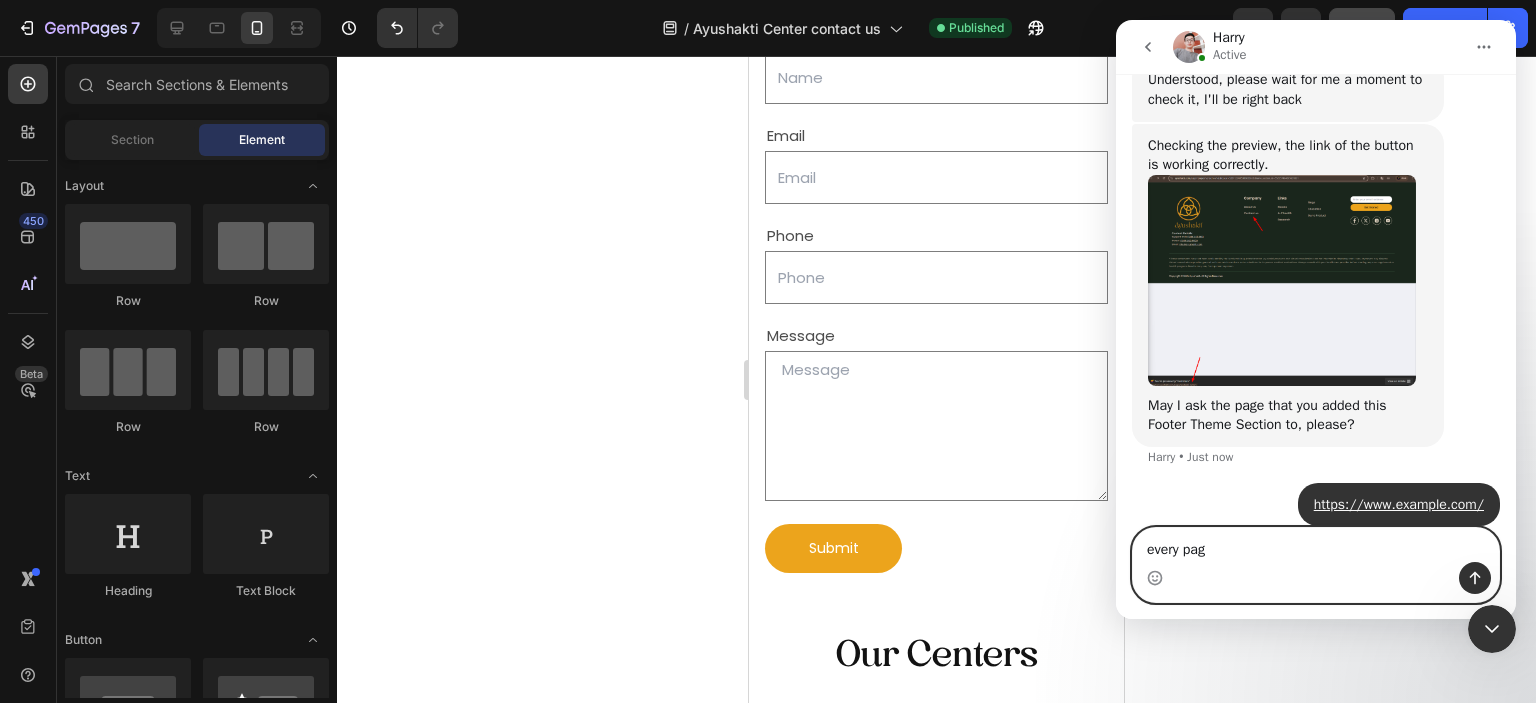 type on "every page" 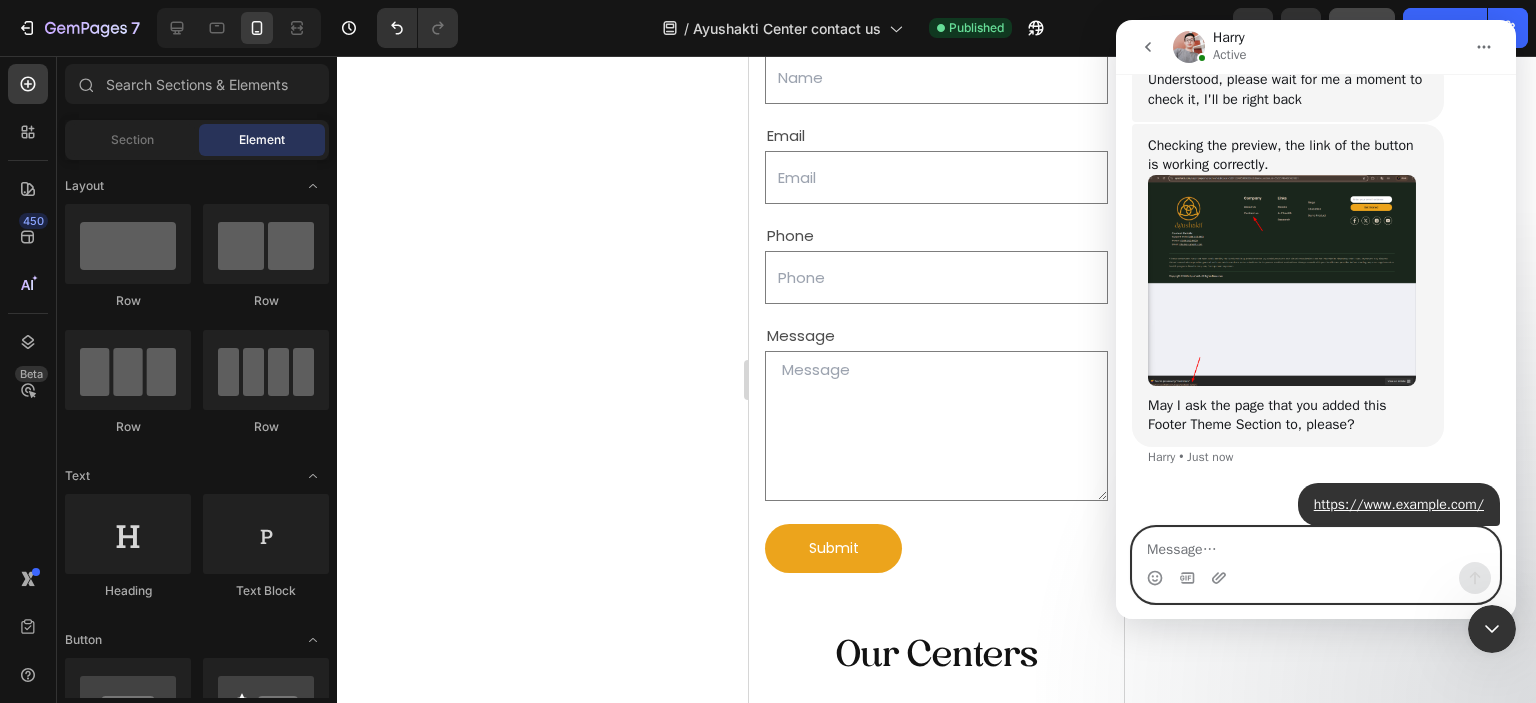 scroll, scrollTop: 4822, scrollLeft: 0, axis: vertical 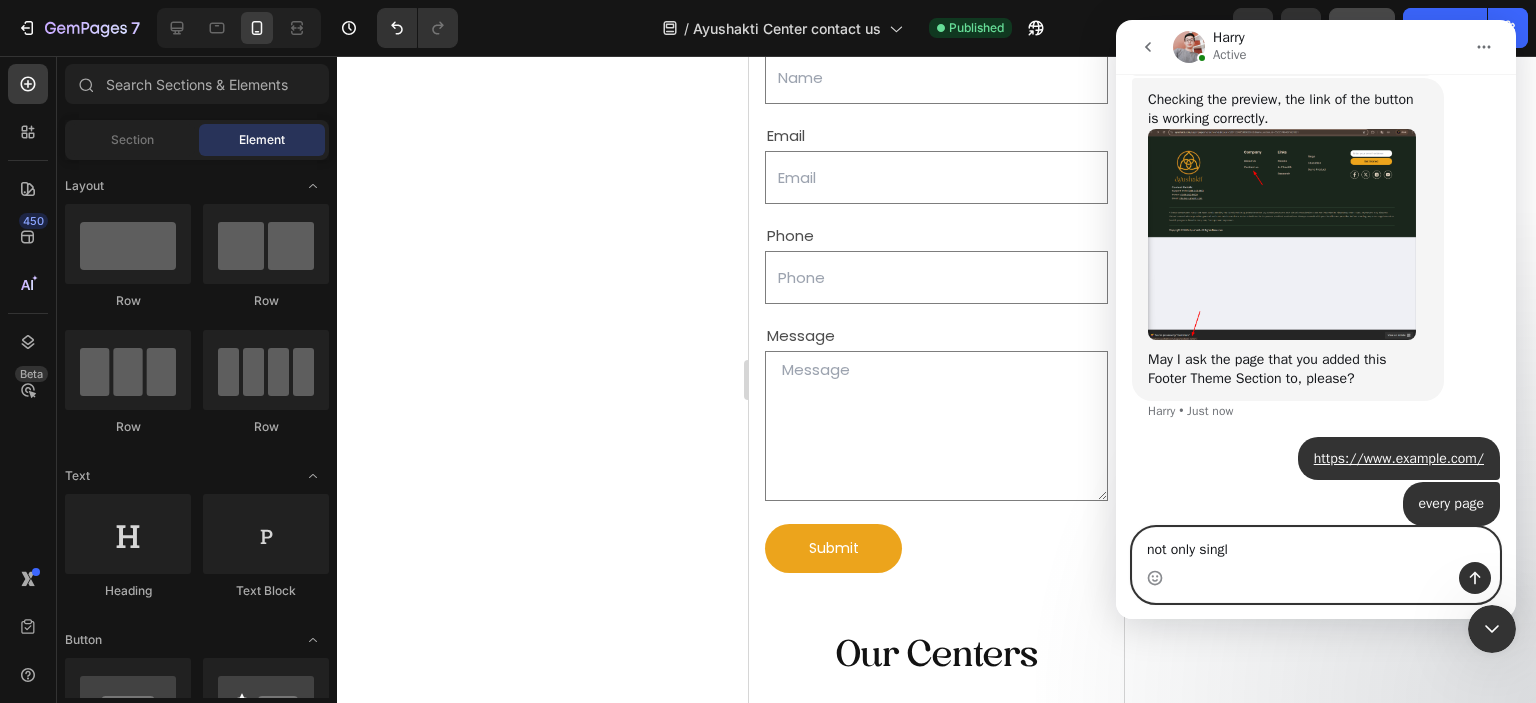 type on "not only single" 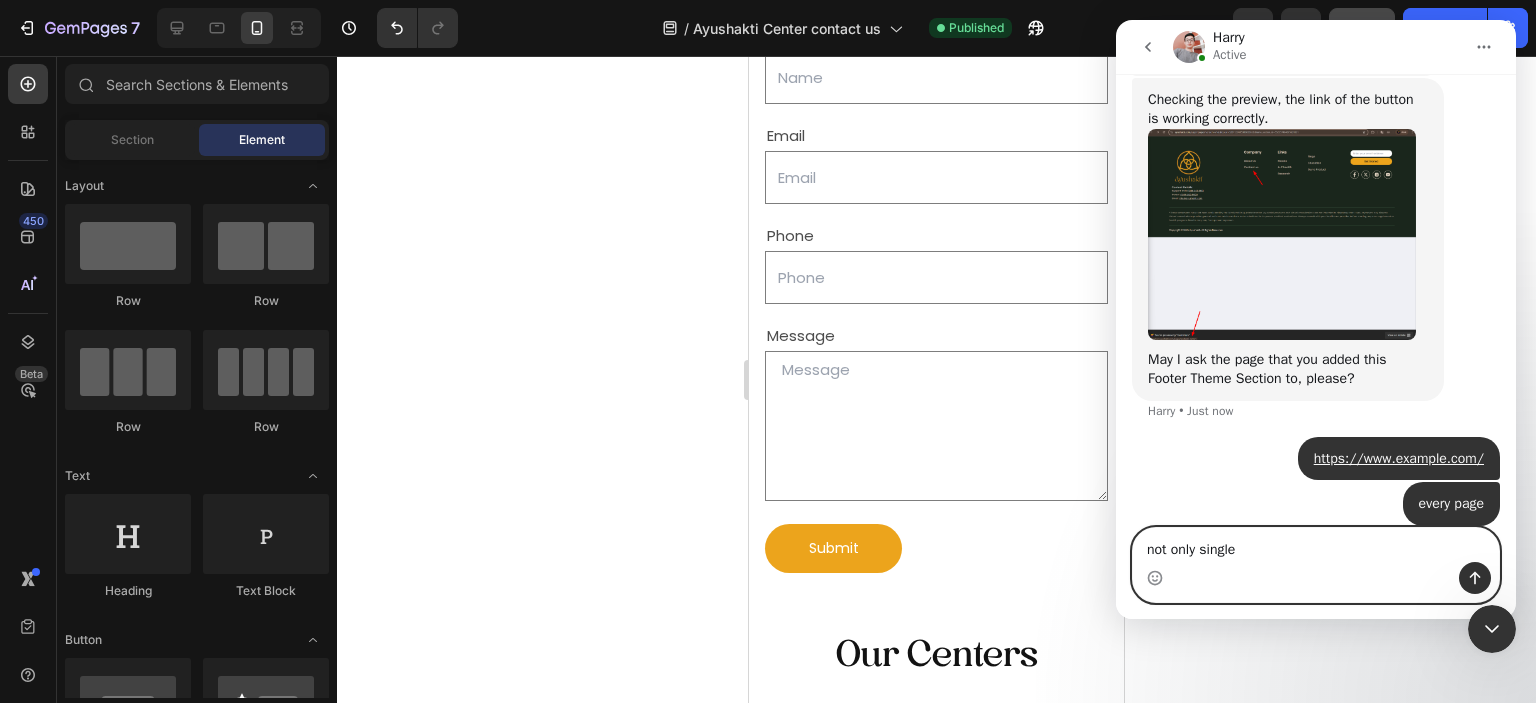 type 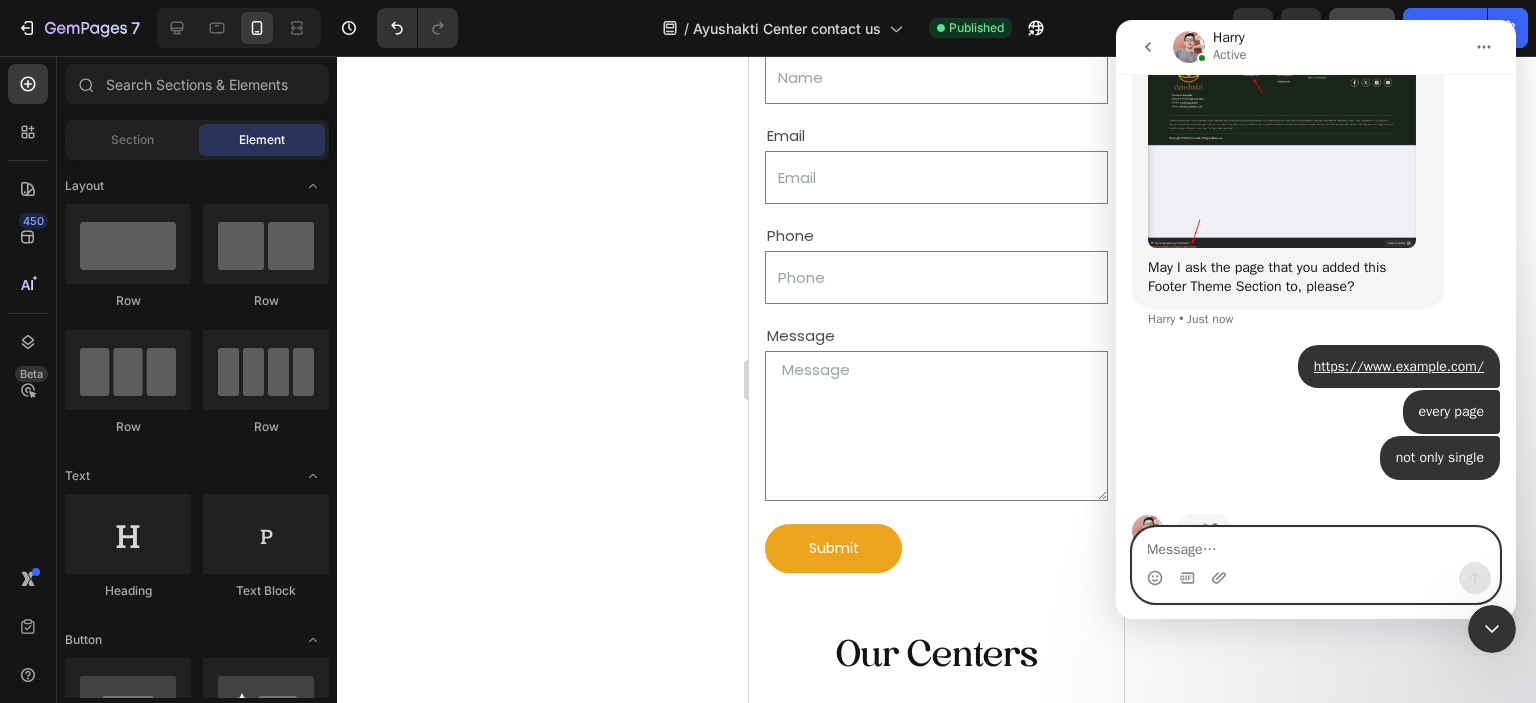 scroll, scrollTop: 4944, scrollLeft: 0, axis: vertical 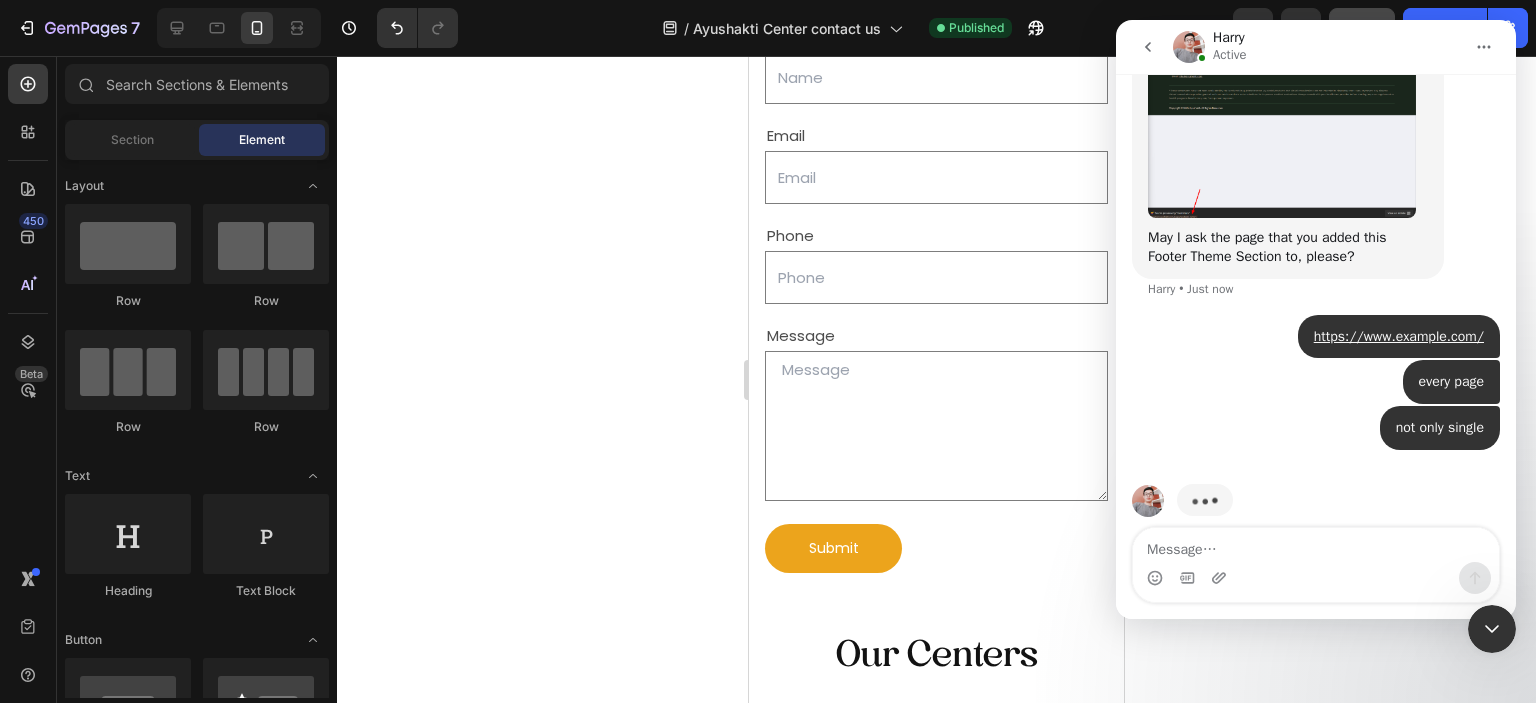 click 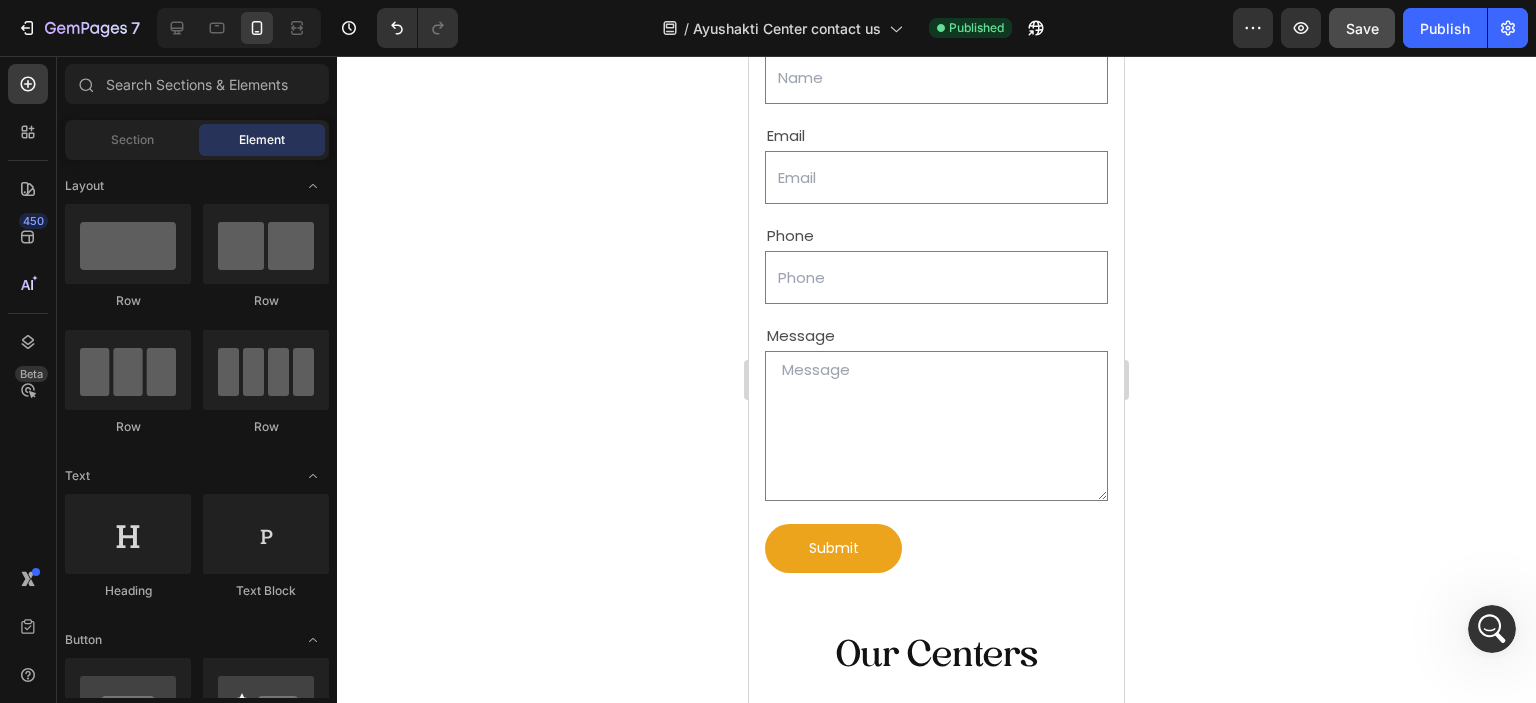 click 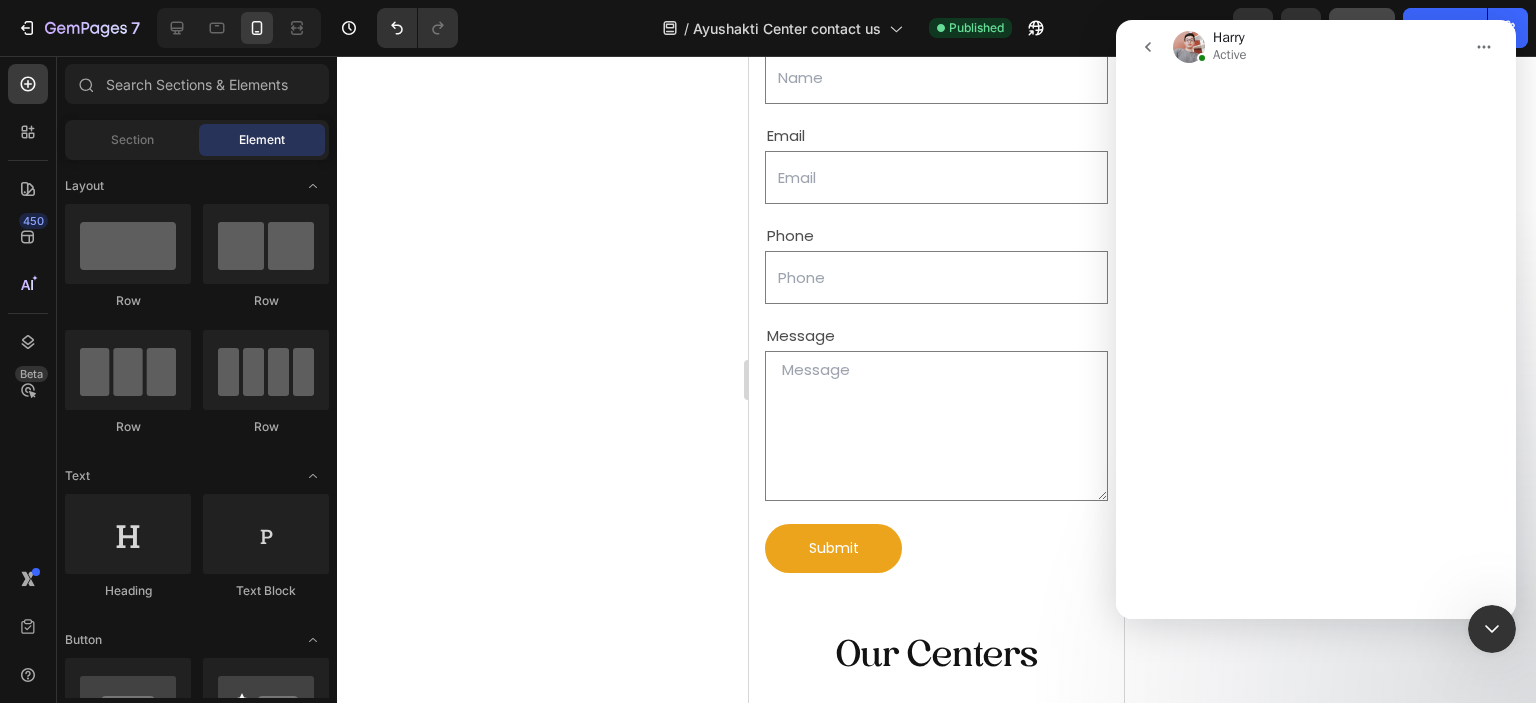 click 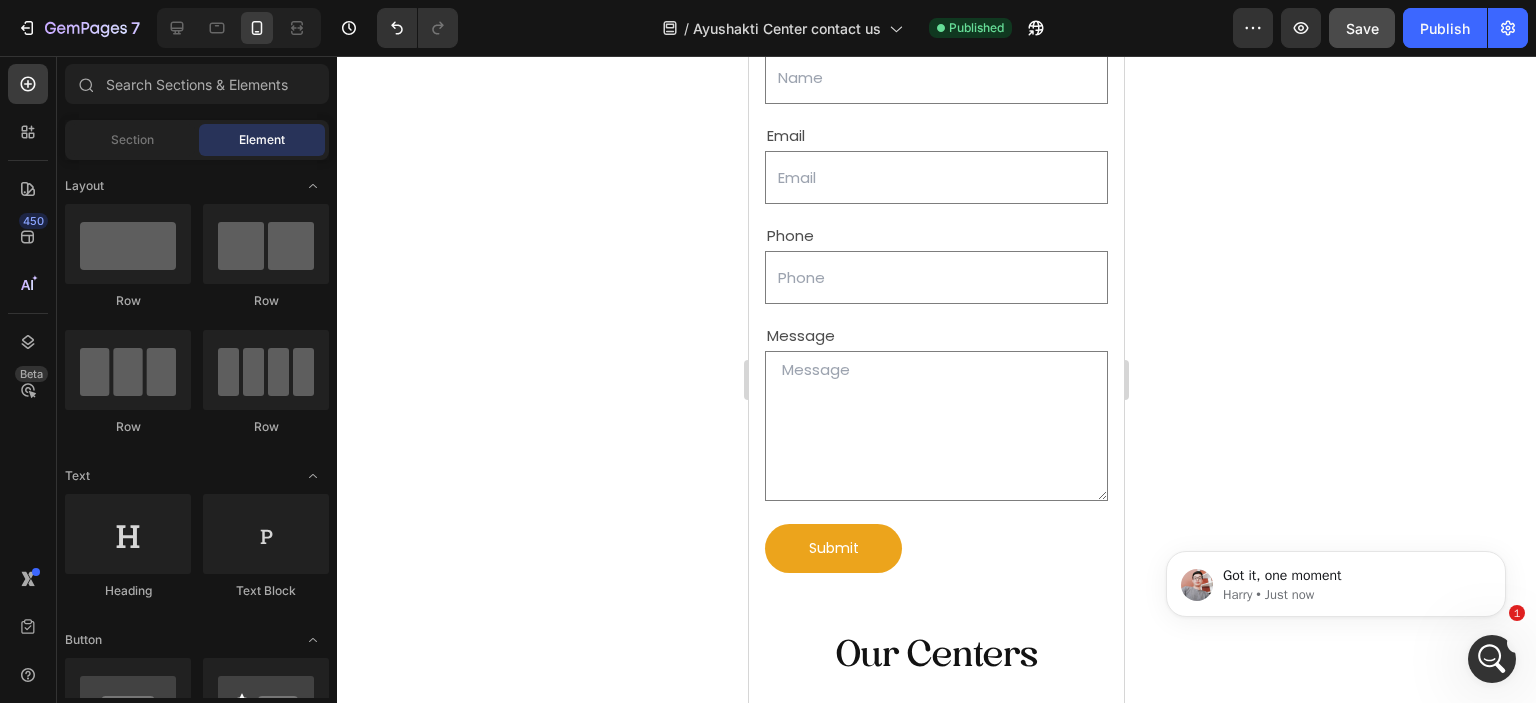 scroll, scrollTop: 0, scrollLeft: 0, axis: both 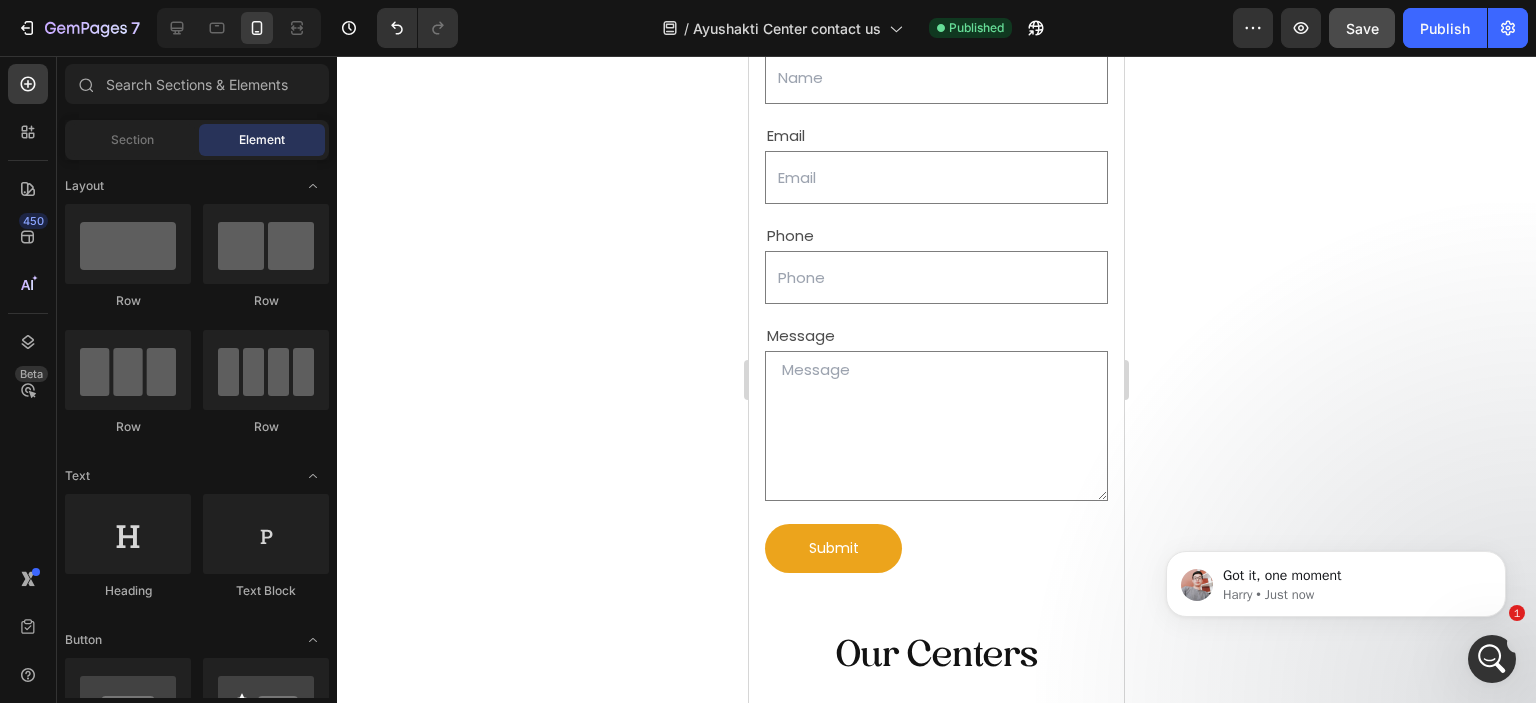 click on "Got it, one moment Harry • Just now" at bounding box center (1336, 579) 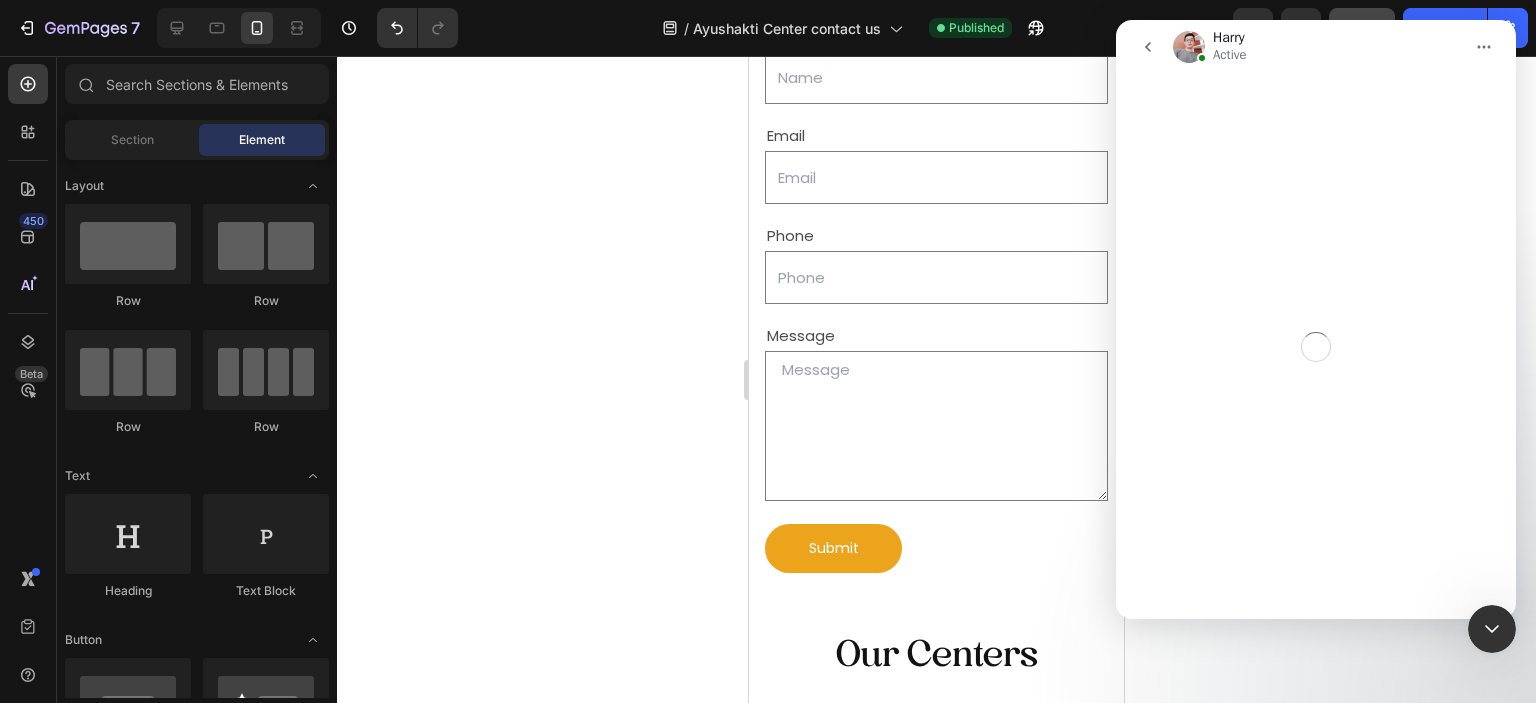 click 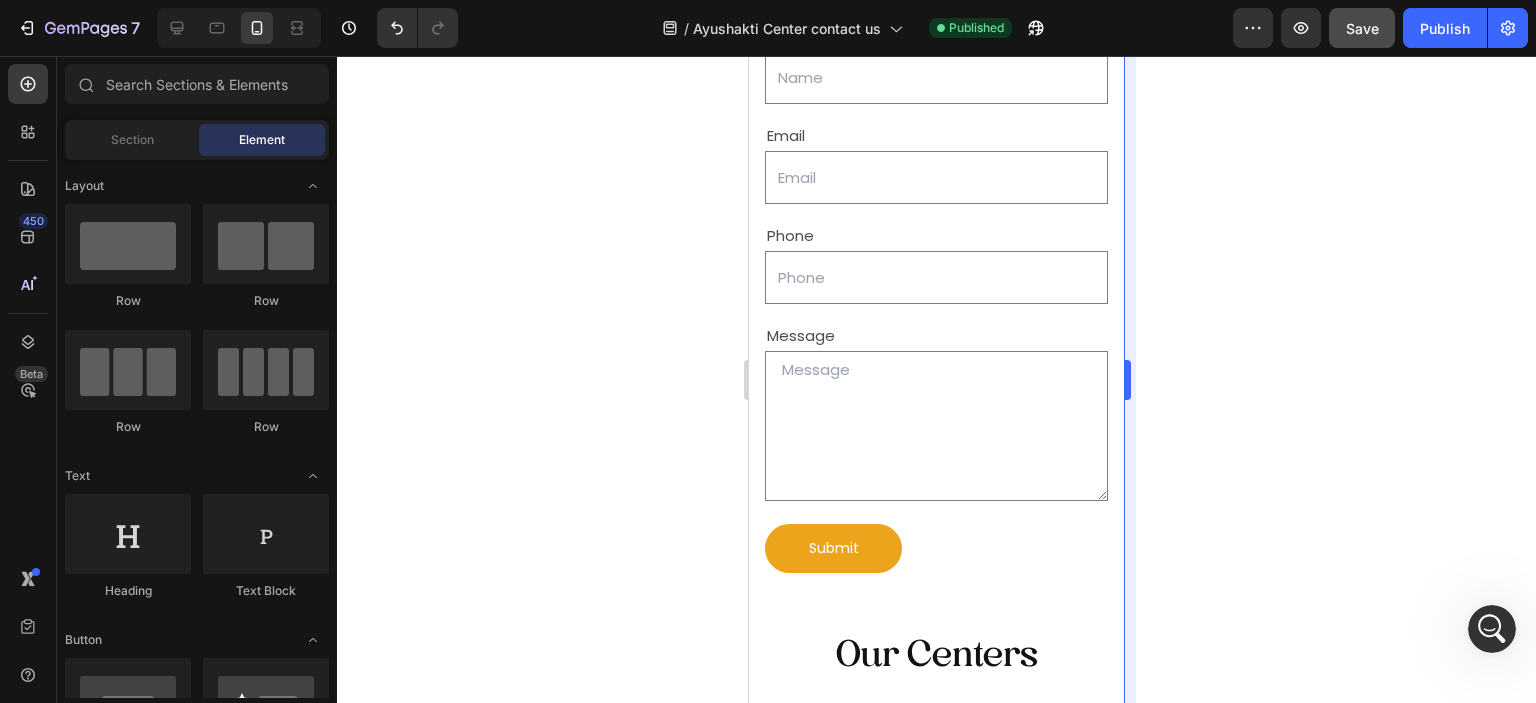 scroll, scrollTop: 241, scrollLeft: 0, axis: vertical 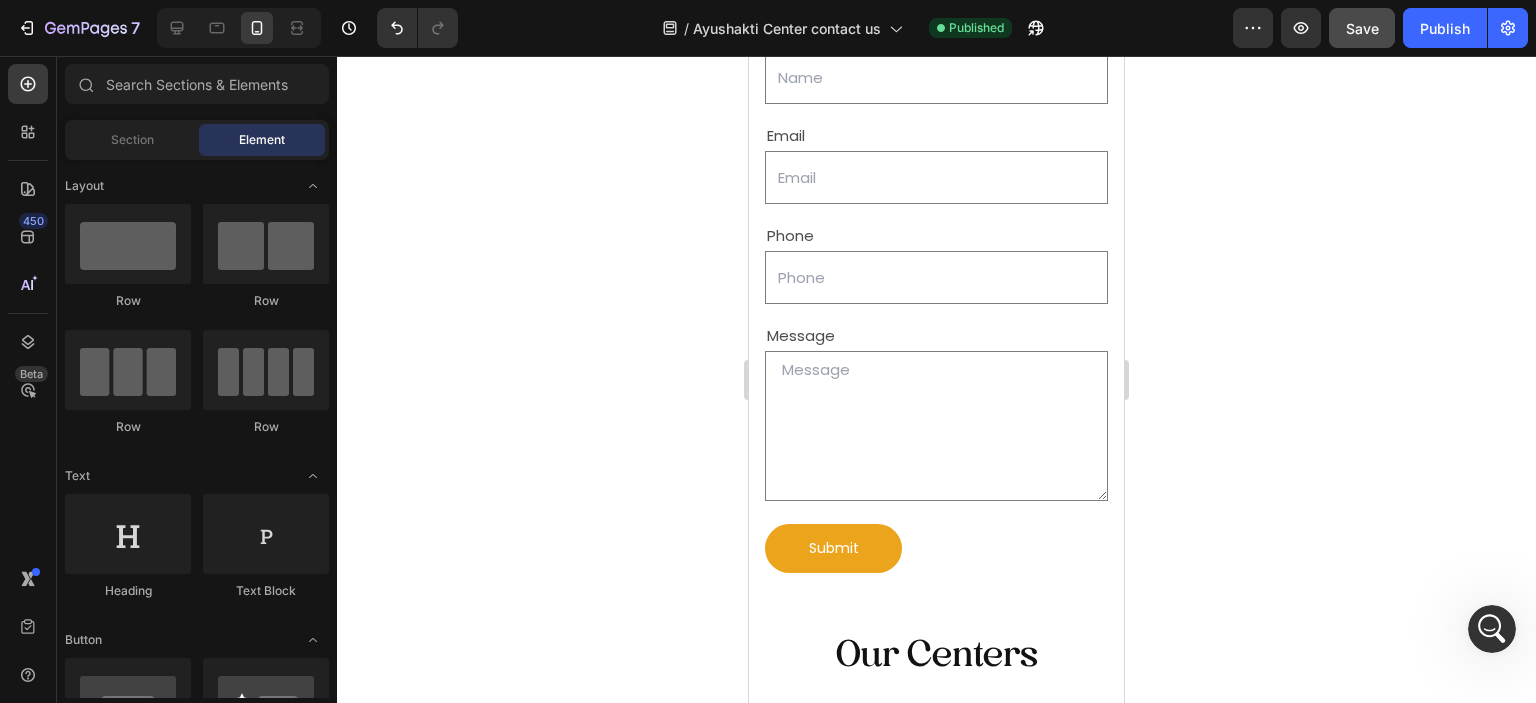click at bounding box center [1492, 629] 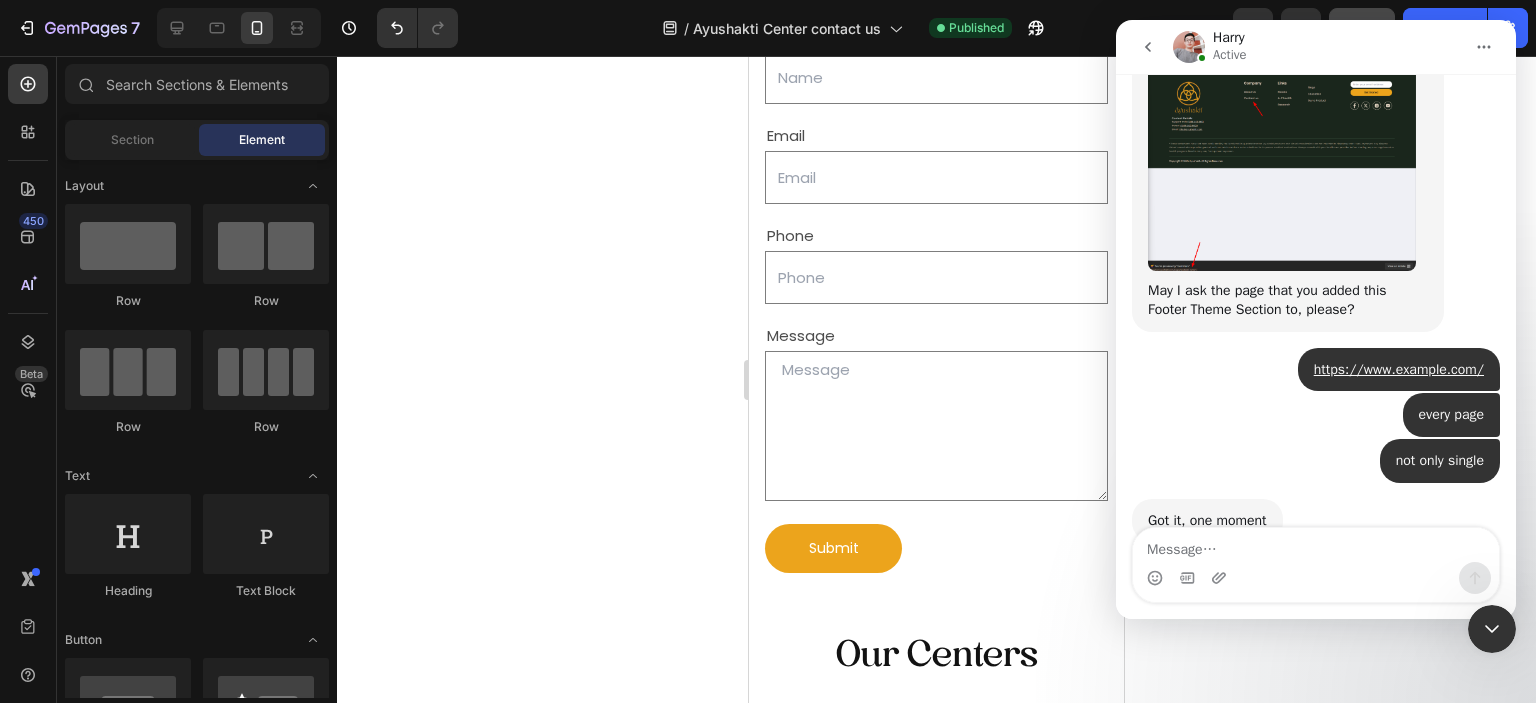 scroll, scrollTop: 4928, scrollLeft: 0, axis: vertical 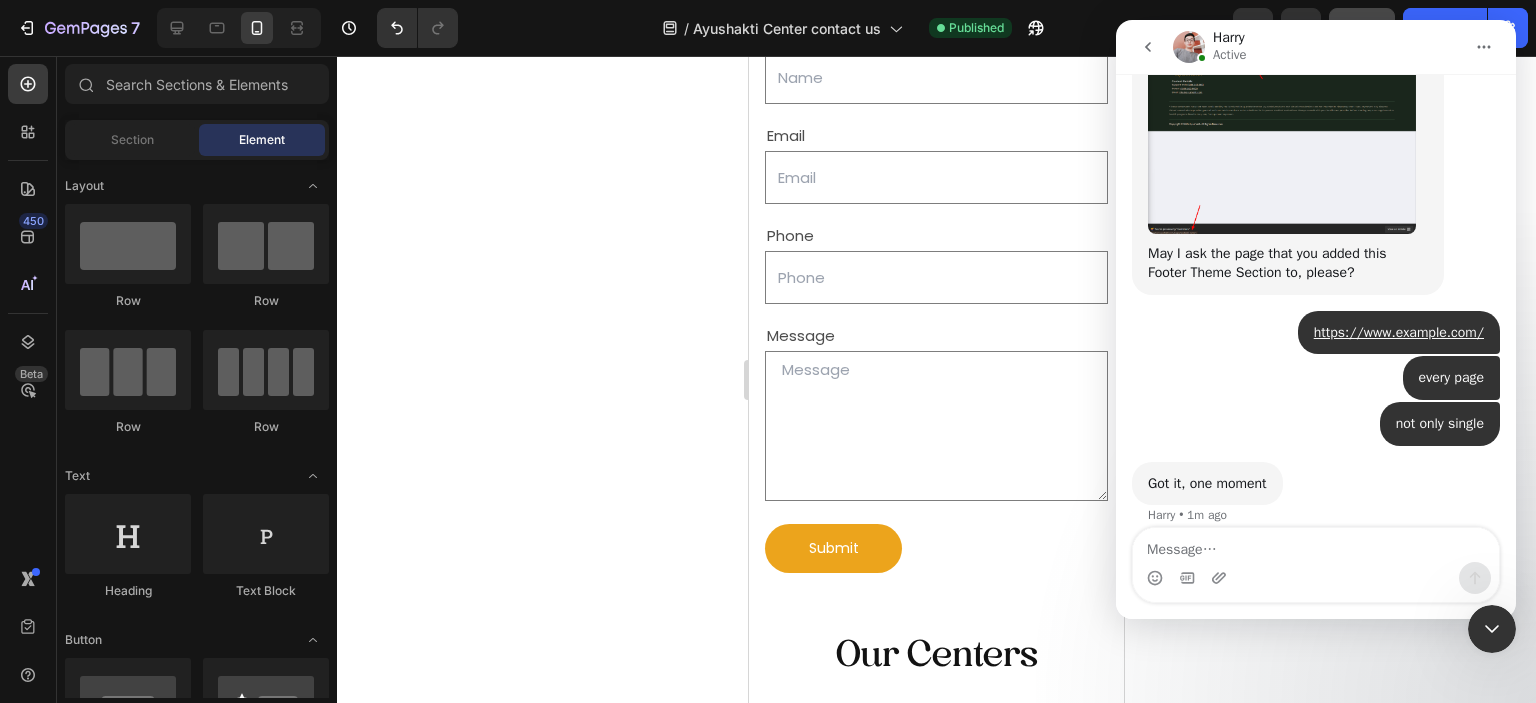 click 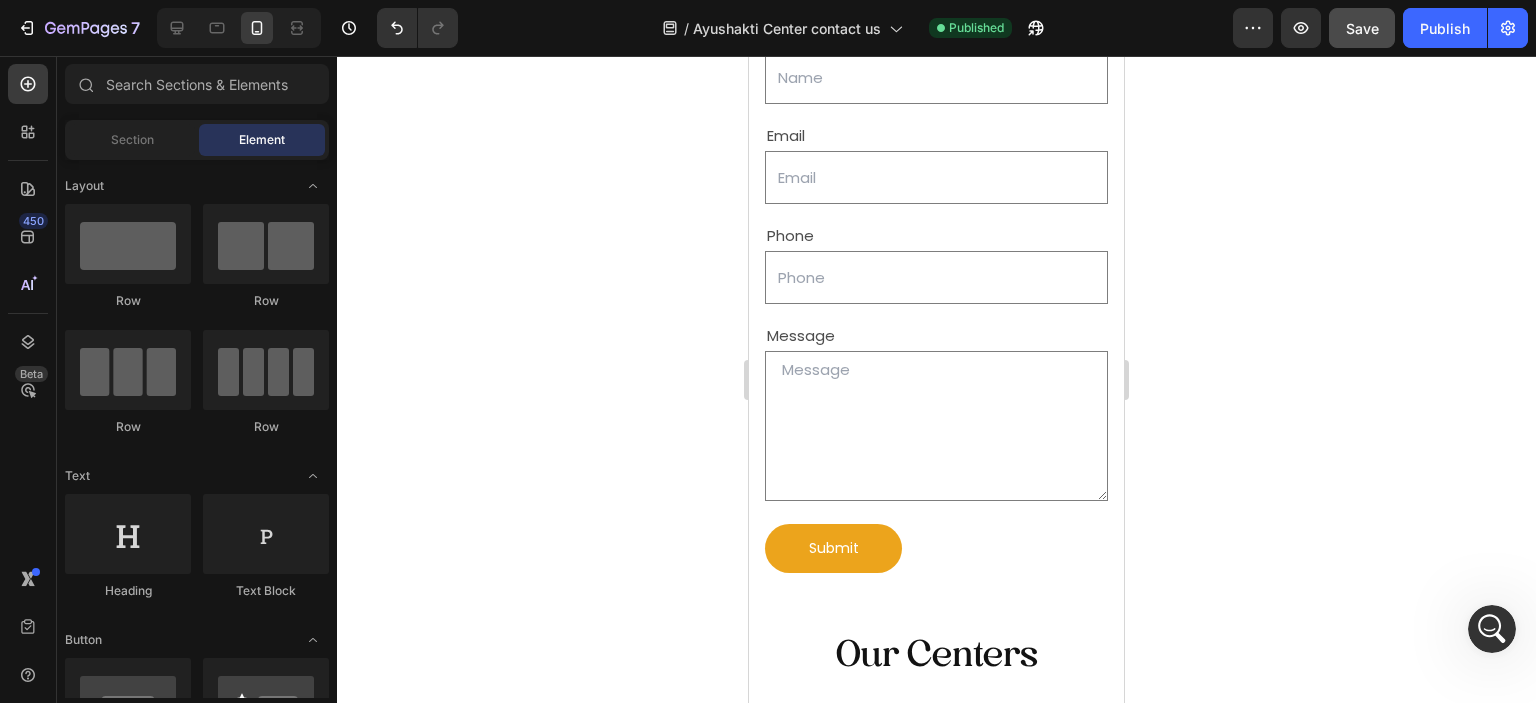 click at bounding box center [1492, 629] 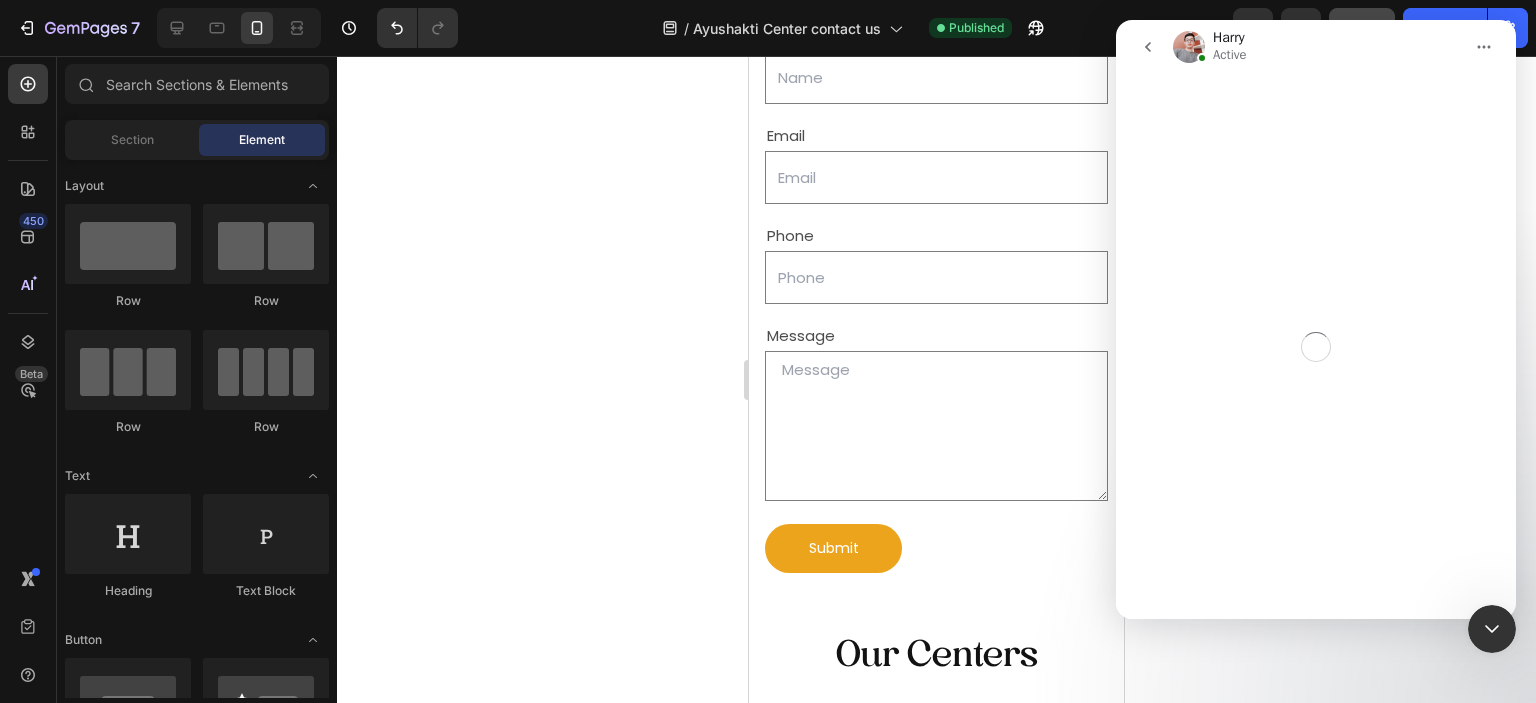 click 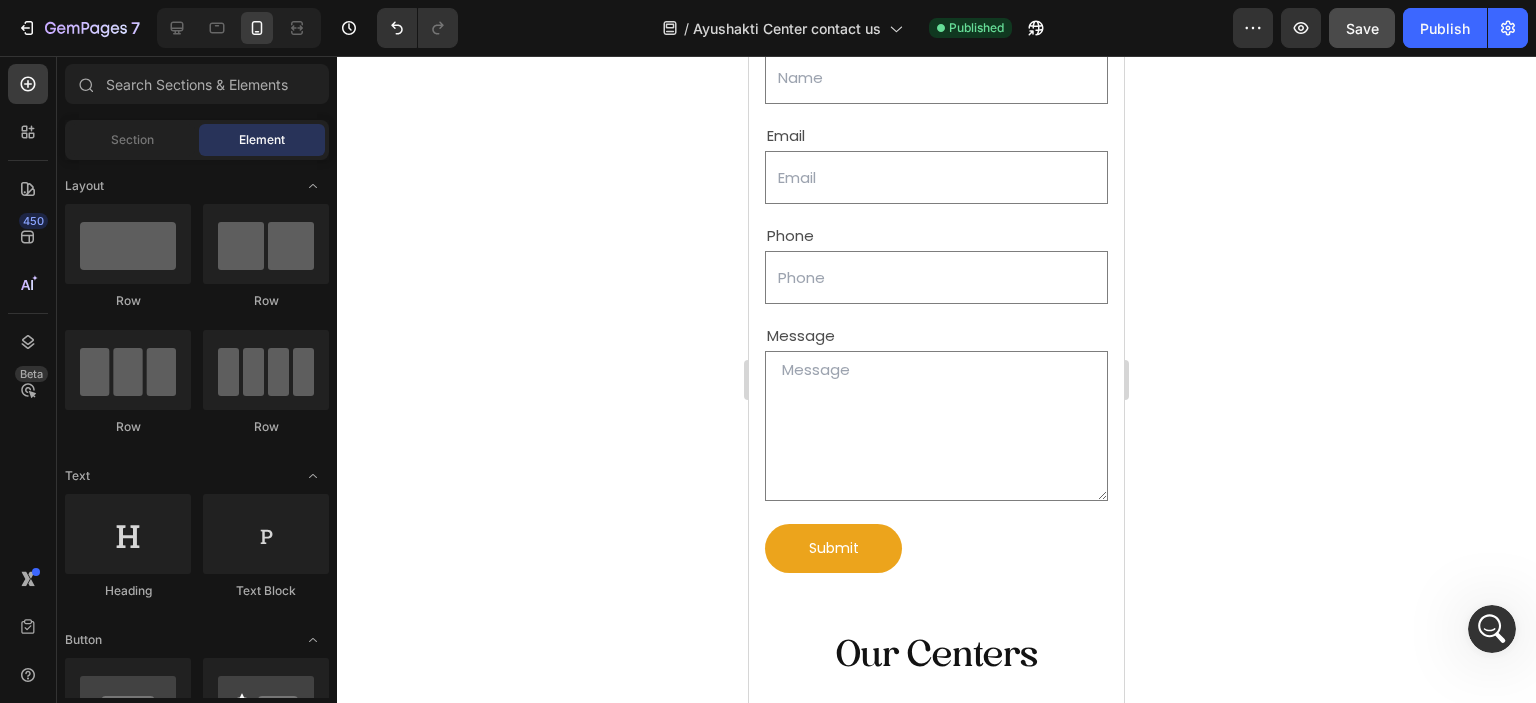 scroll, scrollTop: 4927, scrollLeft: 0, axis: vertical 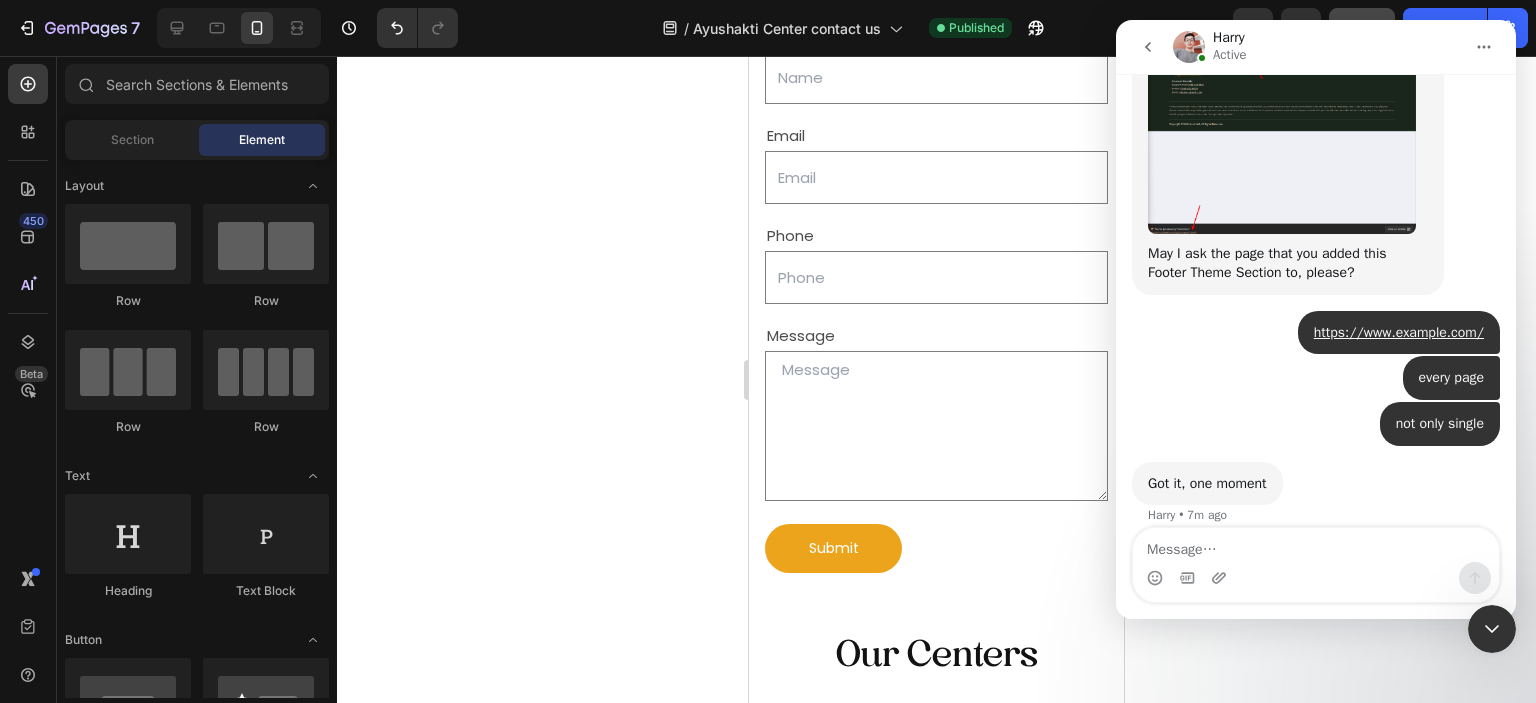 click at bounding box center [1316, 545] 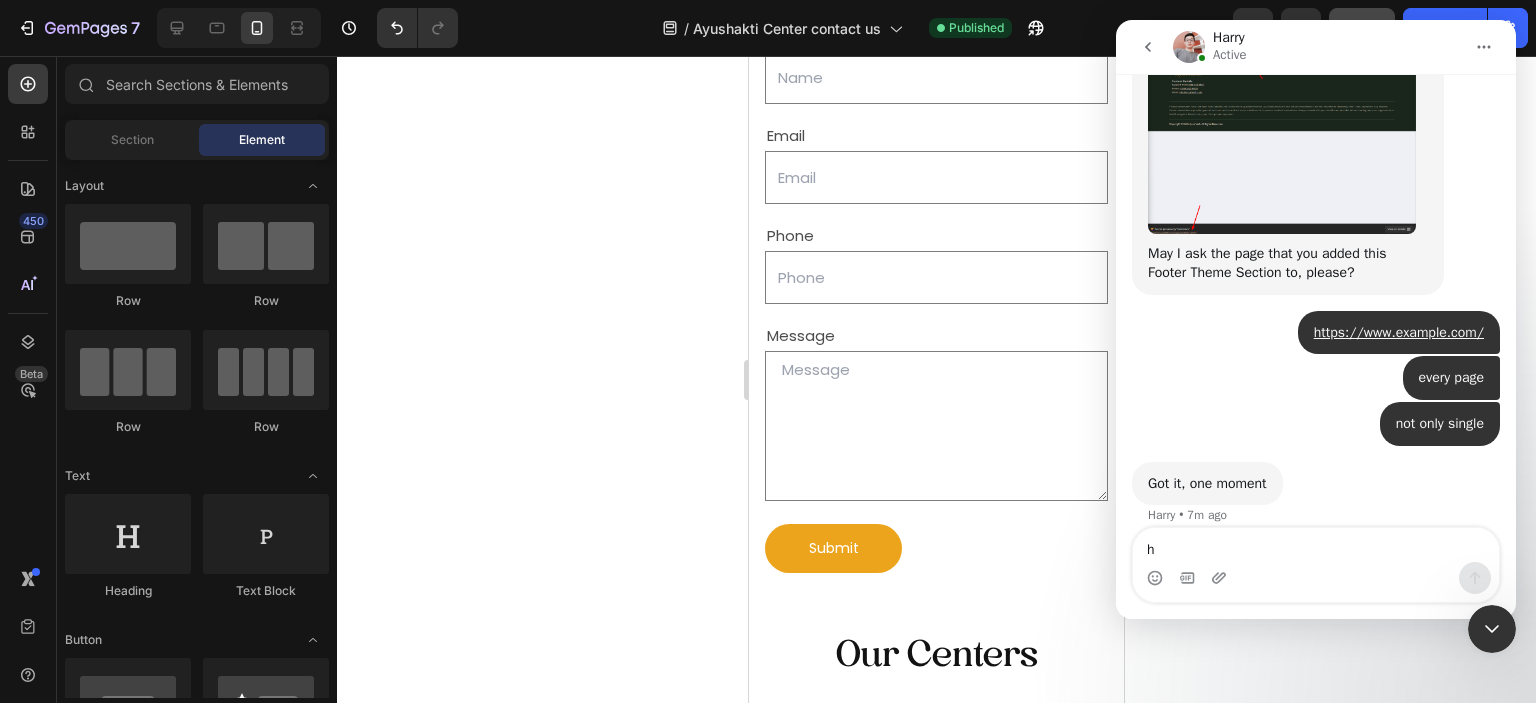 type on "hi" 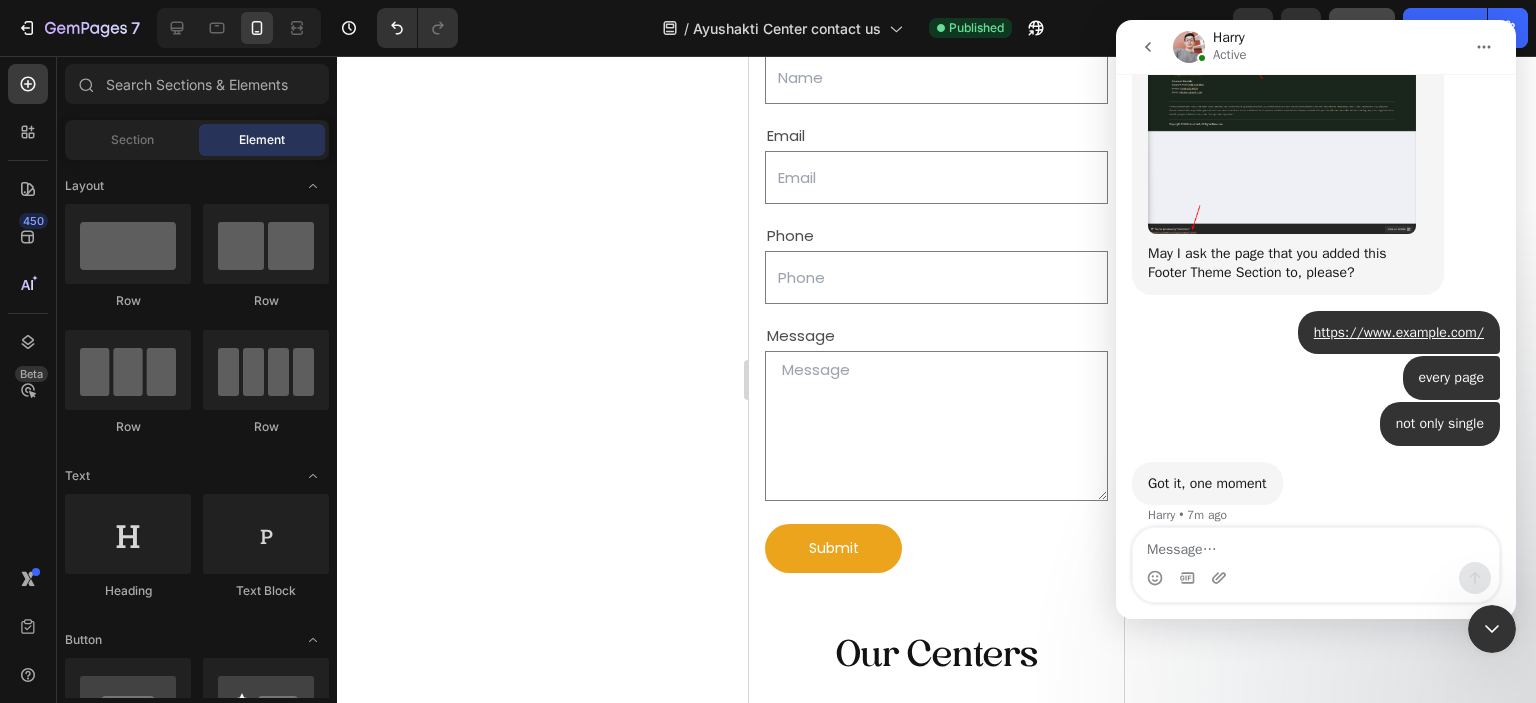 scroll, scrollTop: 4987, scrollLeft: 0, axis: vertical 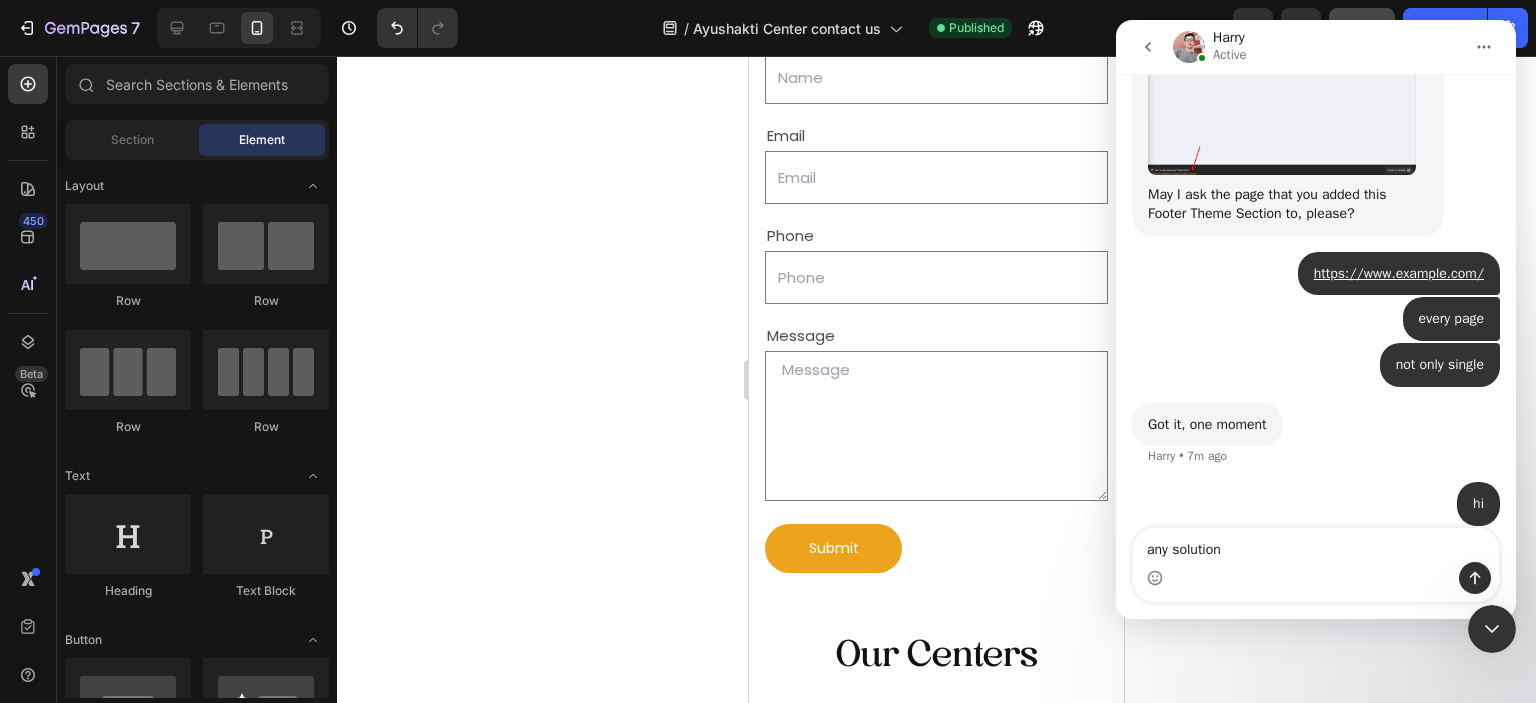 type on "any solution?" 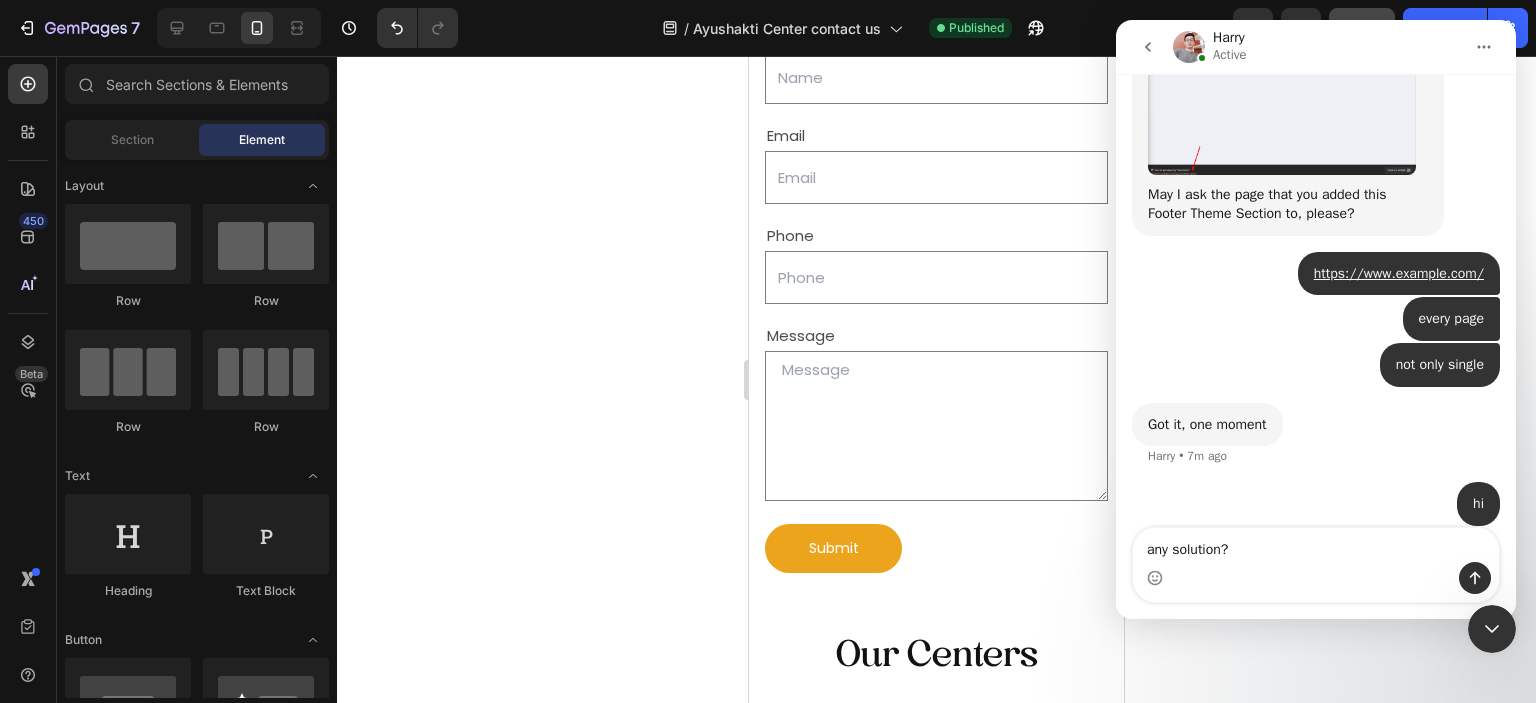 type 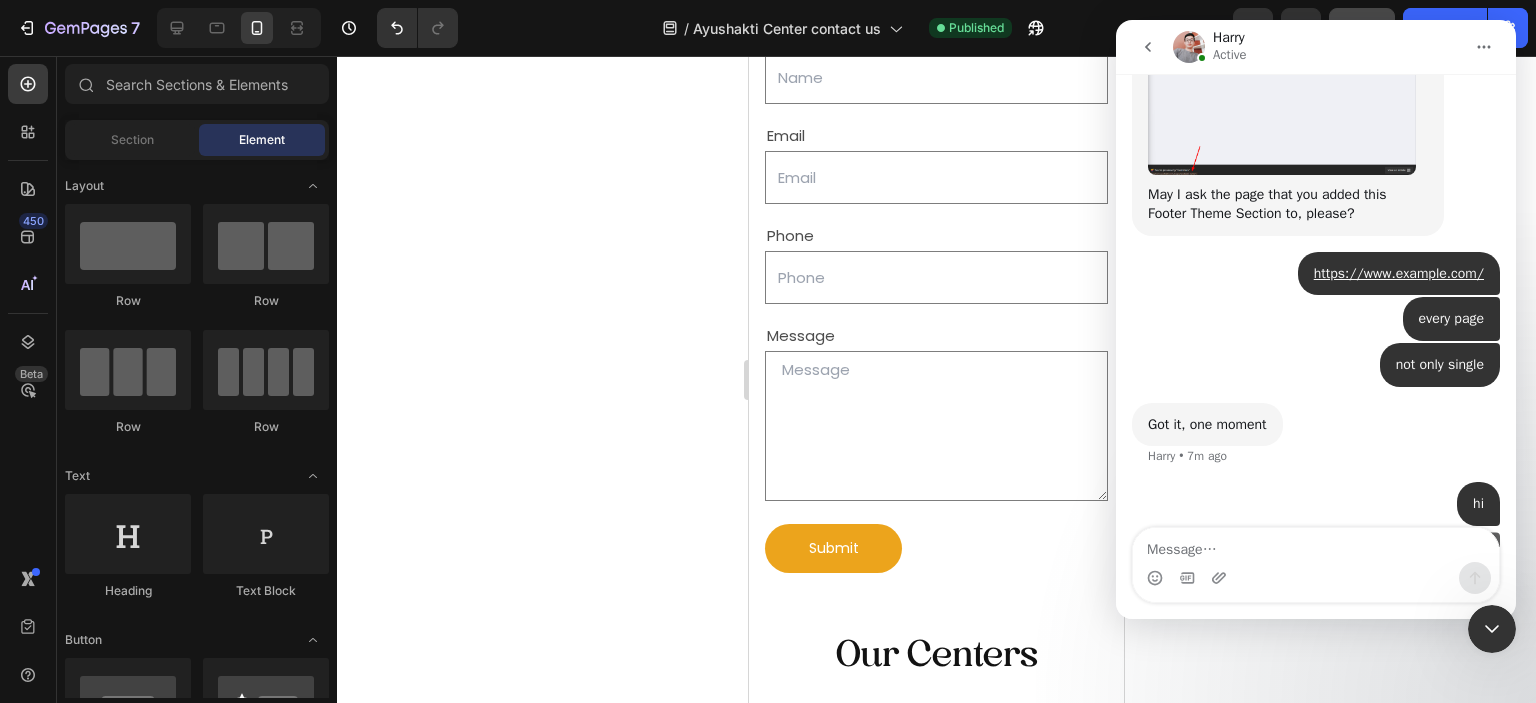scroll, scrollTop: 5032, scrollLeft: 0, axis: vertical 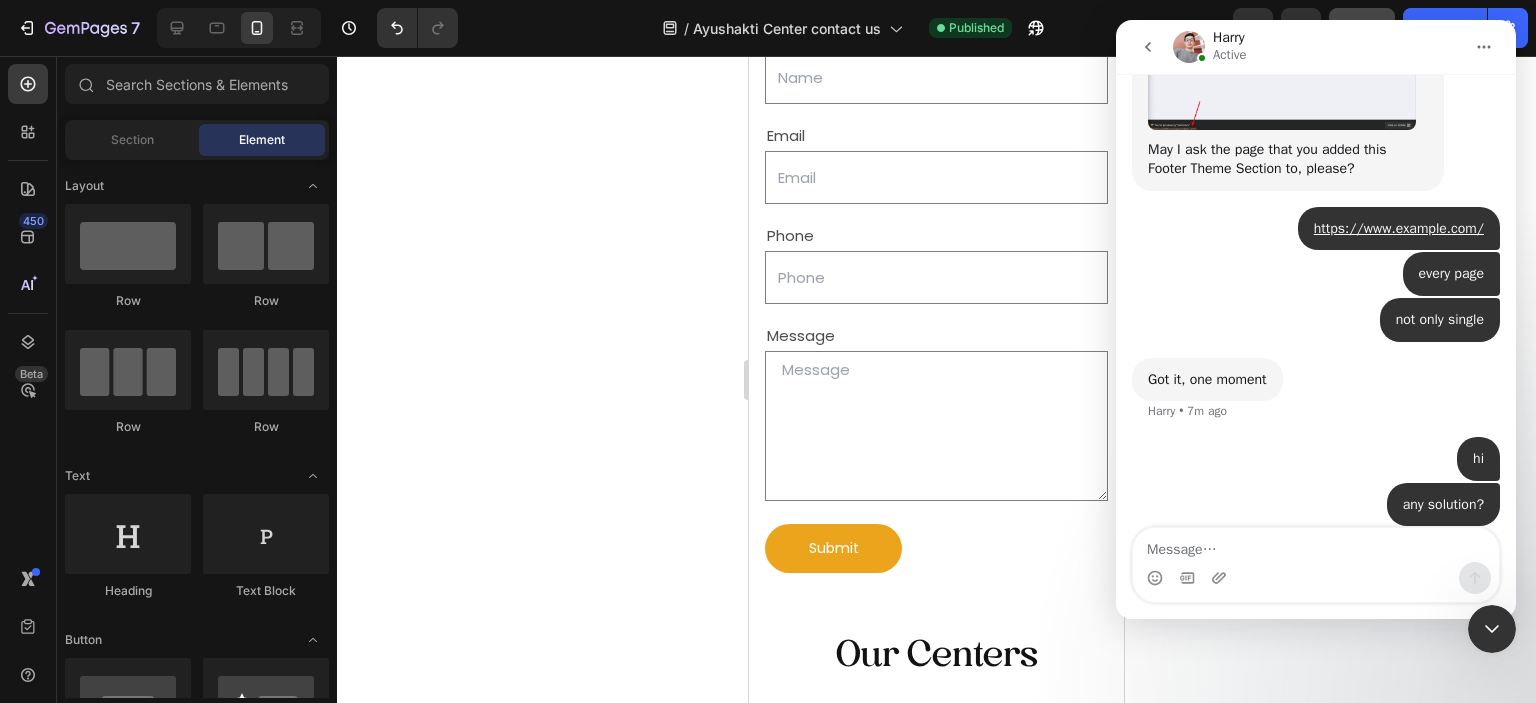 drag, startPoint x: 1485, startPoint y: 628, endPoint x: 1567, endPoint y: 884, distance: 268.8122 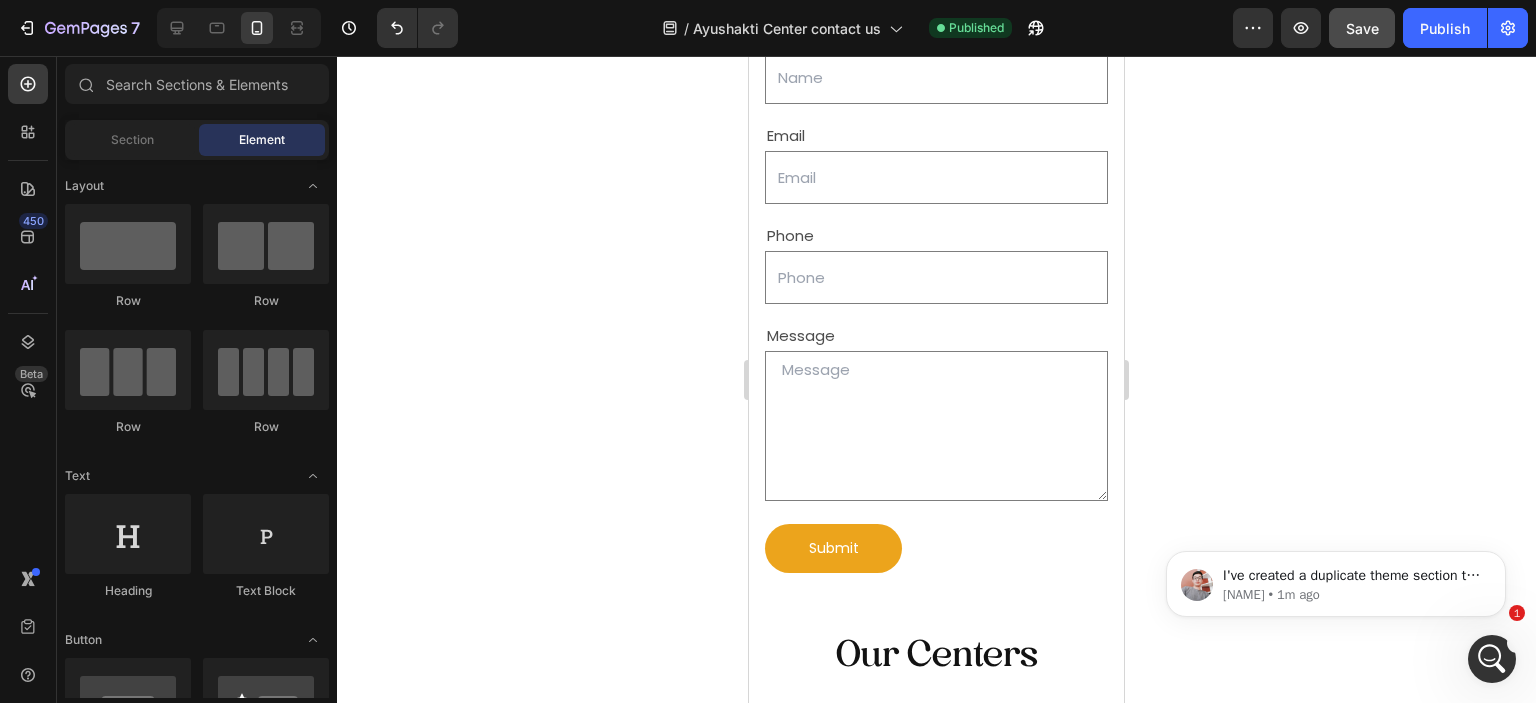scroll, scrollTop: 5112, scrollLeft: 0, axis: vertical 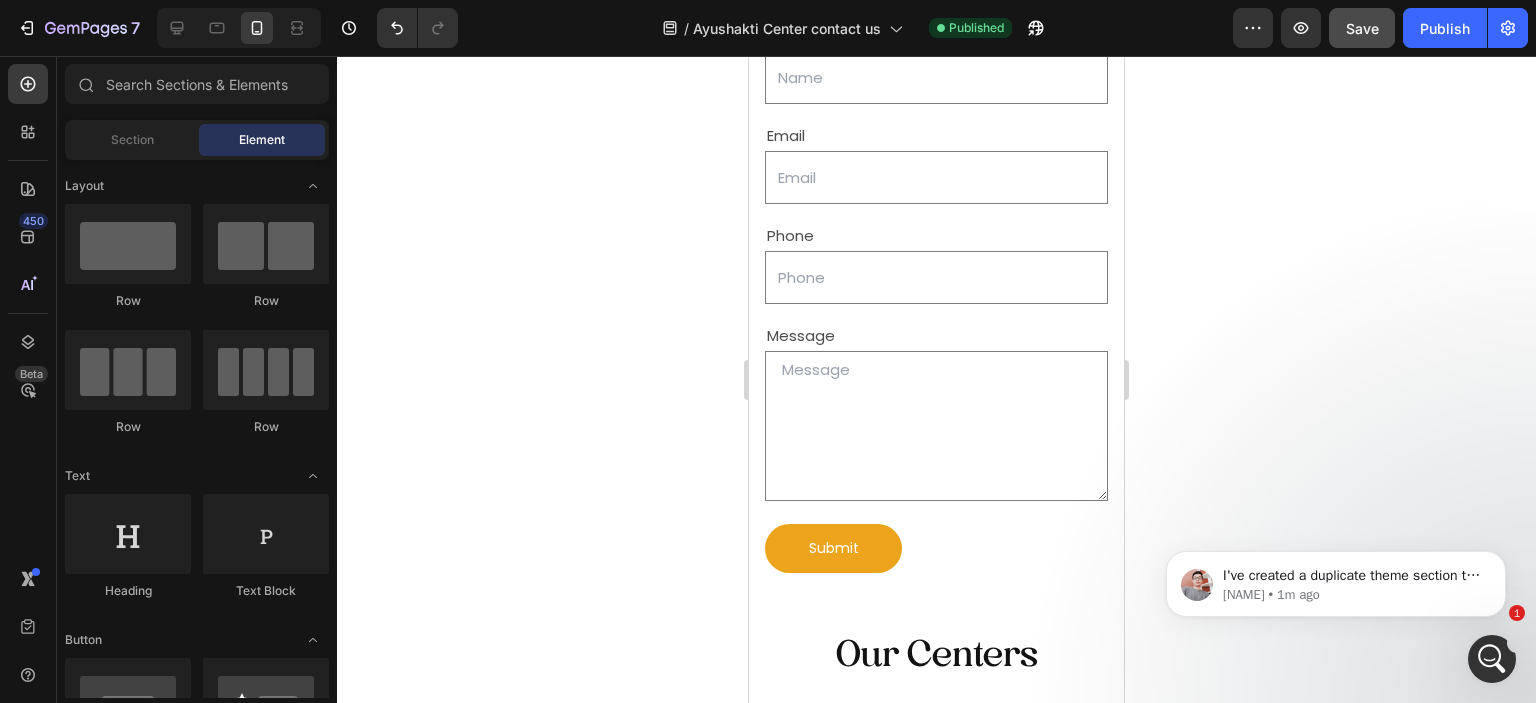 drag, startPoint x: 1488, startPoint y: 635, endPoint x: 21, endPoint y: 11, distance: 1594.1973 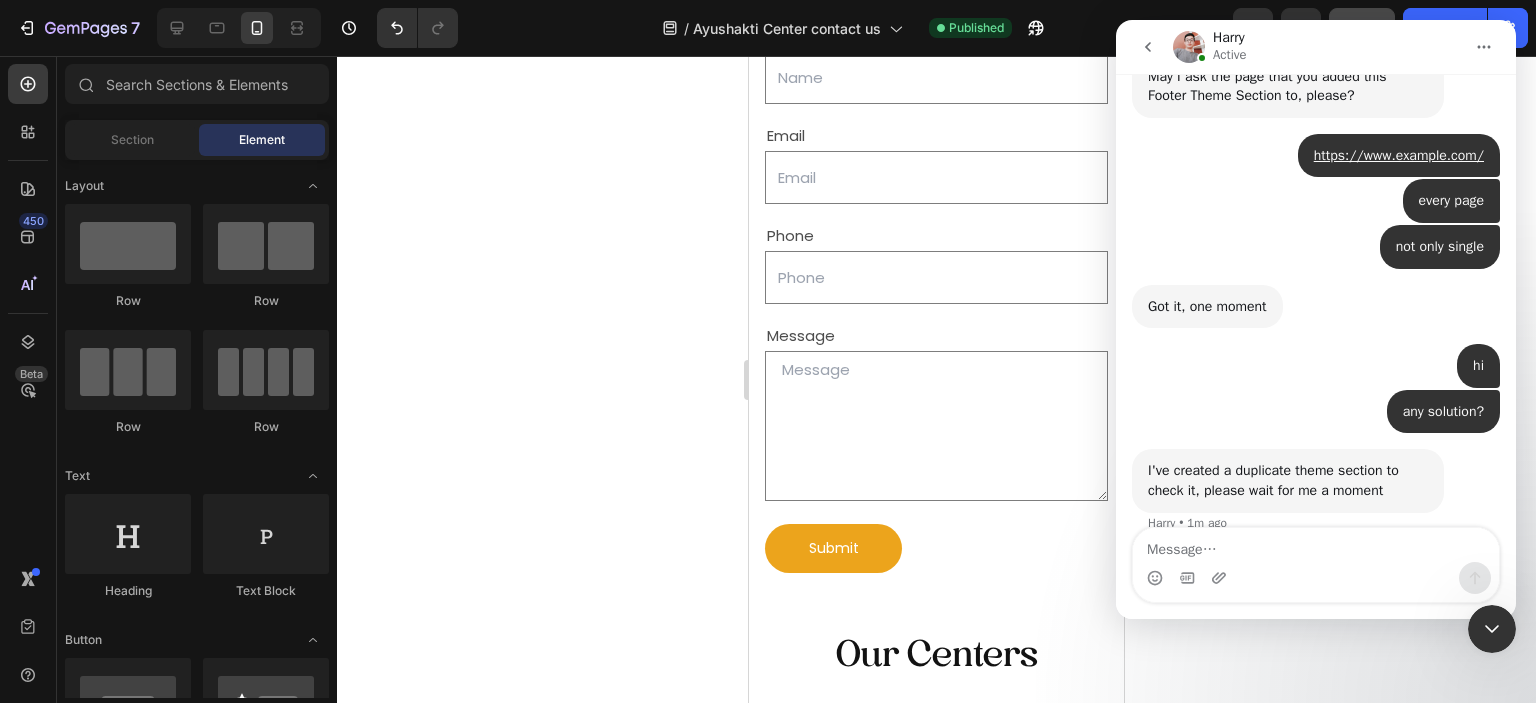 scroll, scrollTop: 5112, scrollLeft: 0, axis: vertical 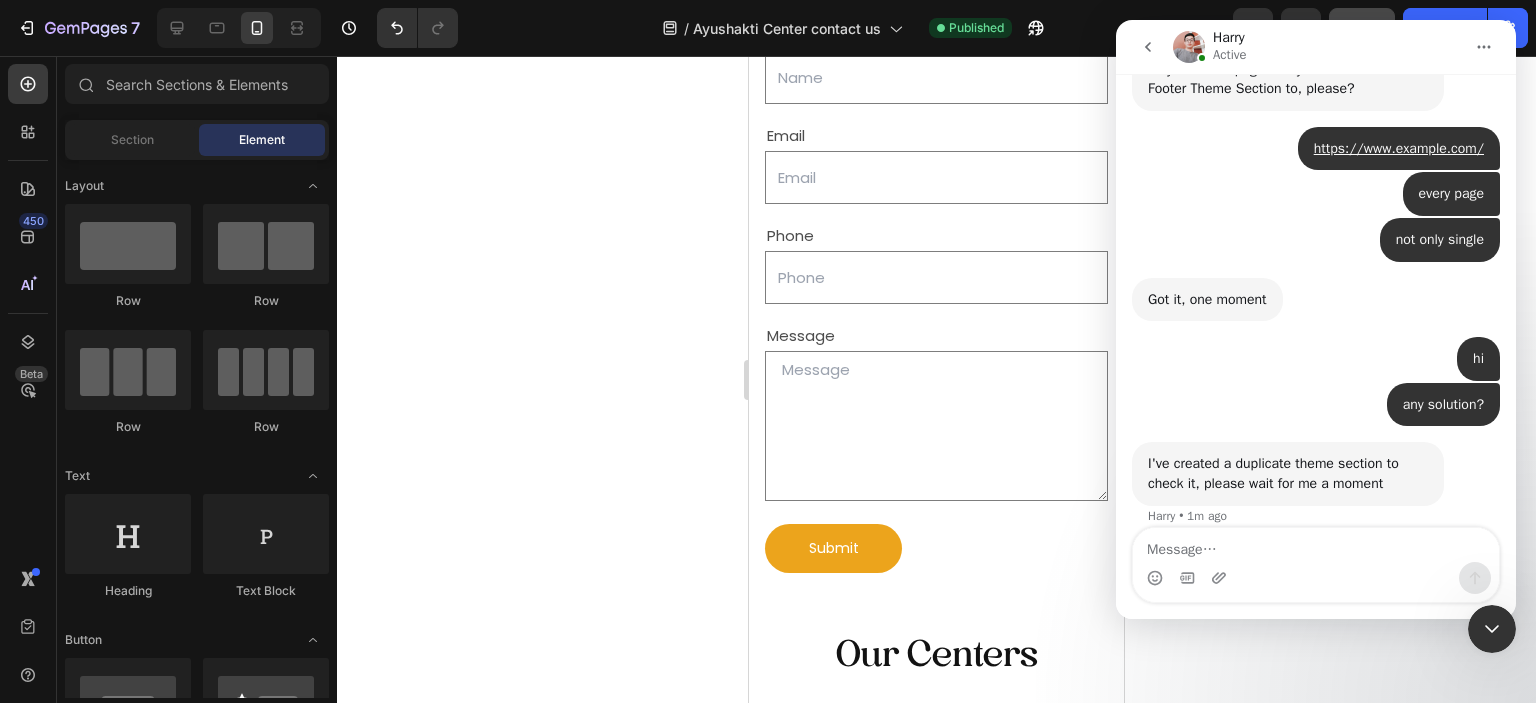 click at bounding box center (1492, 629) 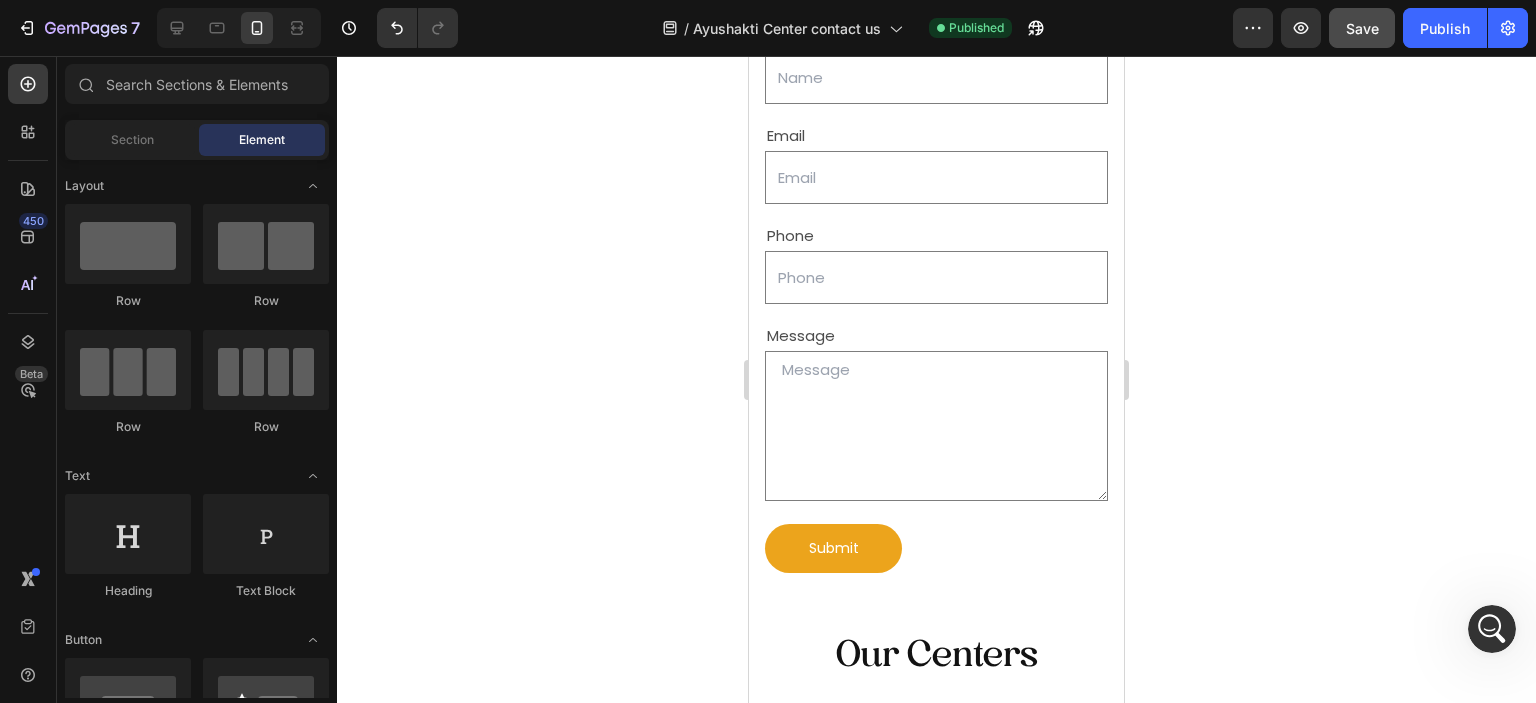 scroll, scrollTop: 5188, scrollLeft: 0, axis: vertical 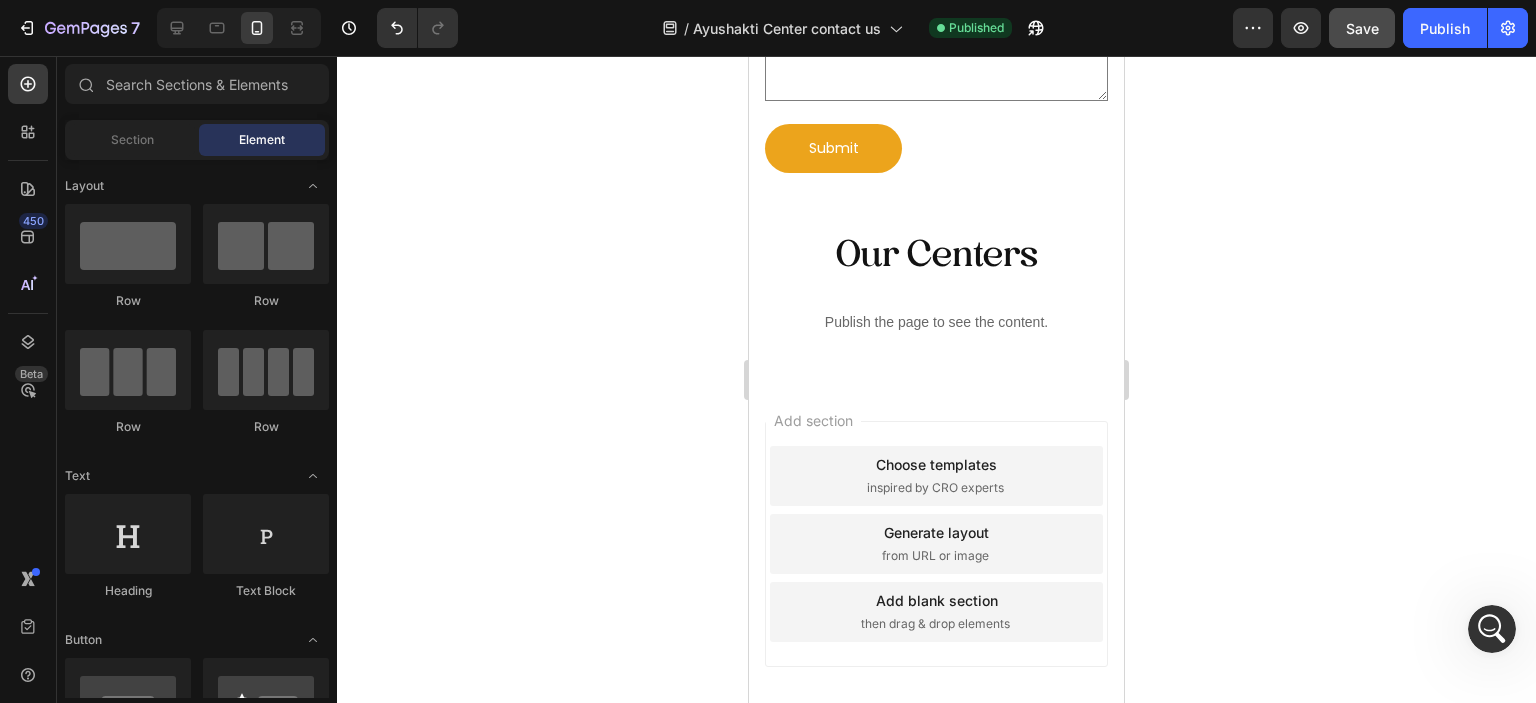 click at bounding box center [1492, 629] 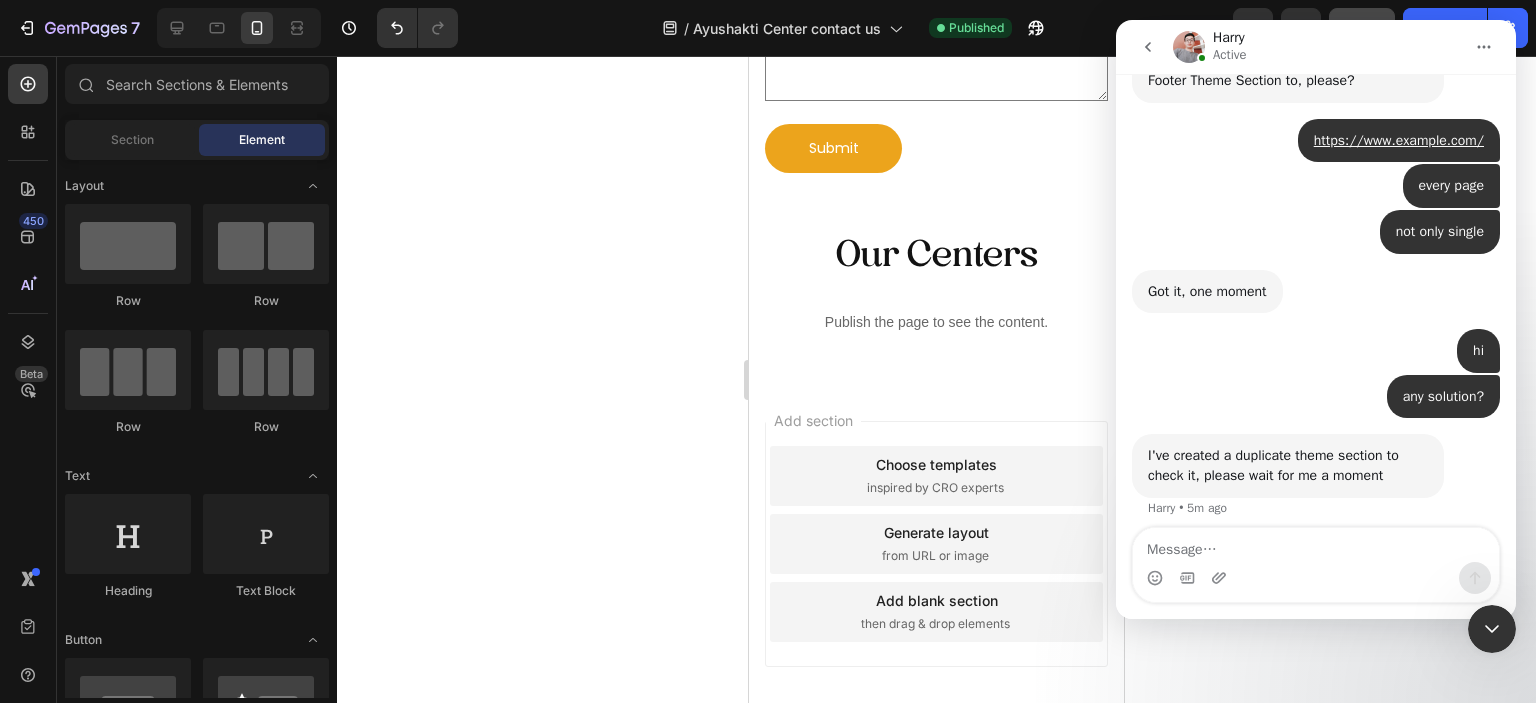 scroll, scrollTop: 5188, scrollLeft: 0, axis: vertical 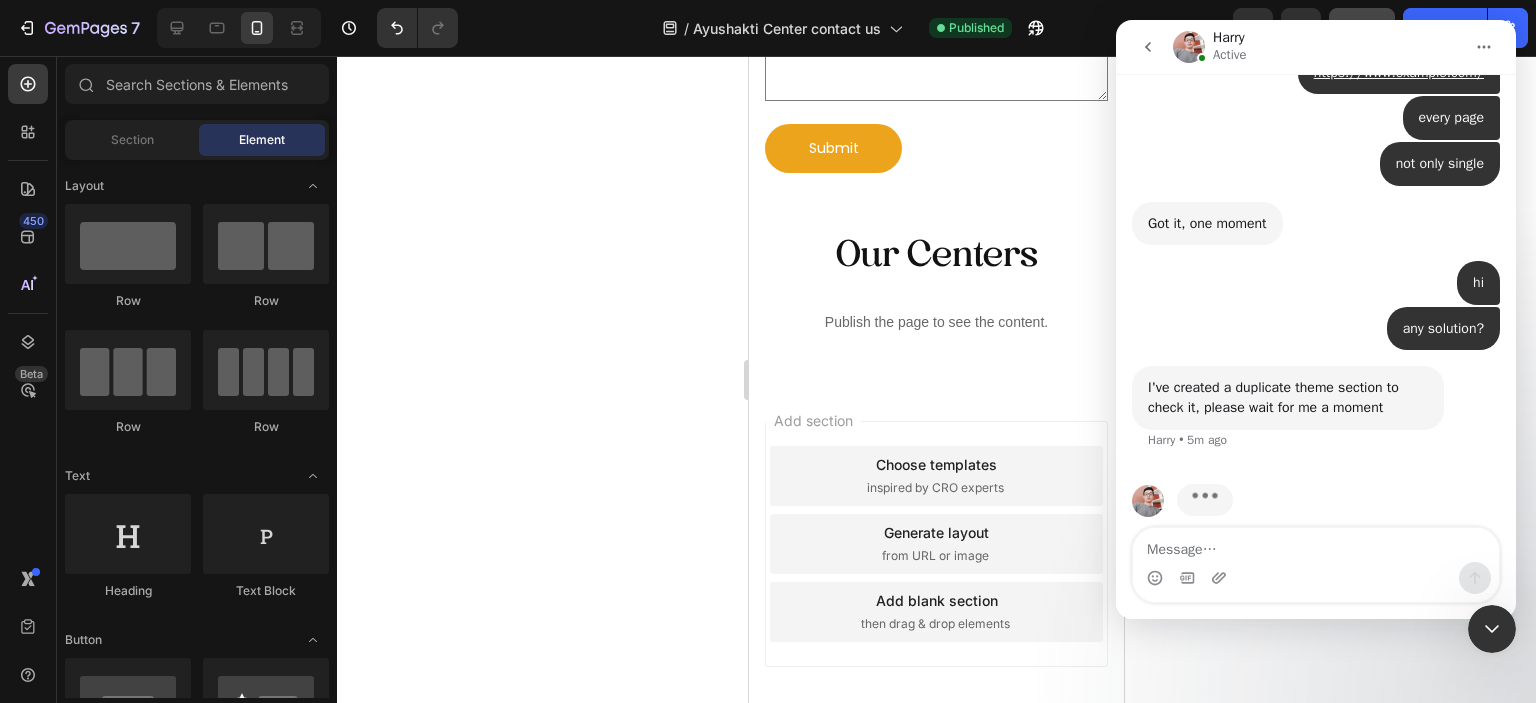 drag, startPoint x: 1535, startPoint y: 633, endPoint x: 1526, endPoint y: 671, distance: 39.051247 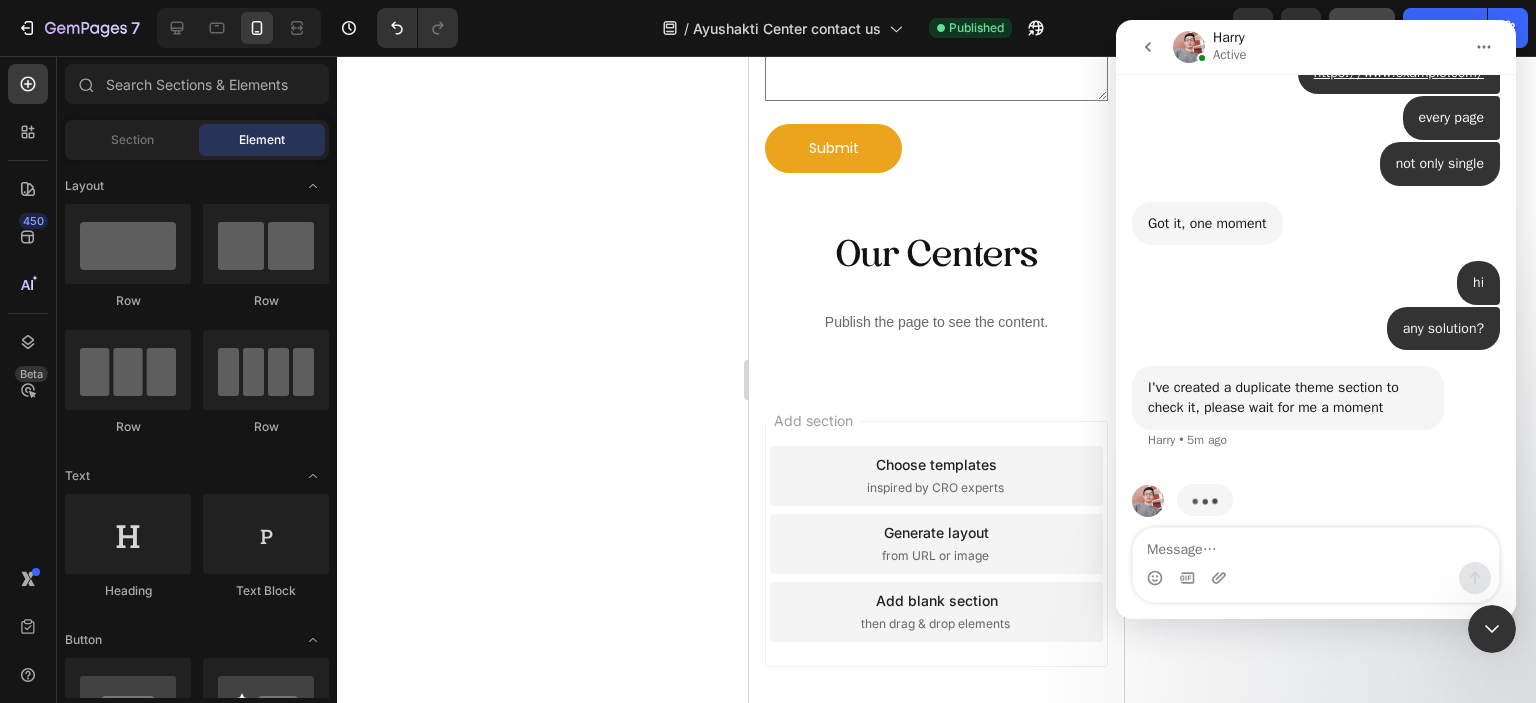 click 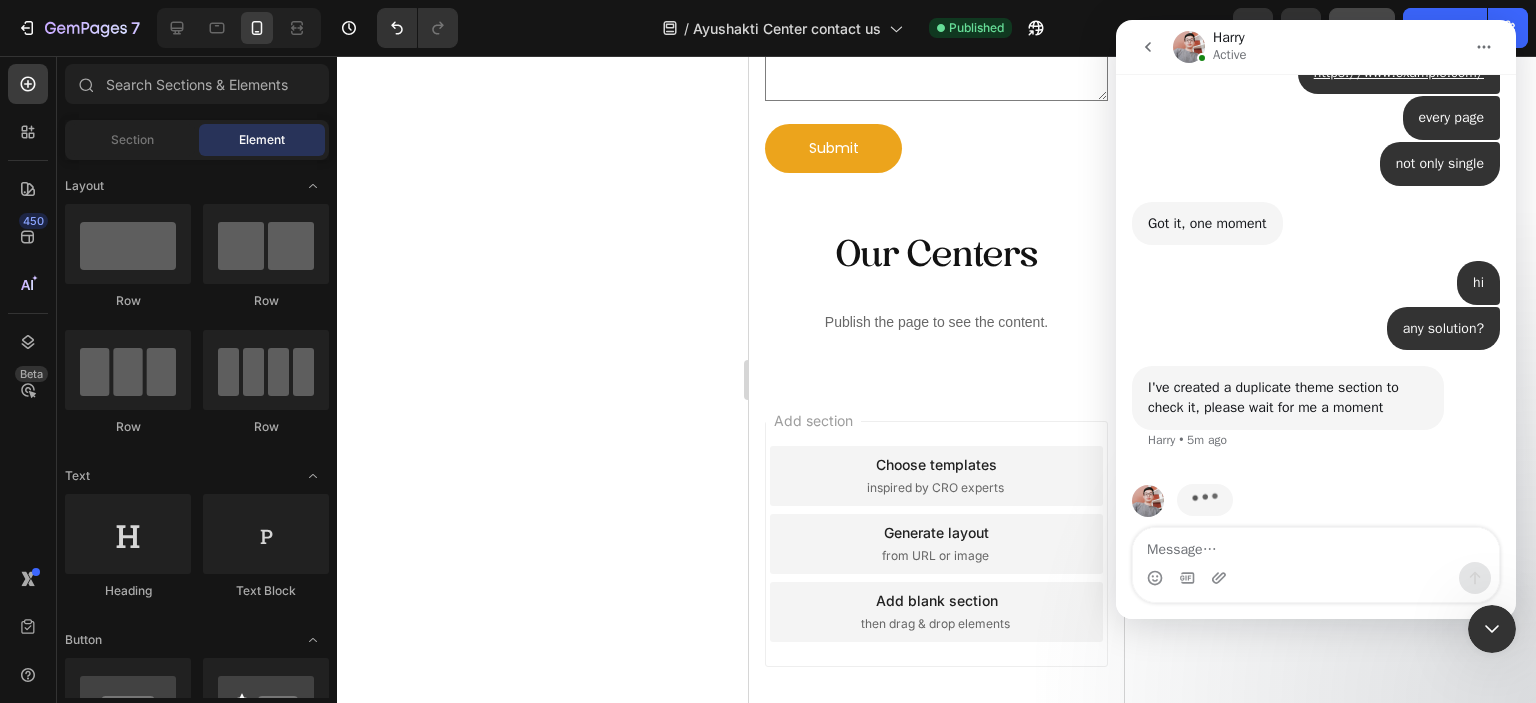 click 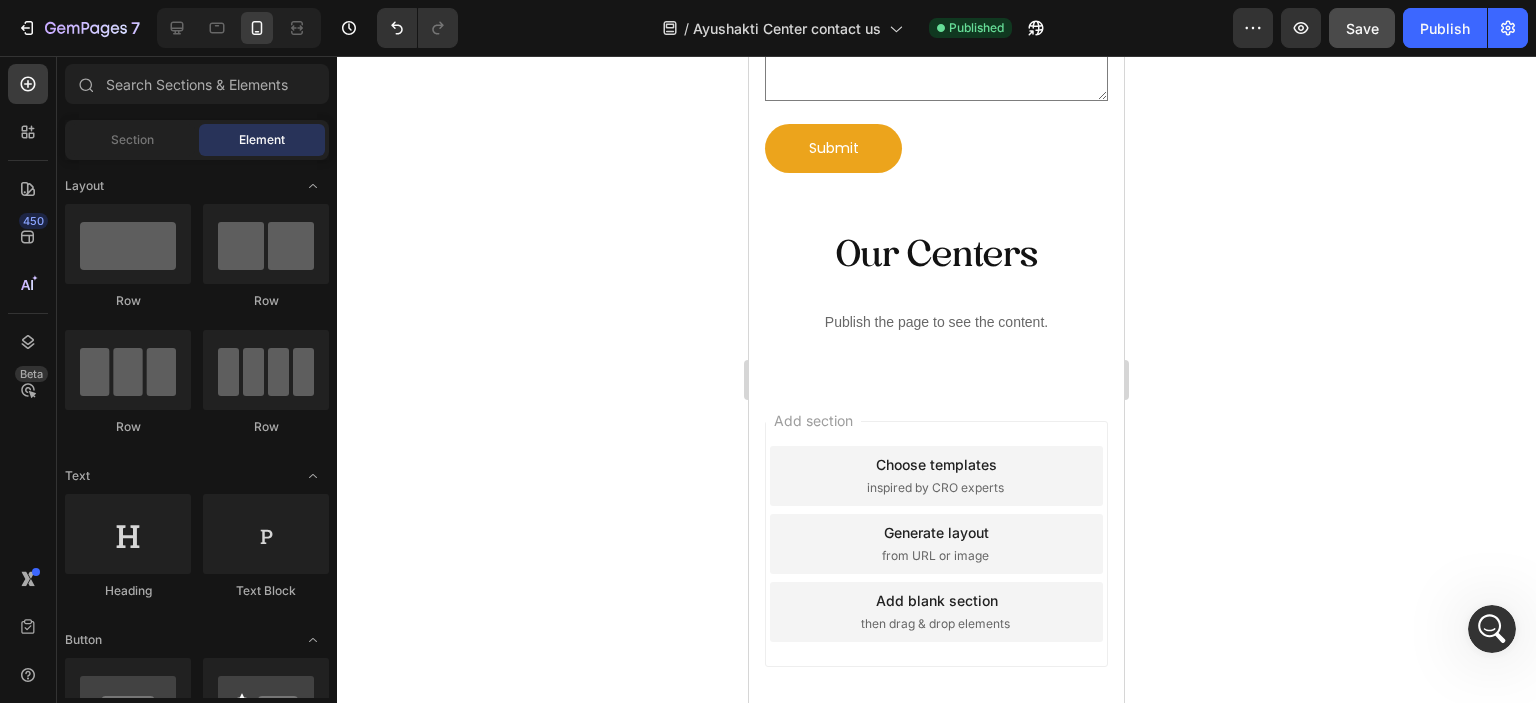click 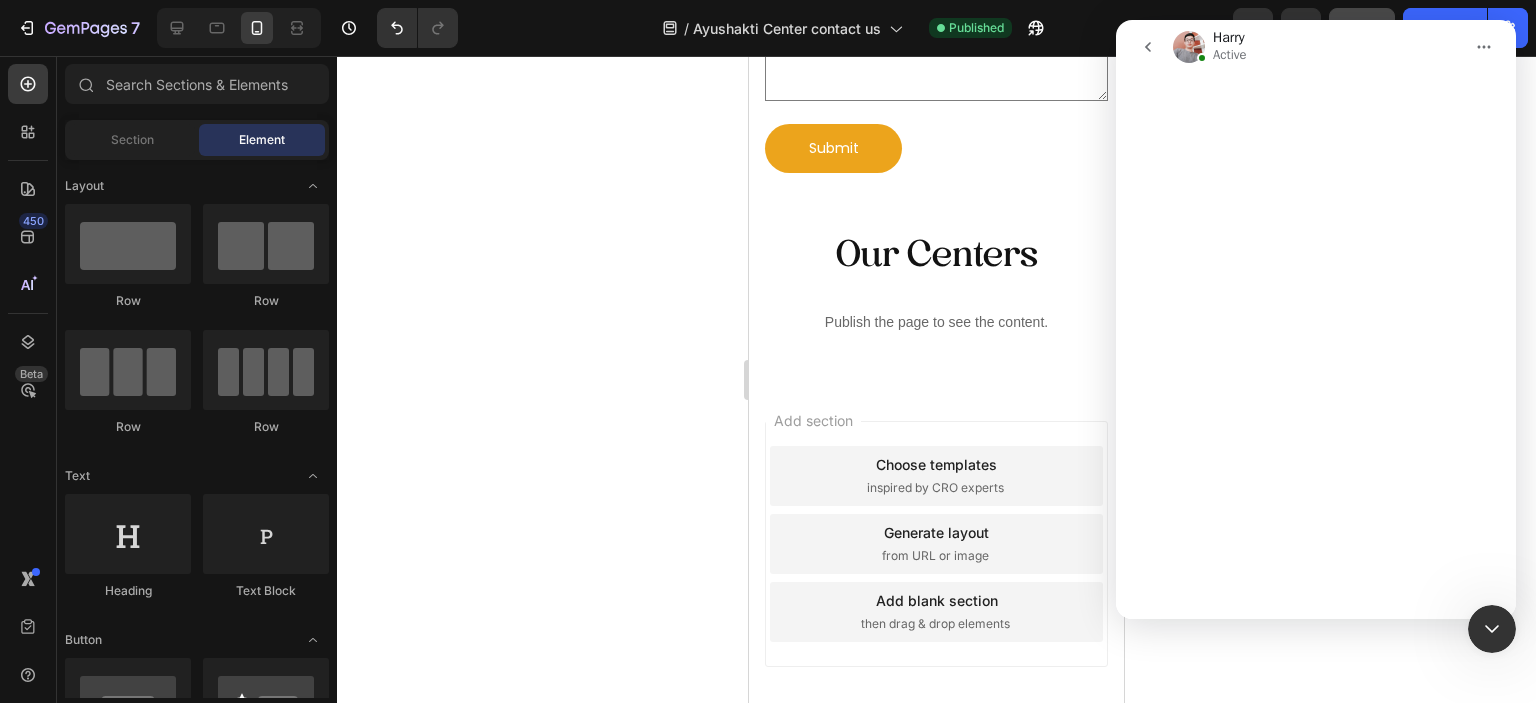 click 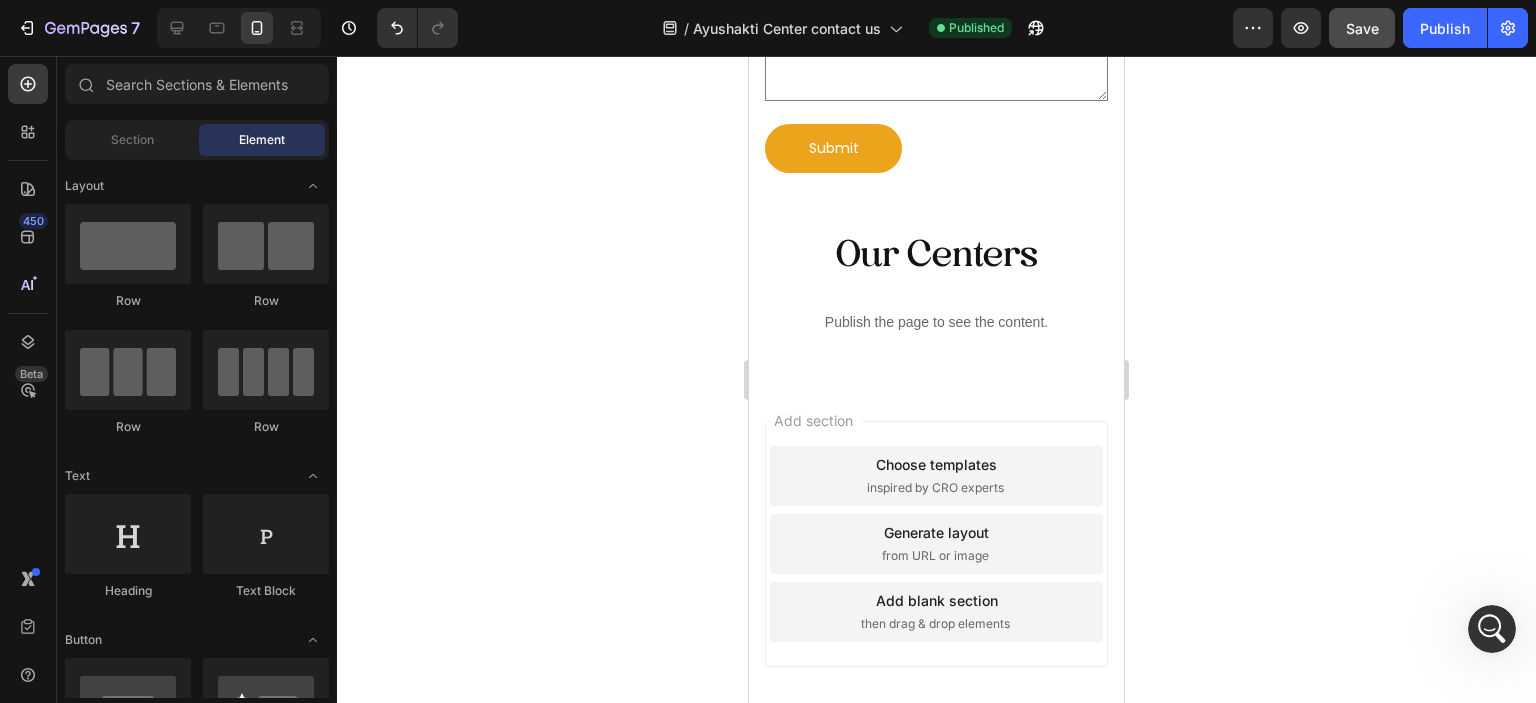 scroll, scrollTop: 5188, scrollLeft: 0, axis: vertical 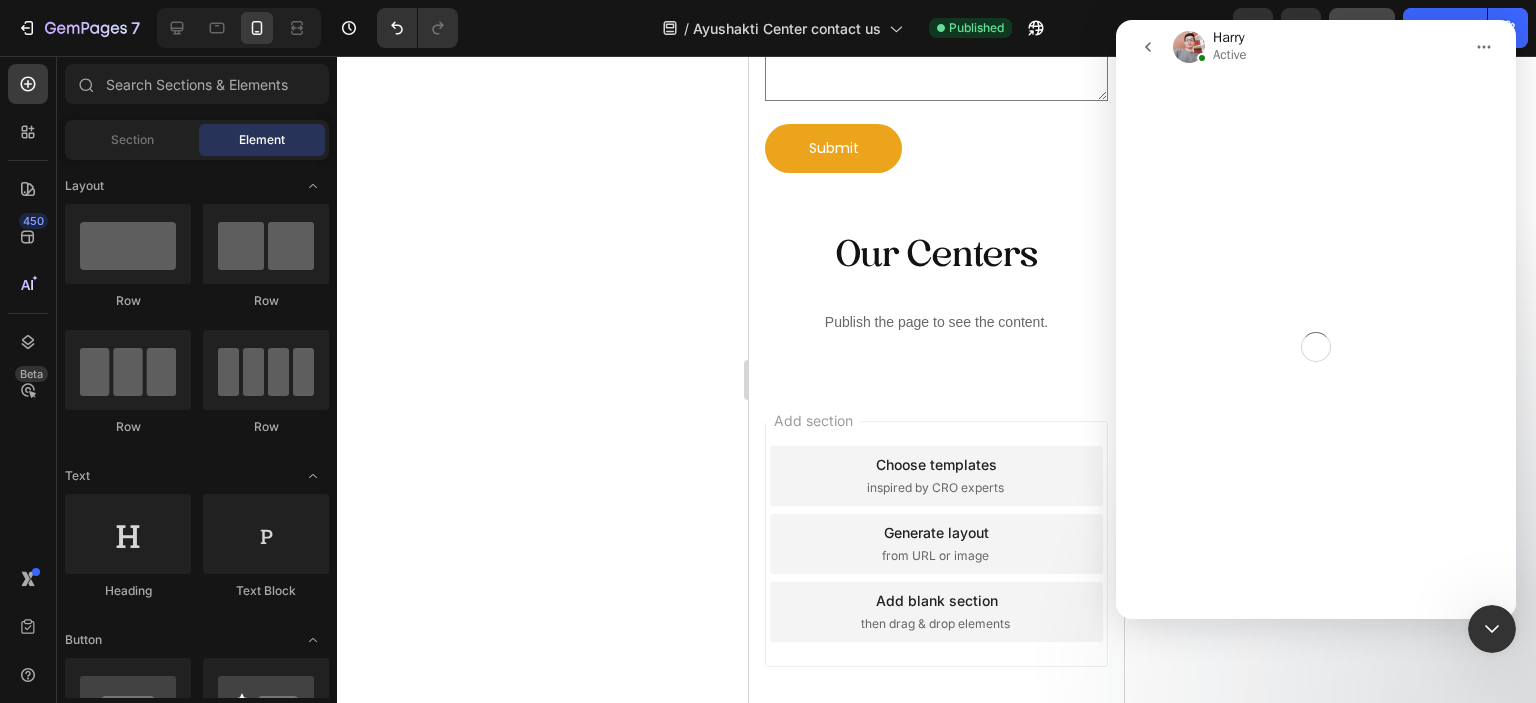 click 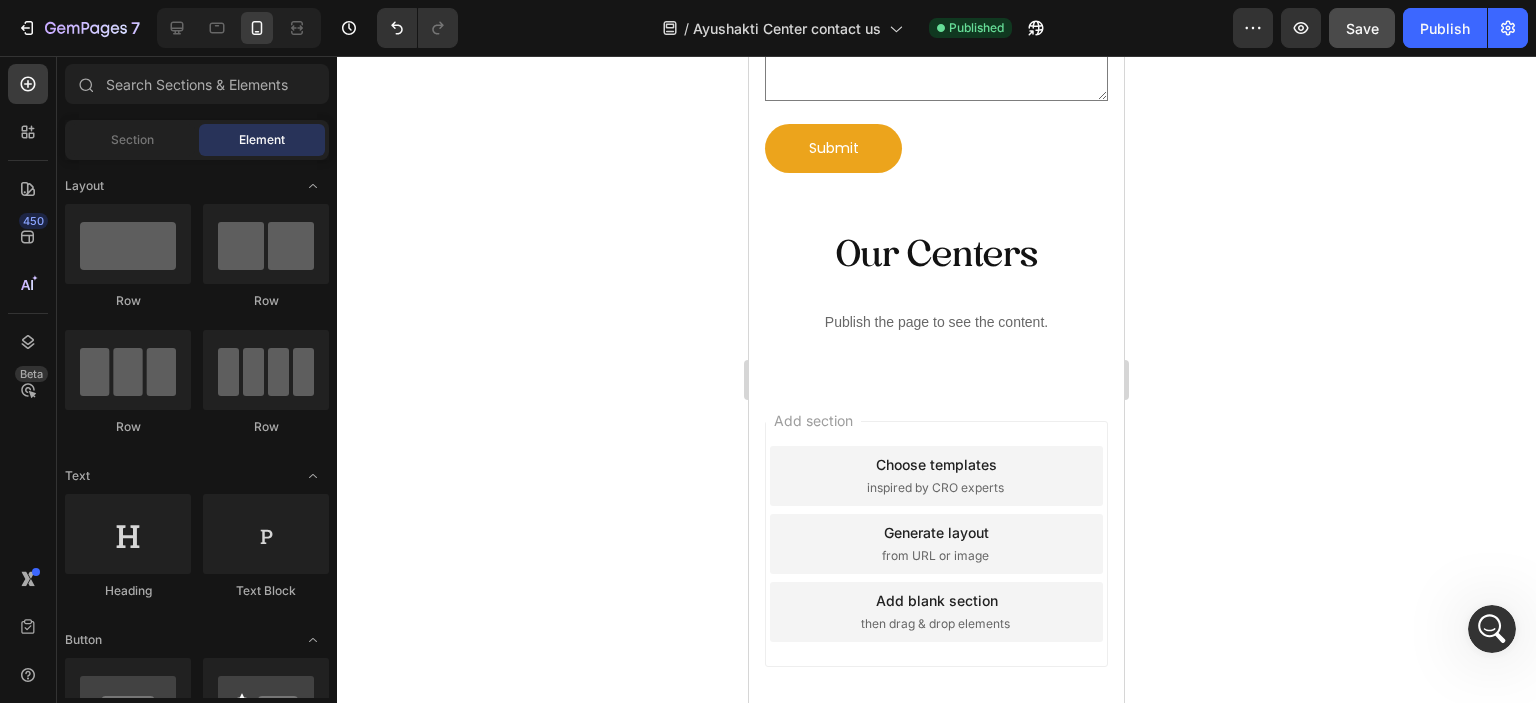 click 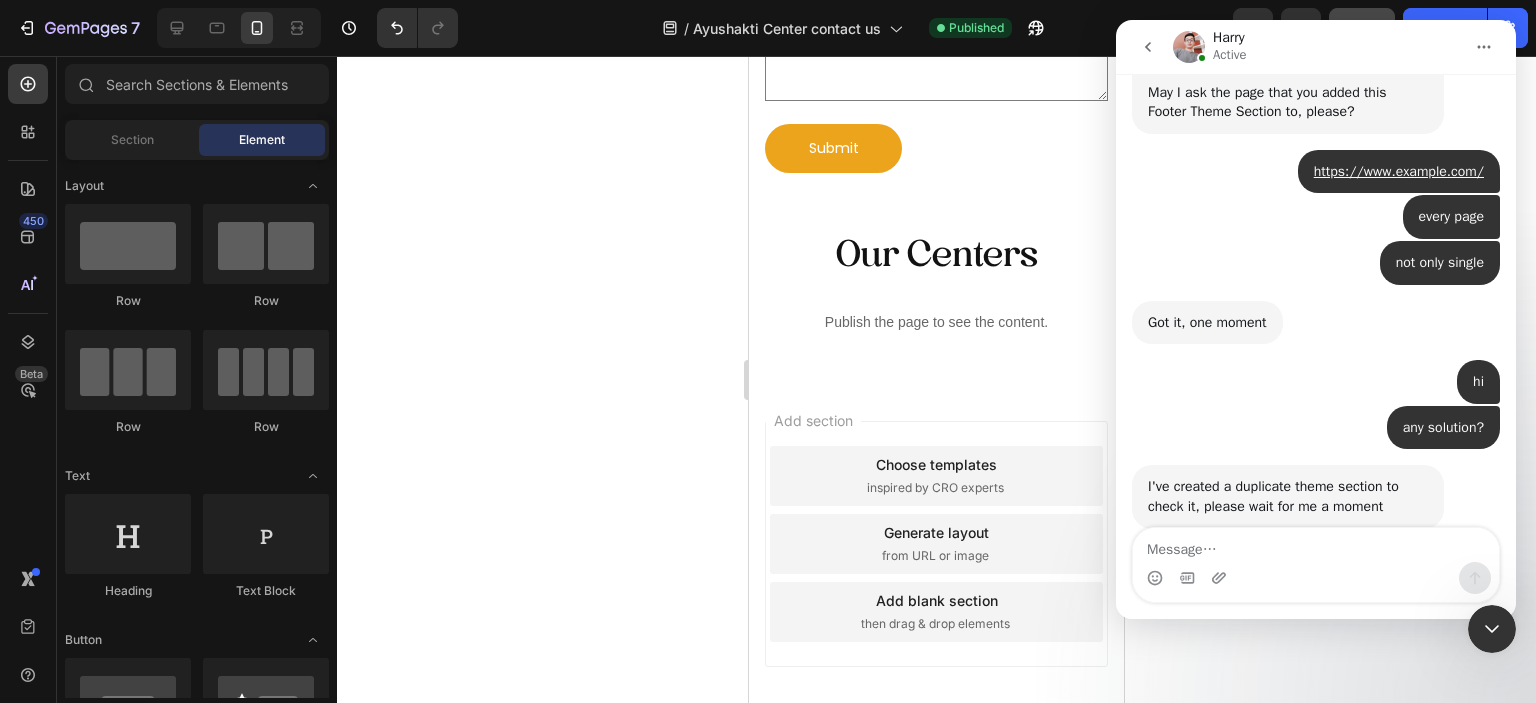 scroll, scrollTop: 5188, scrollLeft: 0, axis: vertical 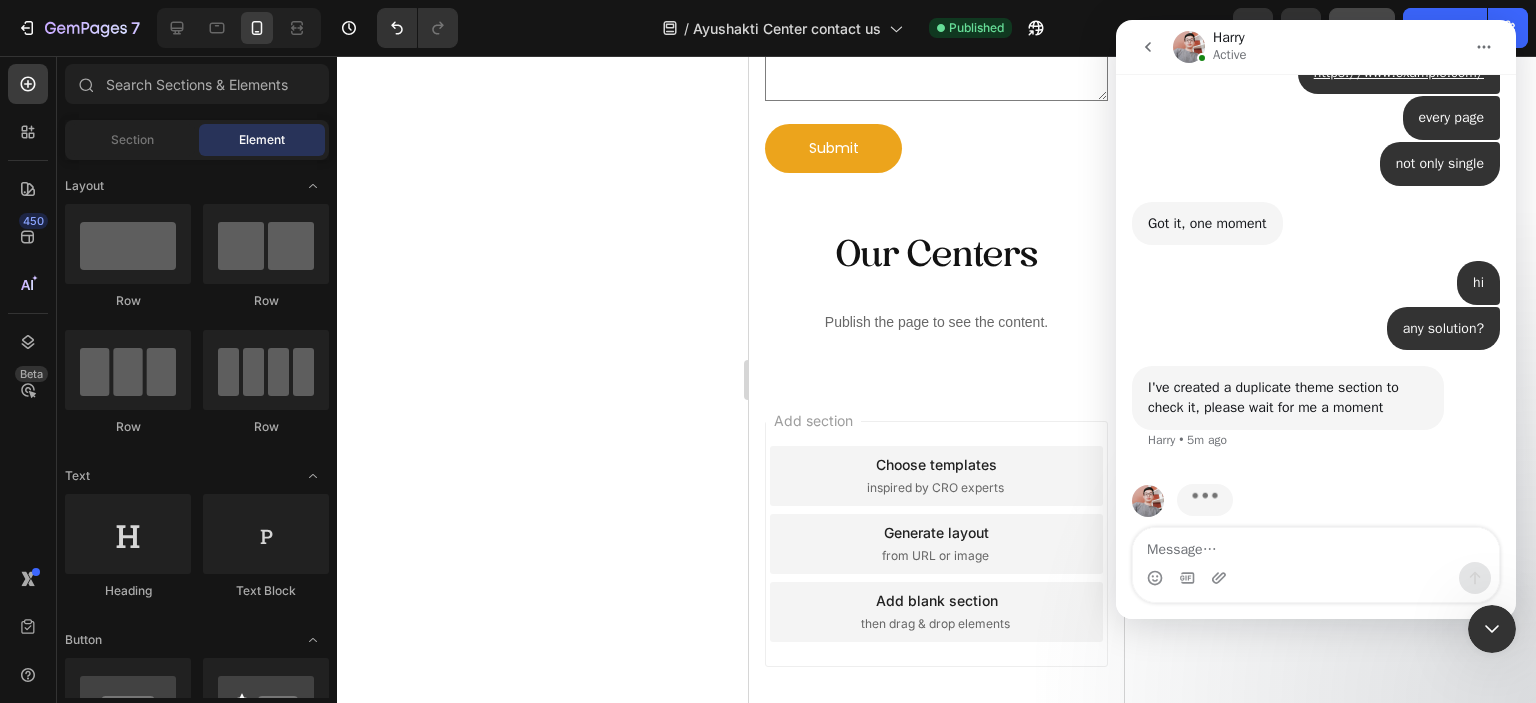 drag, startPoint x: 1493, startPoint y: 641, endPoint x: 1859, endPoint y: 841, distance: 417.08032 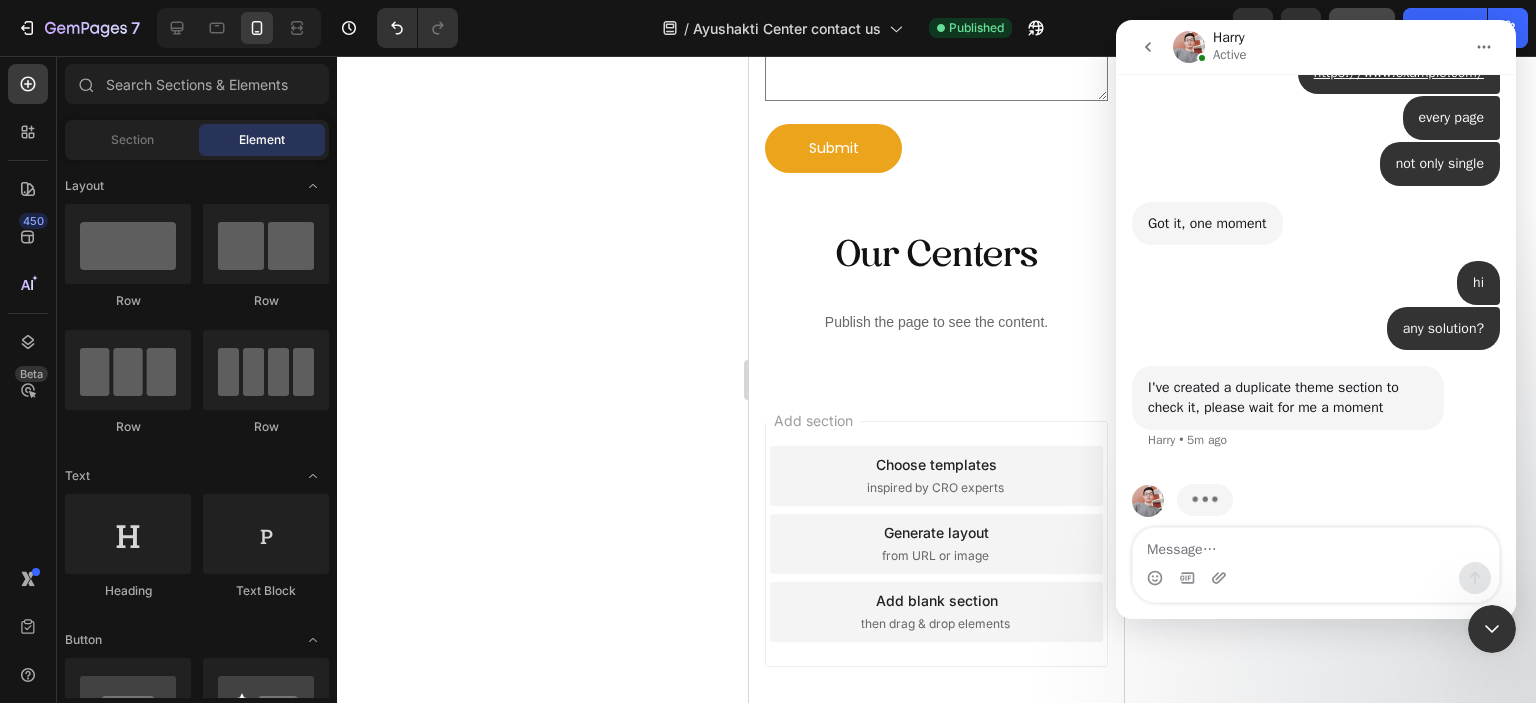 click at bounding box center [1492, 629] 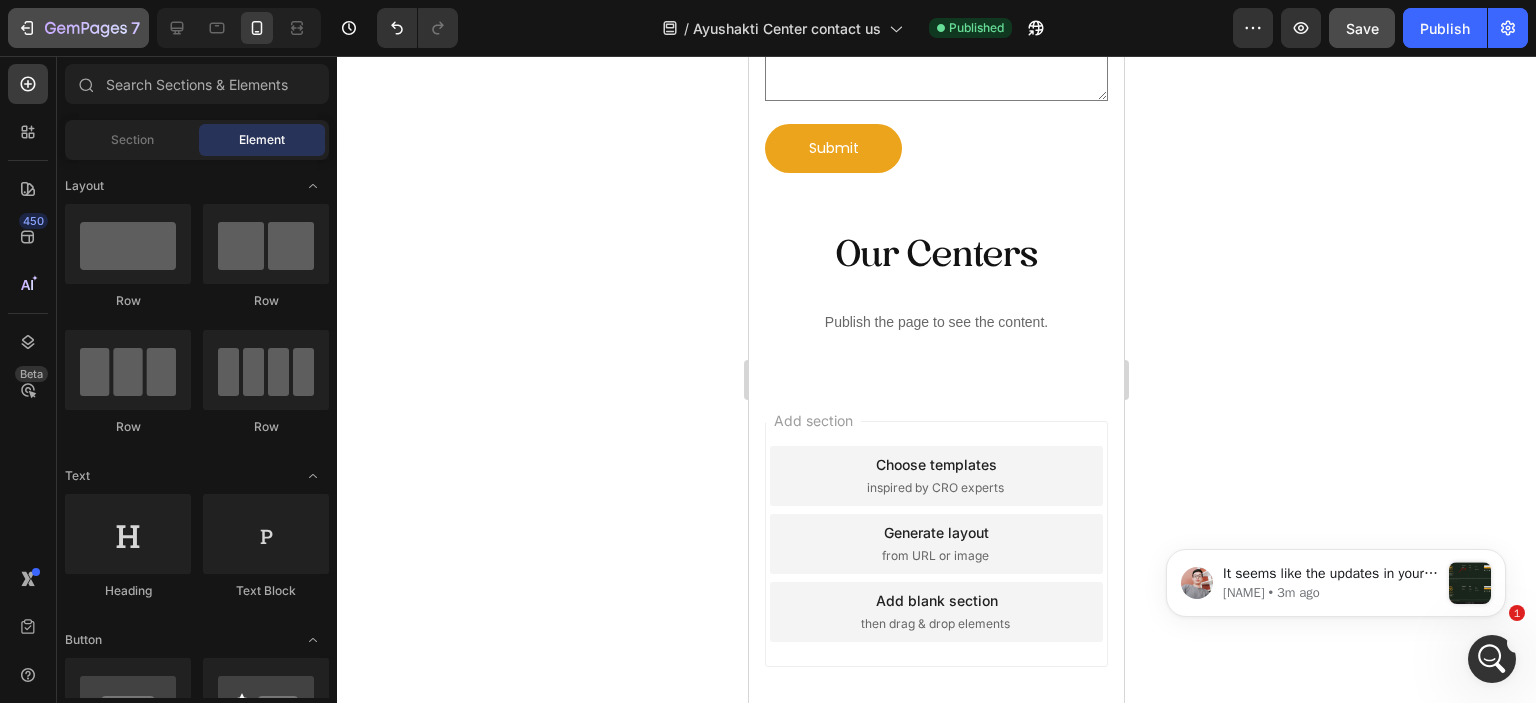 scroll, scrollTop: 0, scrollLeft: 0, axis: both 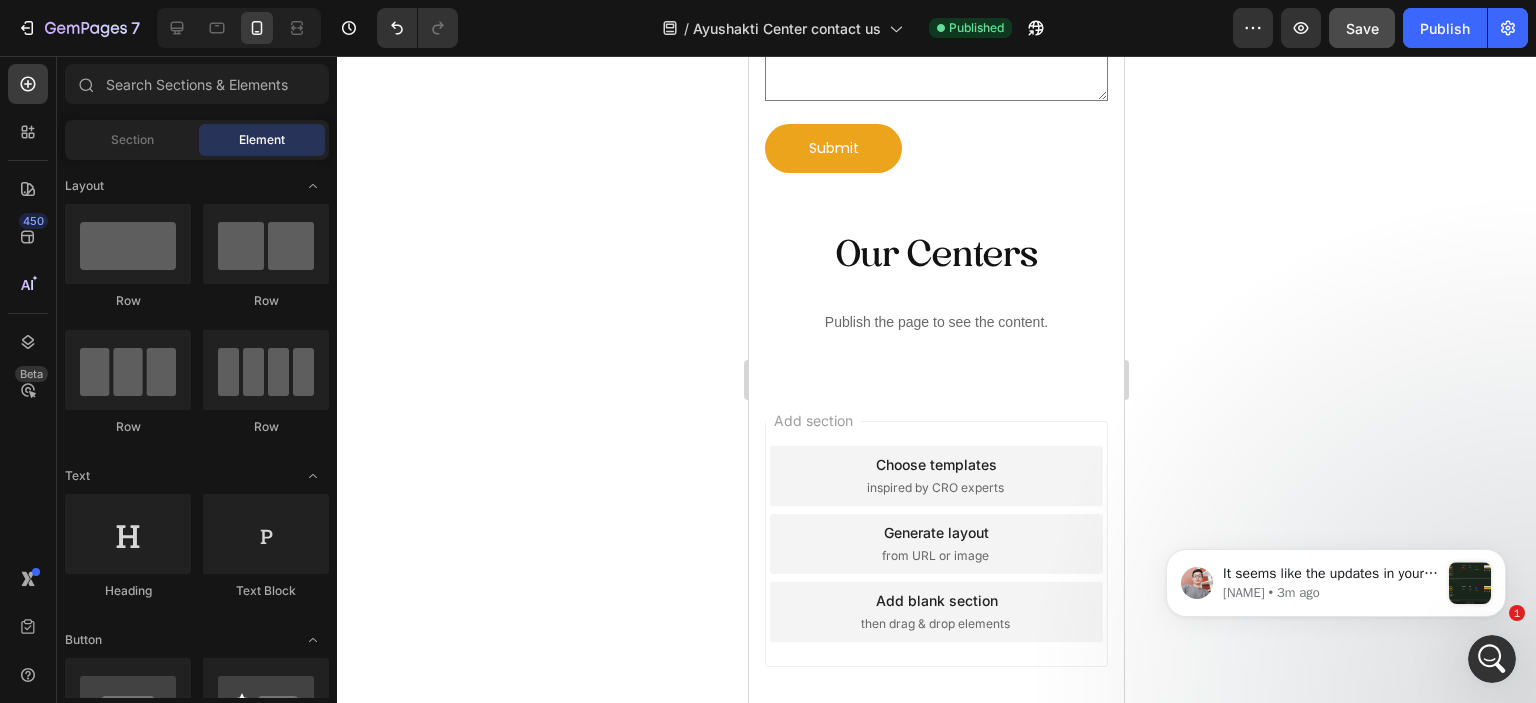 click at bounding box center (1492, 659) 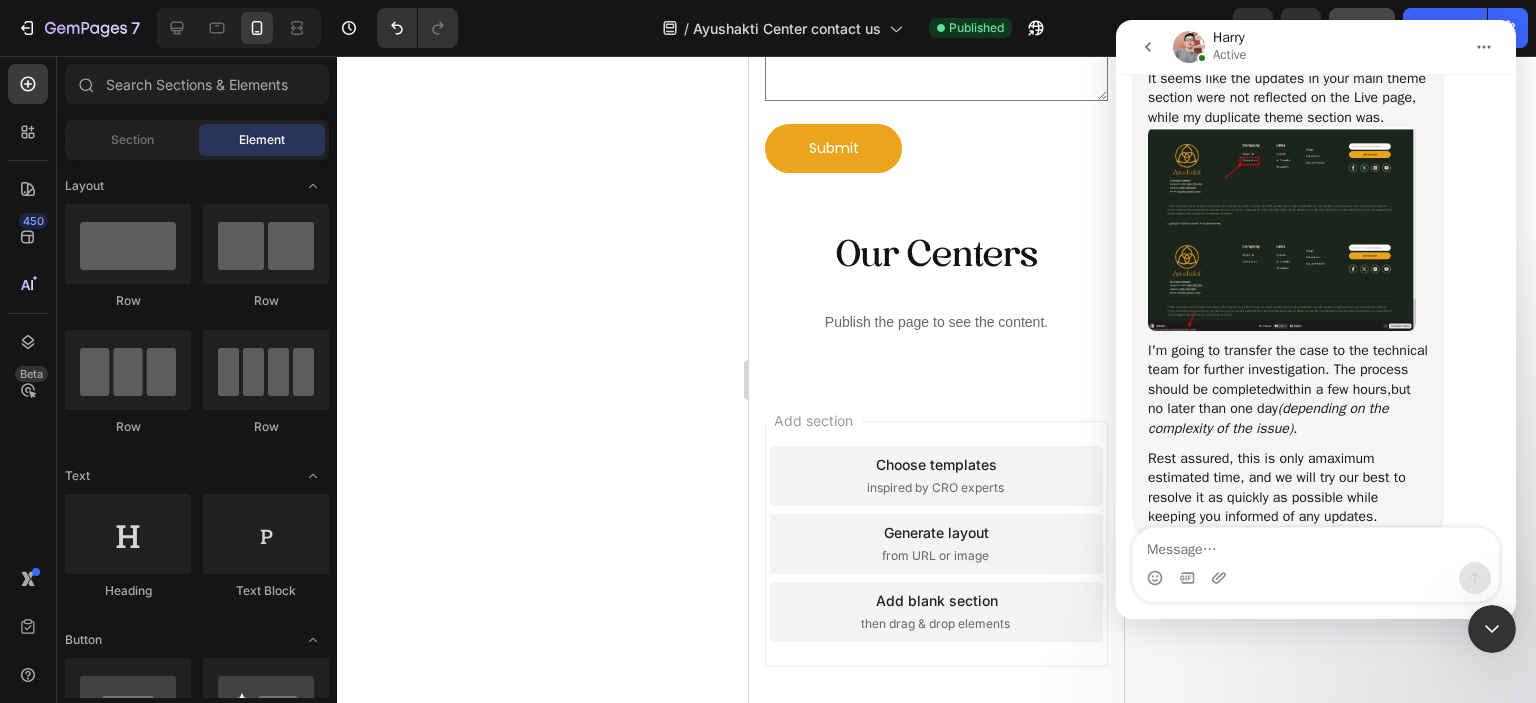 scroll, scrollTop: 5388, scrollLeft: 0, axis: vertical 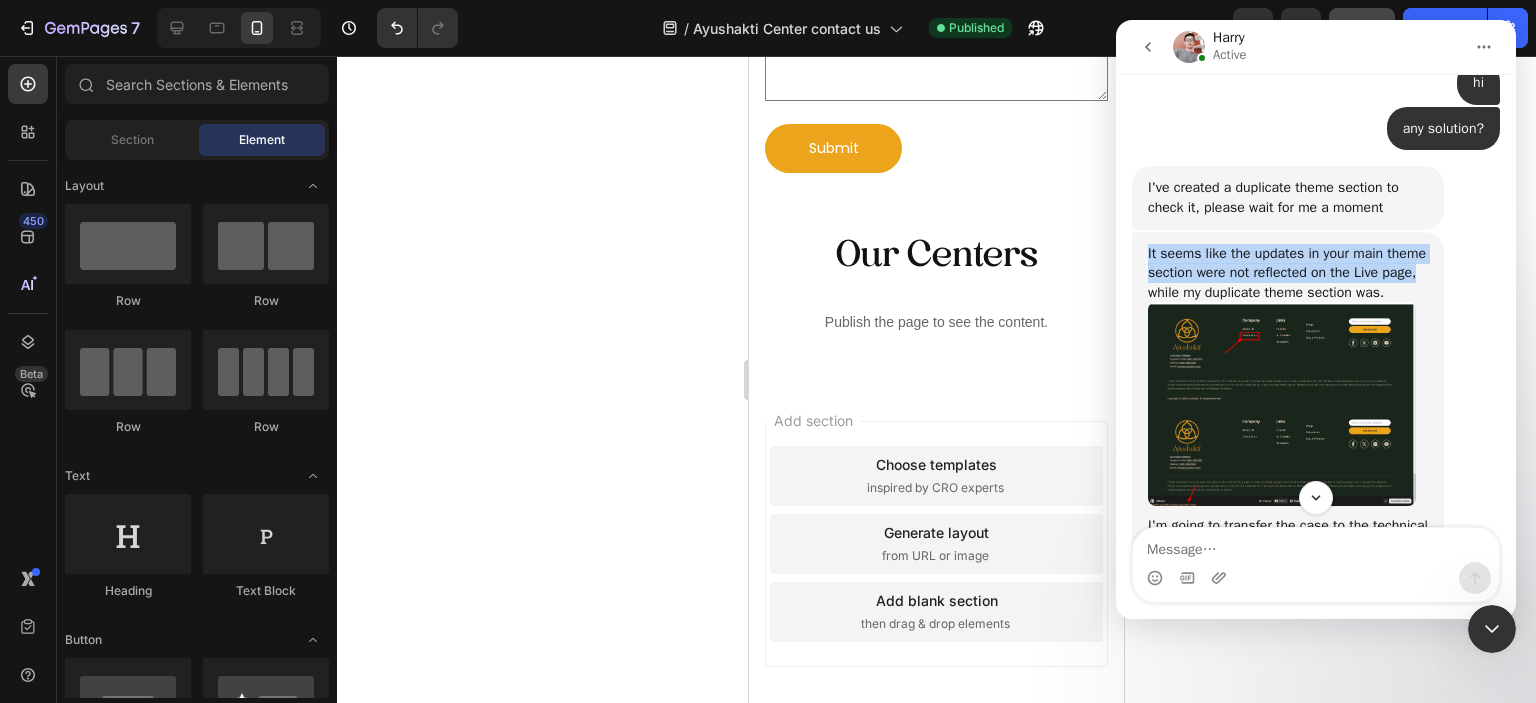 drag, startPoint x: 1144, startPoint y: 229, endPoint x: 1425, endPoint y: 259, distance: 282.5969 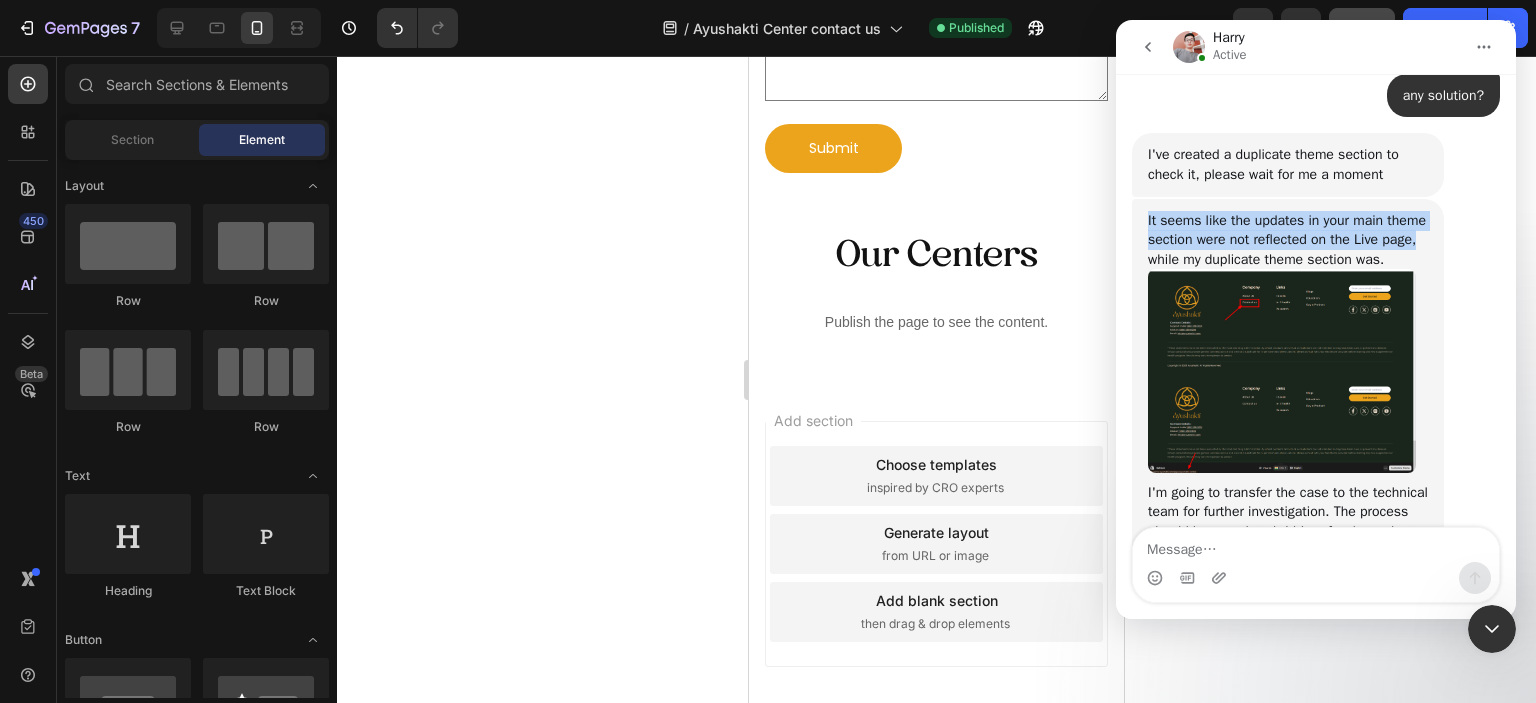 scroll, scrollTop: 5396, scrollLeft: 0, axis: vertical 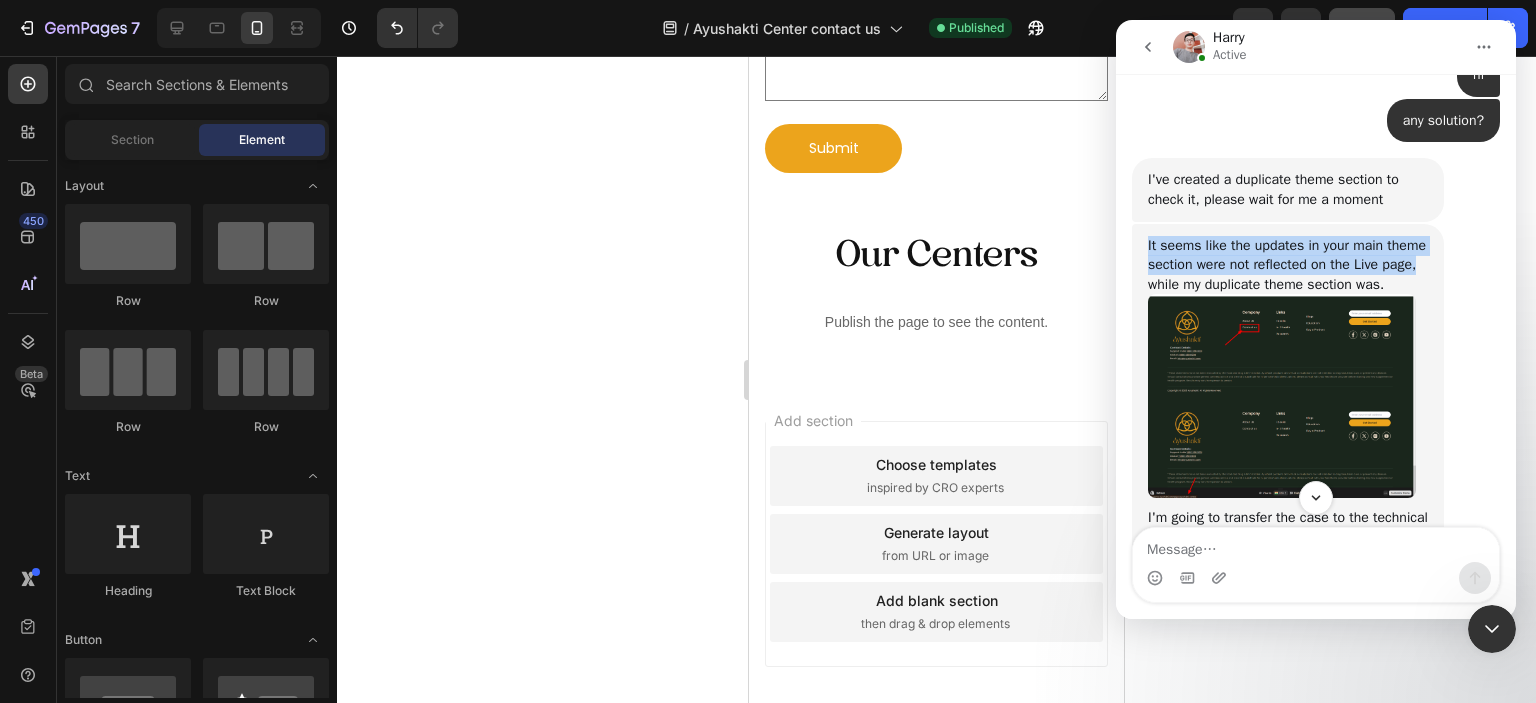 click on "It seems like the updates in your main theme section were not reflected on the Live page, while my duplicate theme section was." at bounding box center [1288, 265] 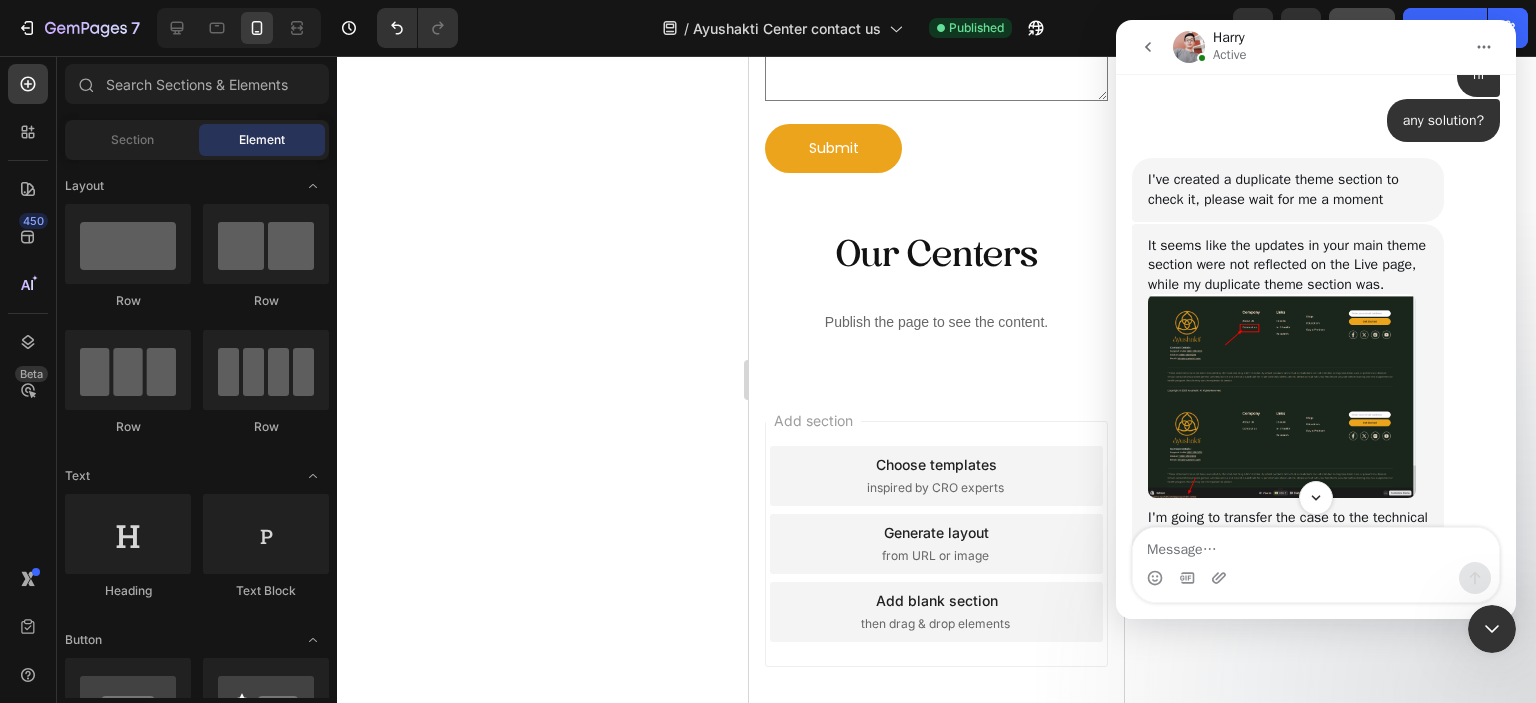 click at bounding box center [1282, 395] 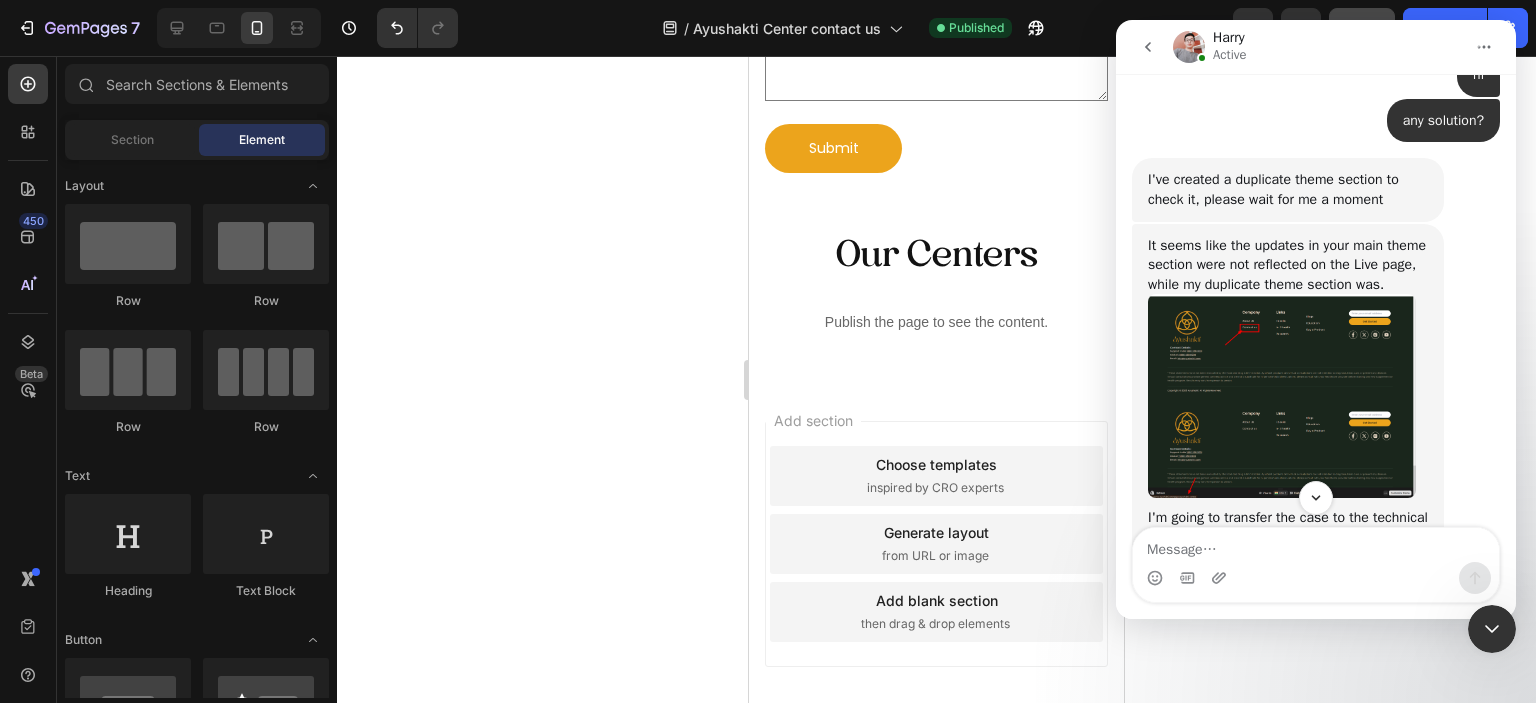 scroll, scrollTop: 0, scrollLeft: 0, axis: both 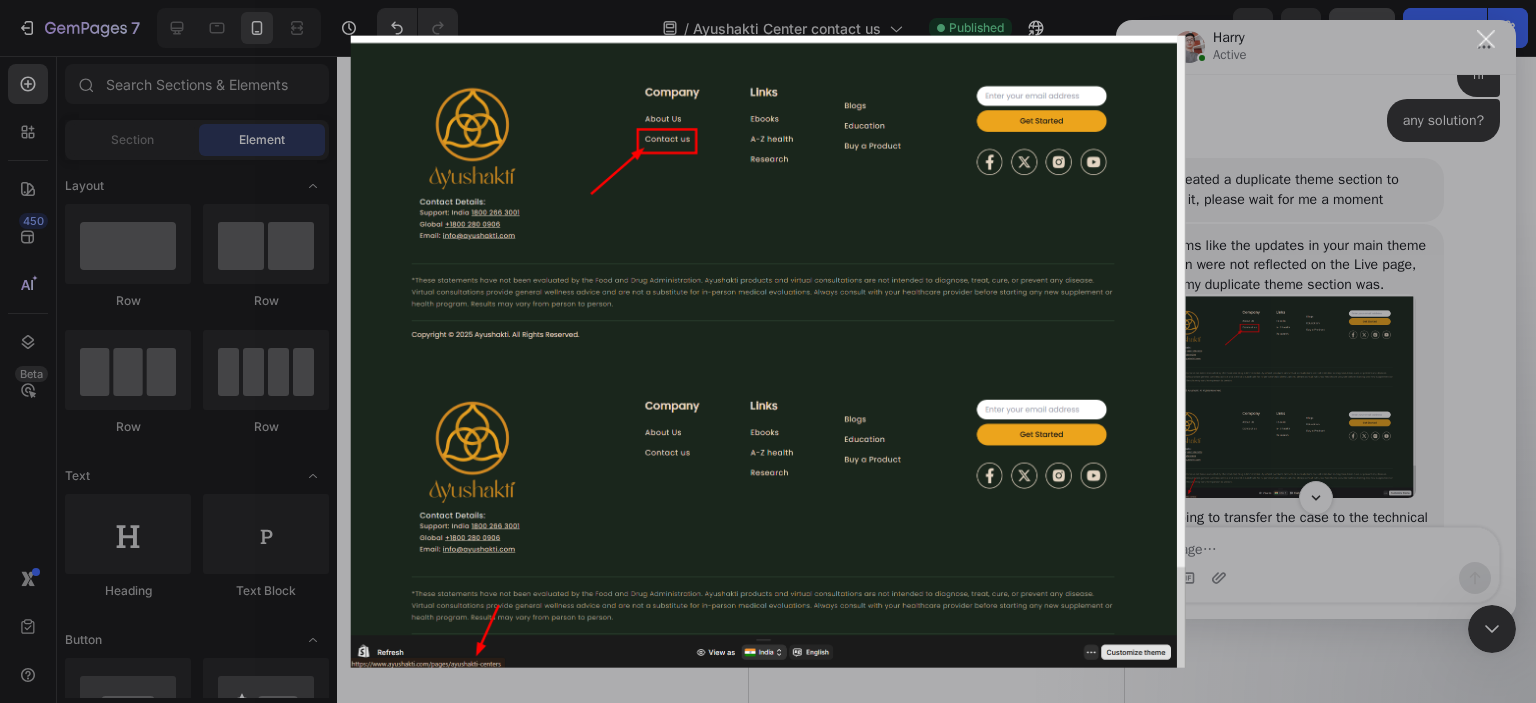click at bounding box center (768, 351) 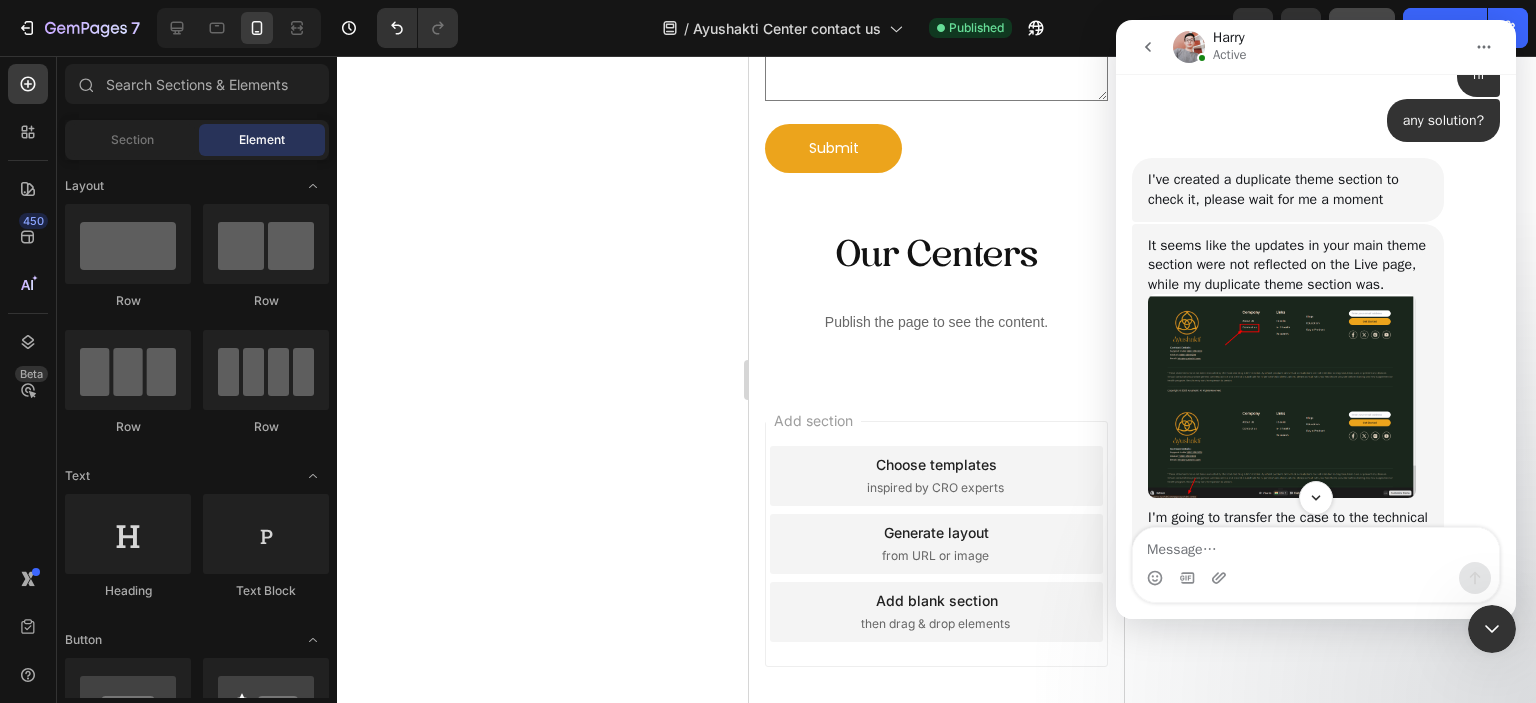 scroll, scrollTop: 5596, scrollLeft: 0, axis: vertical 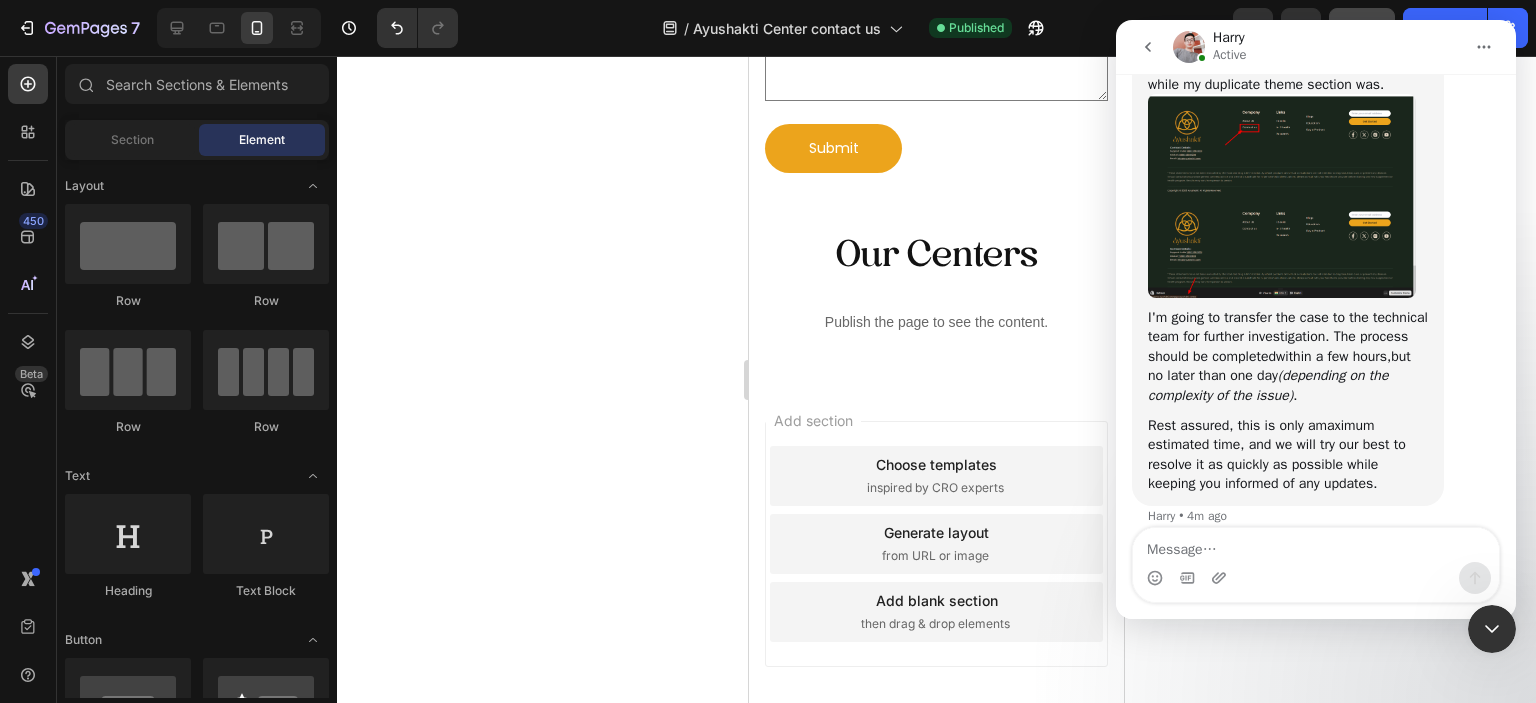click at bounding box center (1492, 629) 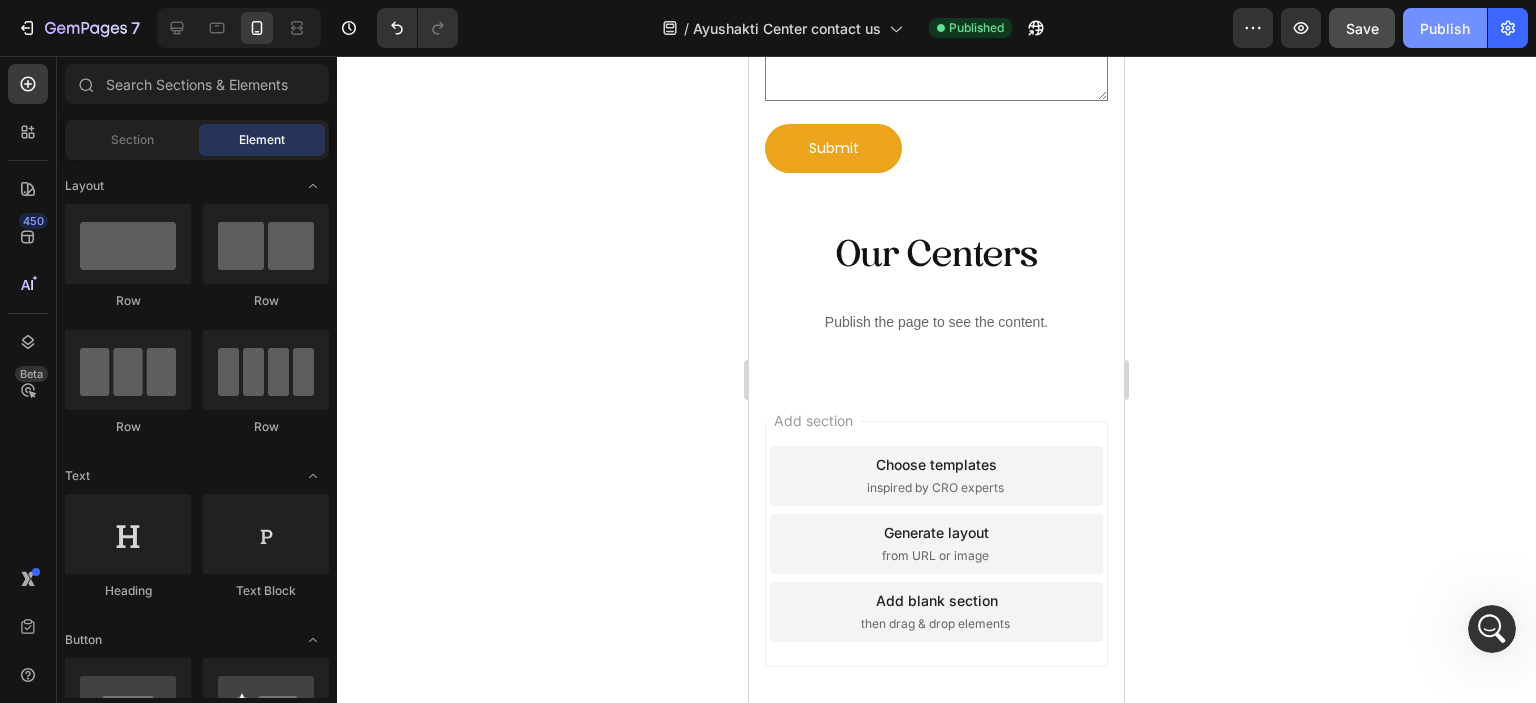 click on "Publish" 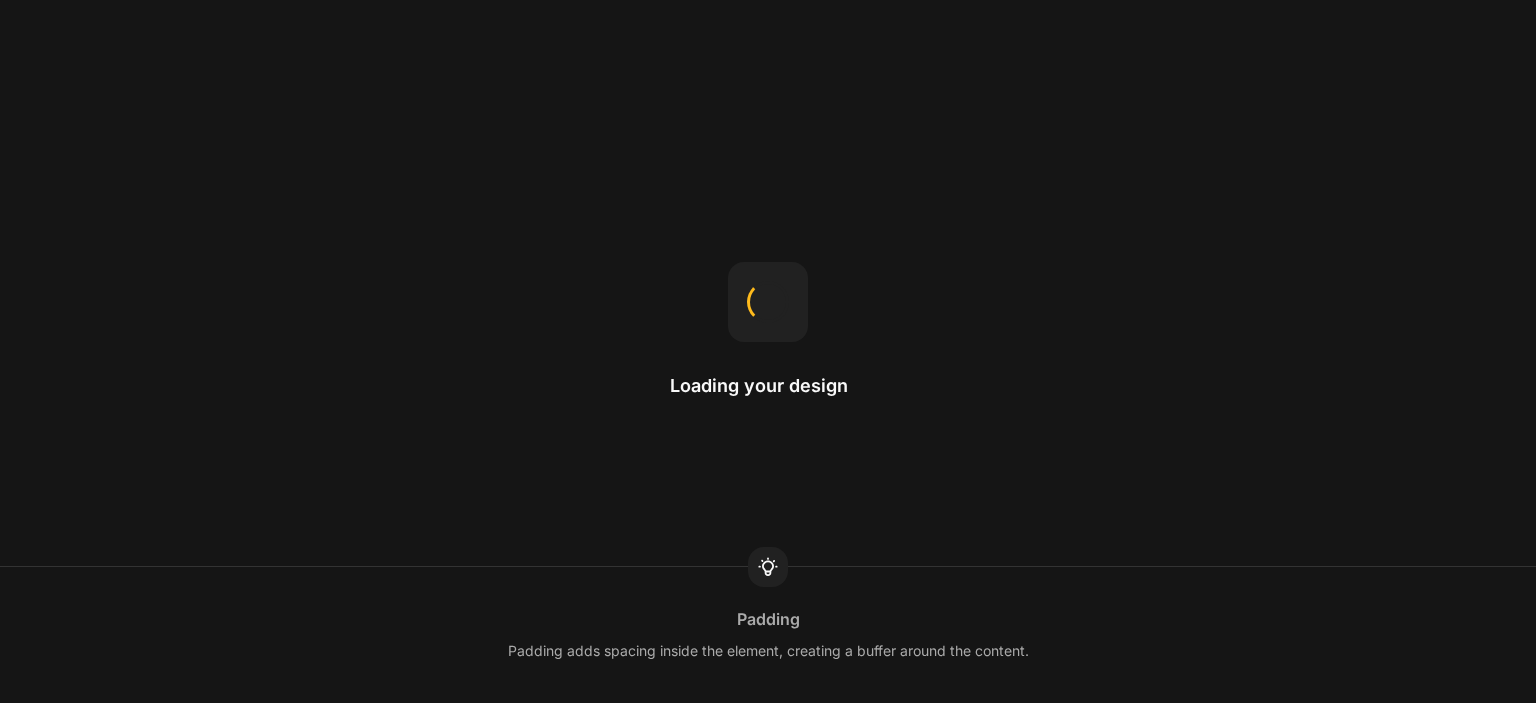 scroll, scrollTop: 0, scrollLeft: 0, axis: both 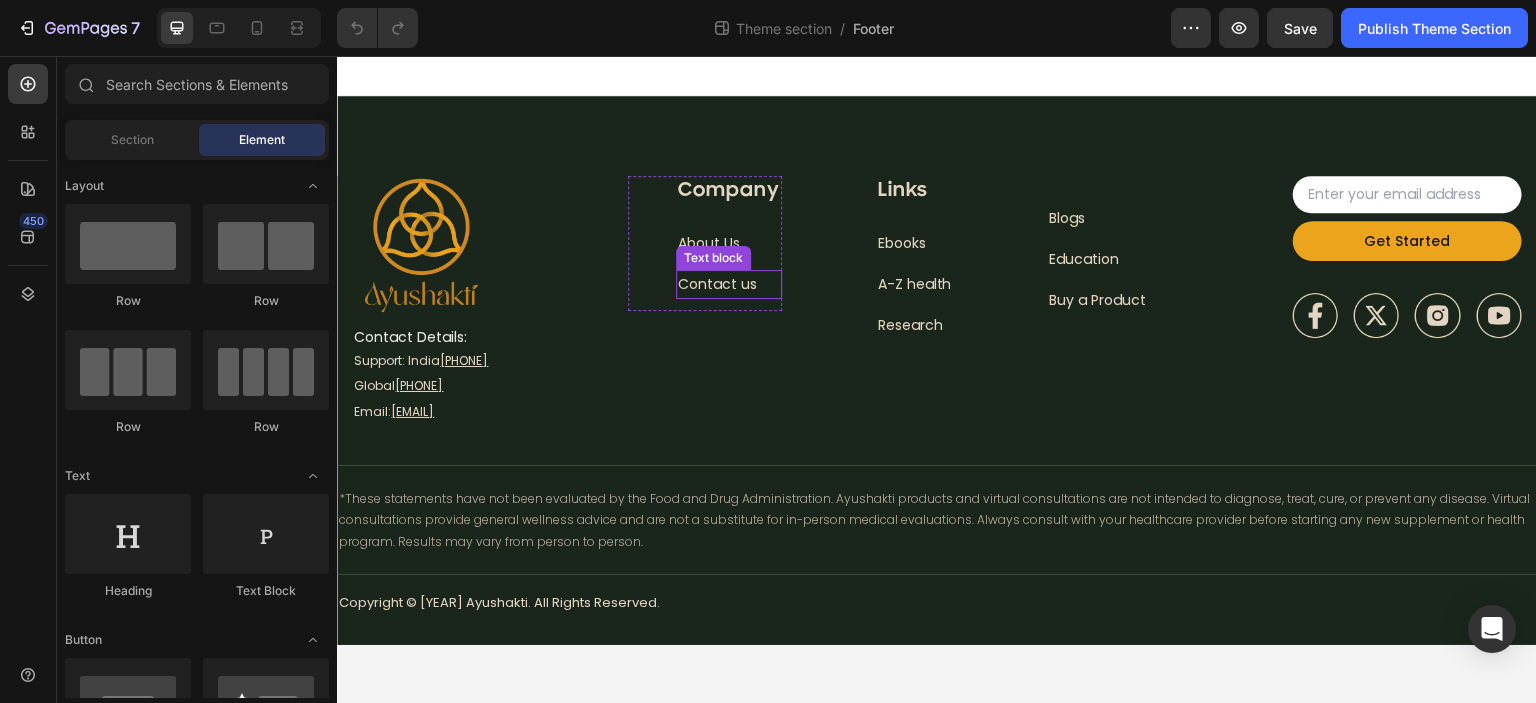 click on "Contact us" at bounding box center [717, 284] 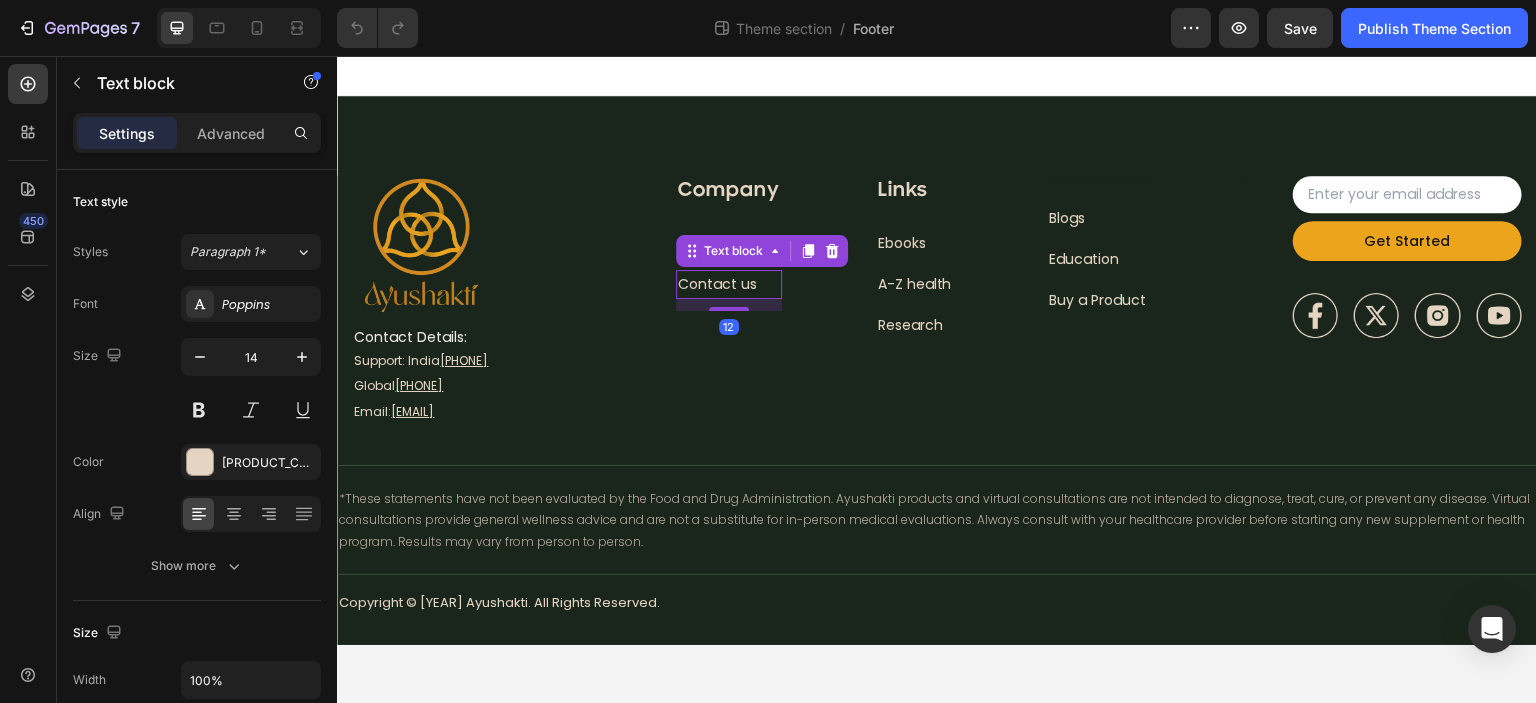 click on "Contact us" at bounding box center [717, 284] 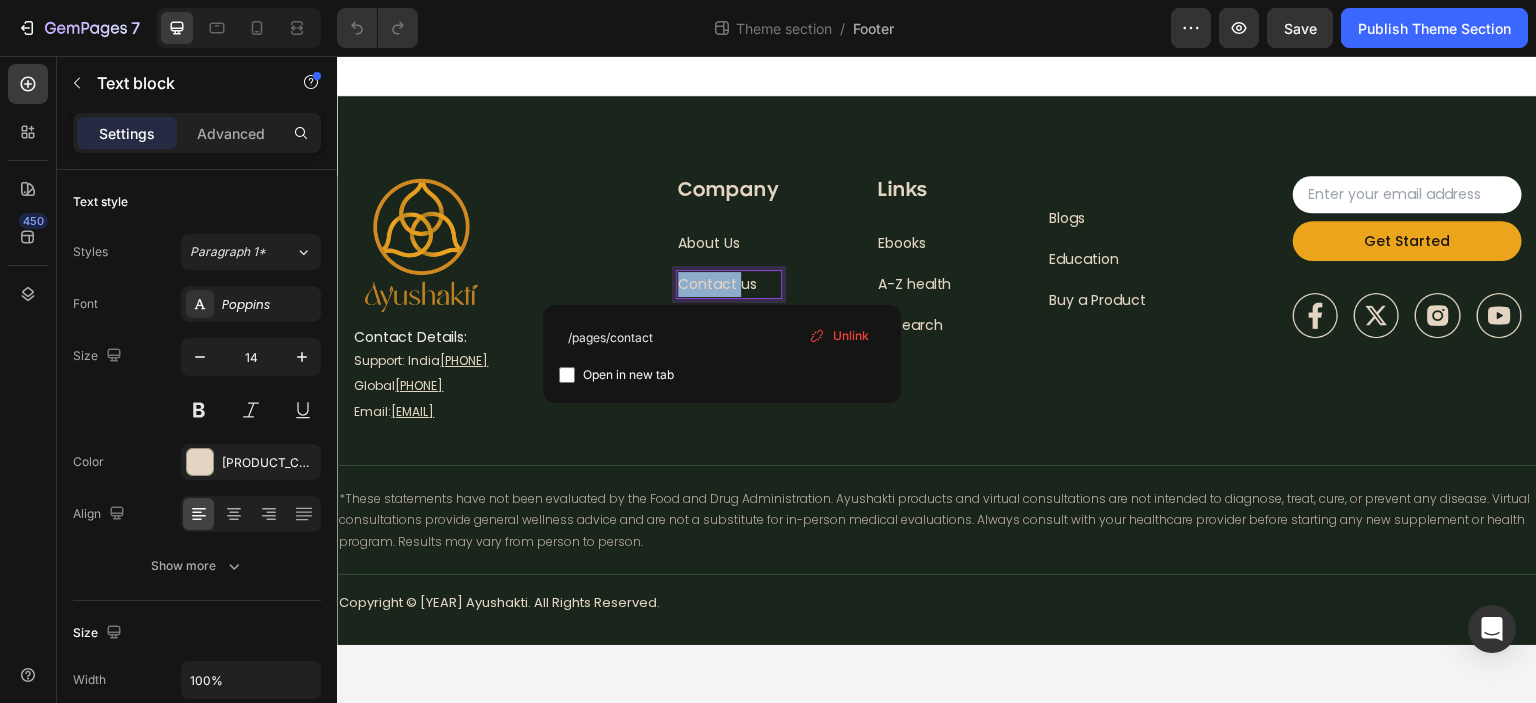 click on "Contact us" at bounding box center (717, 284) 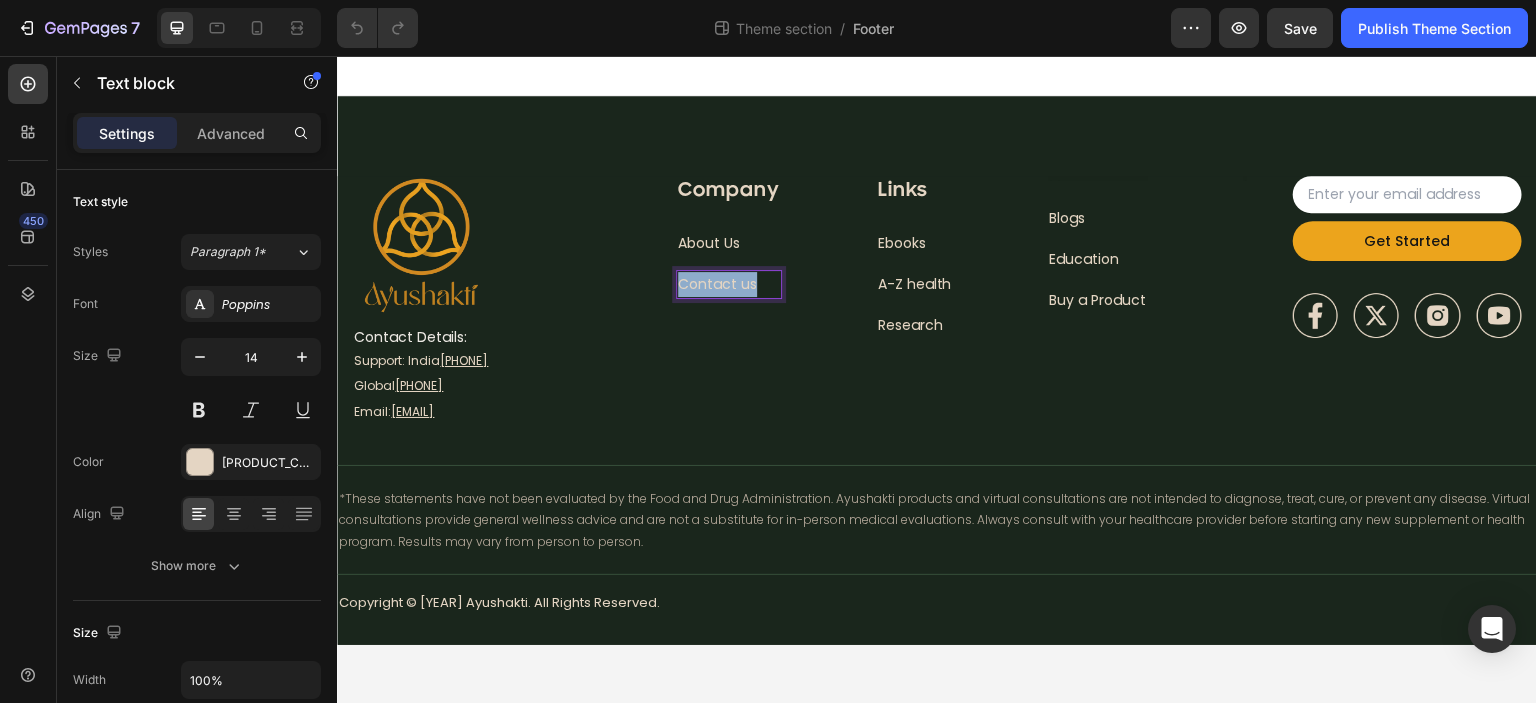 click on "Contact us" at bounding box center (717, 284) 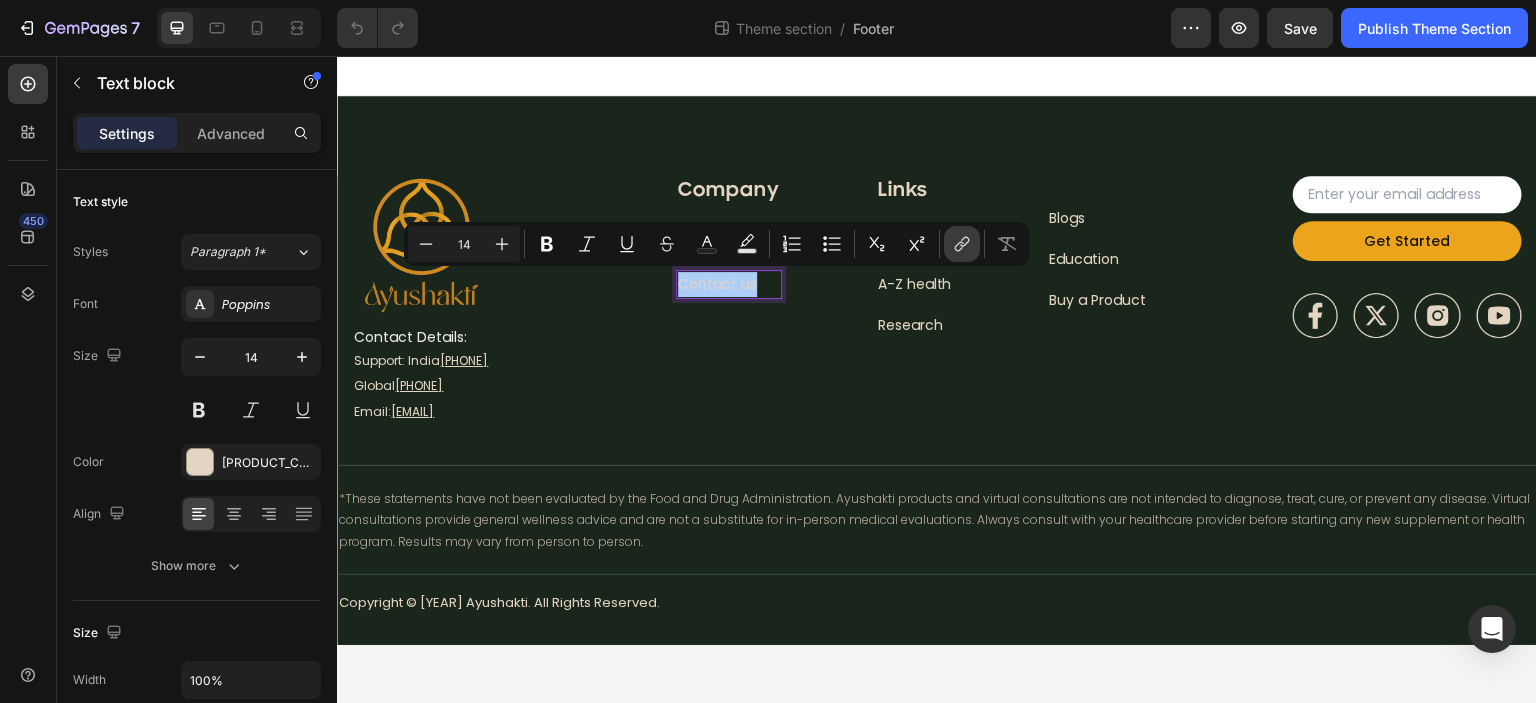 click 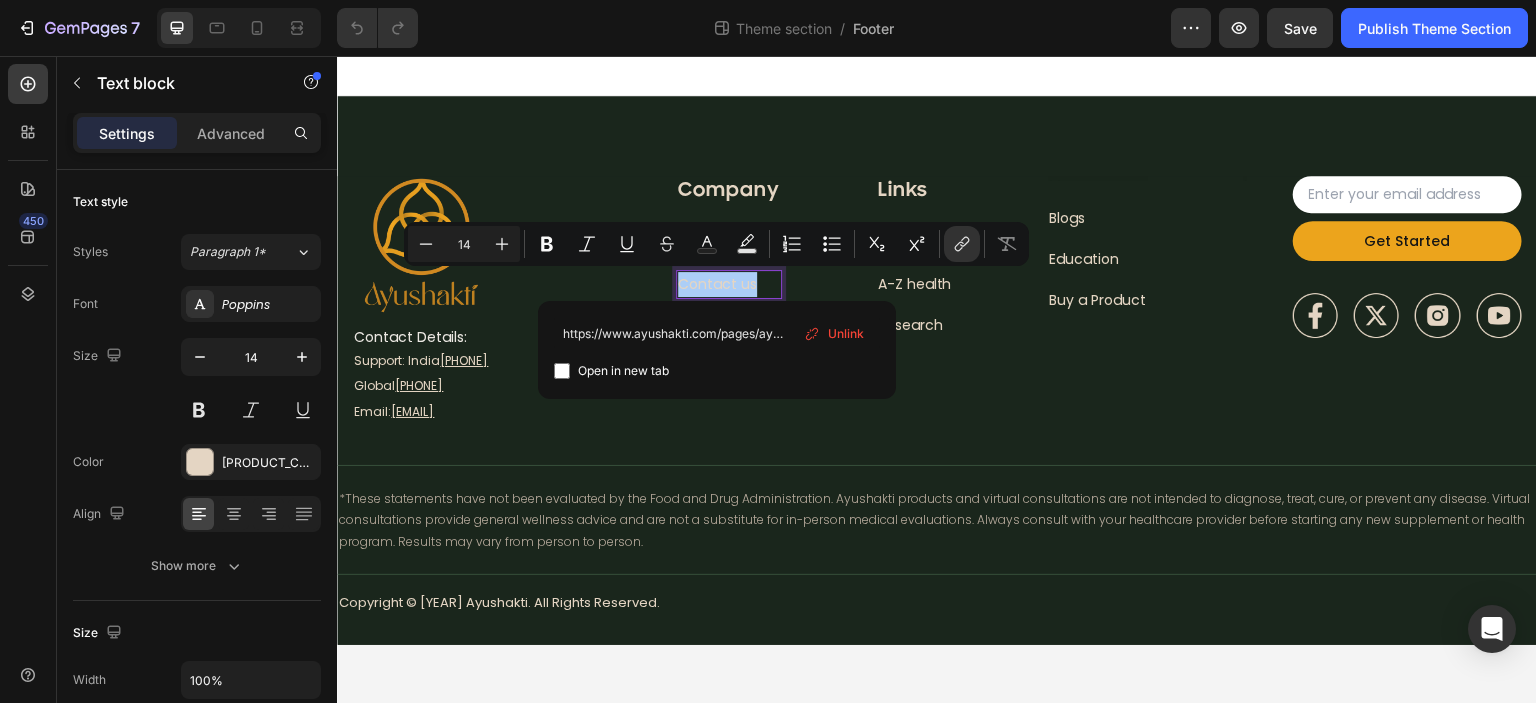 scroll, scrollTop: 0, scrollLeft: 76, axis: horizontal 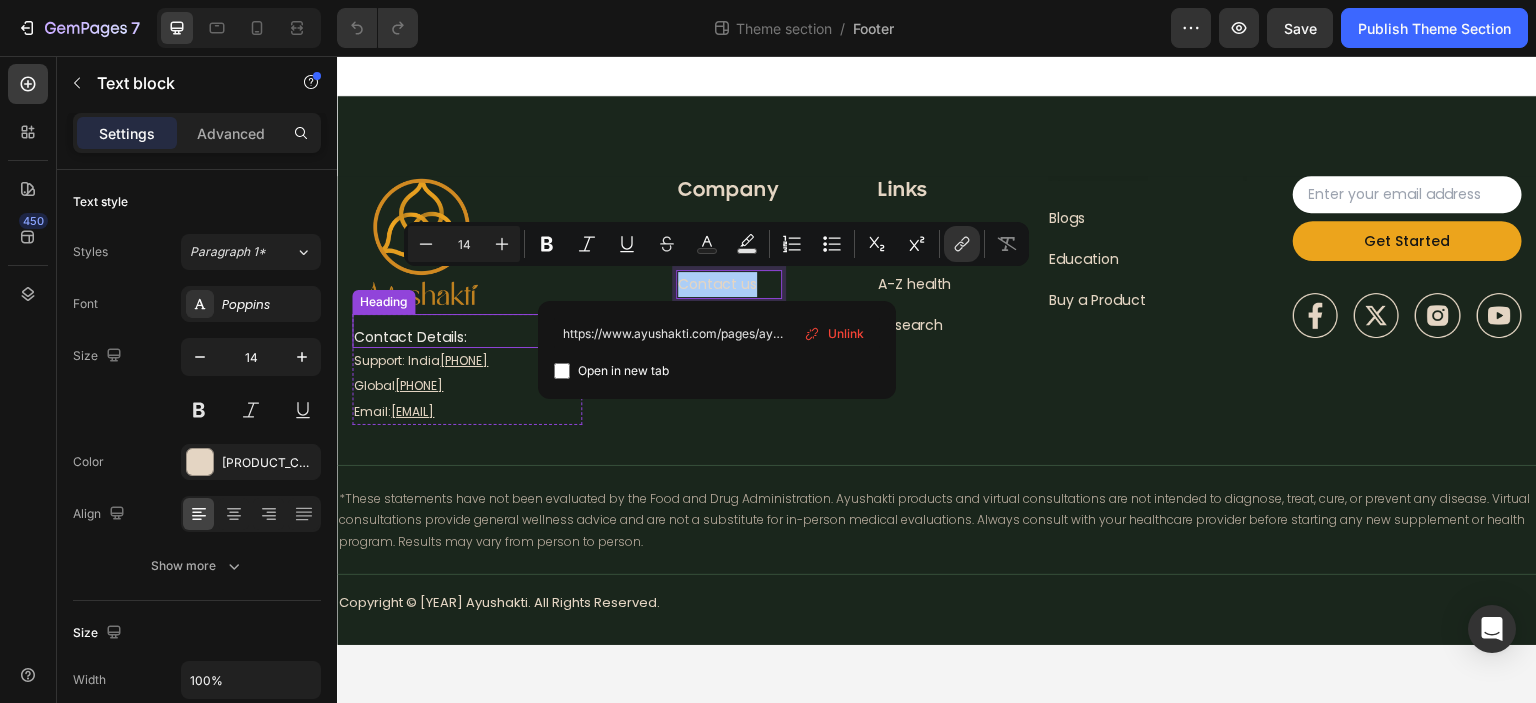 drag, startPoint x: 978, startPoint y: 386, endPoint x: 412, endPoint y: 334, distance: 568.38367 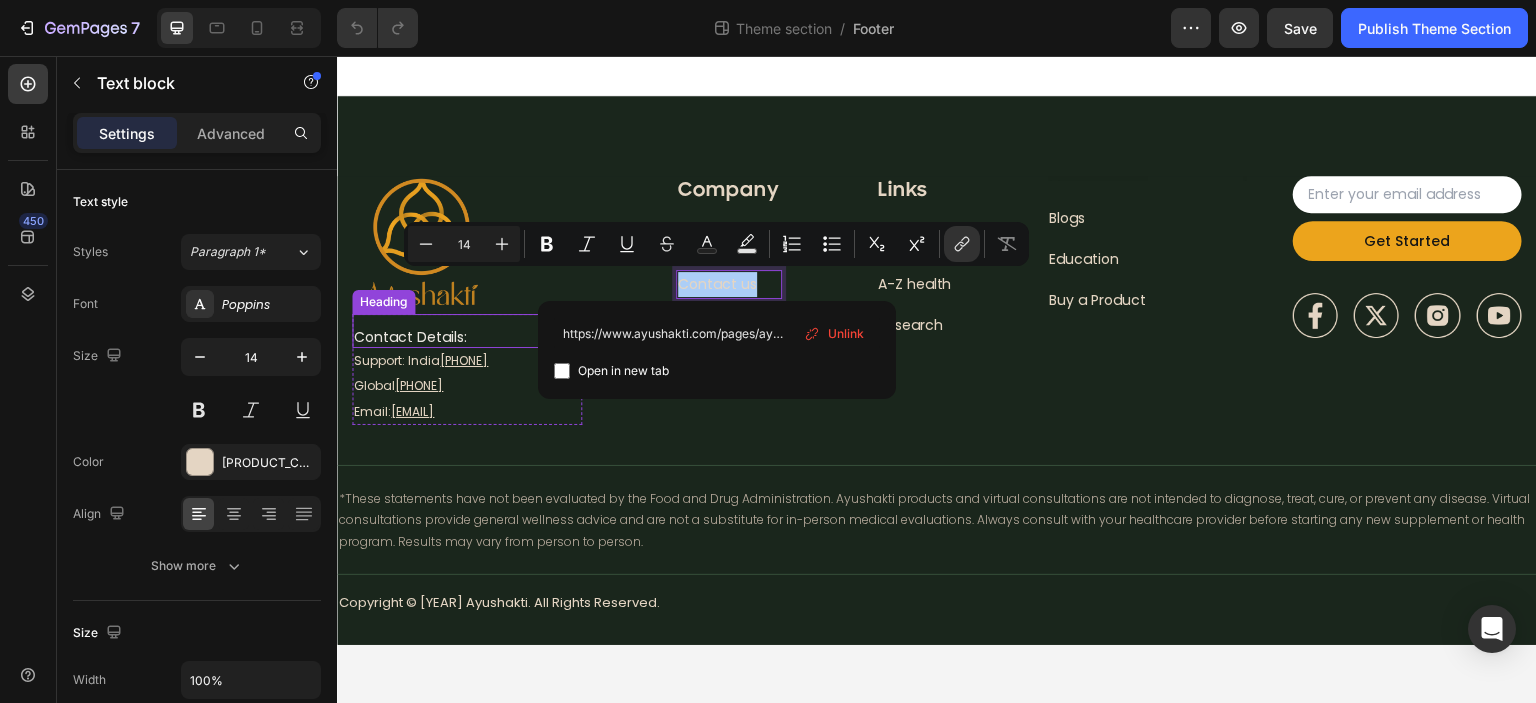type on "/pages/ayushakti-centers" 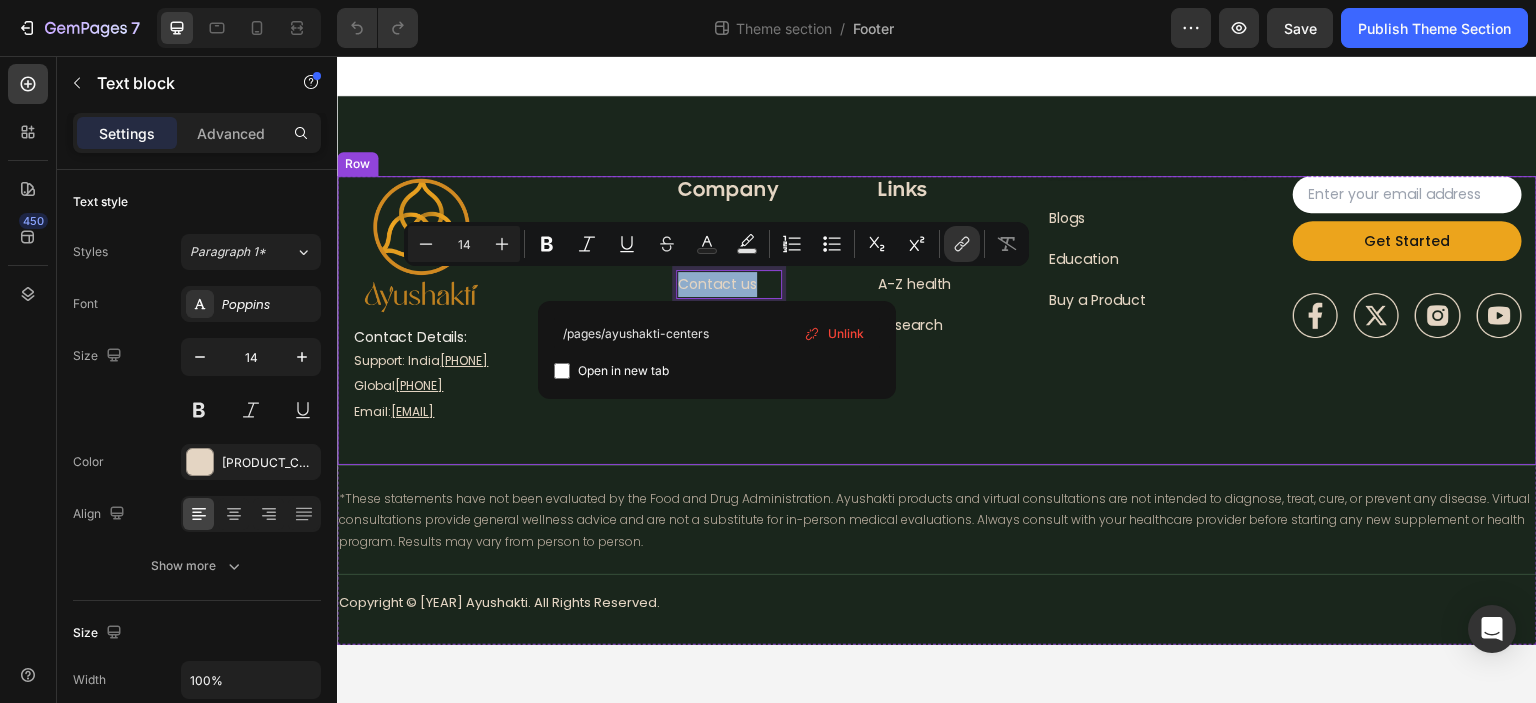 click on "Company Heading About Us Text block How it works Text block Contact us Text block   12 Who its for Text block Row Row Links Heading Ebooks Text block A-Z health Text block Research Text block Row Heading Blogs Text block Education Text block Buy a Product Text block Row Heading Row Email Field Get Started Submit Button Row Newsletter Image Image Image Image Row Policies Heading Terms of Sale Text block Terms of Service Text block Privacy Policy Text block Cookie Policy Text block Row Row Image Contact Details: Heading Support: India  [PHONE] Text Block Global  [PHONE] Text Block Email:  [EMAIL] Text Block Row Row" at bounding box center (937, 321) 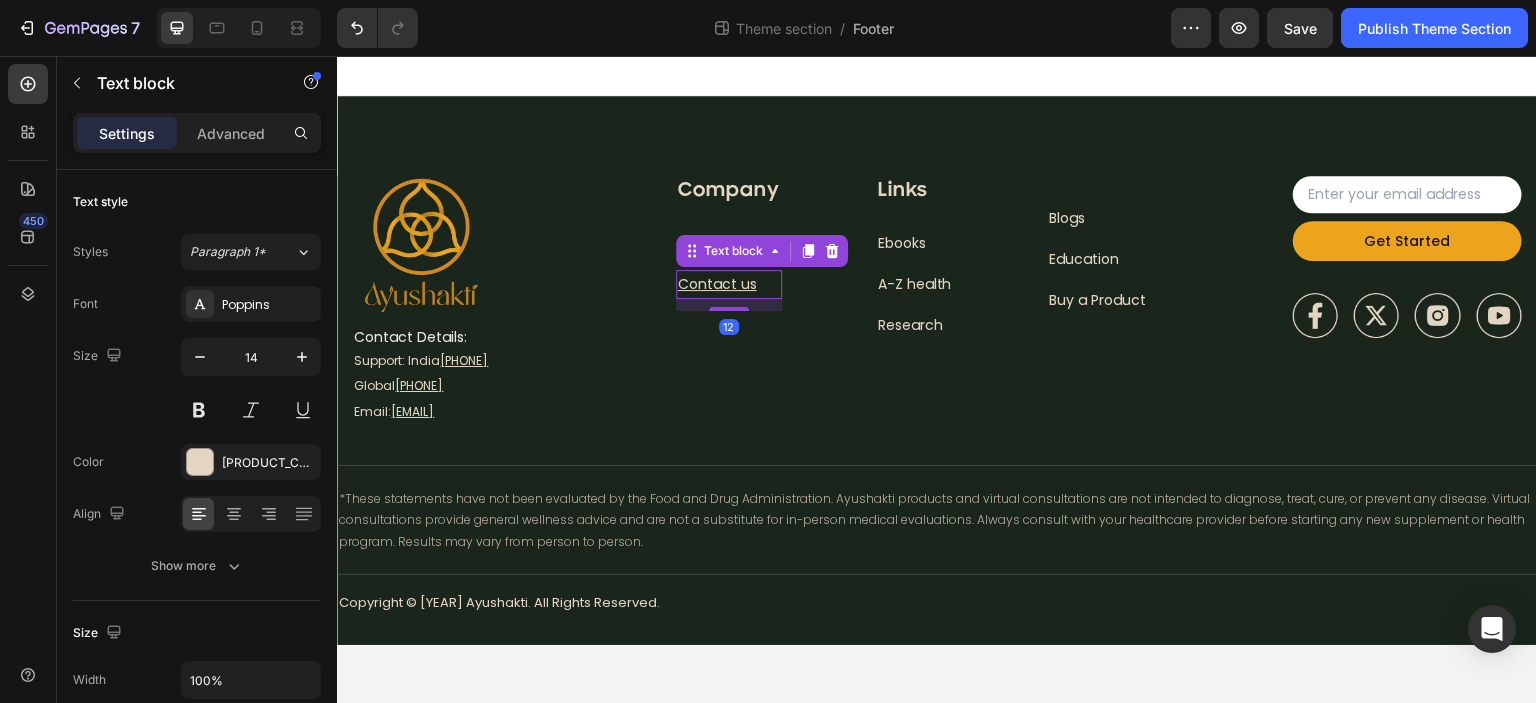 click on "Contact us" at bounding box center [717, 284] 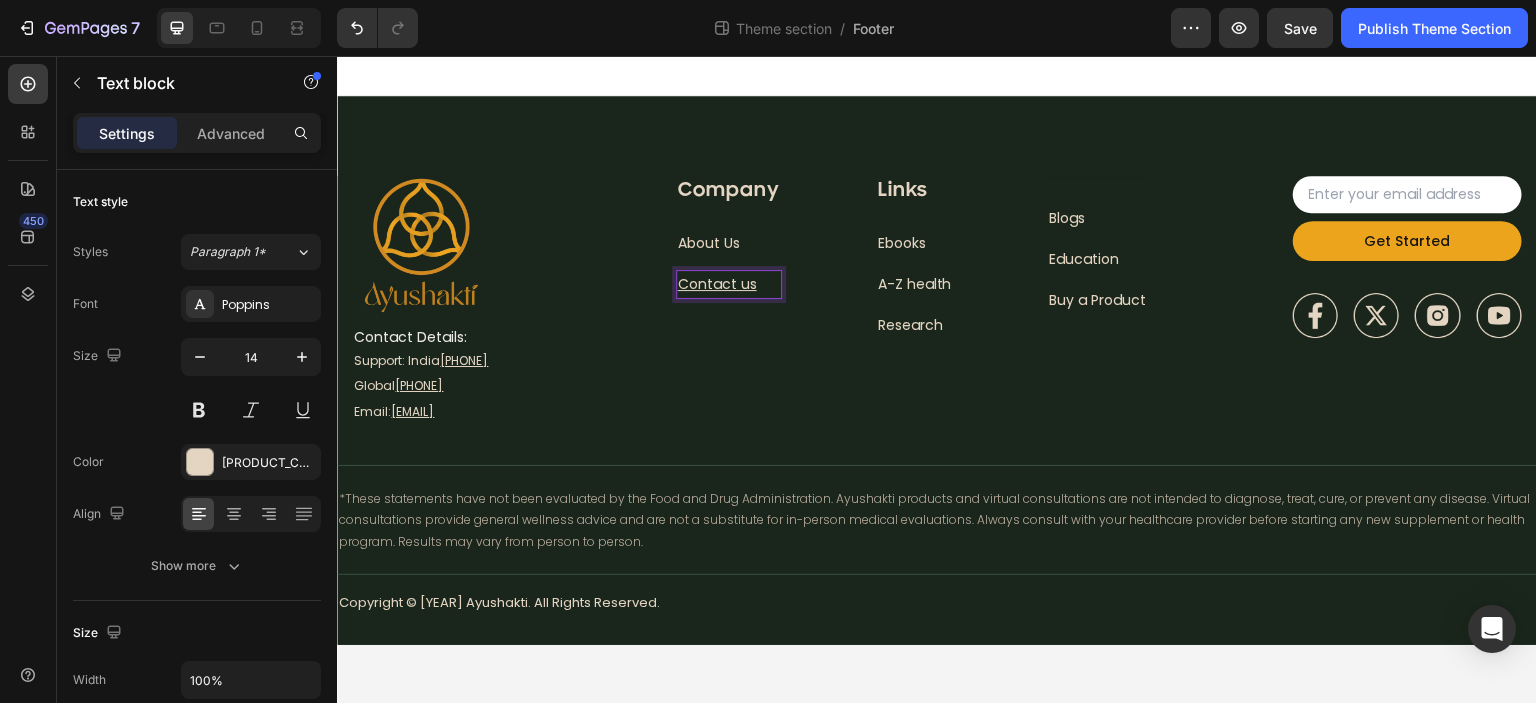 click on "Contact us" at bounding box center (717, 284) 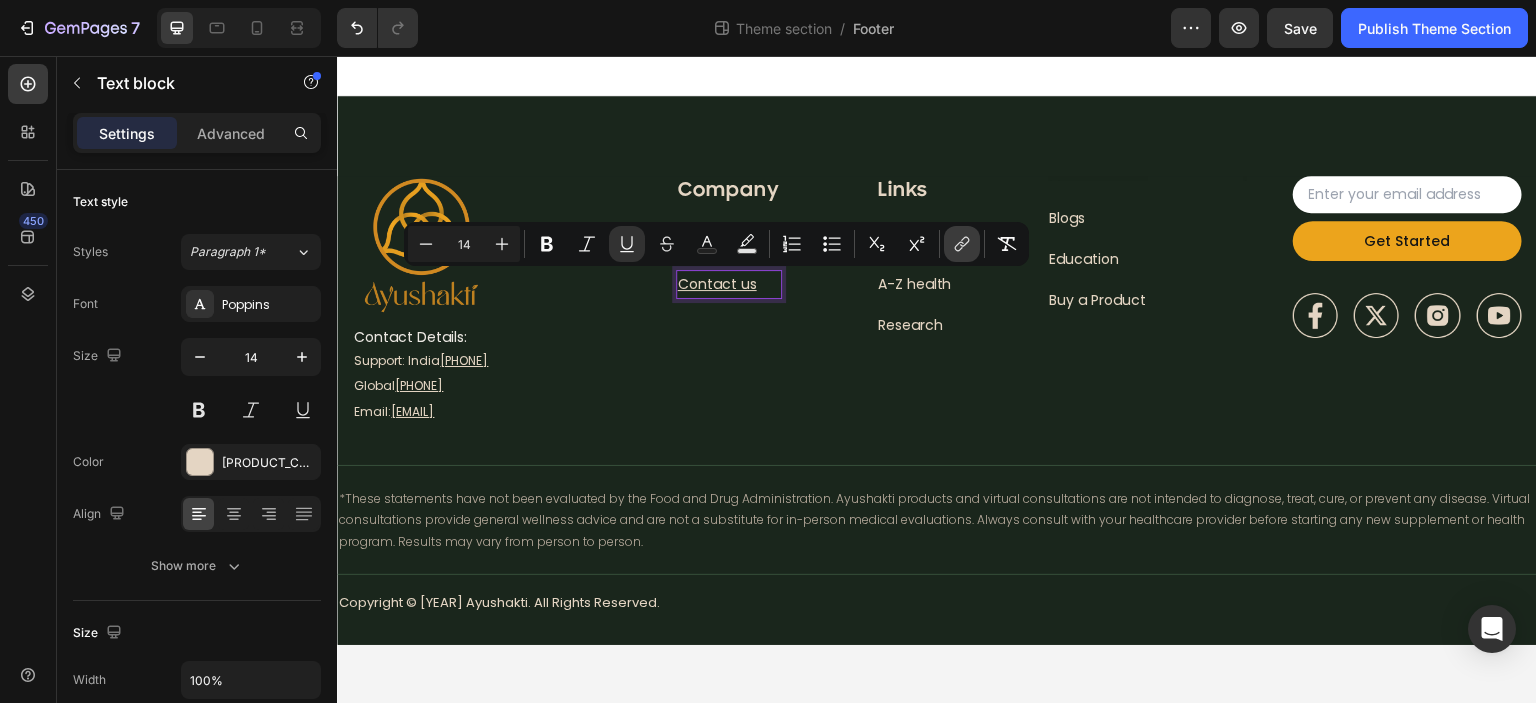 click 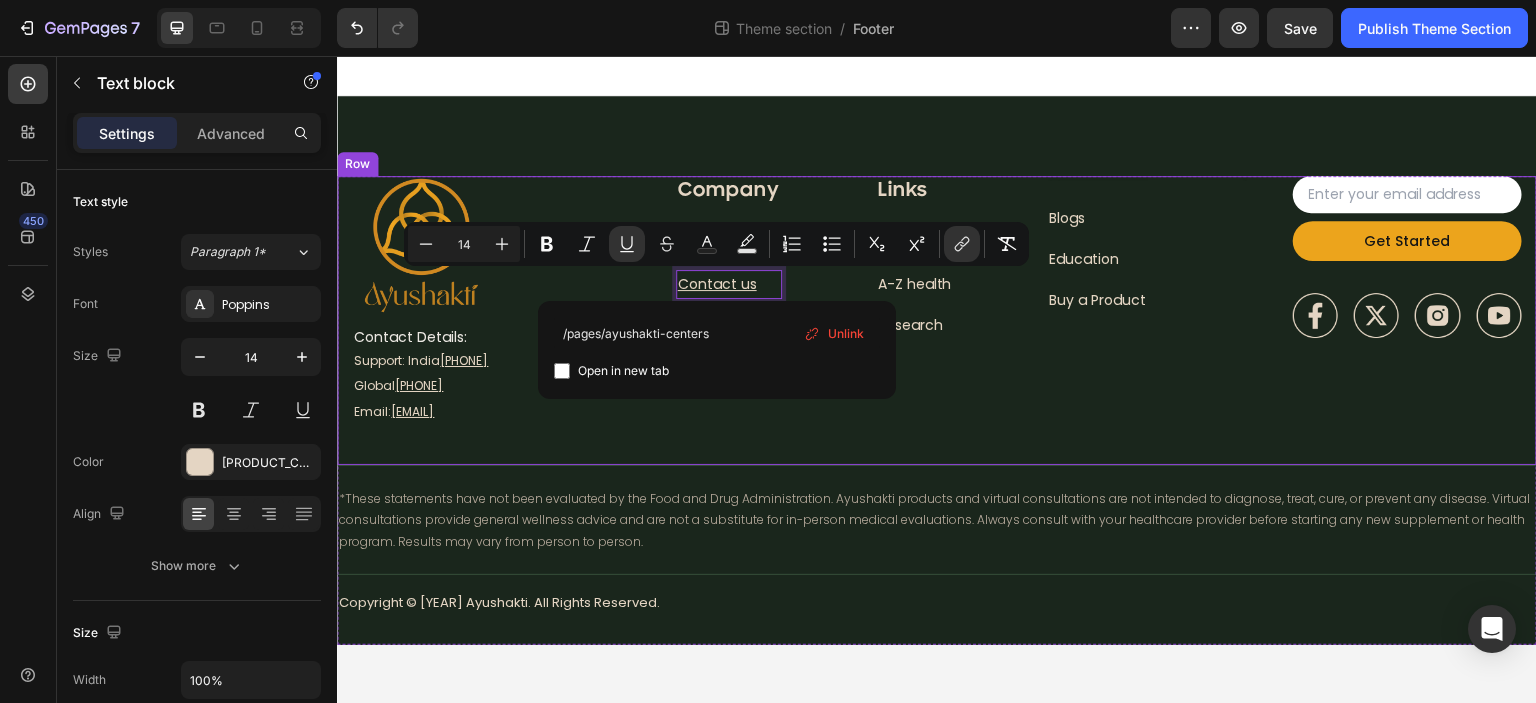 click on "Company Heading About Us Text block How it works Text block Contact us Text block   12 Who its for Text block Row Row Links Heading Ebooks Text block A-Z health Text block Research Text block Row Heading Blogs Text block Education Text block Buy a Product Text block Row Heading Row Email Field Get Started Submit Button Row Newsletter Image Image Image Image Row Policies Heading Terms of Sale Text block Terms of Service Text block Privacy Policy Text block Cookie Policy Text block Row Row Image Contact Details: Heading Support: India  [PHONE] Text Block Global  [PHONE] Text Block Email:  [EMAIL] Text Block Row Row" at bounding box center [937, 321] 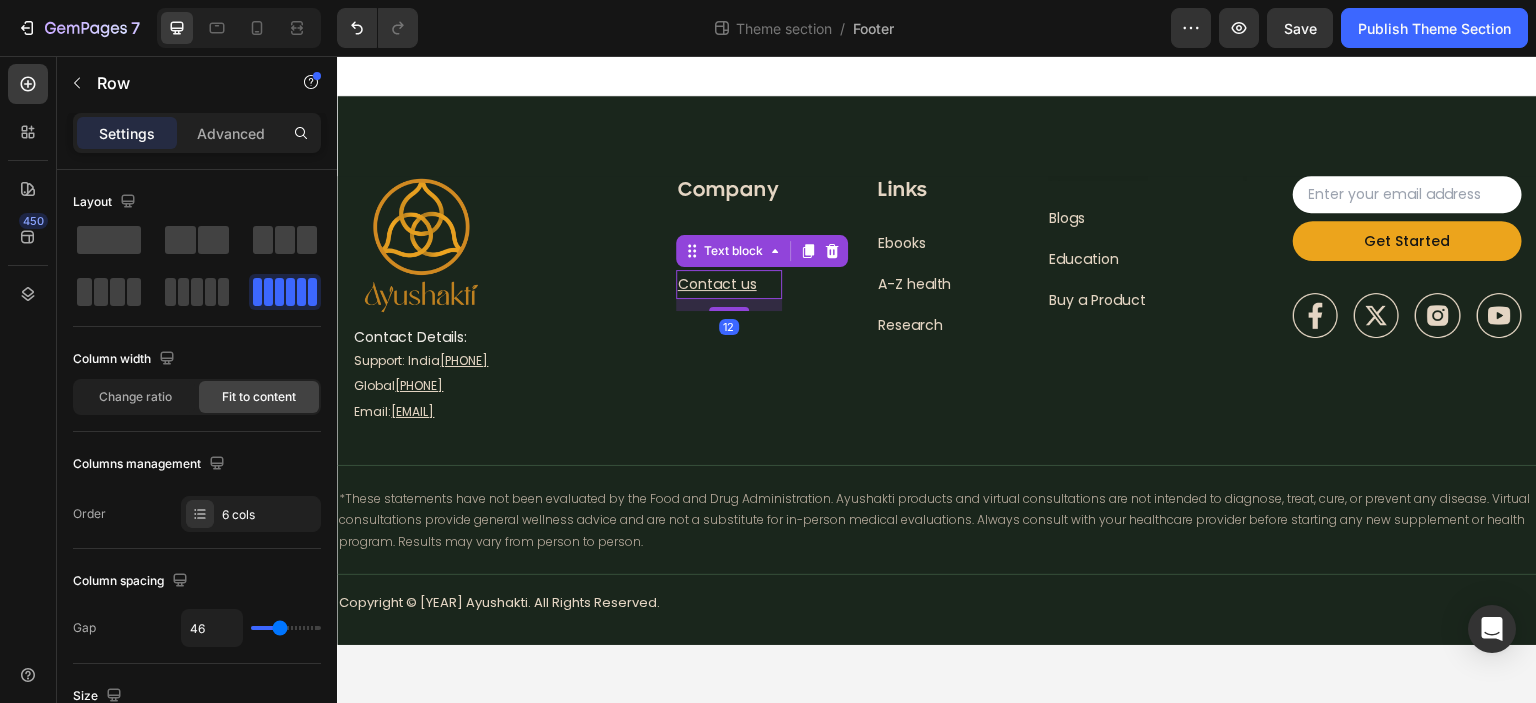 click on "Contact us" at bounding box center [717, 284] 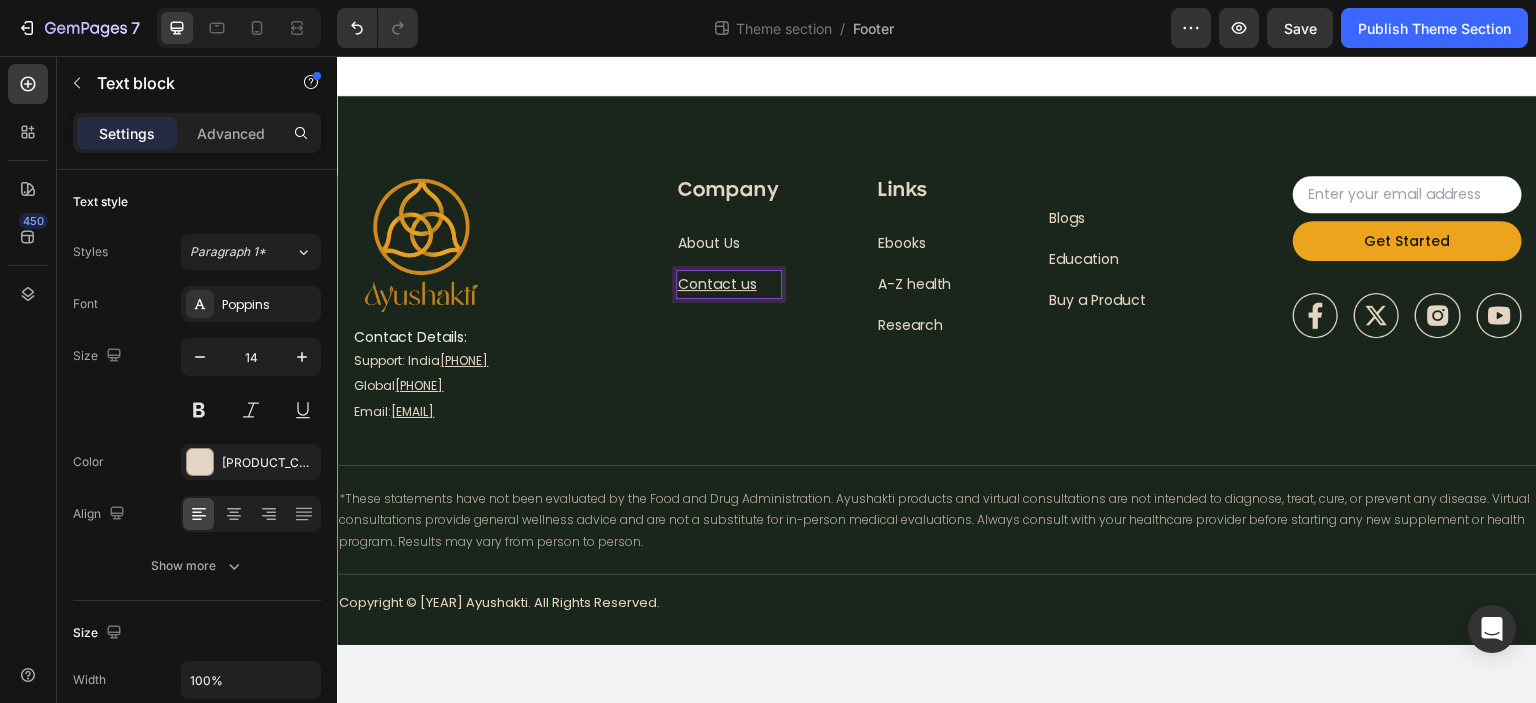 click on "Contact us" at bounding box center [729, 284] 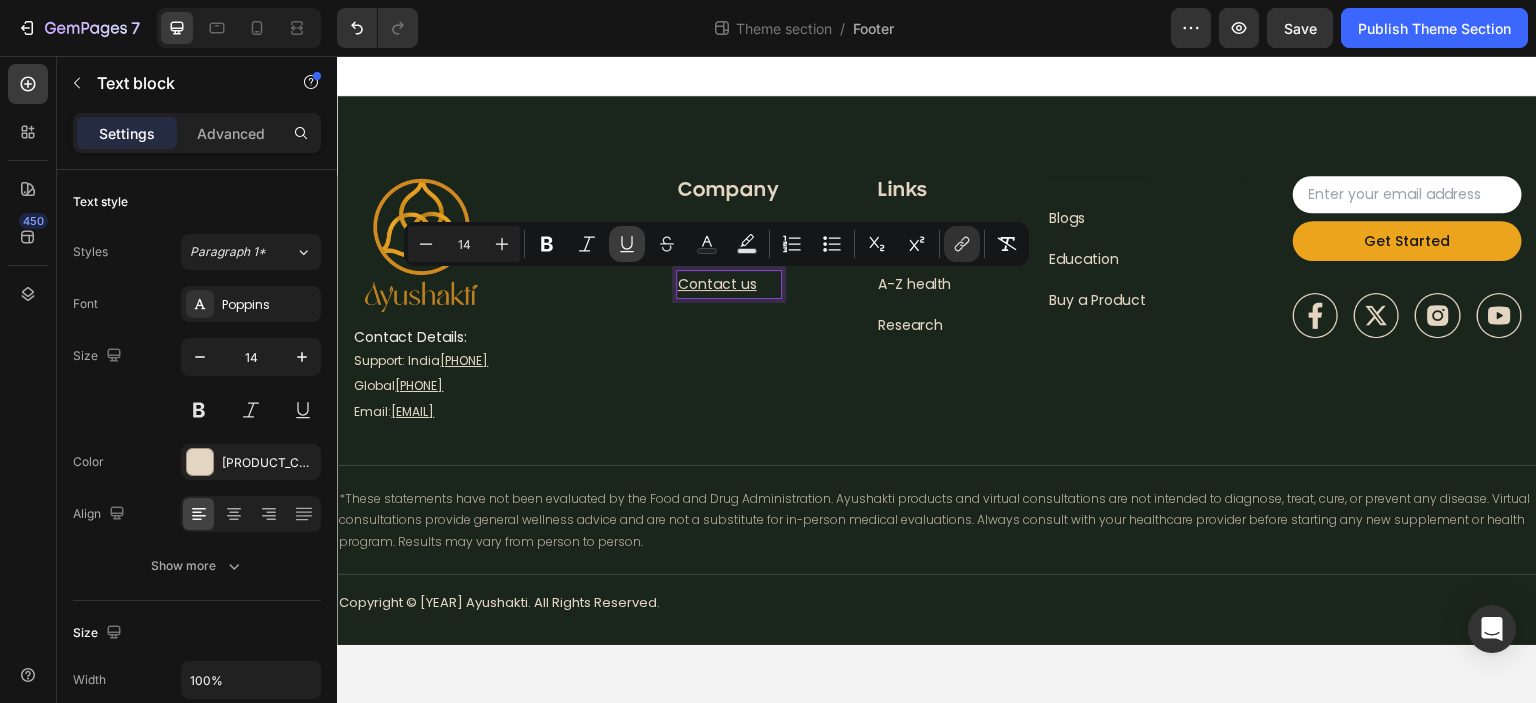 click 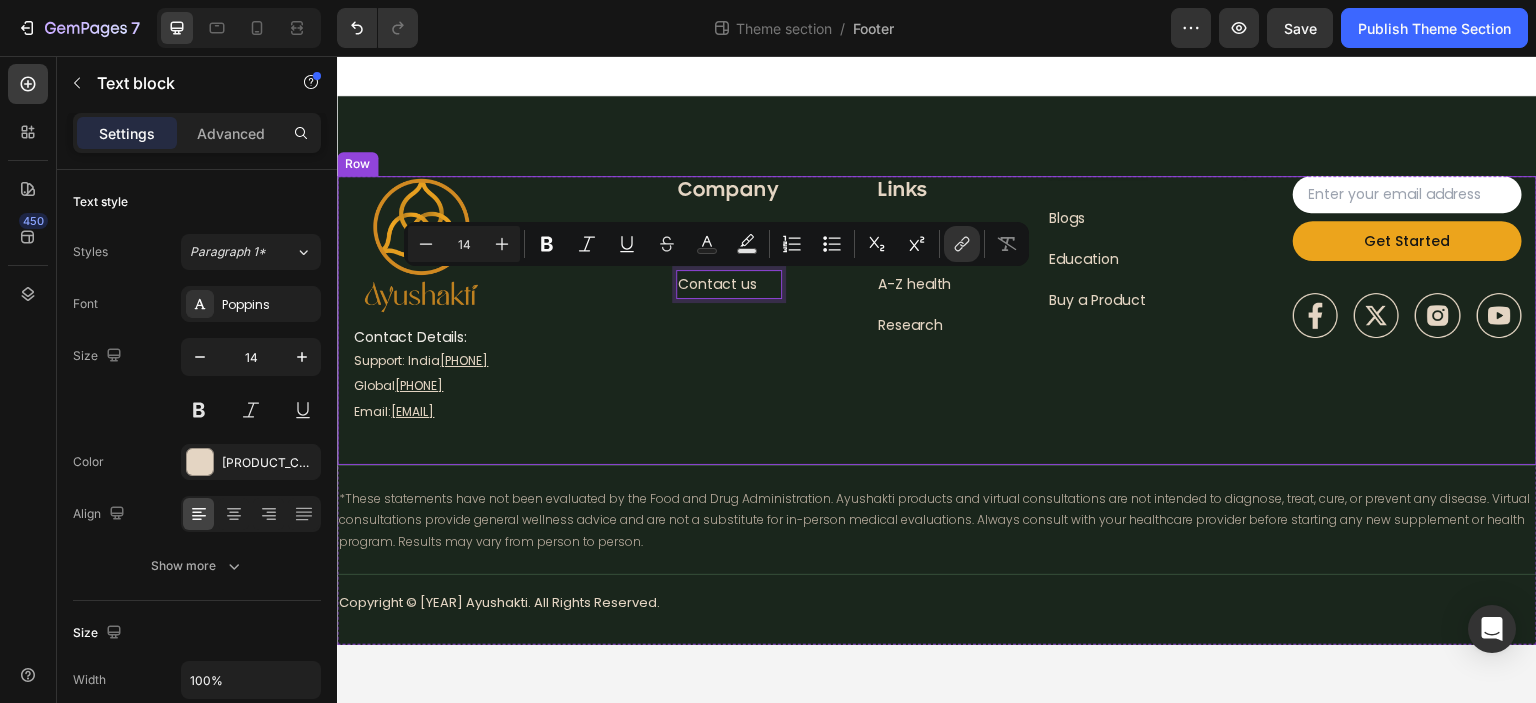 click on "Company Heading About Us Text block How it works Text block Contact us Text block   12 Who its for Text block Row Row" at bounding box center [705, 300] 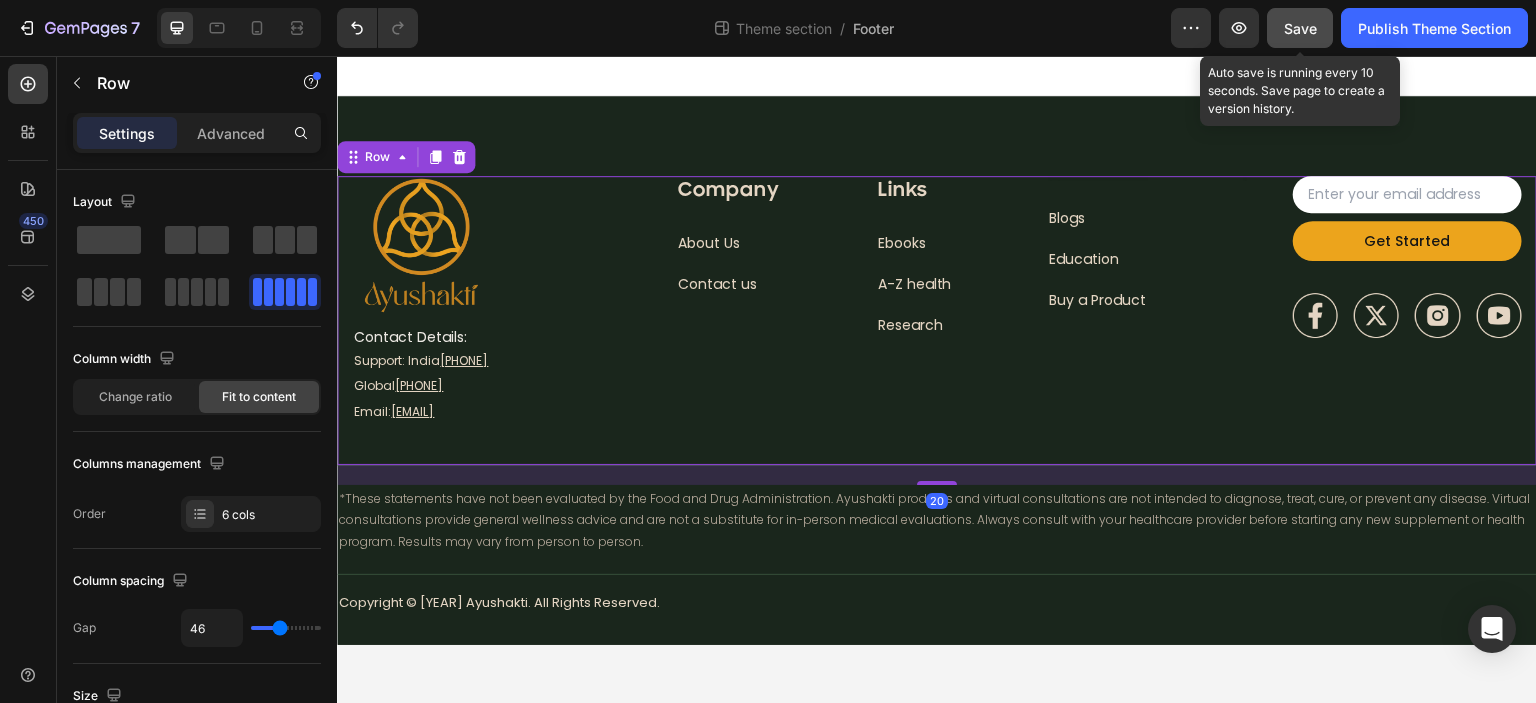 click on "Save" 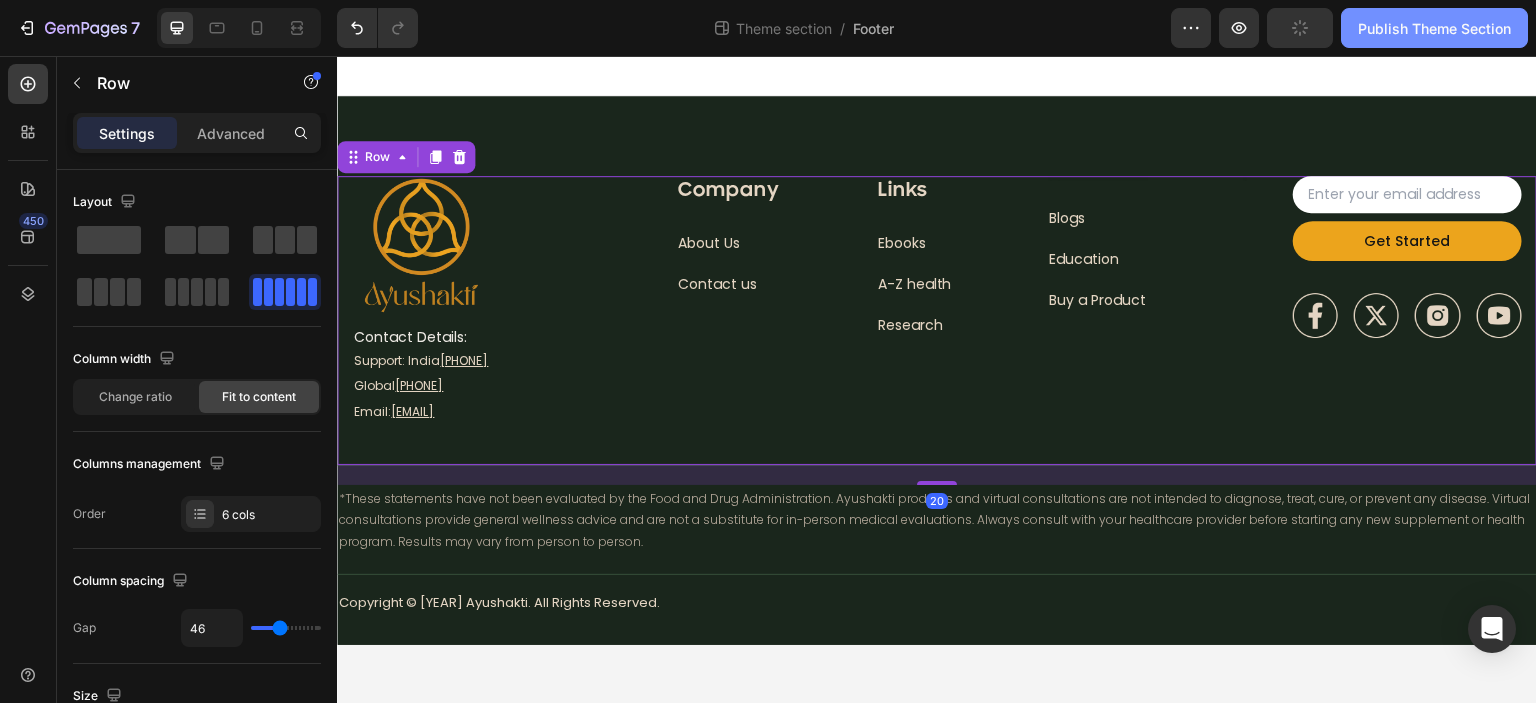 click on "Publish Theme Section" 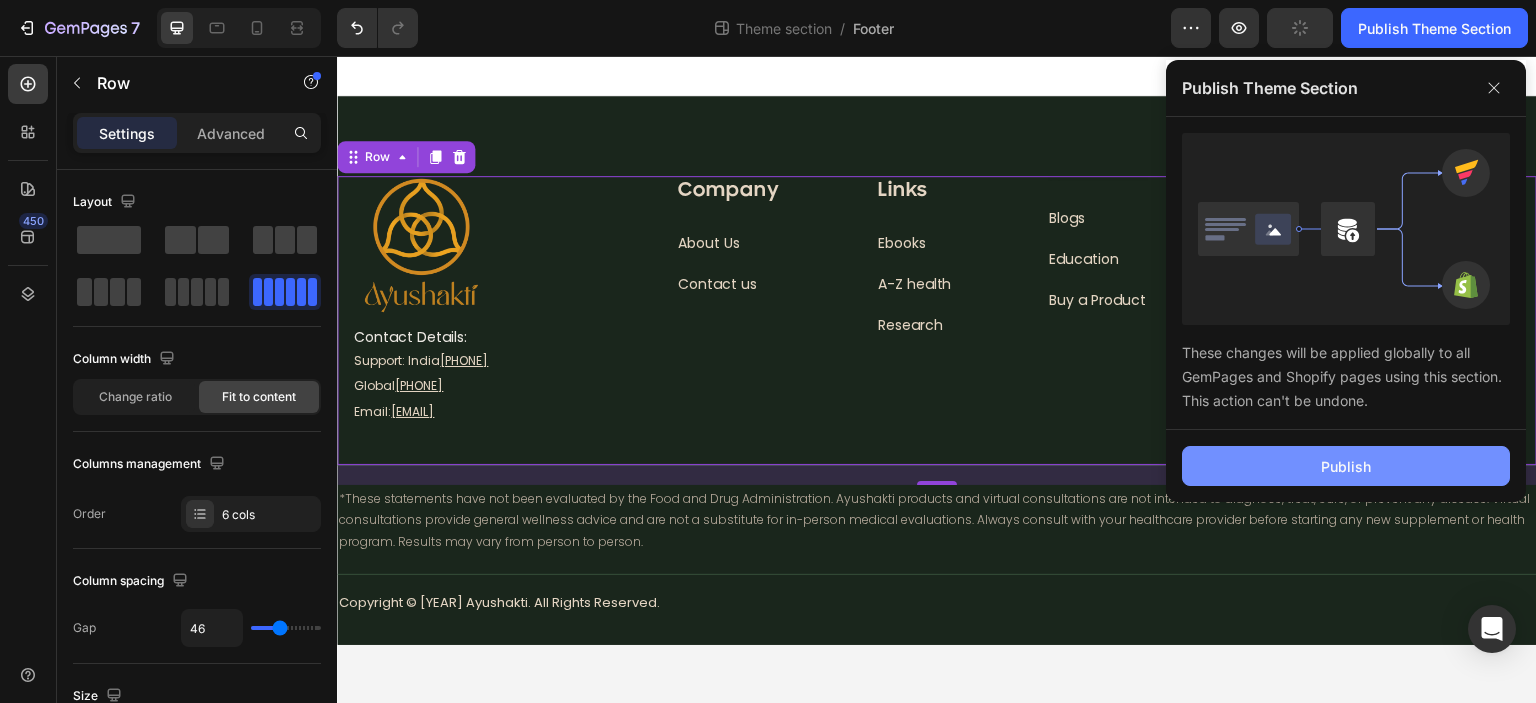 click on "Publish" 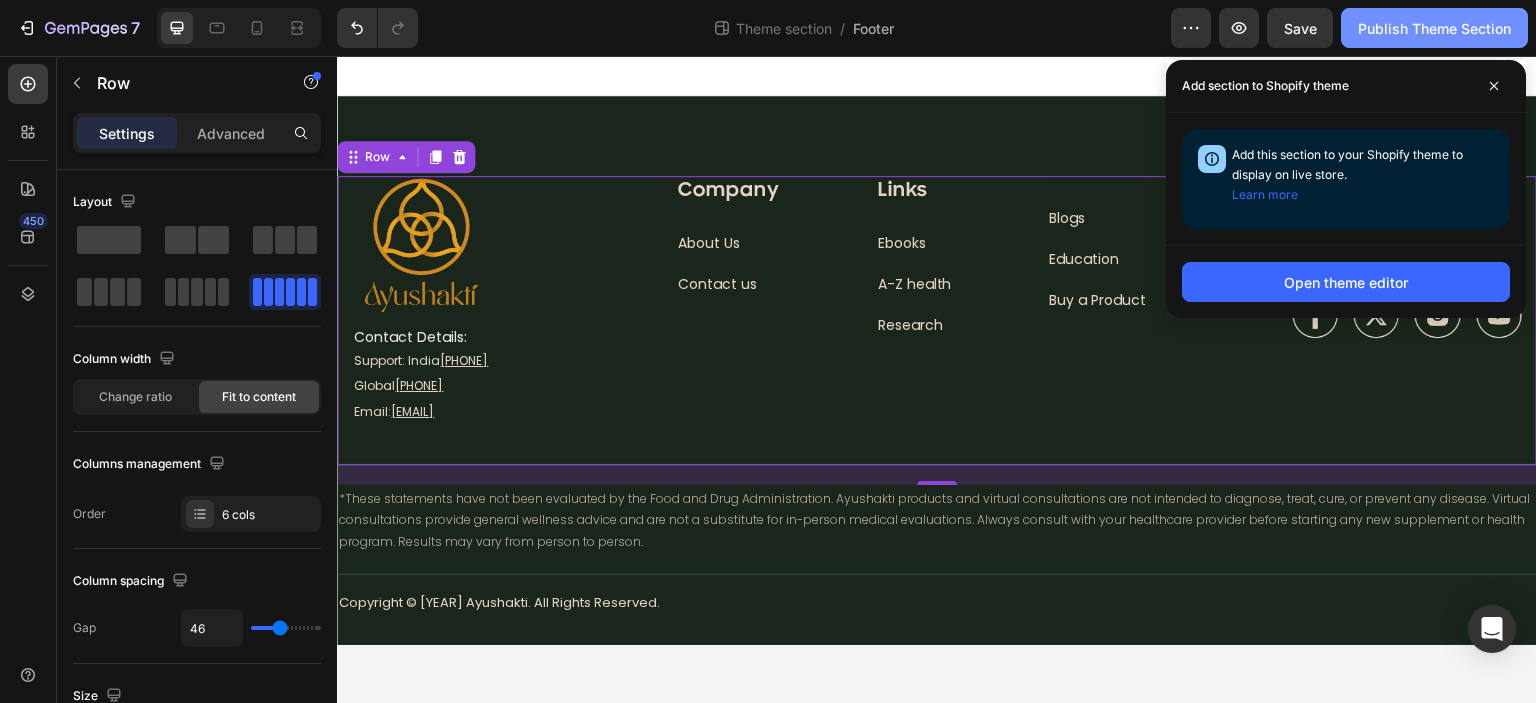 click on "Publish Theme Section" at bounding box center [1434, 28] 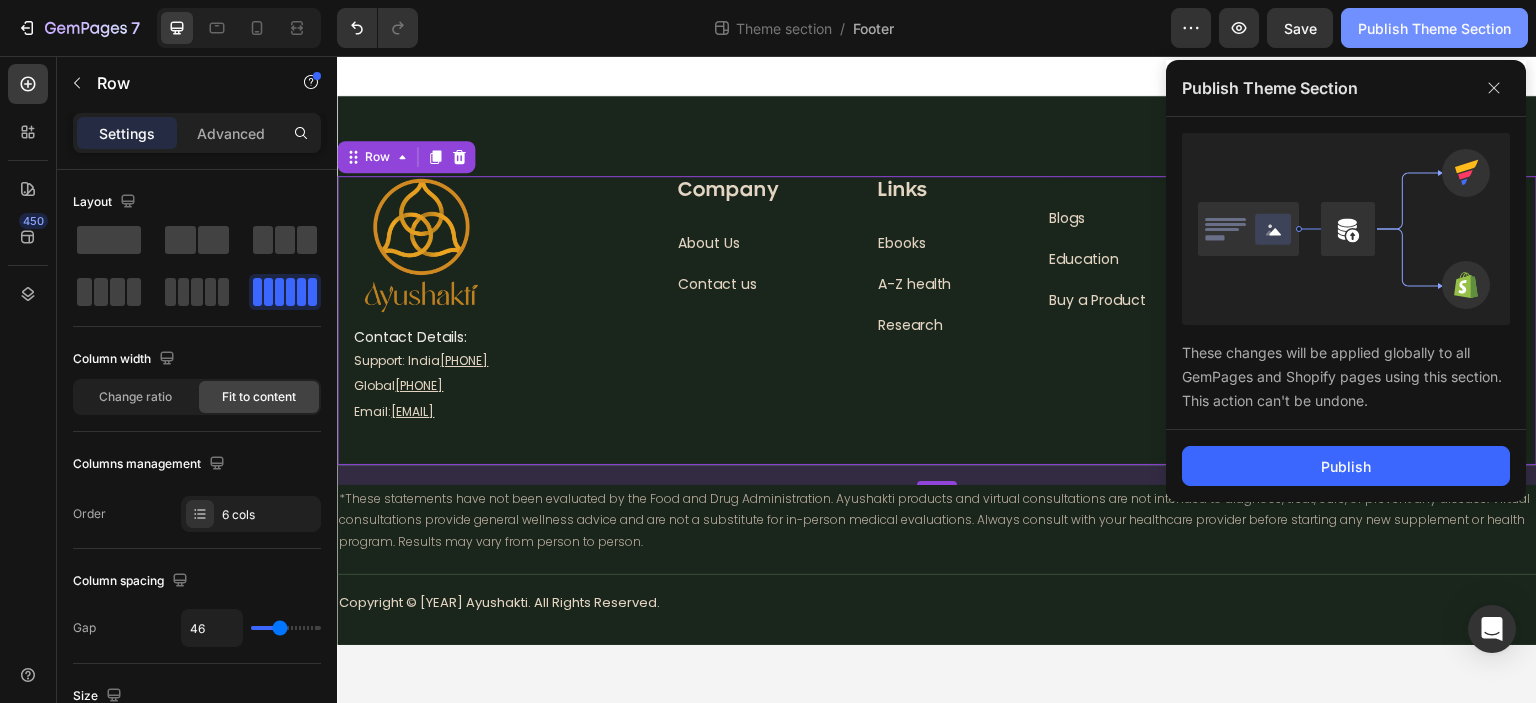 click on "Publish Theme Section" at bounding box center (1434, 28) 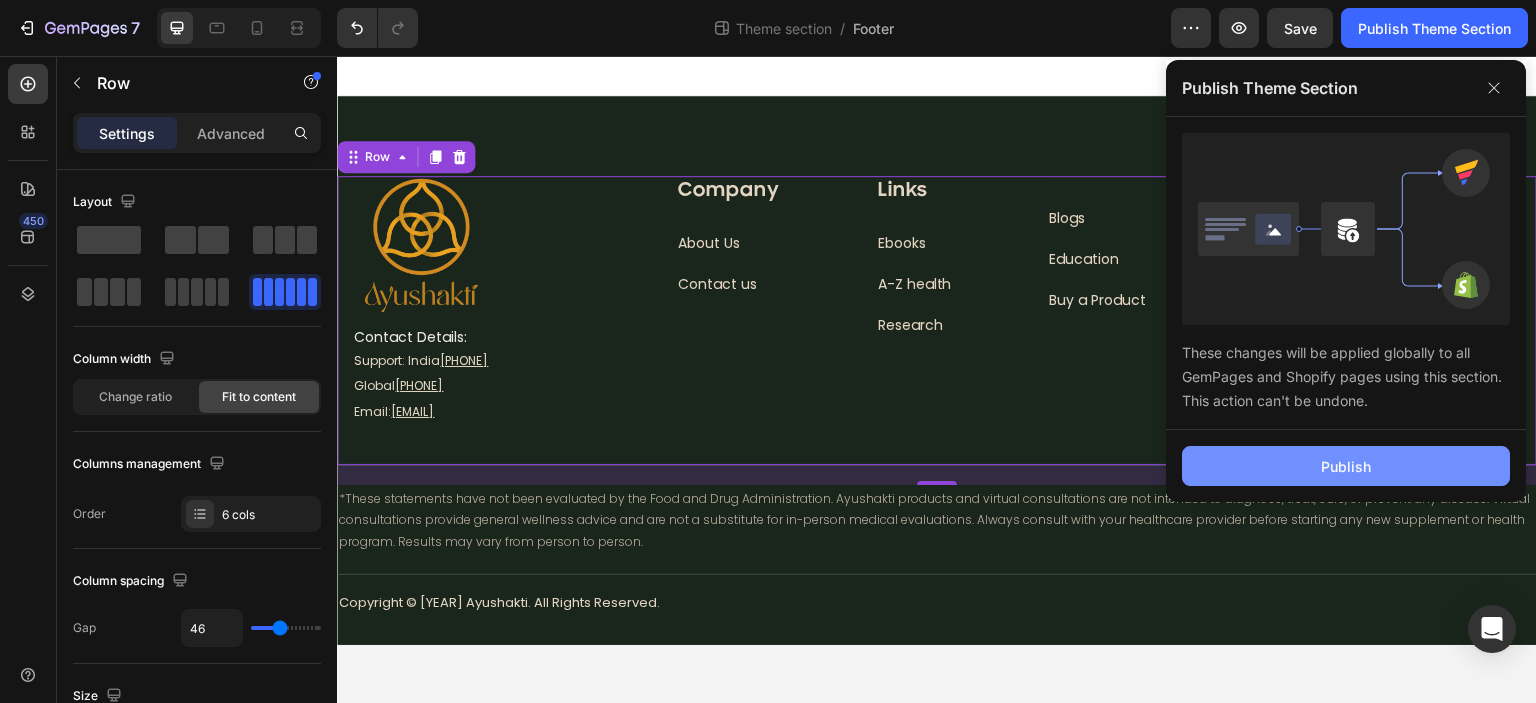 click on "Publish" 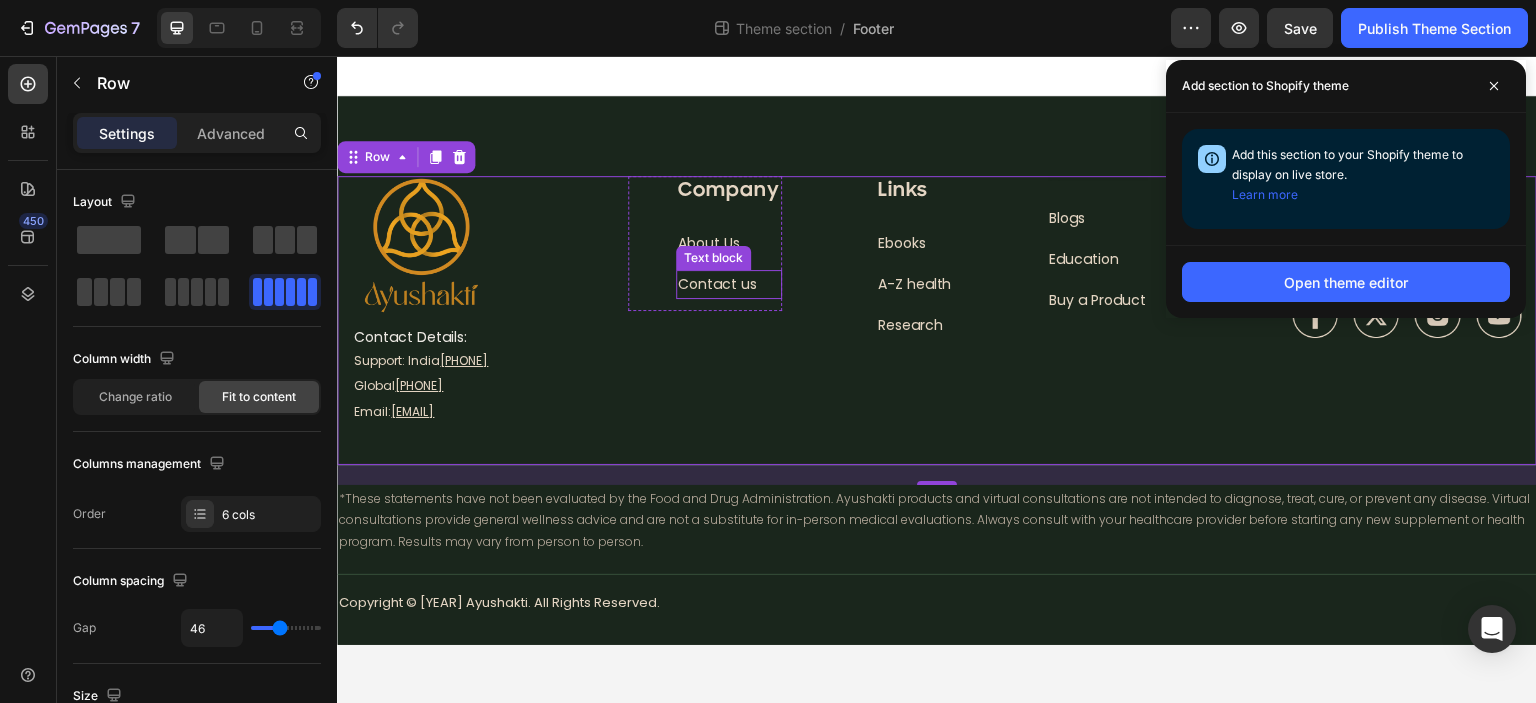 click on "Contact us" at bounding box center (717, 284) 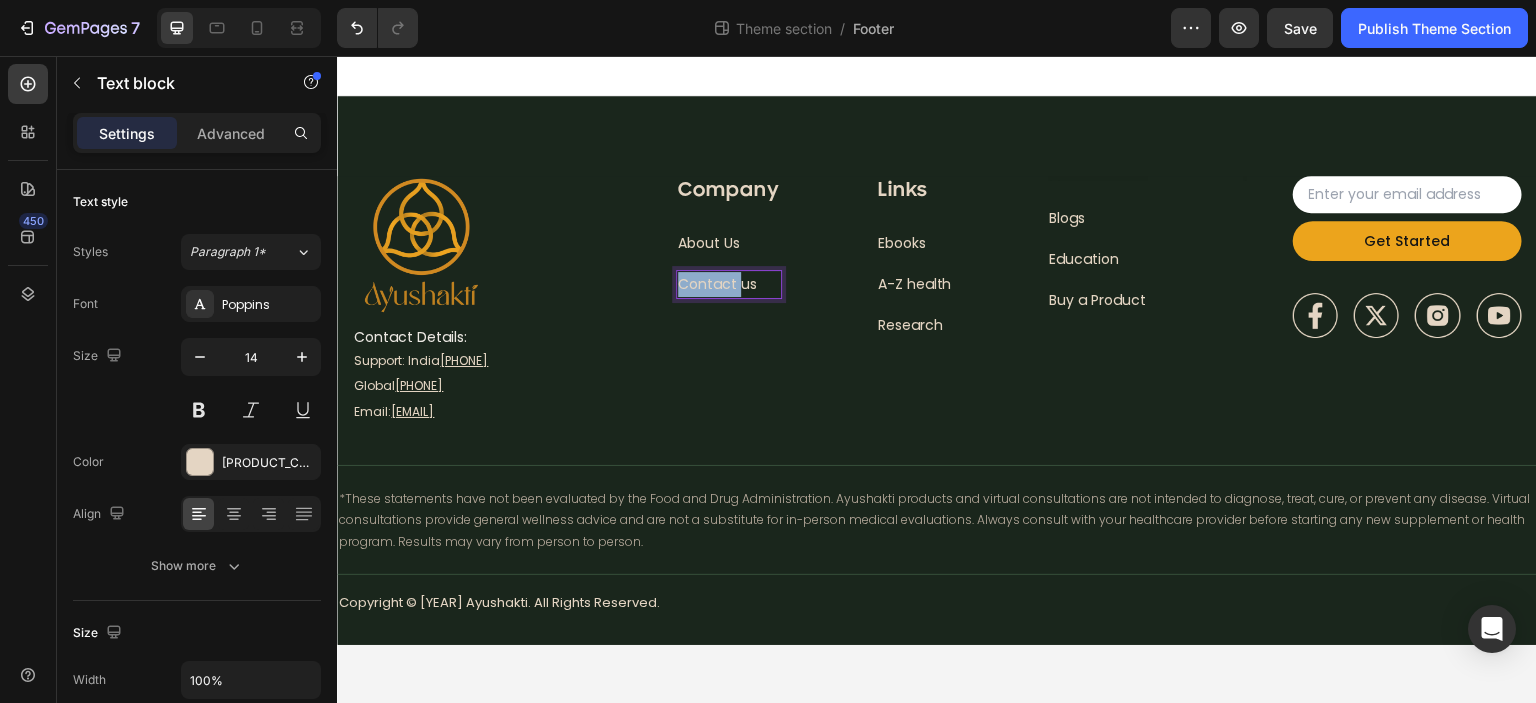 click on "Contact us" at bounding box center (717, 284) 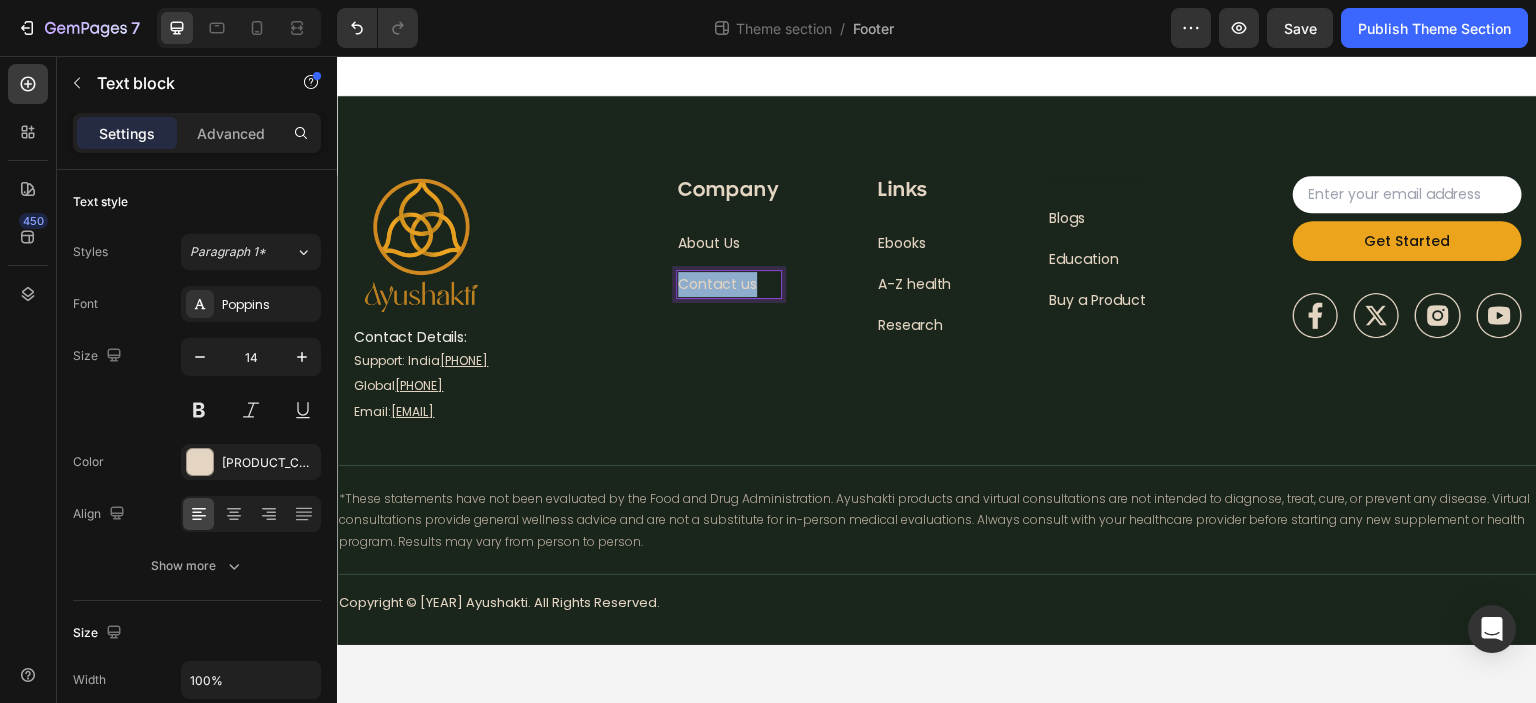 click on "Contact us" at bounding box center (717, 284) 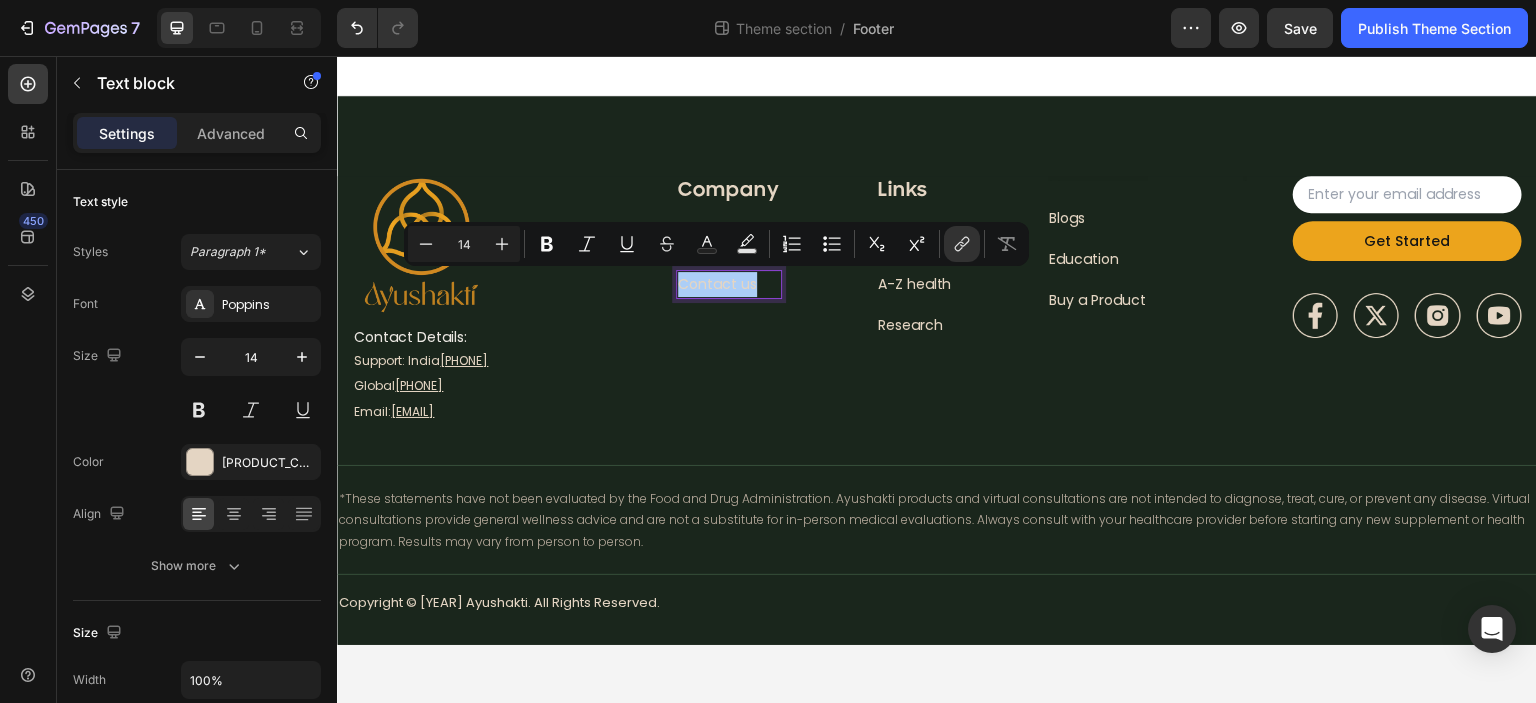 click on "Minus 14 Plus Bold Italic Underline       Strikethrough
Text Color
Text Background Color Numbered List Bulleted List Subscript Superscript       link Remove Format" at bounding box center [716, 244] 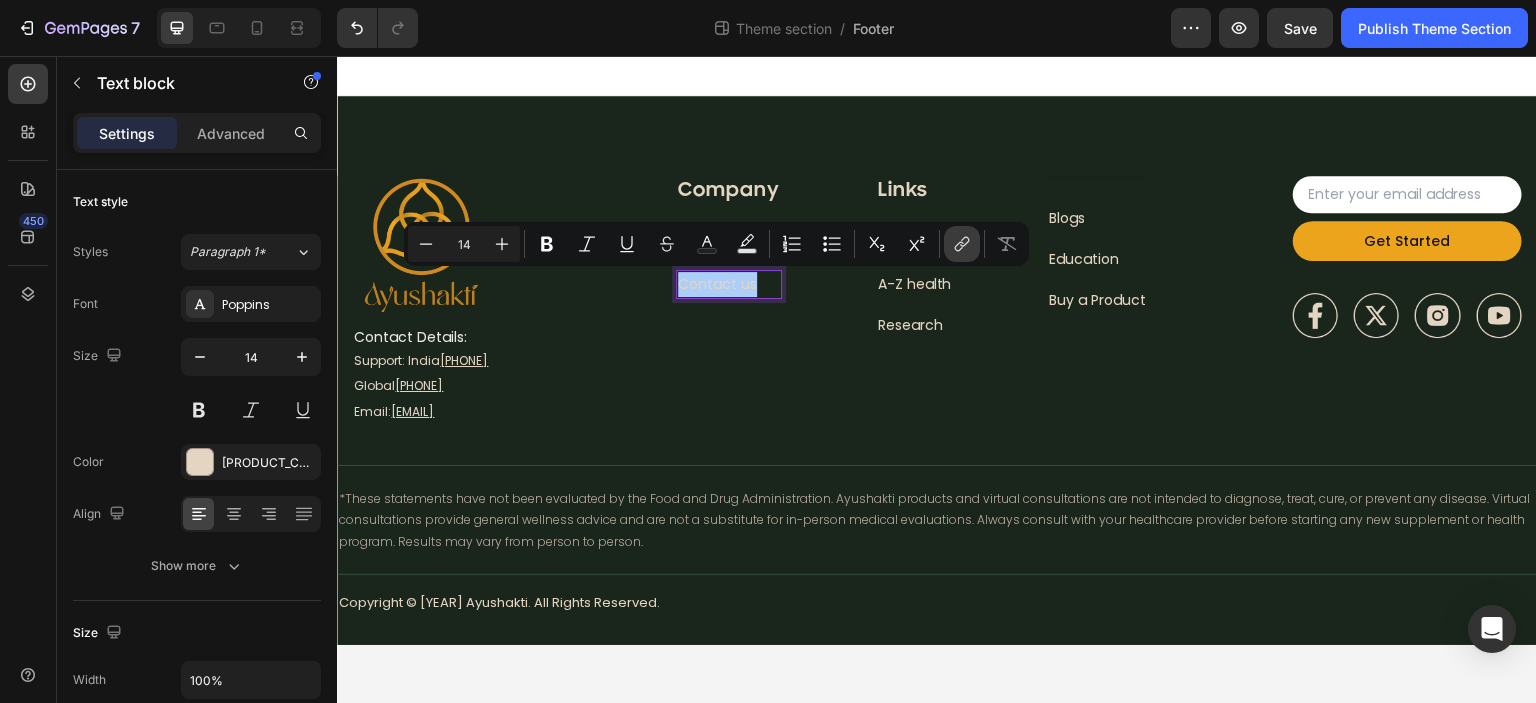 click 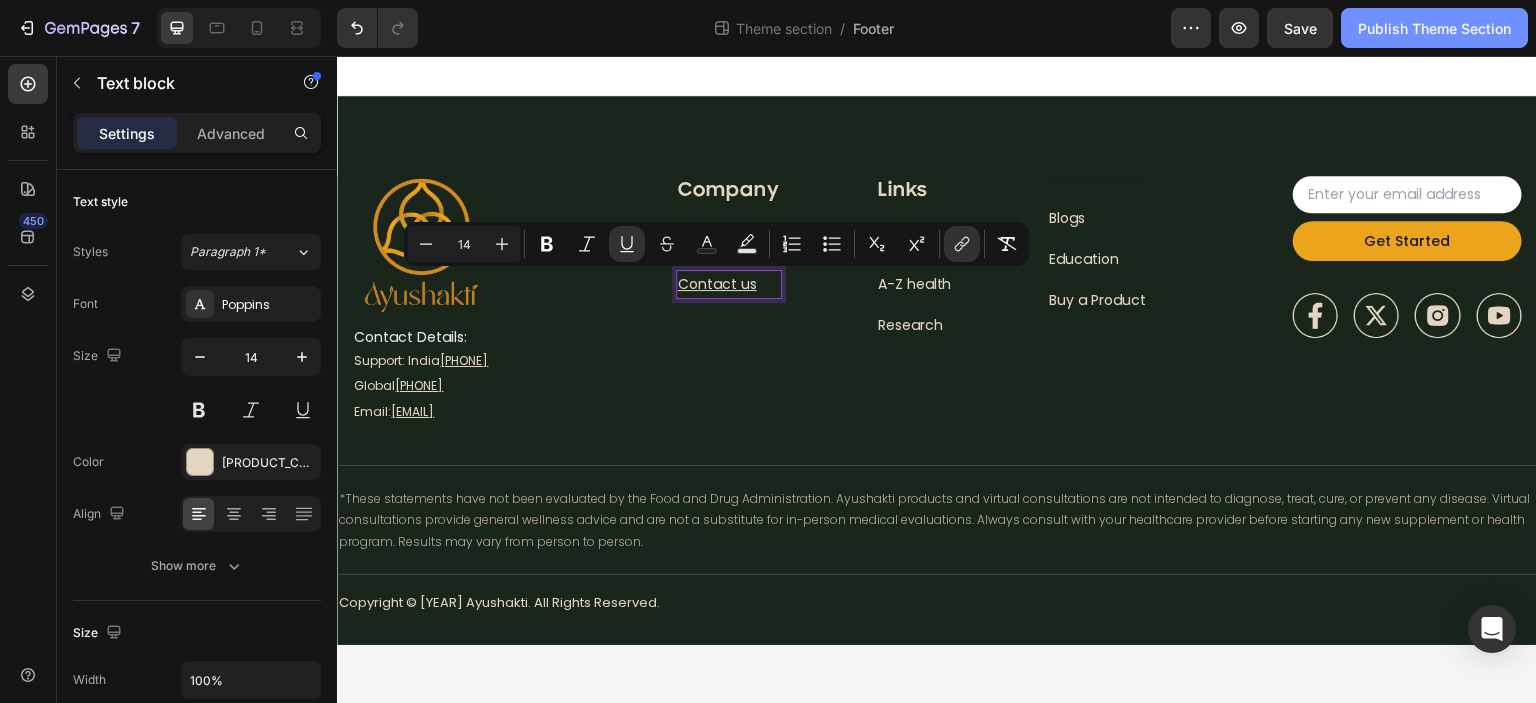 click on "Publish Theme Section" at bounding box center (1434, 28) 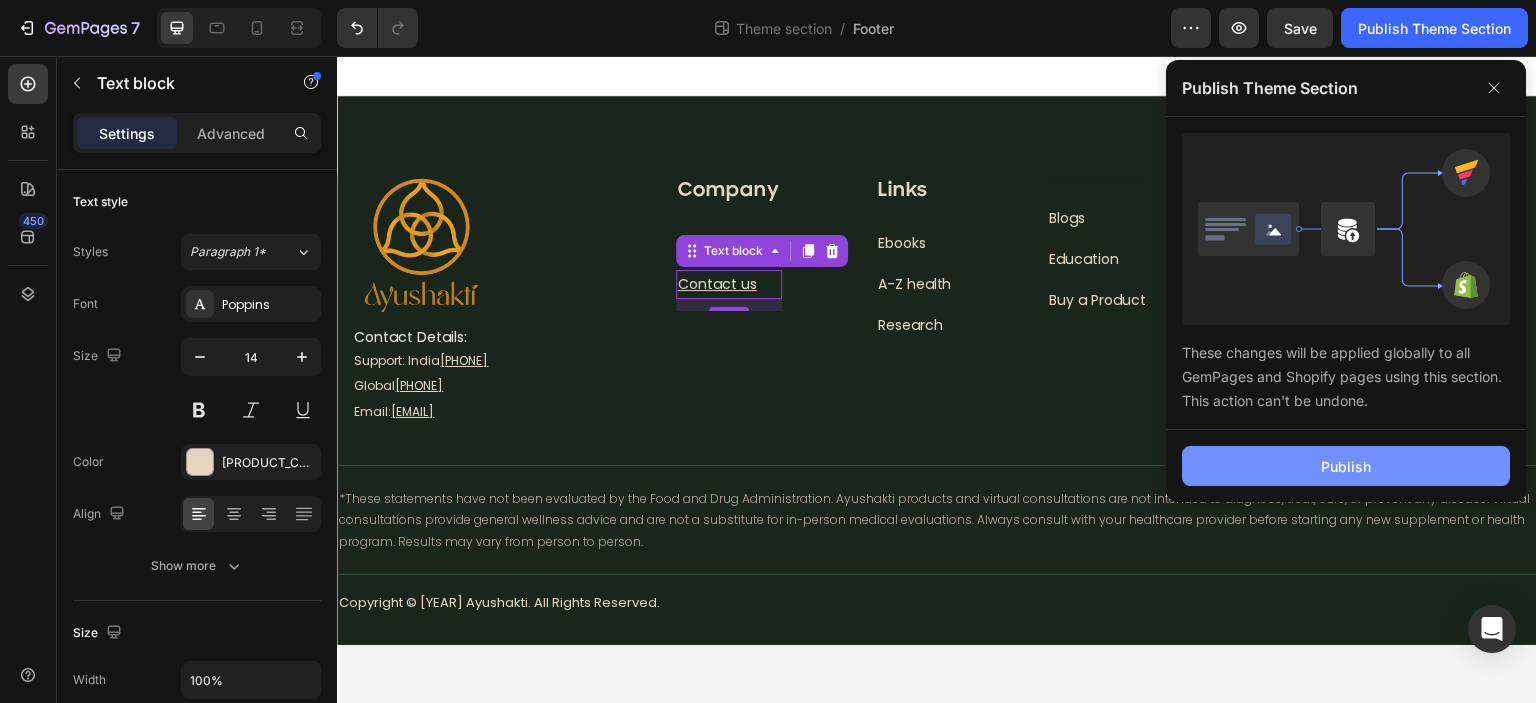 click on "Publish" 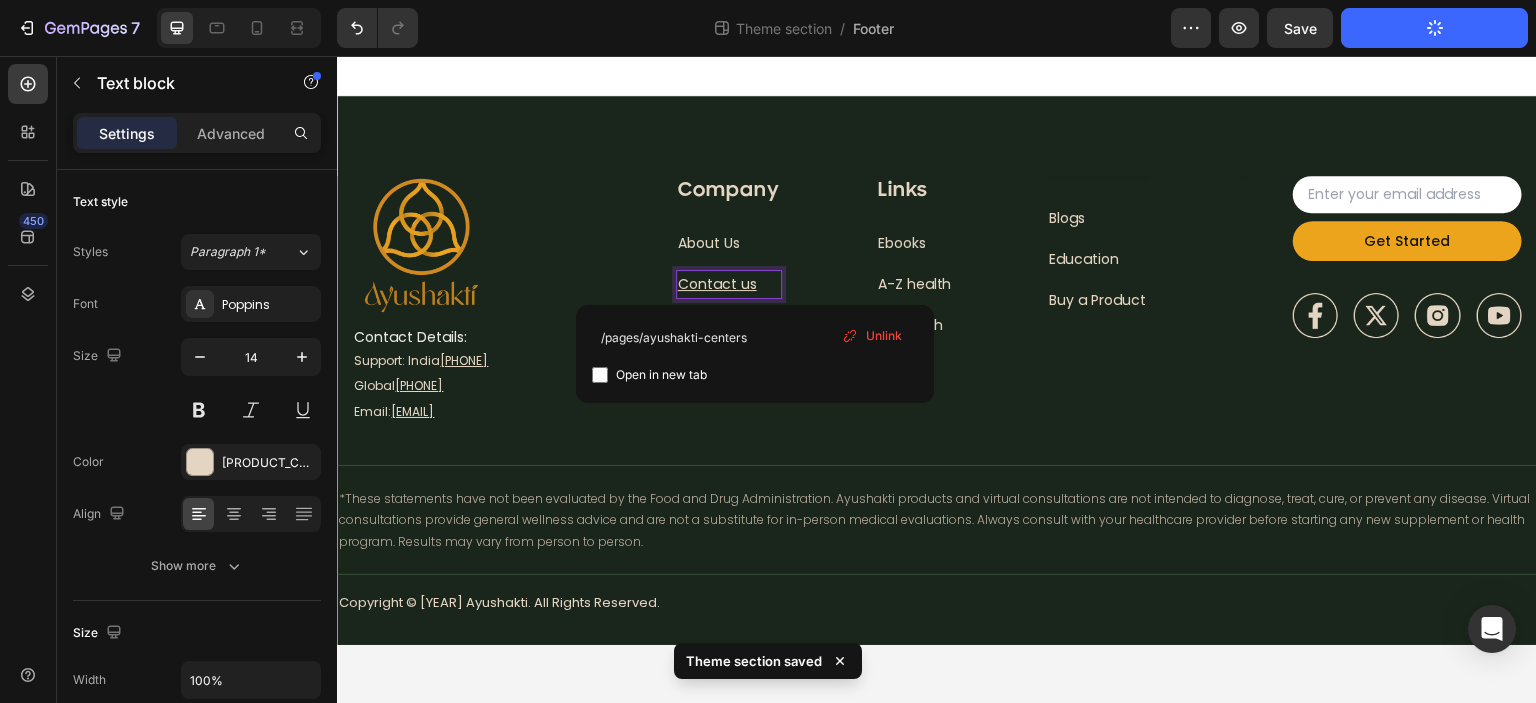 click on "Contact us" at bounding box center (717, 284) 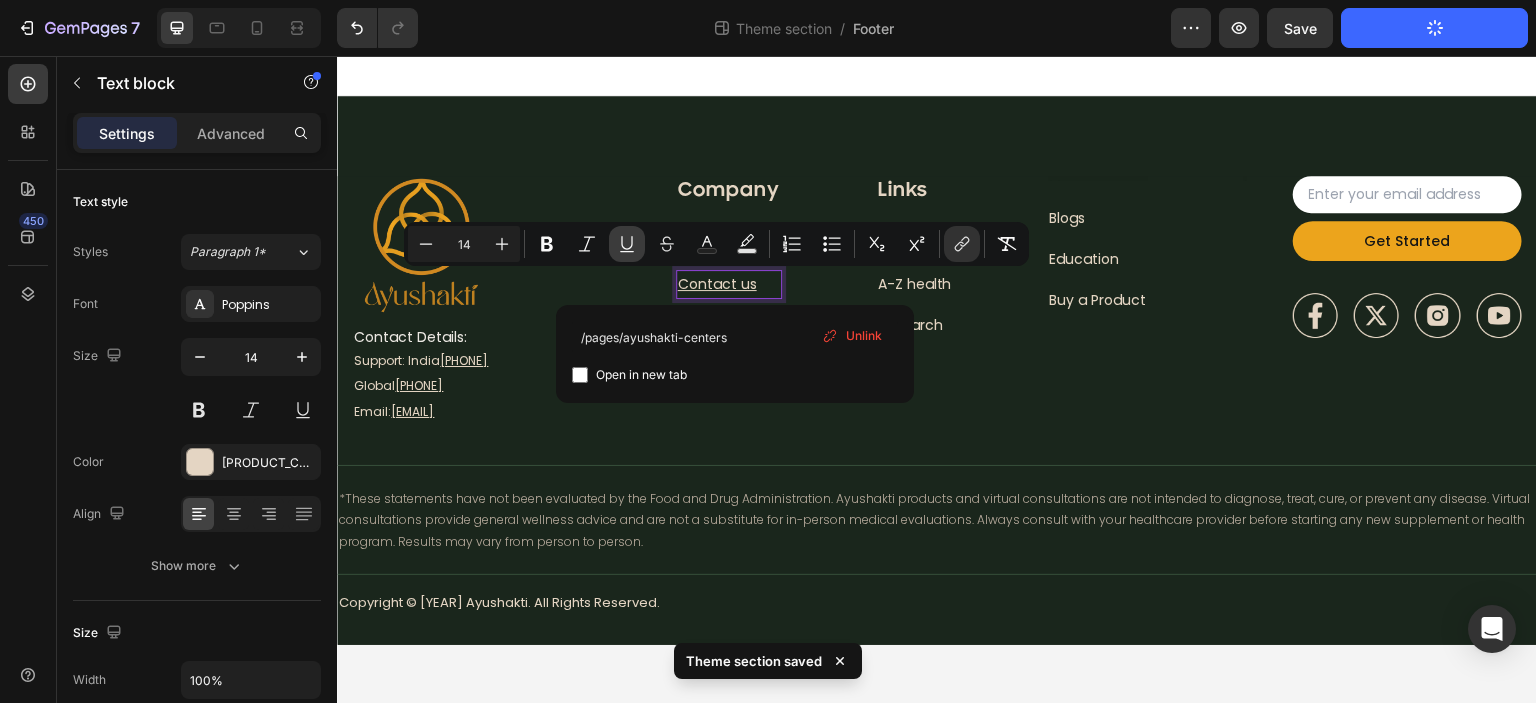 click 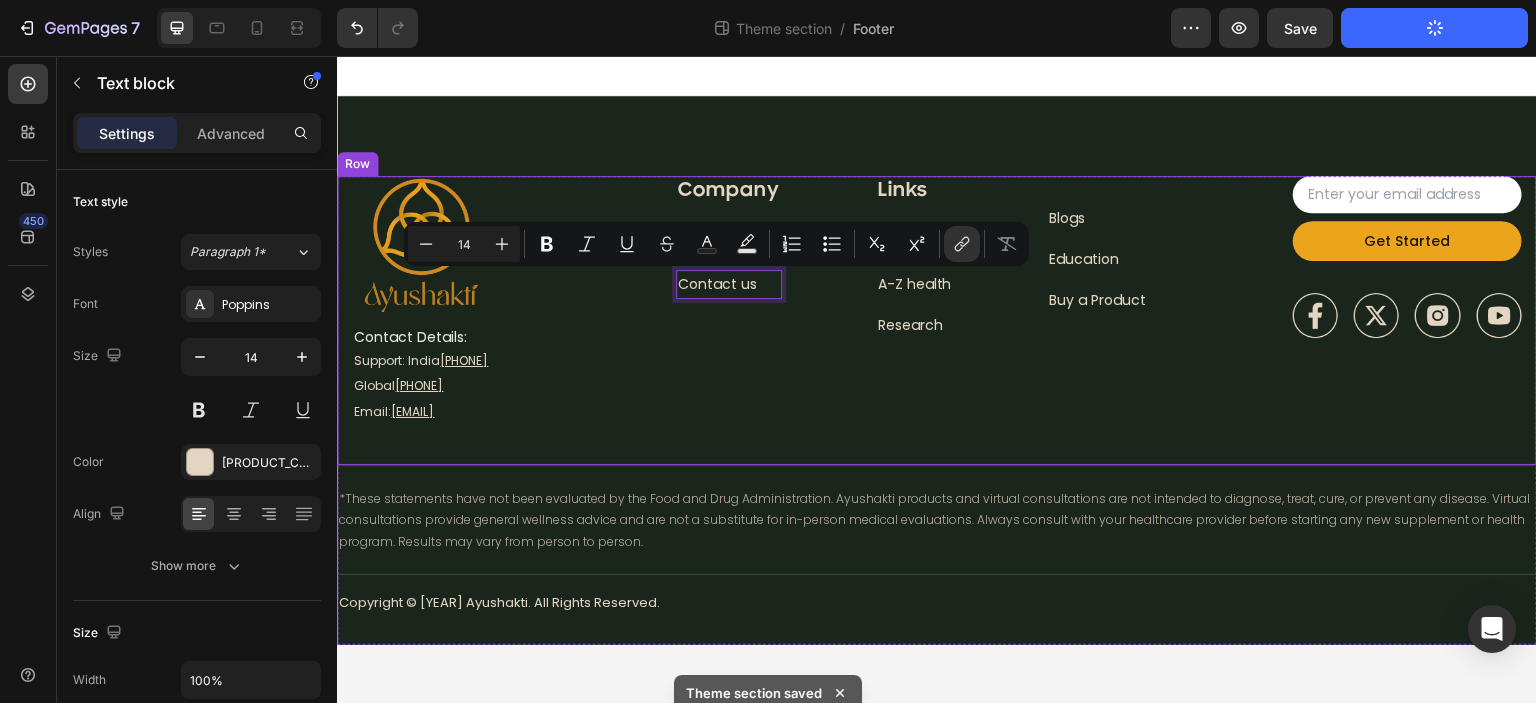 click on "Company Heading About Us Text block How it works Text block Contact us Text block   12 Who its for Text block Row Row" at bounding box center [705, 300] 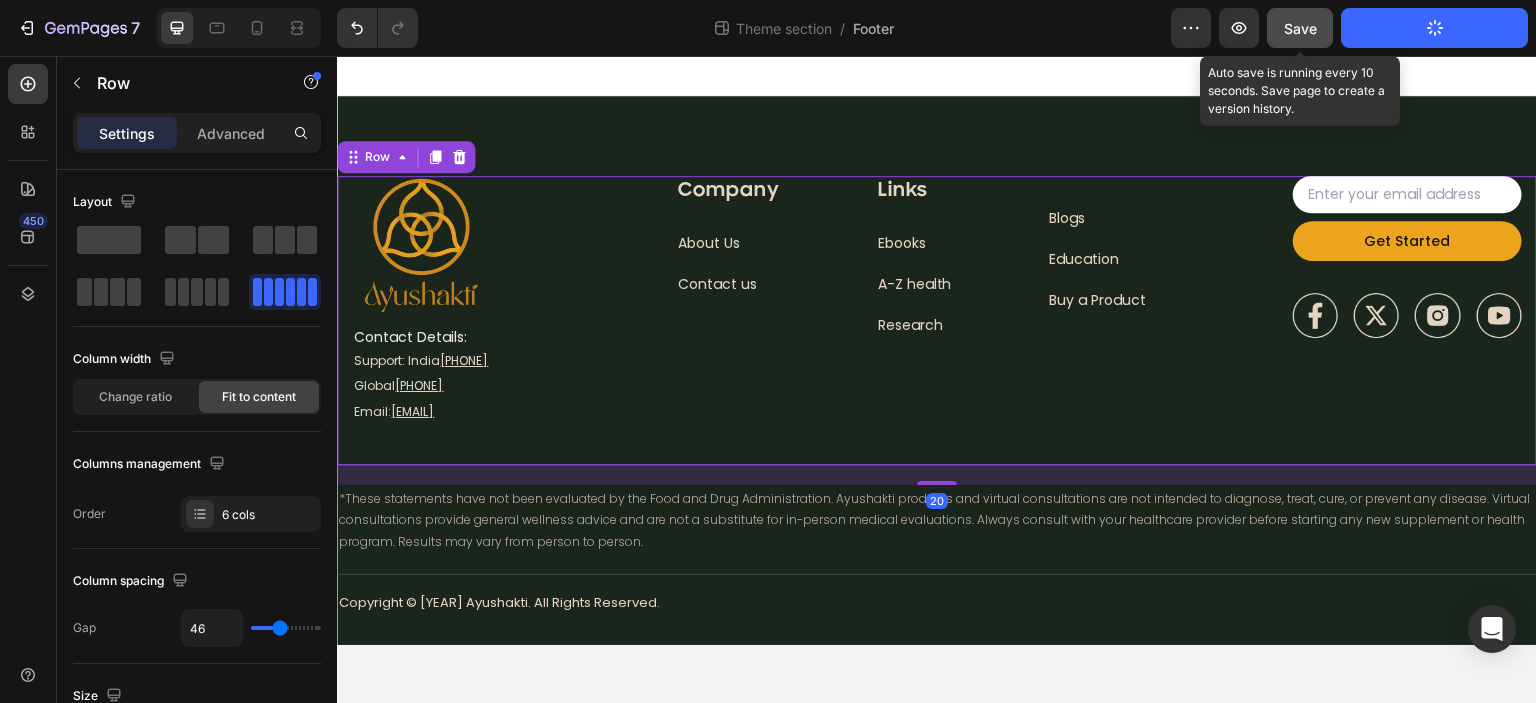 click on "Save" 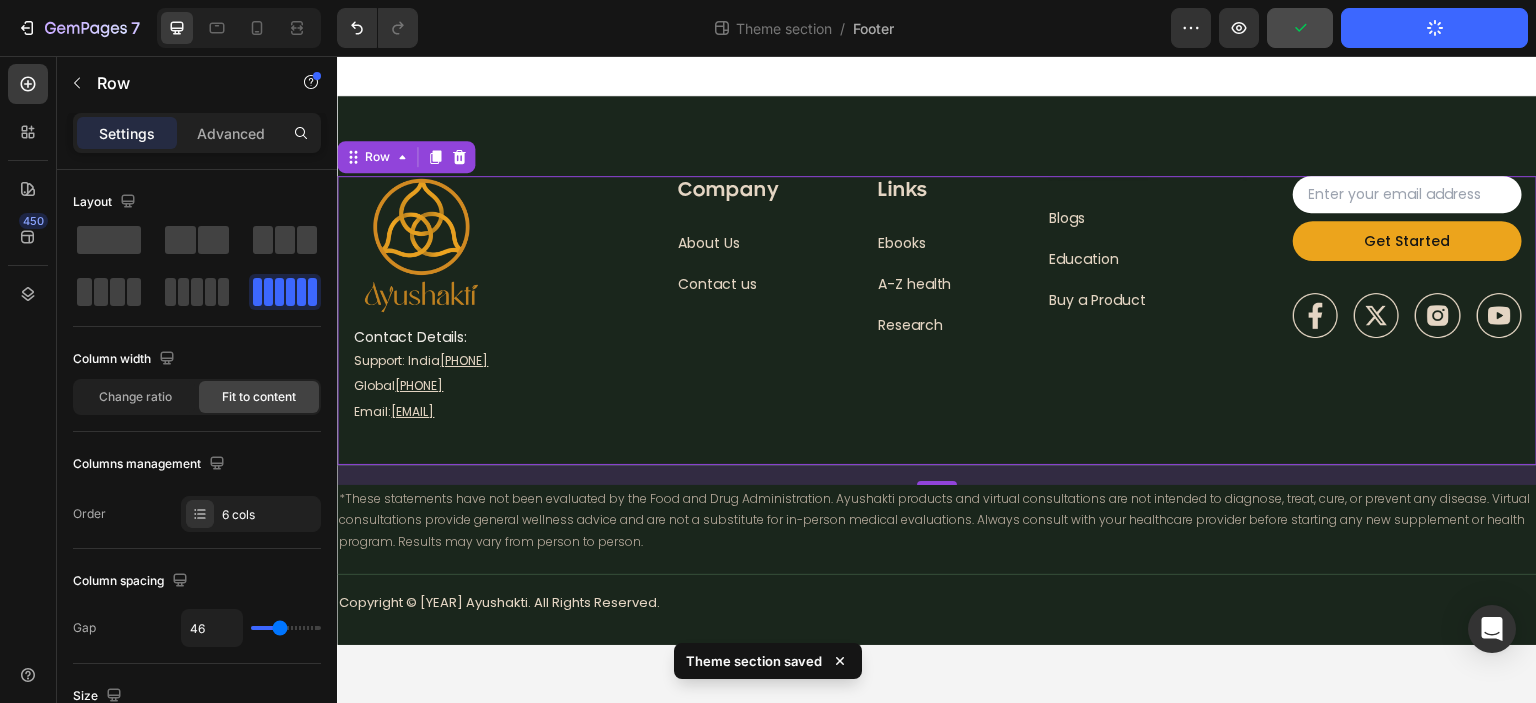 type 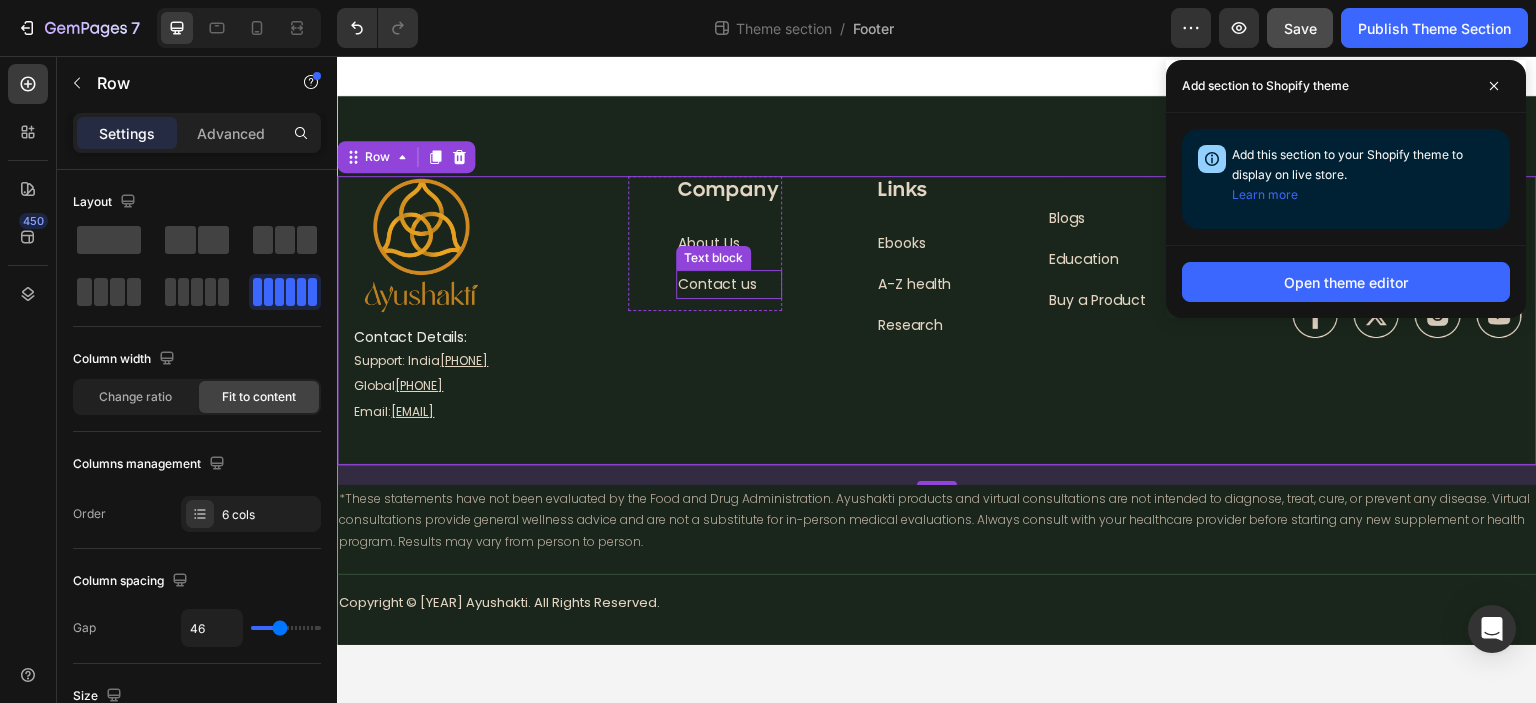 click on "Contact us" at bounding box center (717, 284) 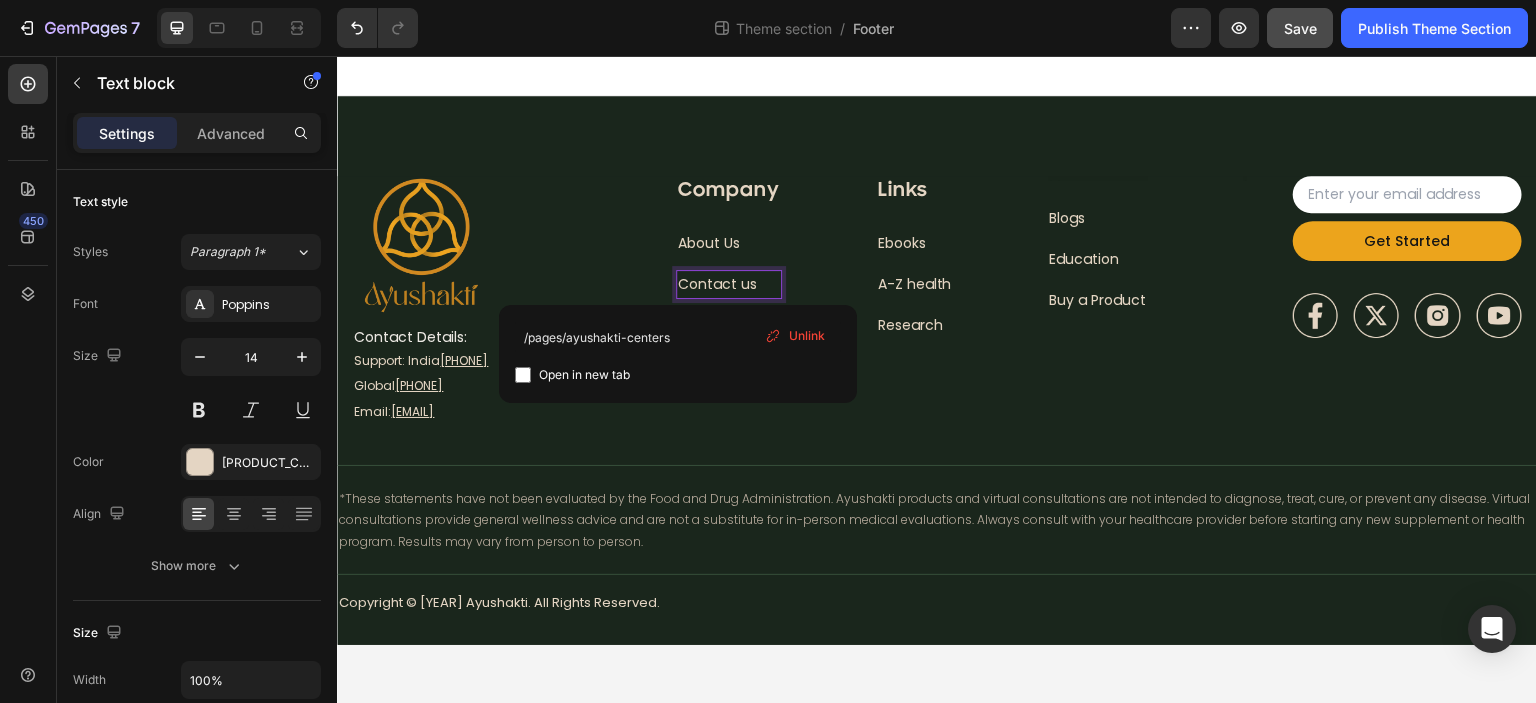 click on "Contact us" at bounding box center [717, 284] 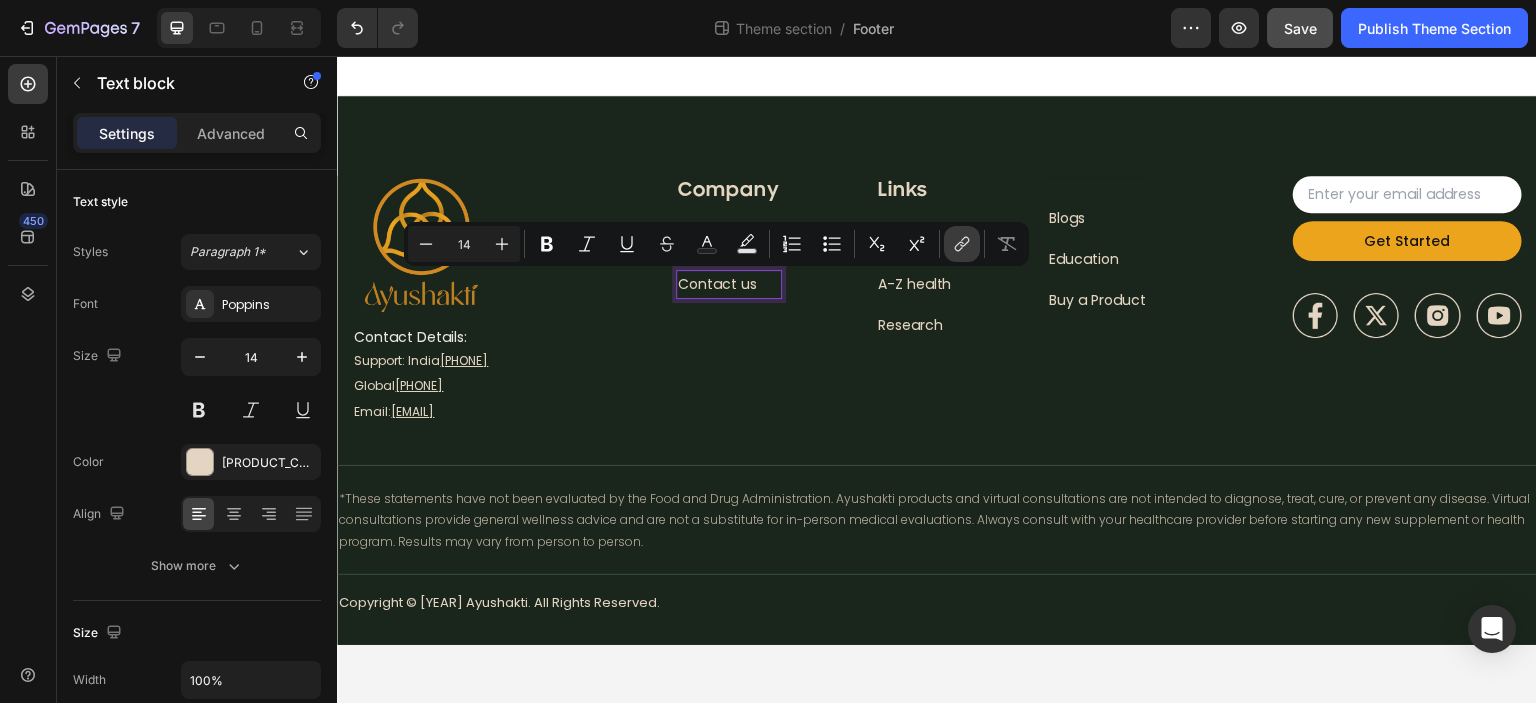 click 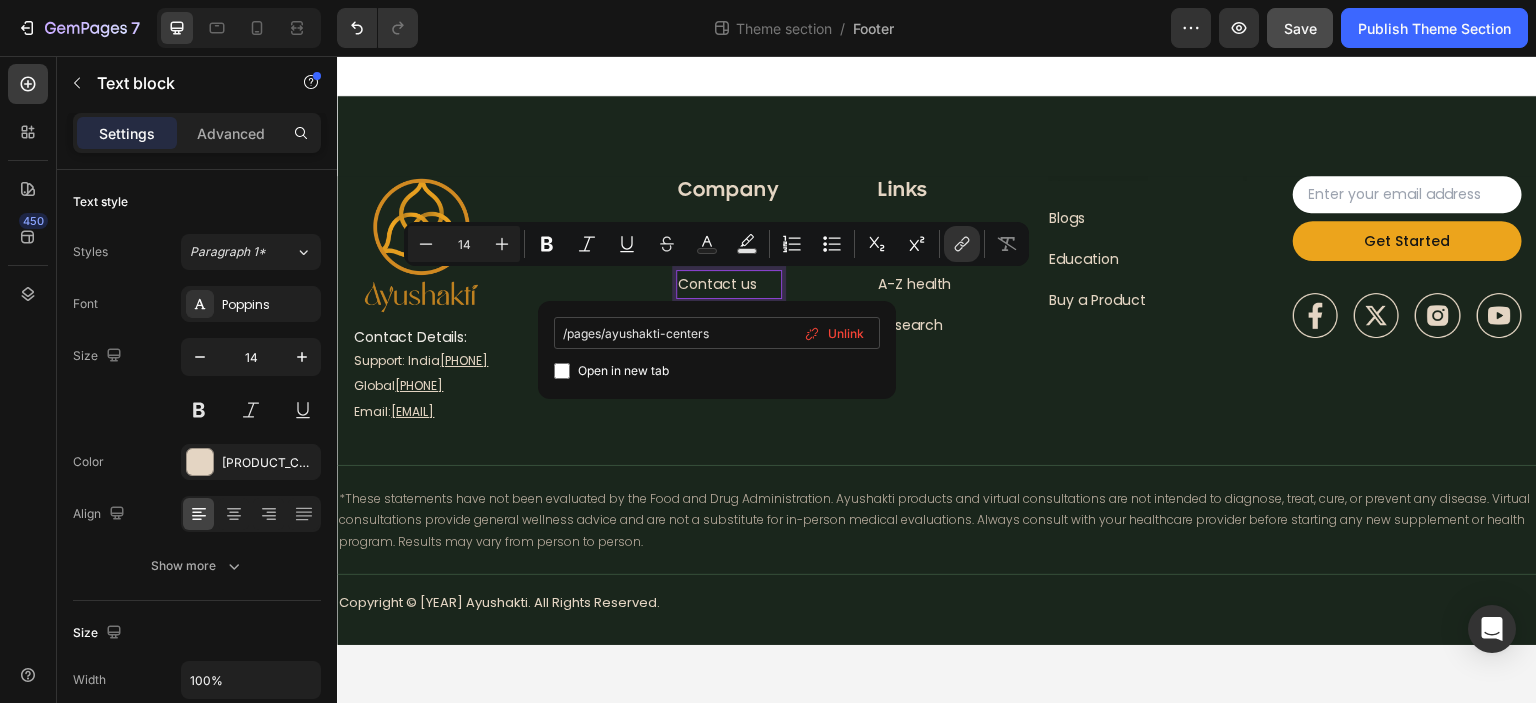 click on "/pages/ayushakti-centers" at bounding box center (717, 333) 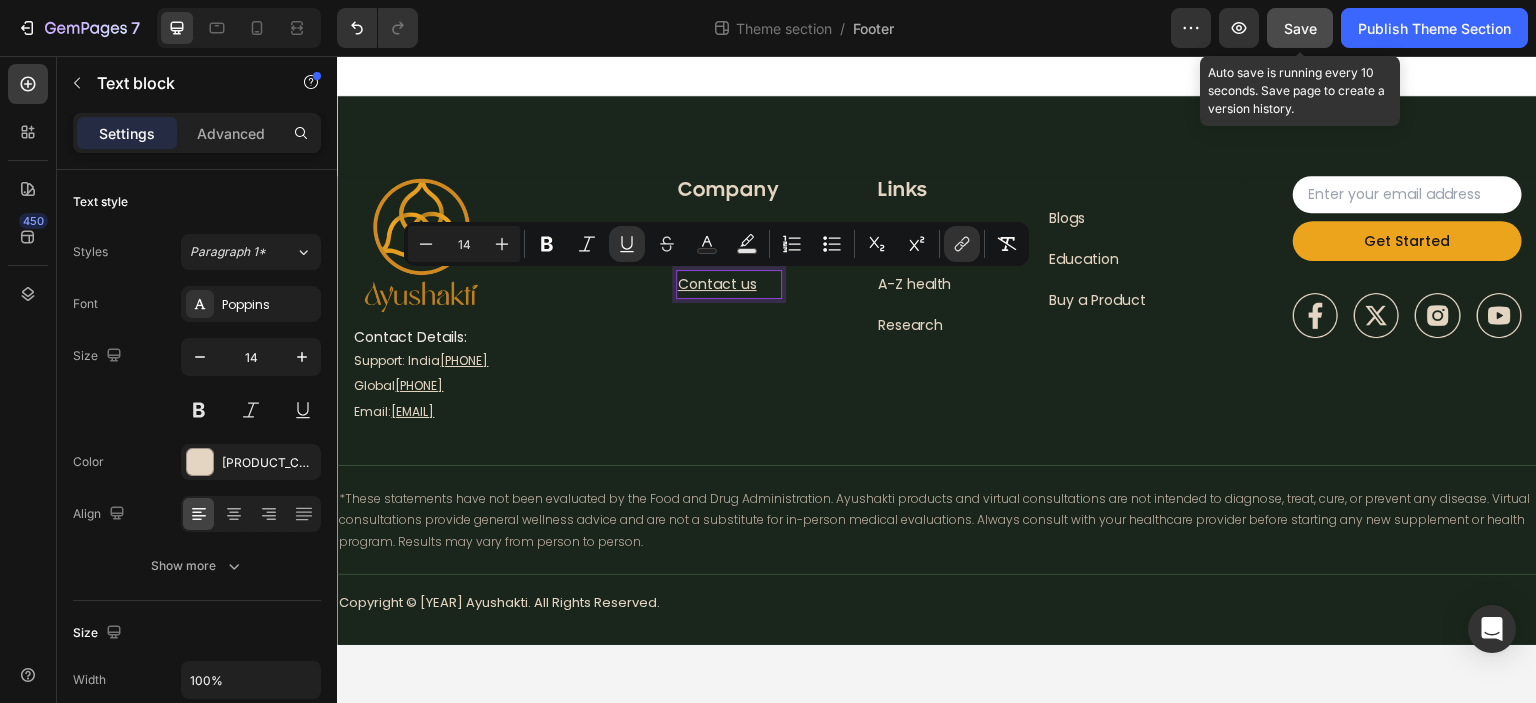 click on "Save" 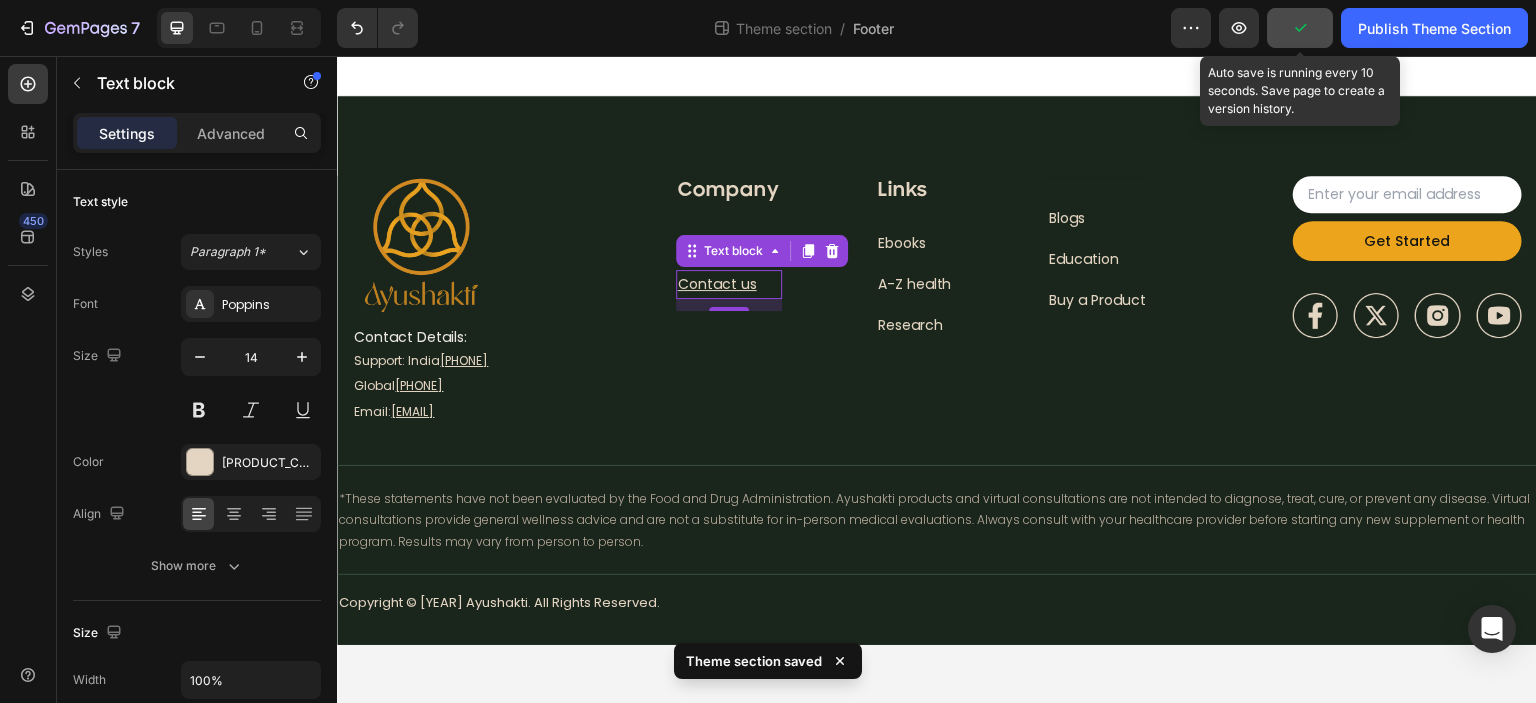 click 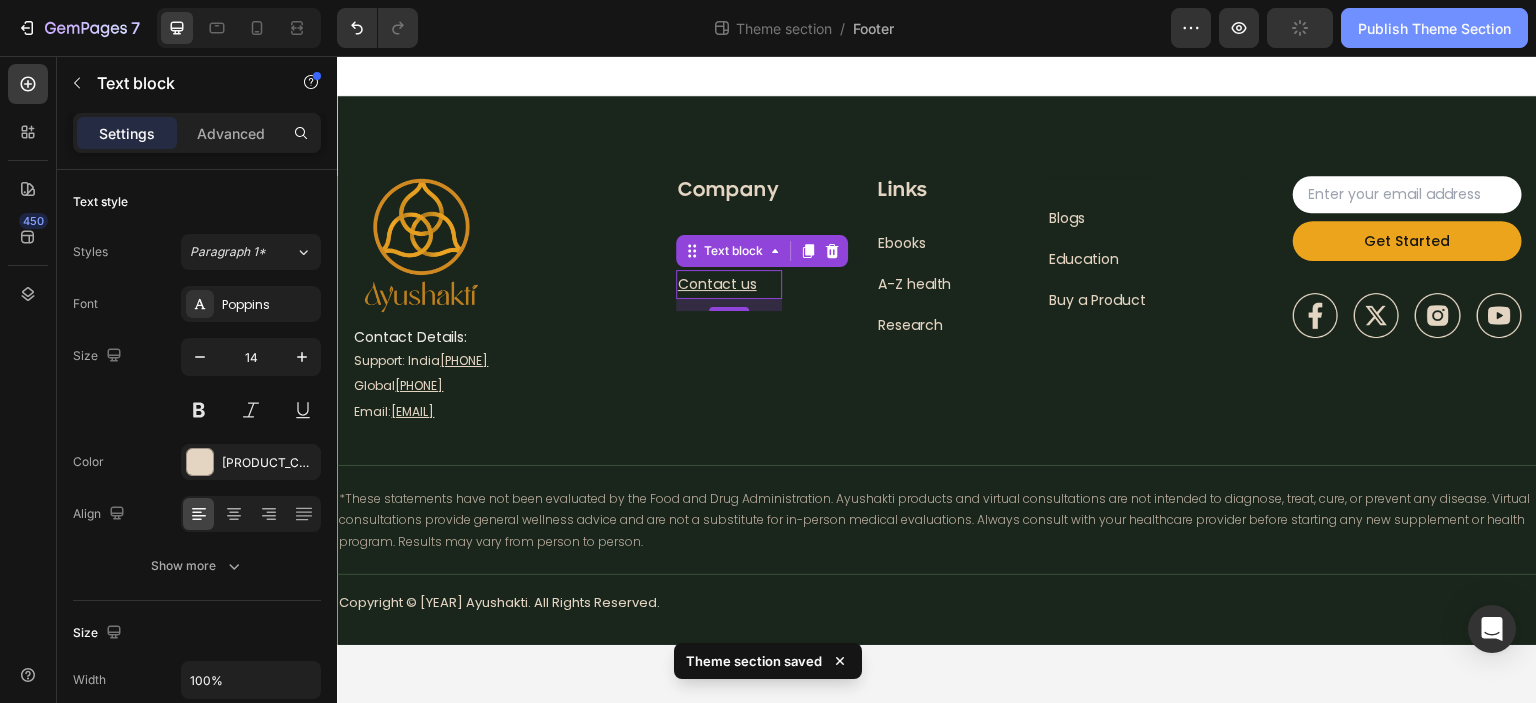click on "Publish Theme Section" at bounding box center (1434, 28) 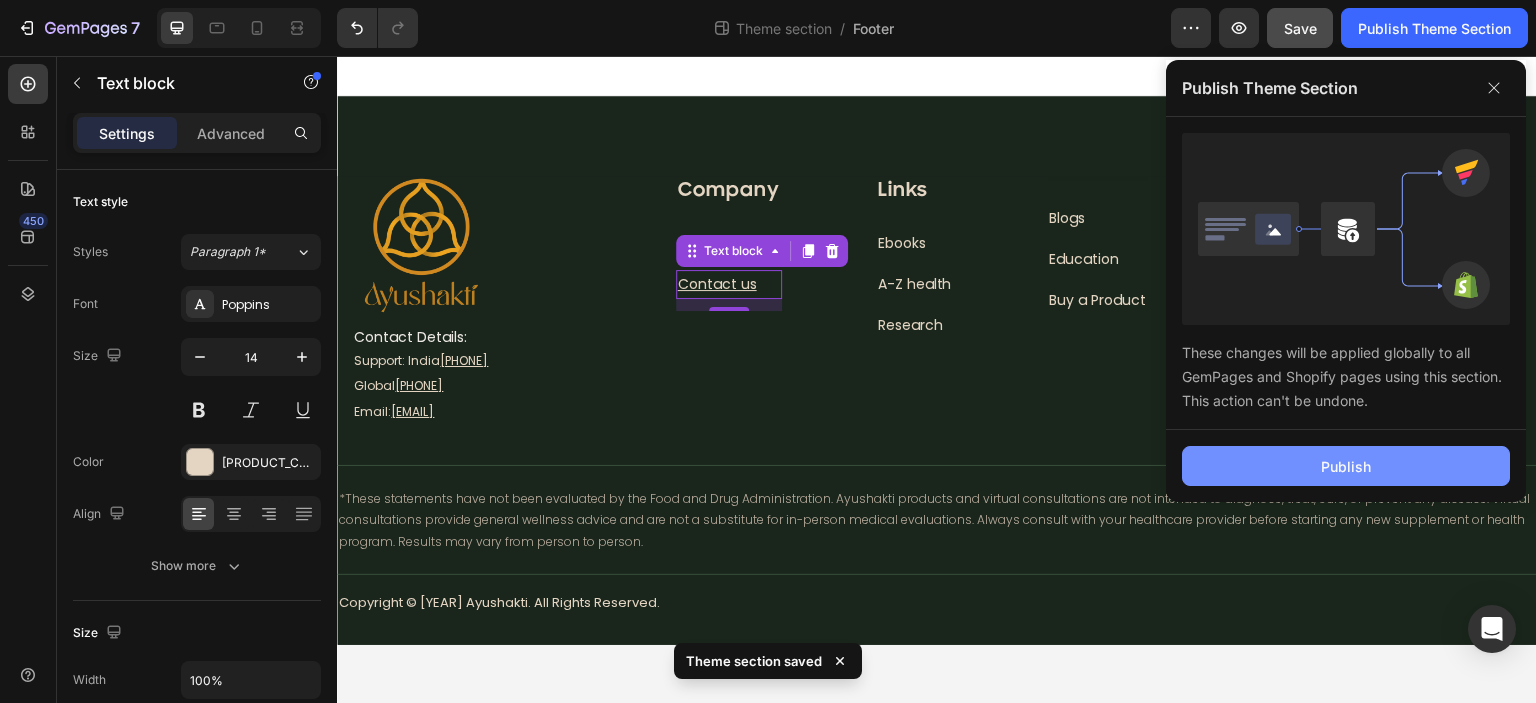 click on "Publish" at bounding box center [1346, 466] 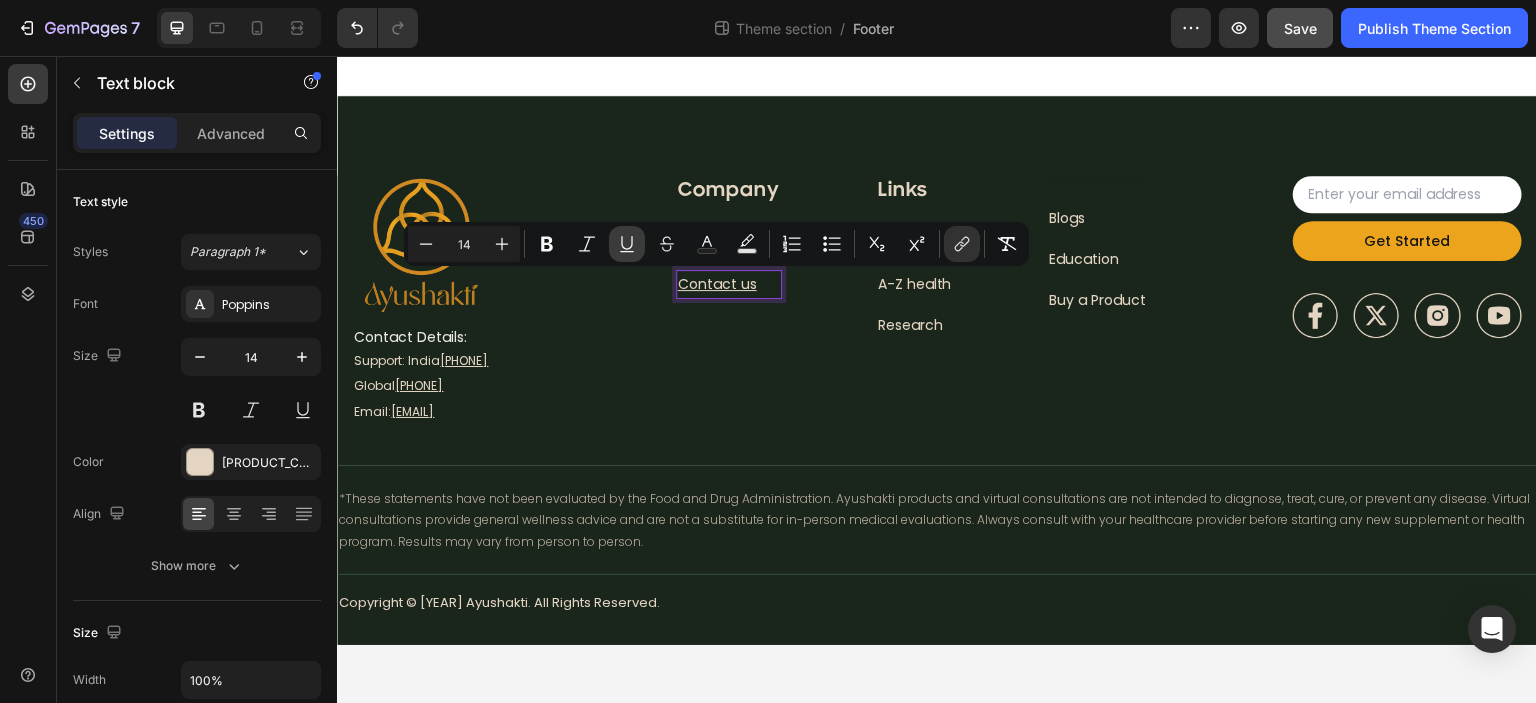 click 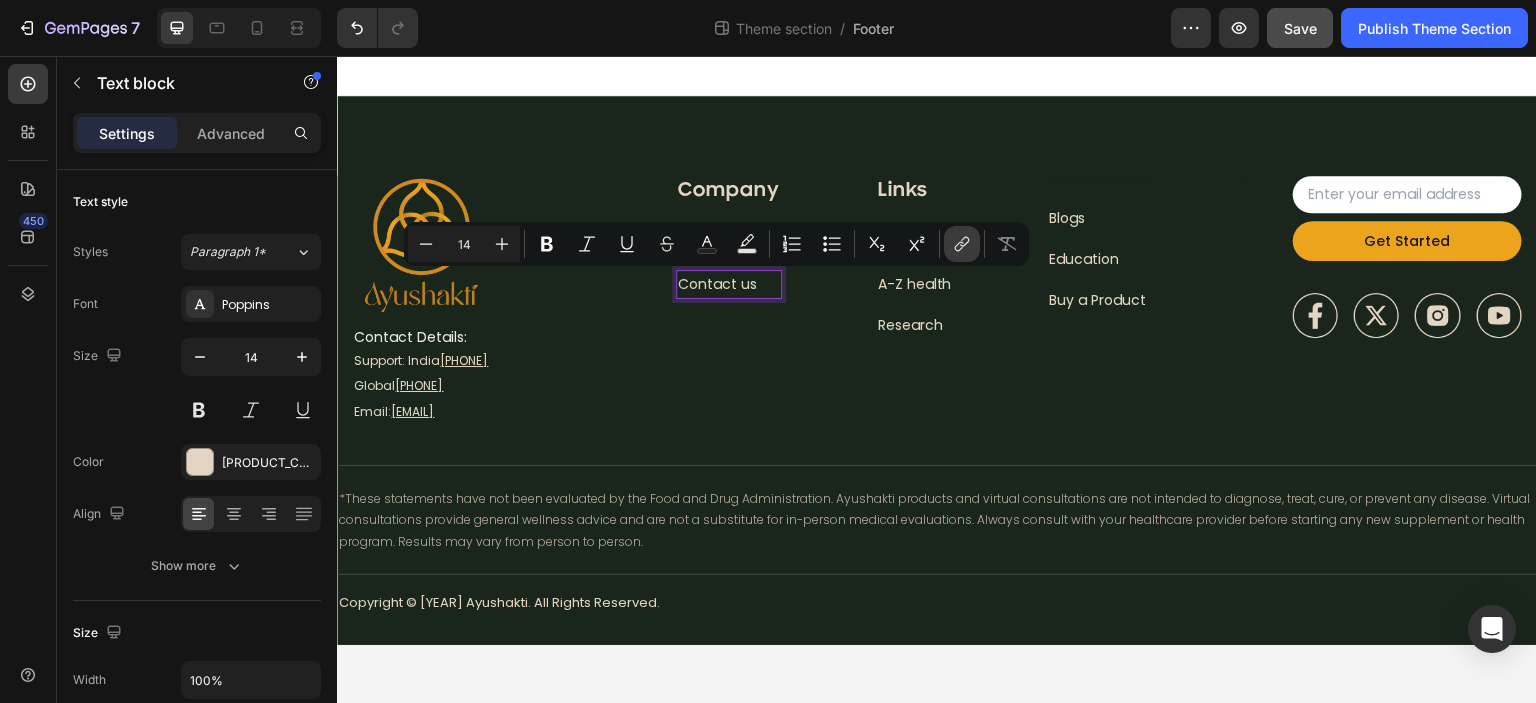 click 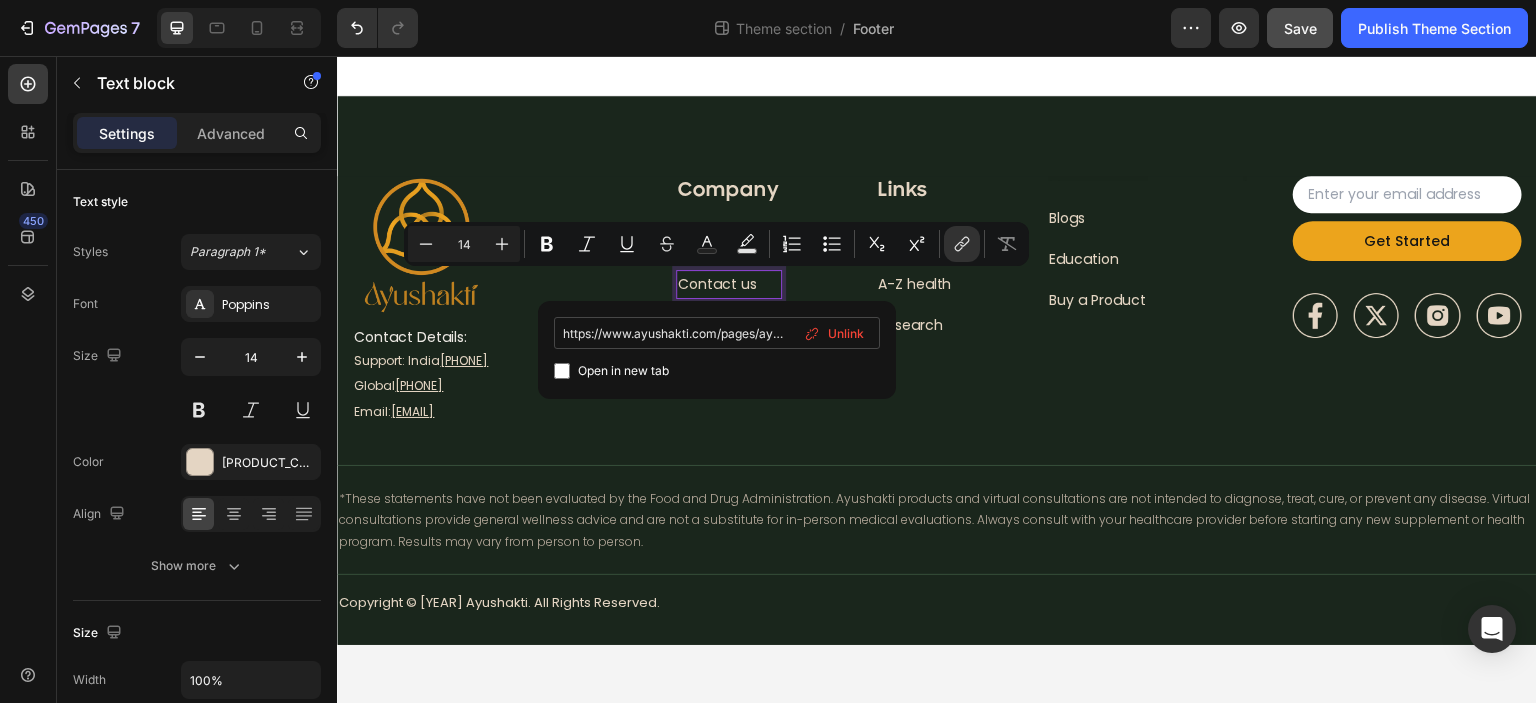 scroll, scrollTop: 0, scrollLeft: 76, axis: horizontal 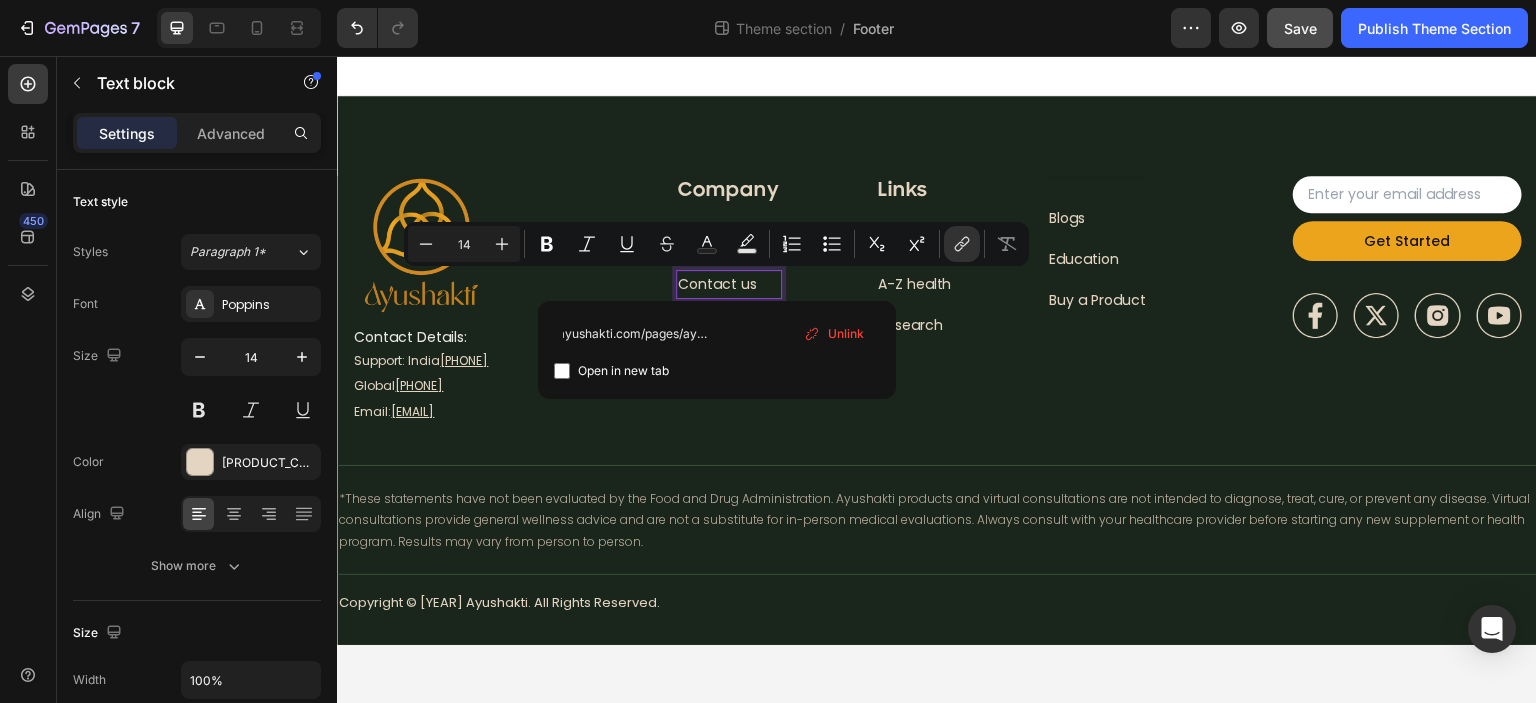 type on "https://www.ayushakti.com/pages/ayushakti-centers" 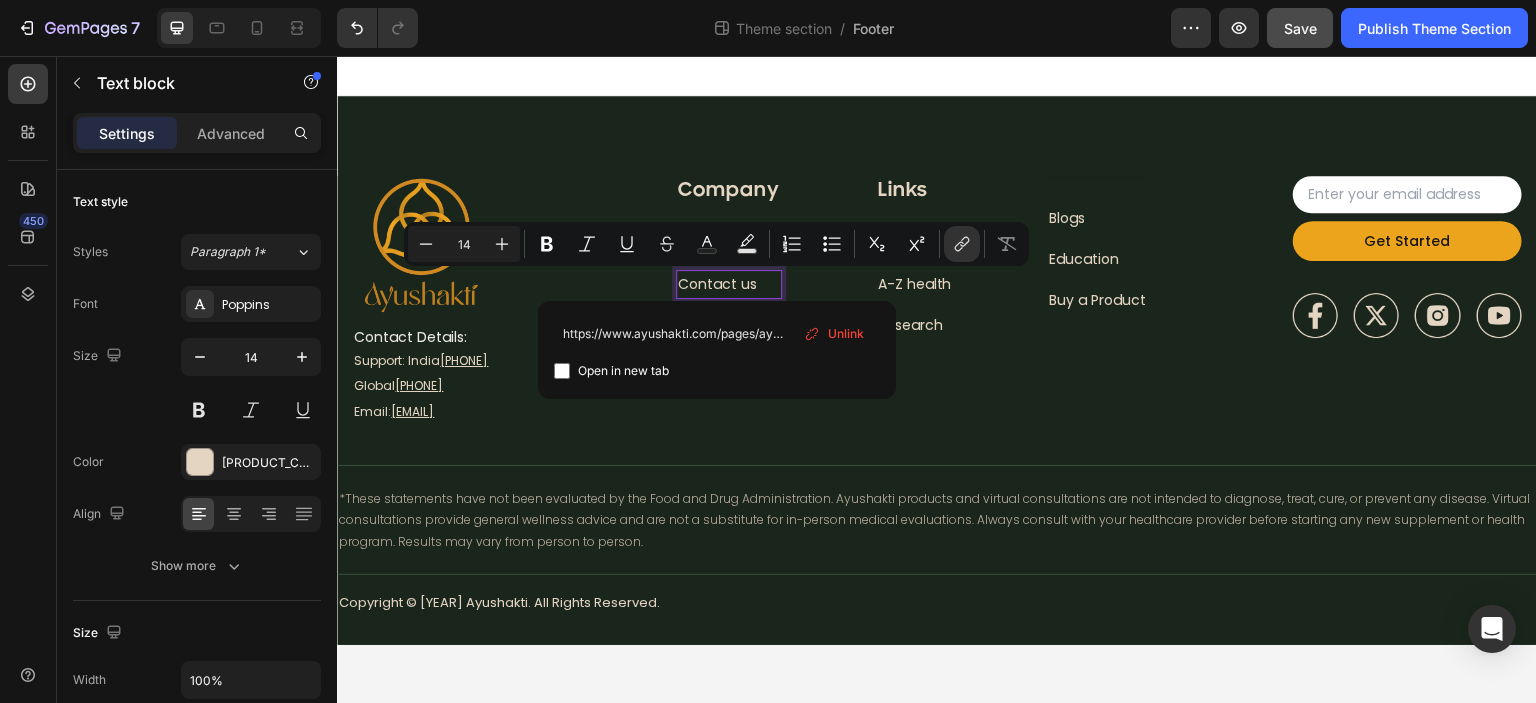 click on "Unlink" at bounding box center (846, 334) 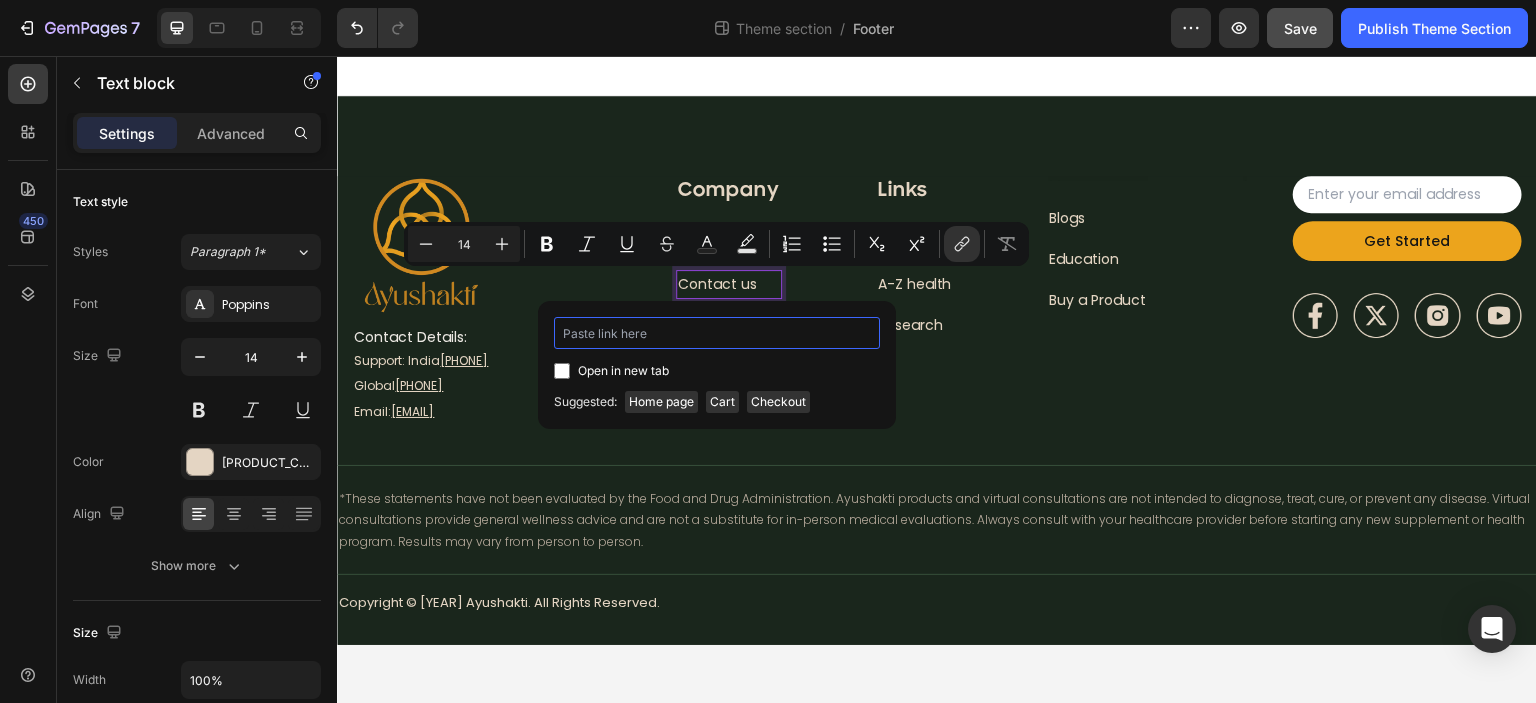 click at bounding box center (717, 333) 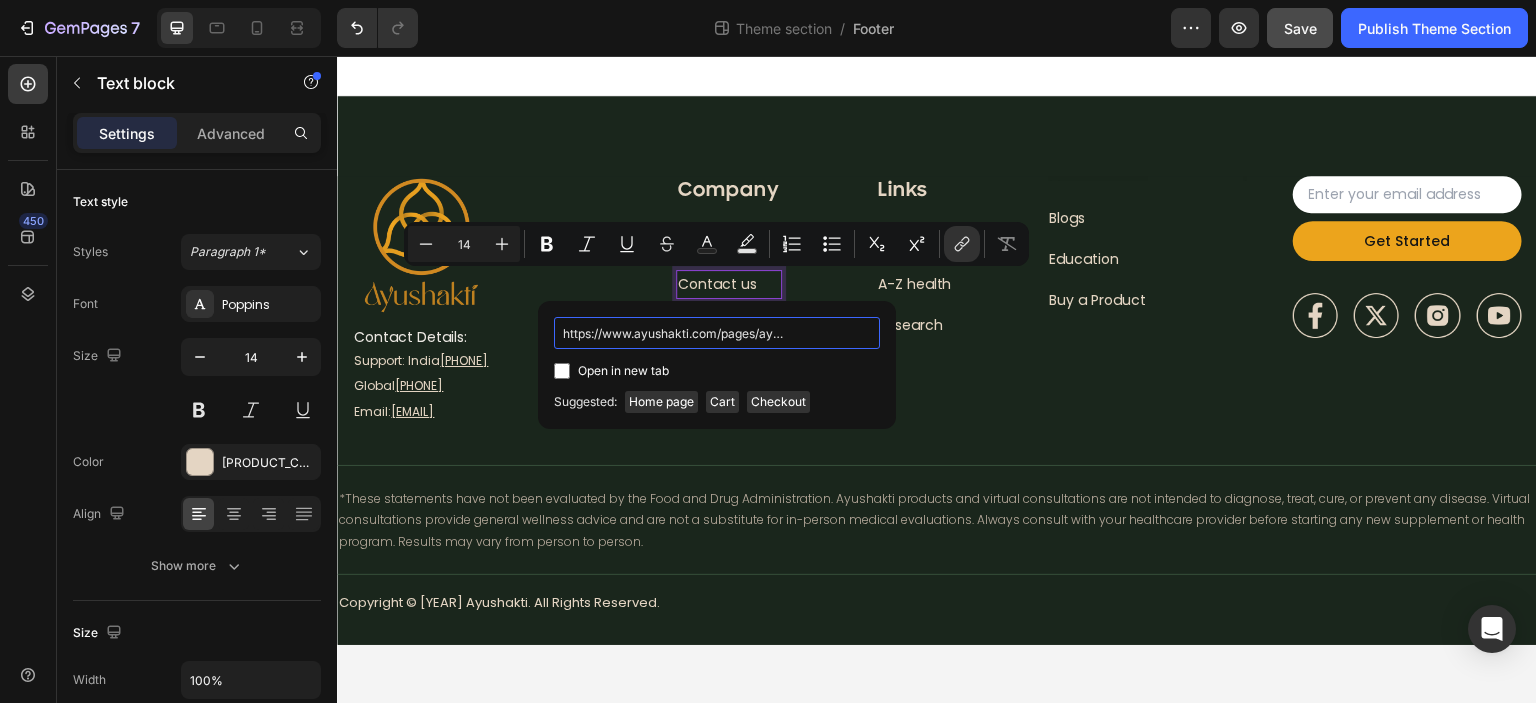 scroll, scrollTop: 0, scrollLeft: 76, axis: horizontal 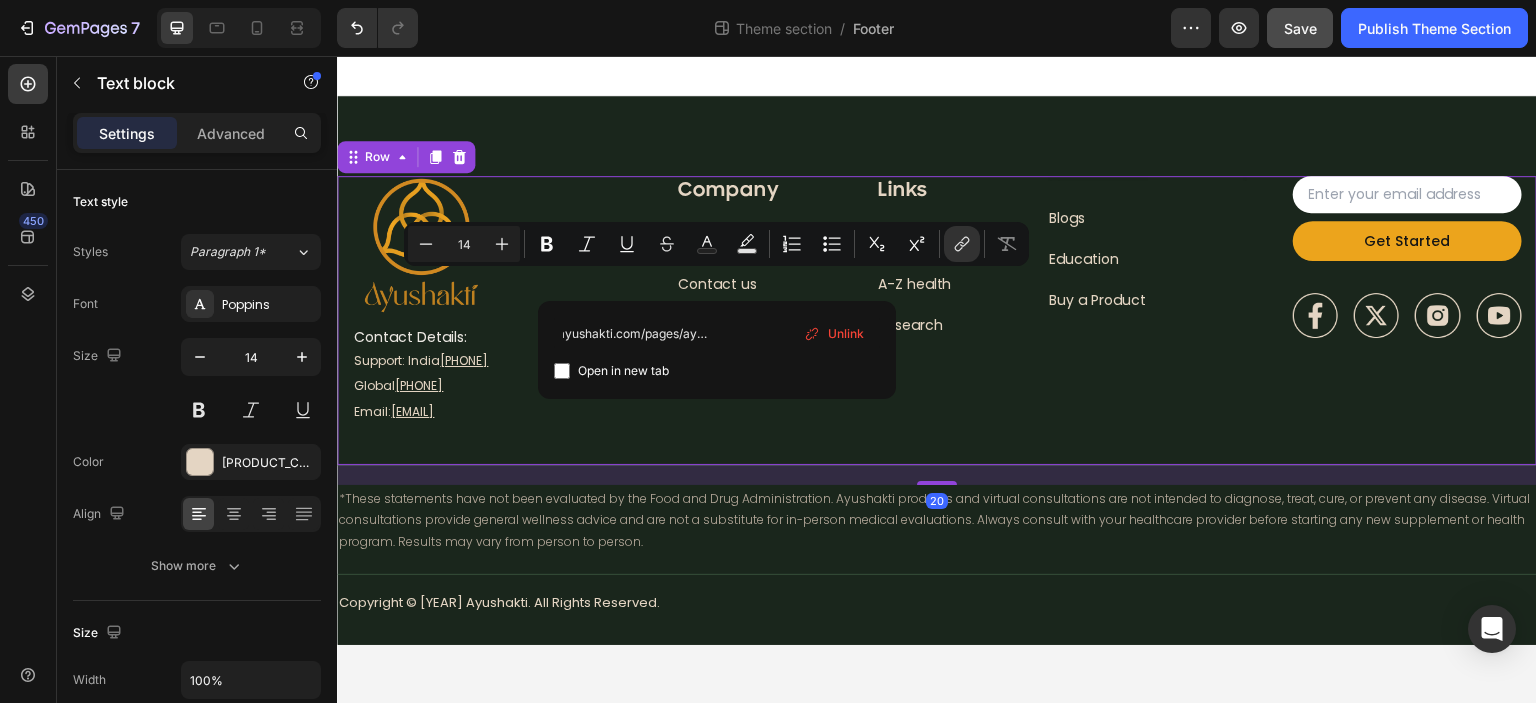 click on "Company Heading About Us Text block How it works Text block Contact us Text block Who its for Text block Row Row" at bounding box center [705, 300] 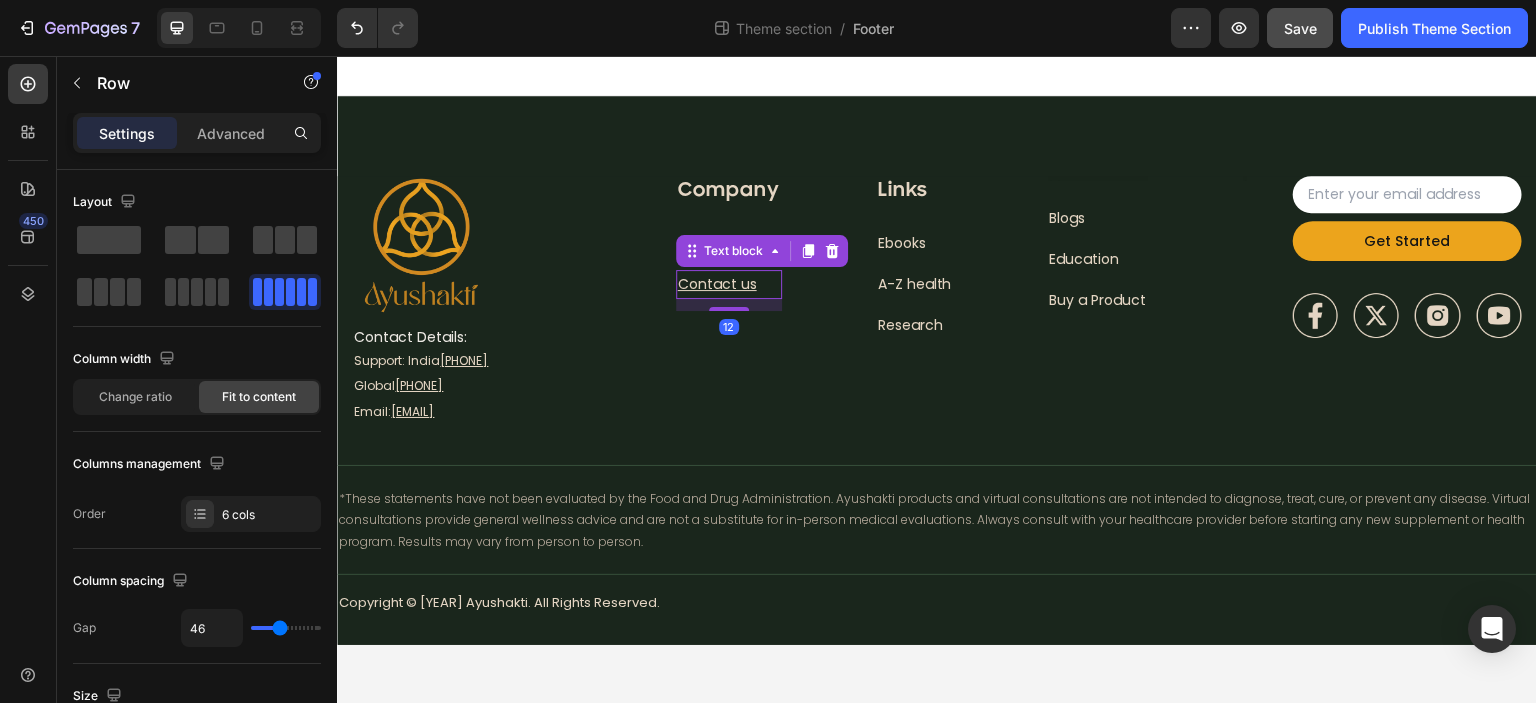 click on "Contact us" at bounding box center (729, 284) 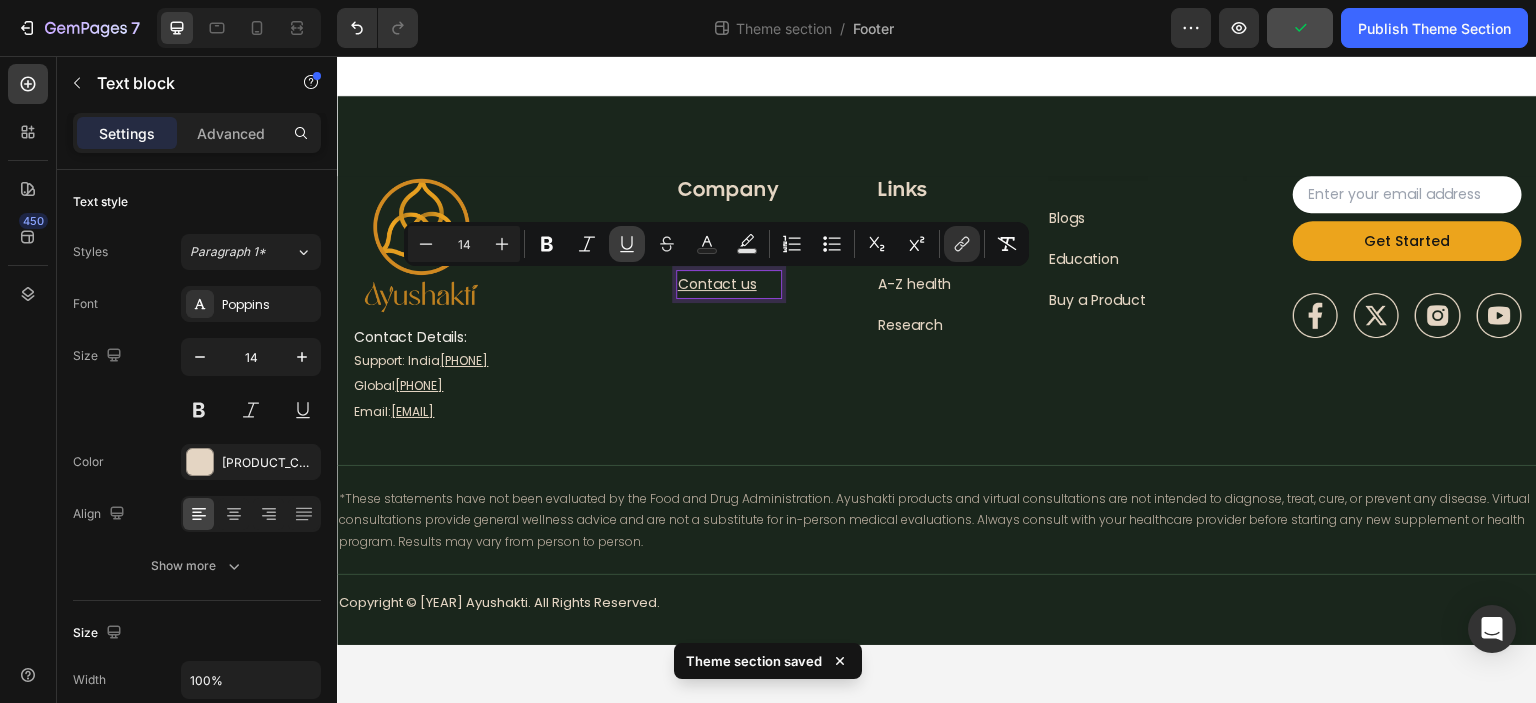 click 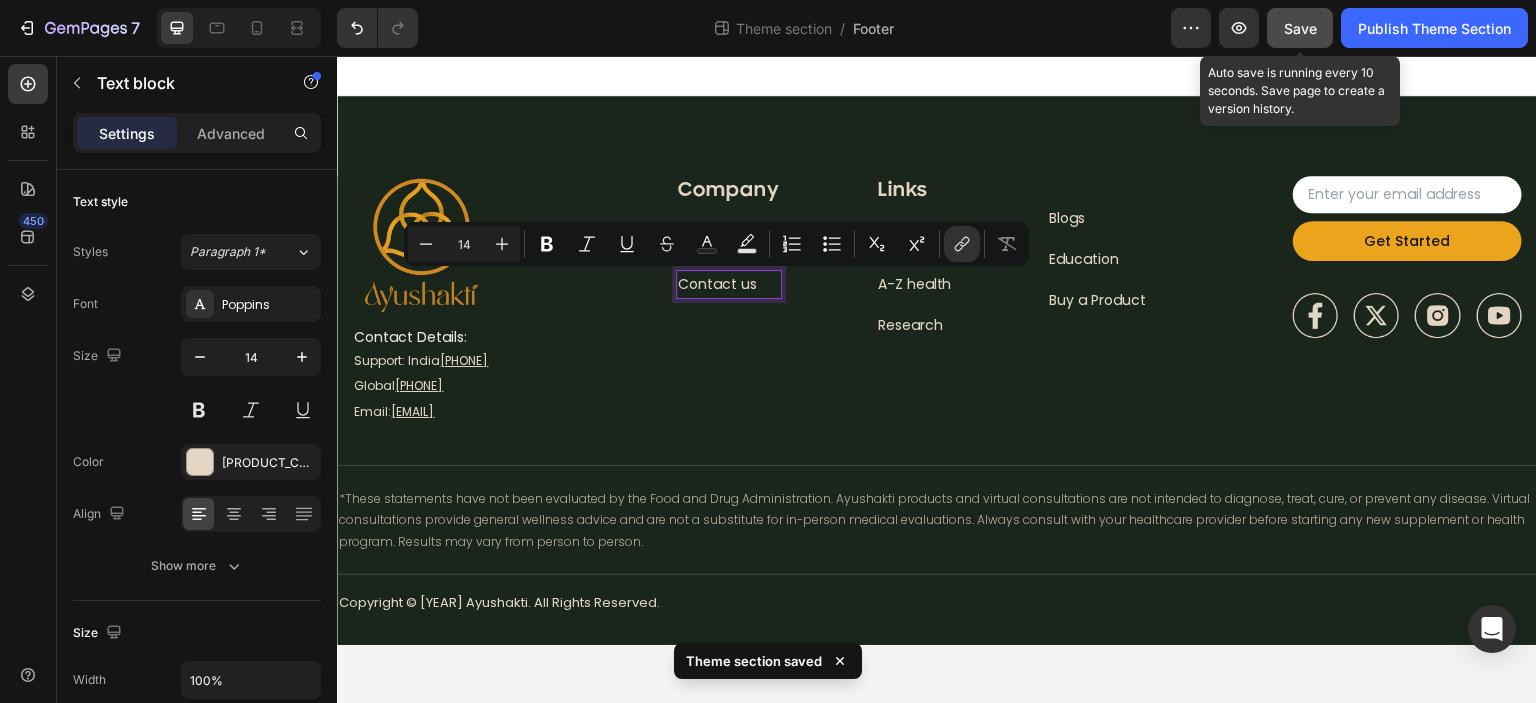 click on "Save" 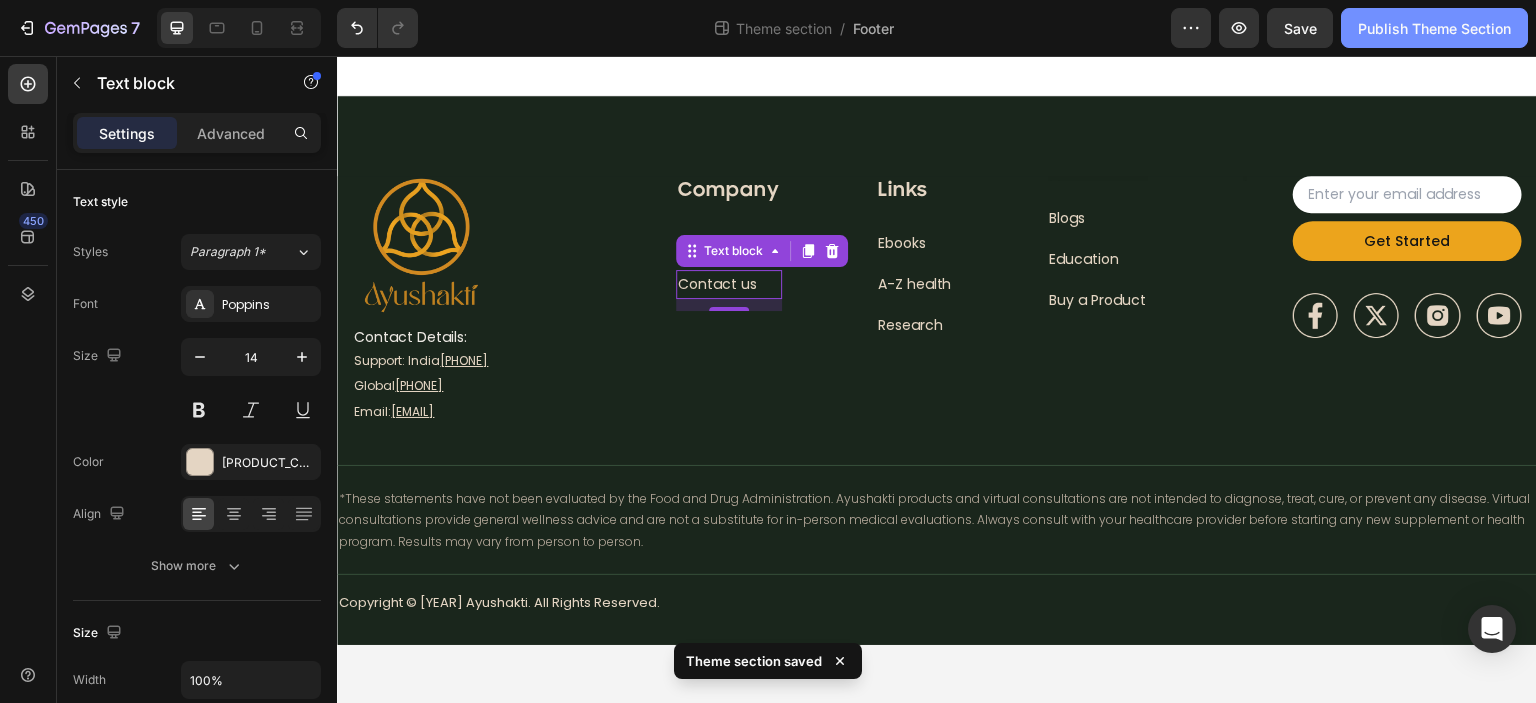 click on "Publish Theme Section" at bounding box center (1434, 28) 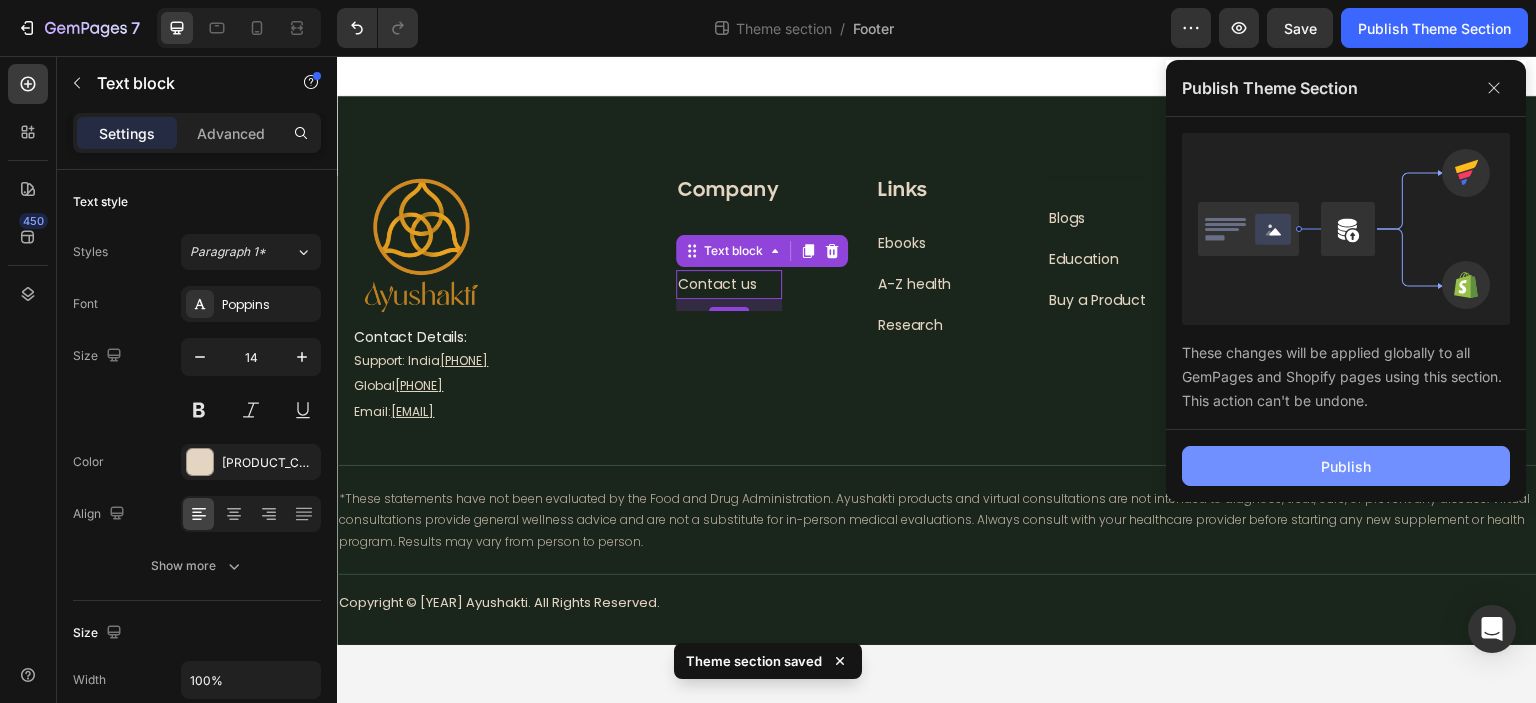 click on "Publish" 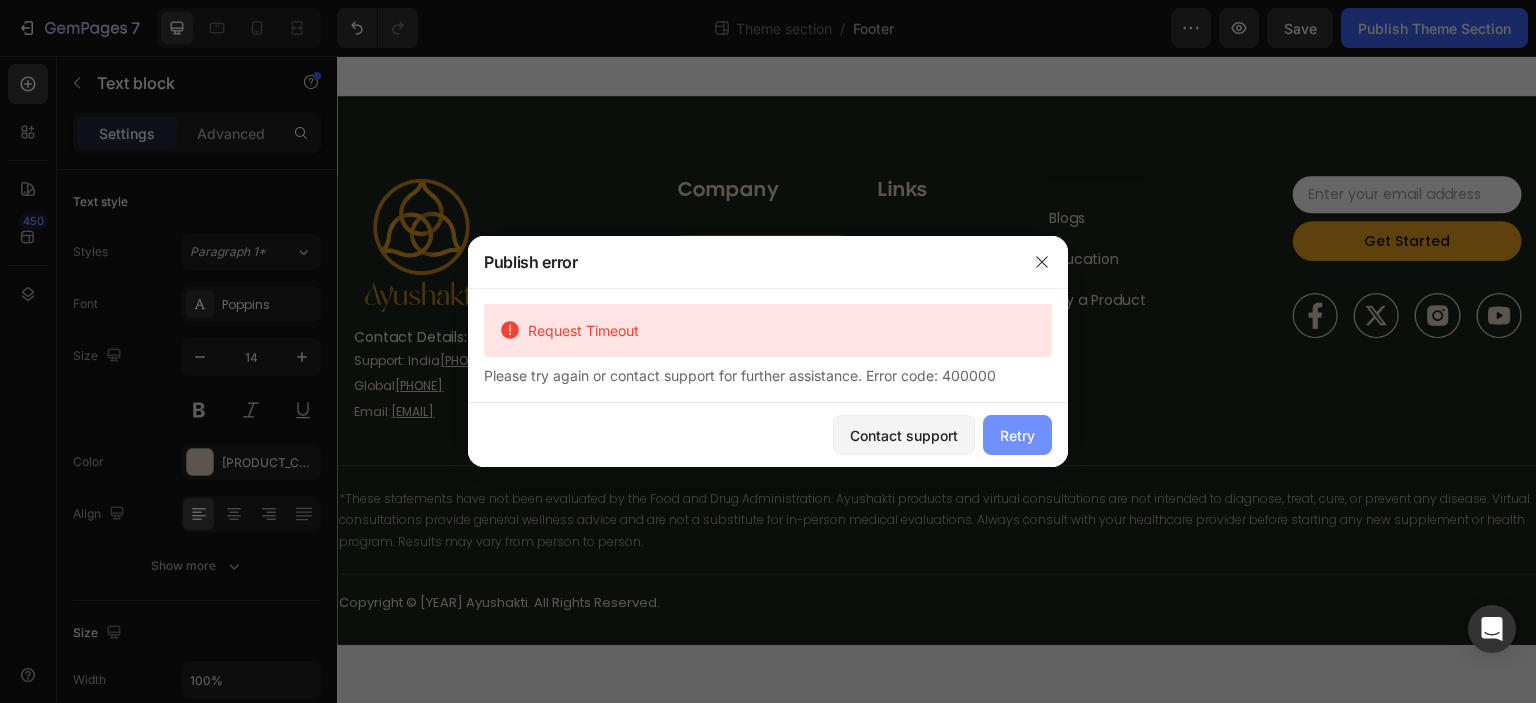 click on "Retry" at bounding box center (1017, 435) 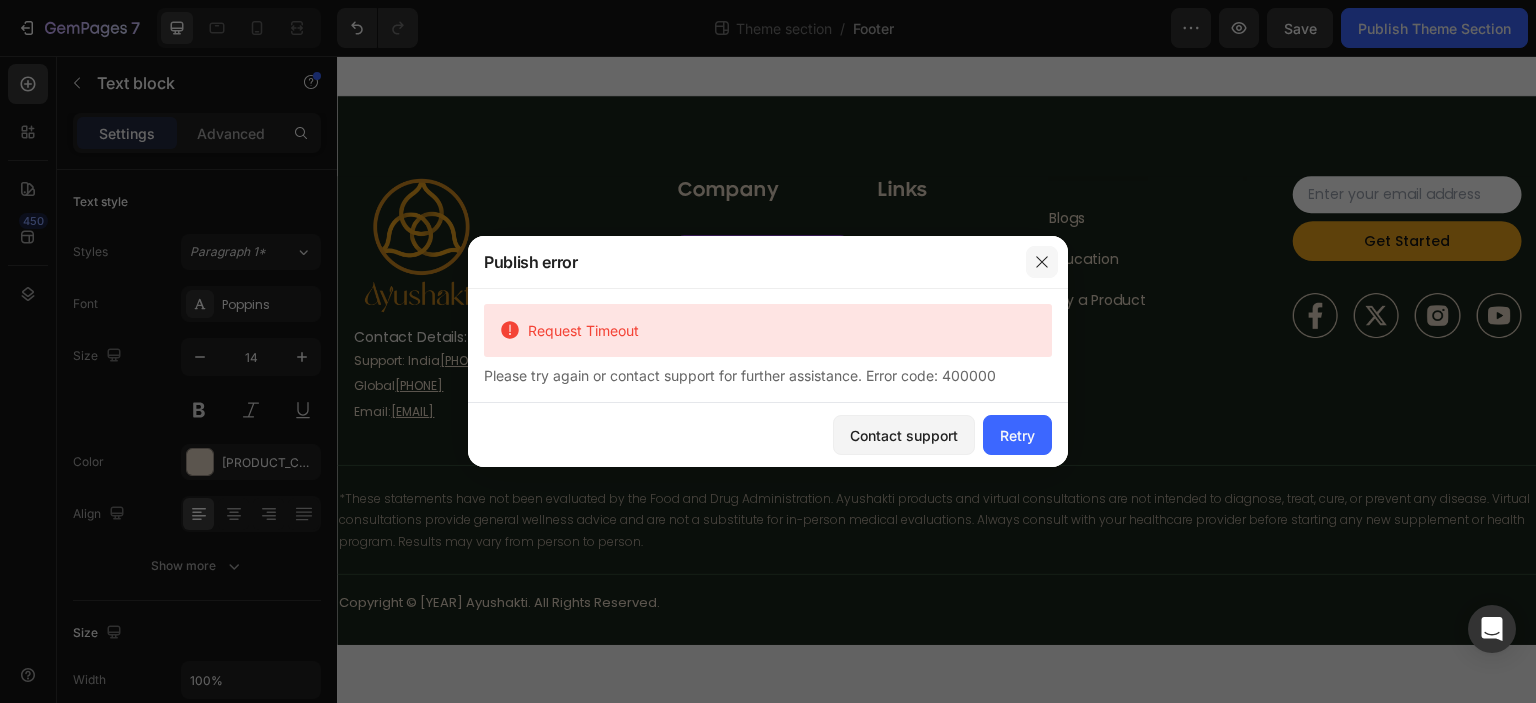 click 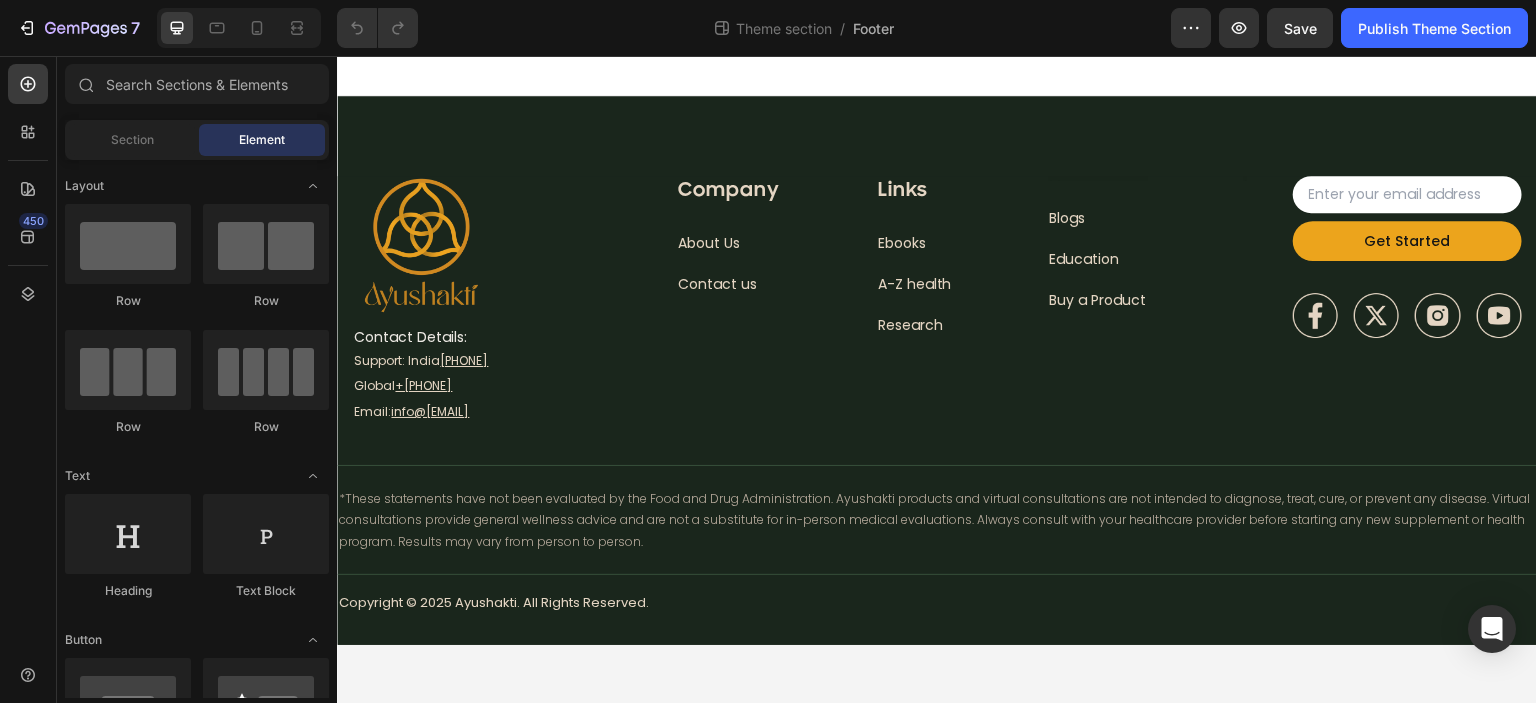 scroll, scrollTop: 0, scrollLeft: 0, axis: both 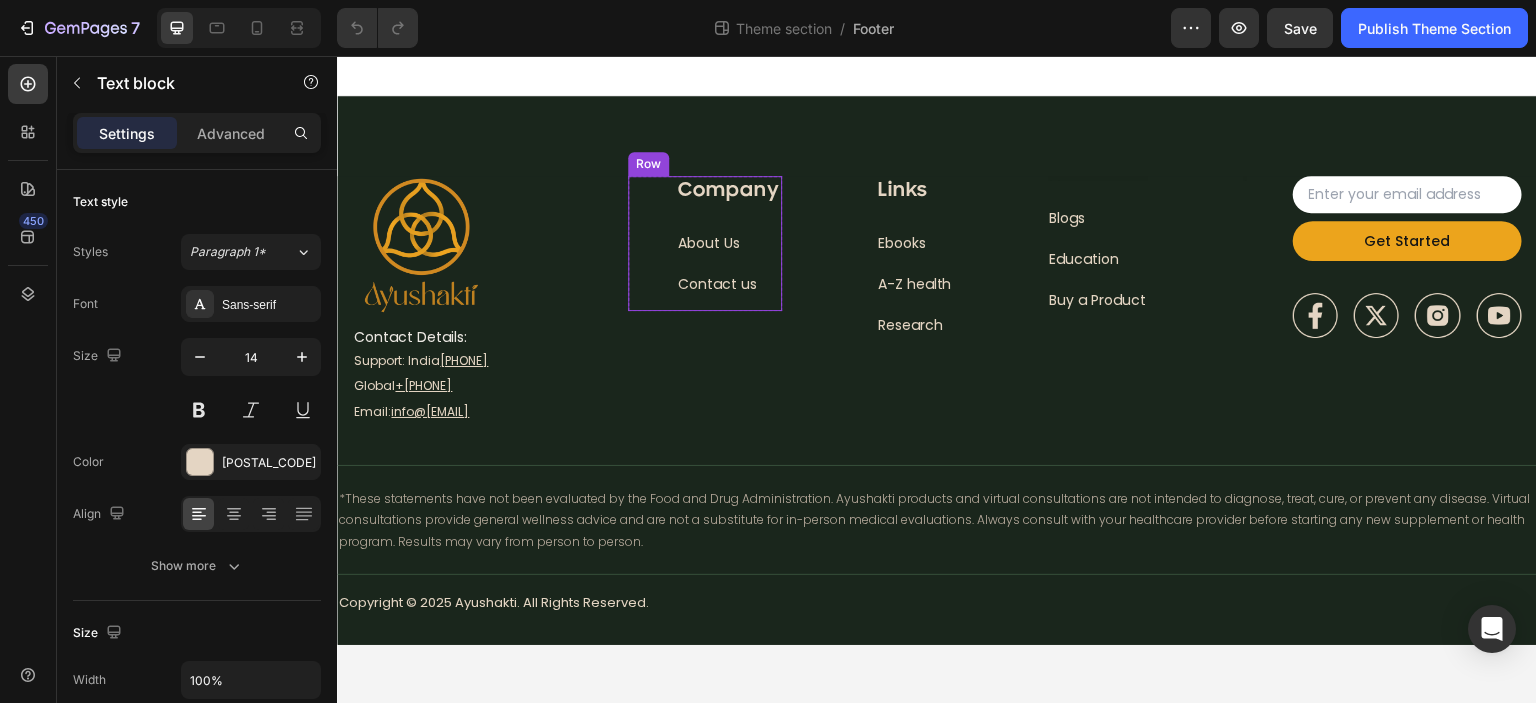 click on "Contact us" at bounding box center [717, 284] 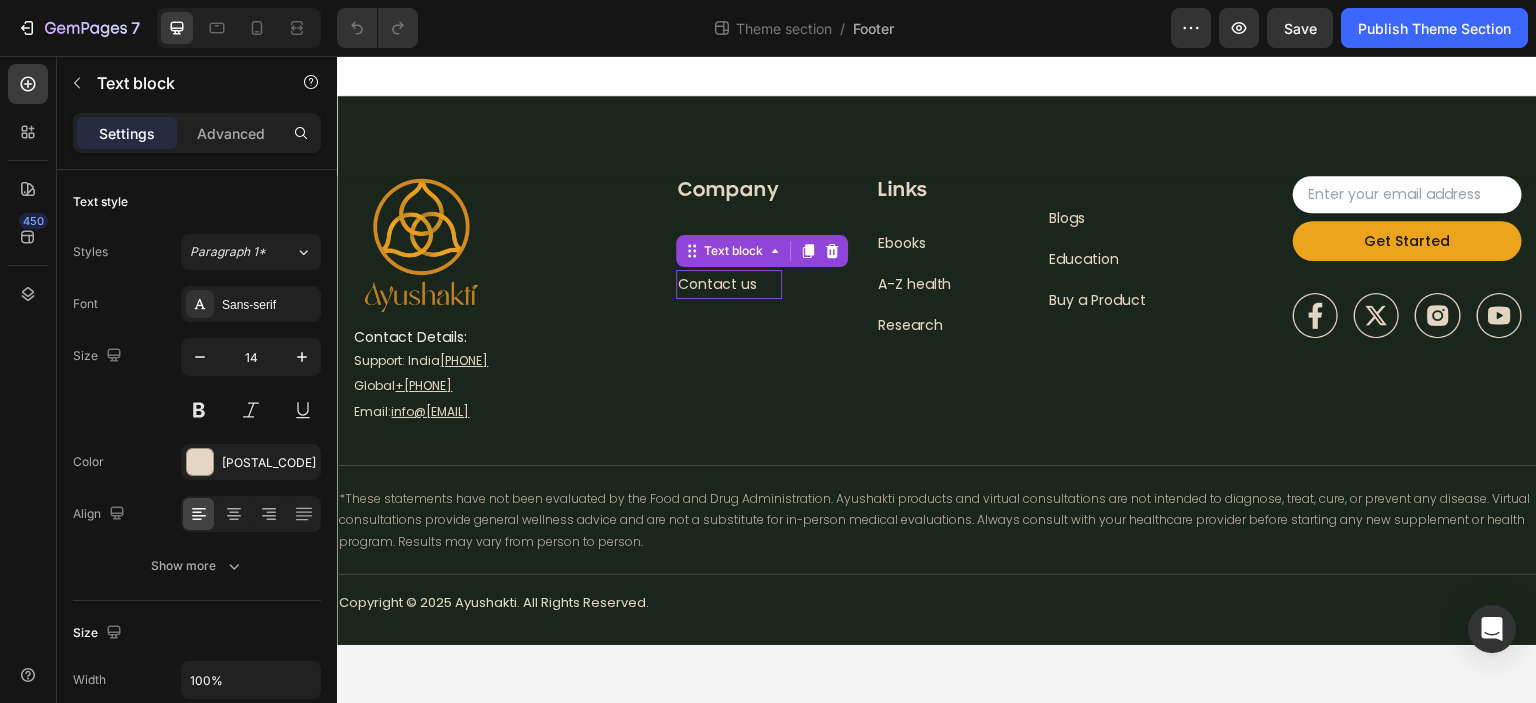 click on "Contact us" at bounding box center [717, 284] 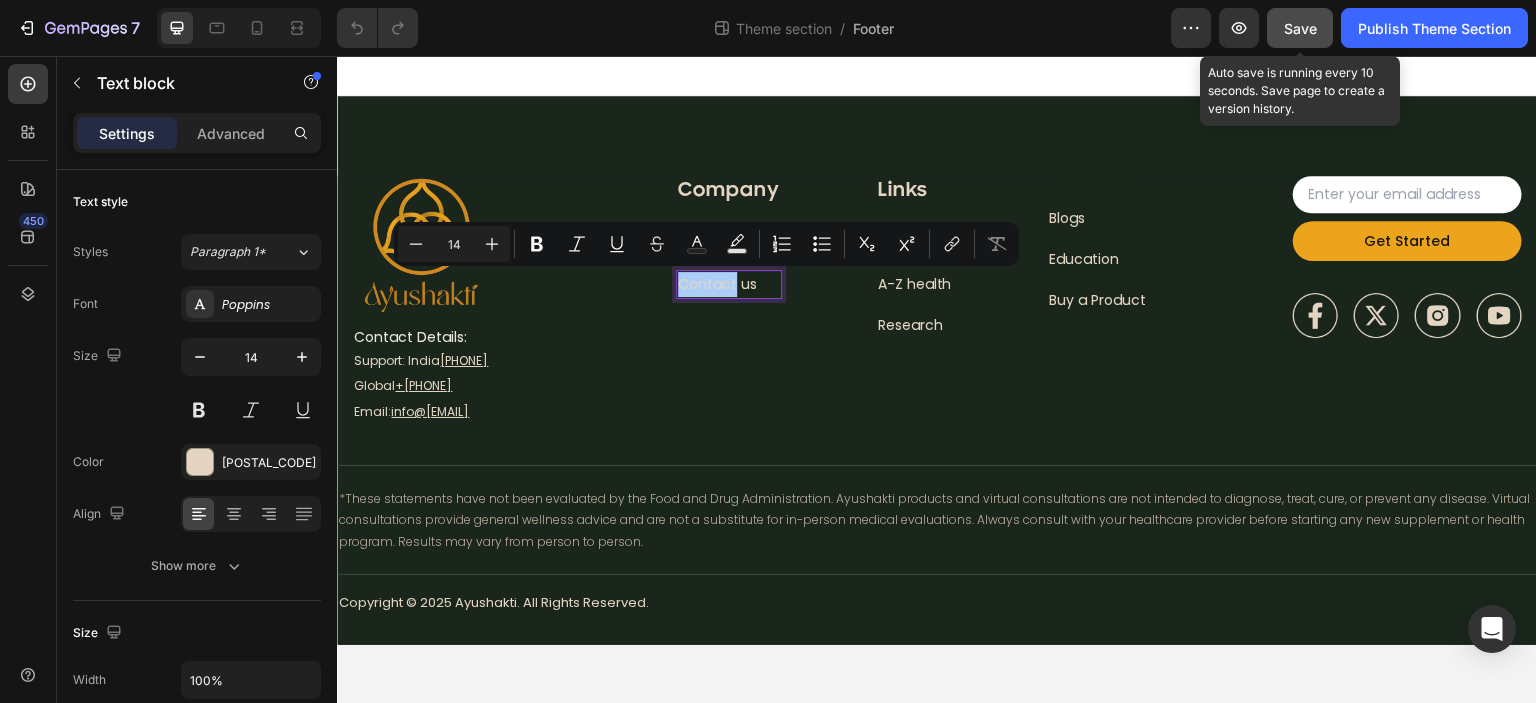 click on "Save" at bounding box center (1300, 28) 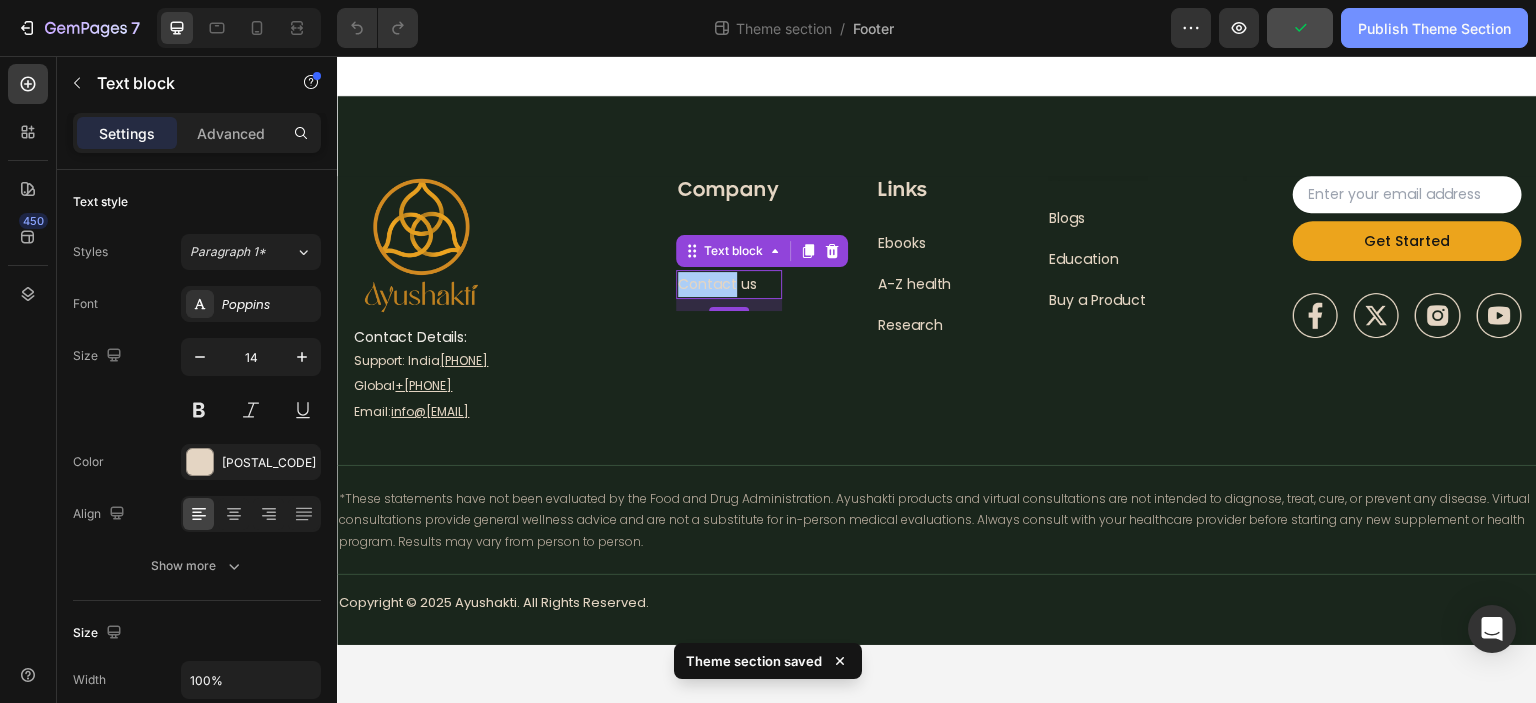 click on "Publish Theme Section" at bounding box center (1434, 28) 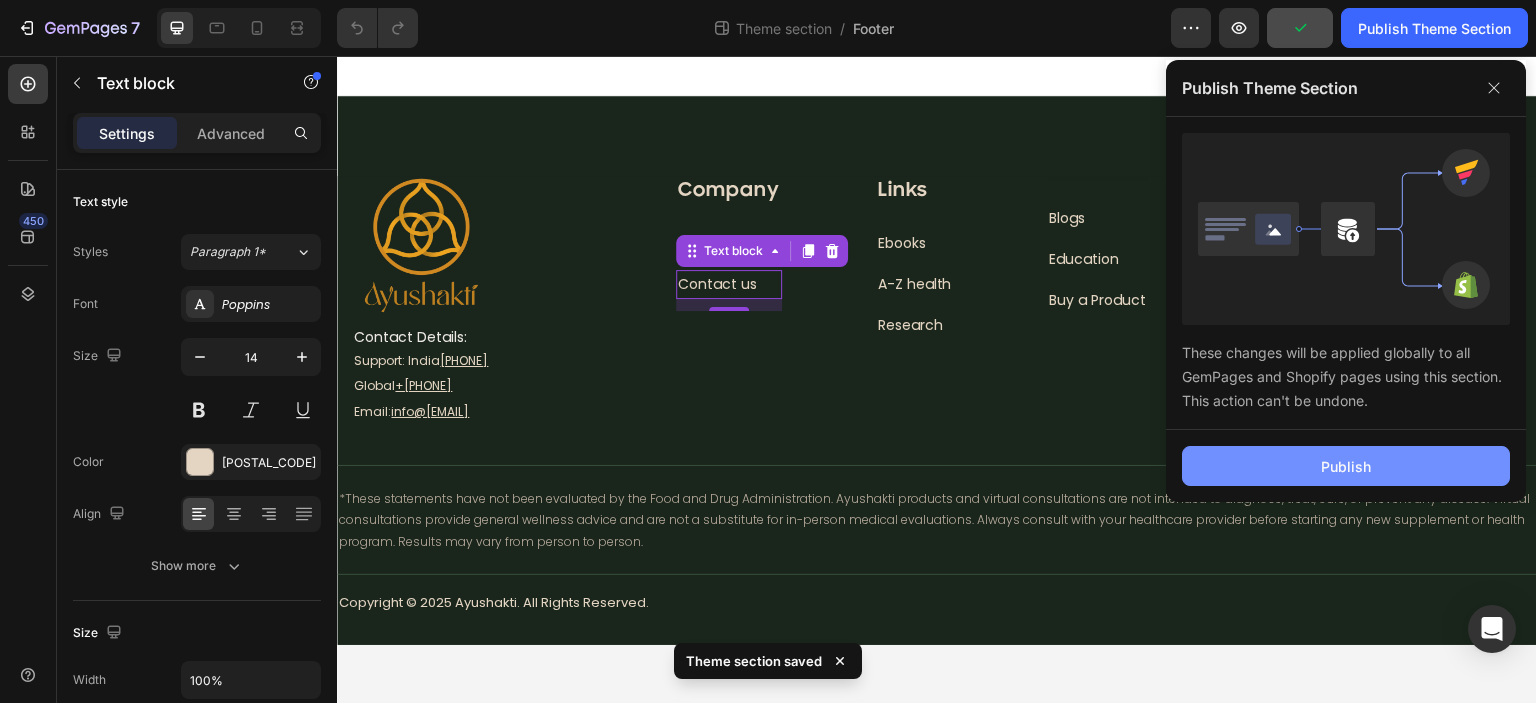 click on "Publish" at bounding box center (1346, 466) 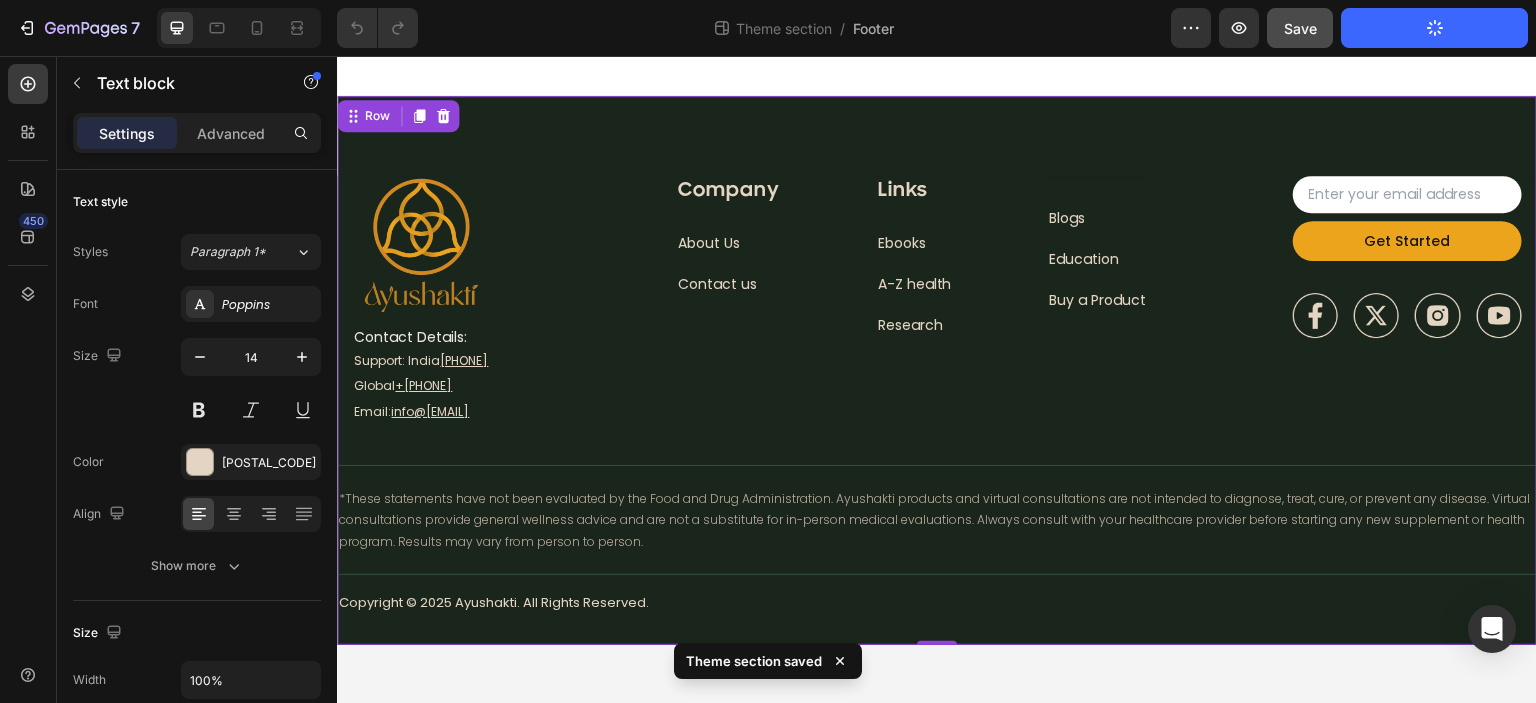 click on "Company Heading About Us Text block How it works Text block Contact us Text block Who its for Text block Row Row Links Heading Ebooks Text block A-Z health Text block Research Text block Row Heading Blogs Text block Education Text block Buy a Product Text block Row Heading Row Email Field Get Started Submit Button Row Newsletter Image Image Image Image Row Policies Heading Terms of Sale Text block Terms of Service Text block Privacy Policy Text block Cookie Policy Text block Row Row Image Contact Details: Heading Support: India  1800 266 3001 Text Block Global  +1800 280 0906 Text Block Email:  info@ayushakti.com Text Block Row Row Text Block Row                Title Line Row Copyright © 2025 Ayushakti. All Rights Reserved. Text block Policies Heading Terms of Sale Text block Terms of Service Text block Privacy Policy Text block Cookie Policy Text block Row Row Row Row   0" at bounding box center [937, 370] 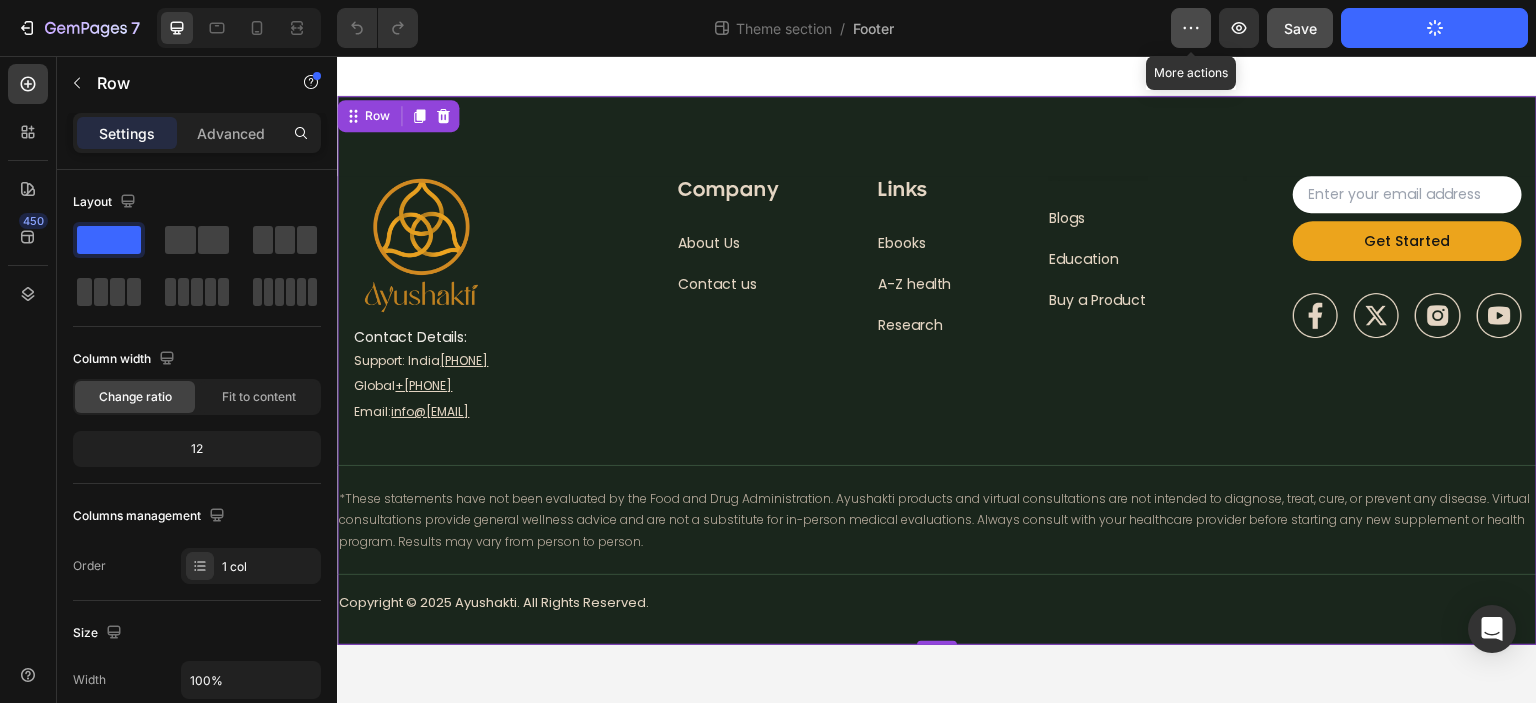 click 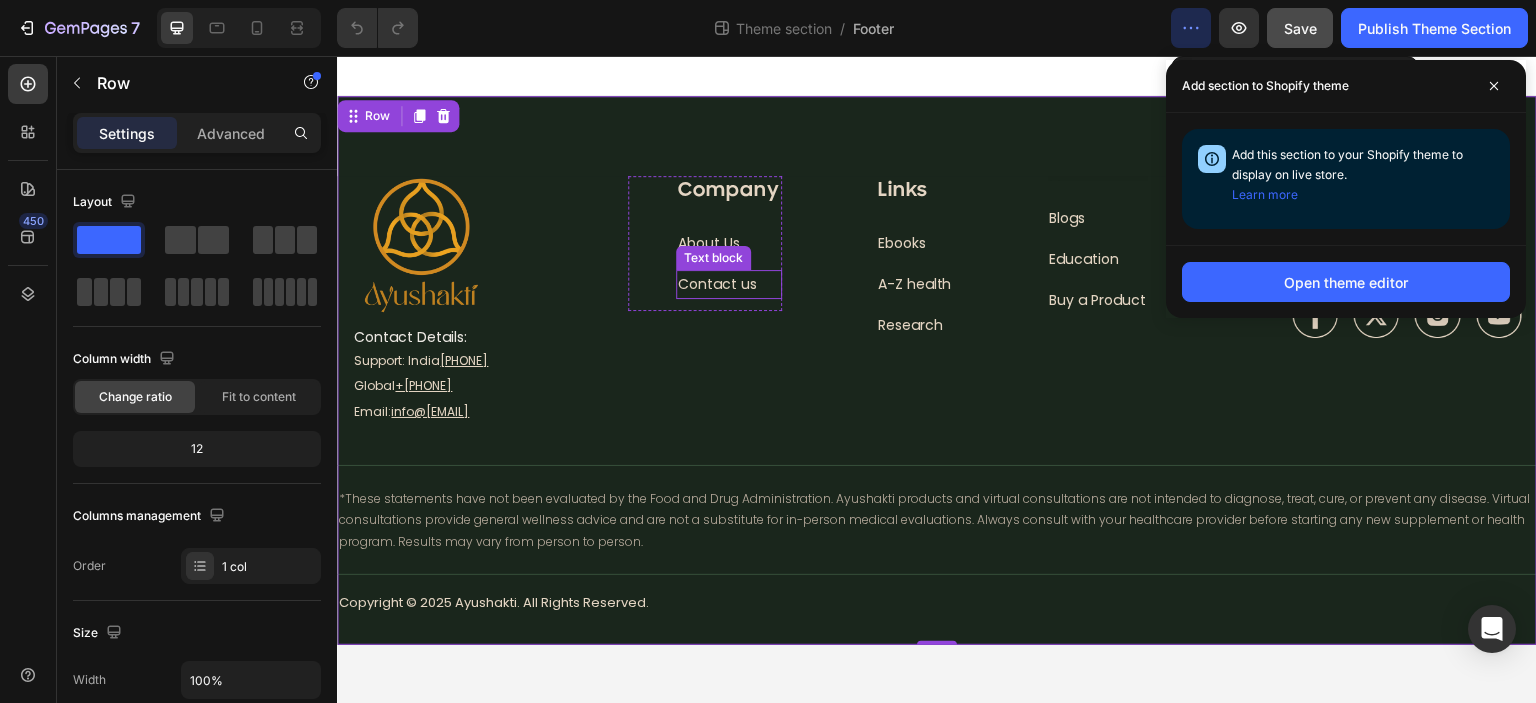 click on "Contact us" at bounding box center (717, 284) 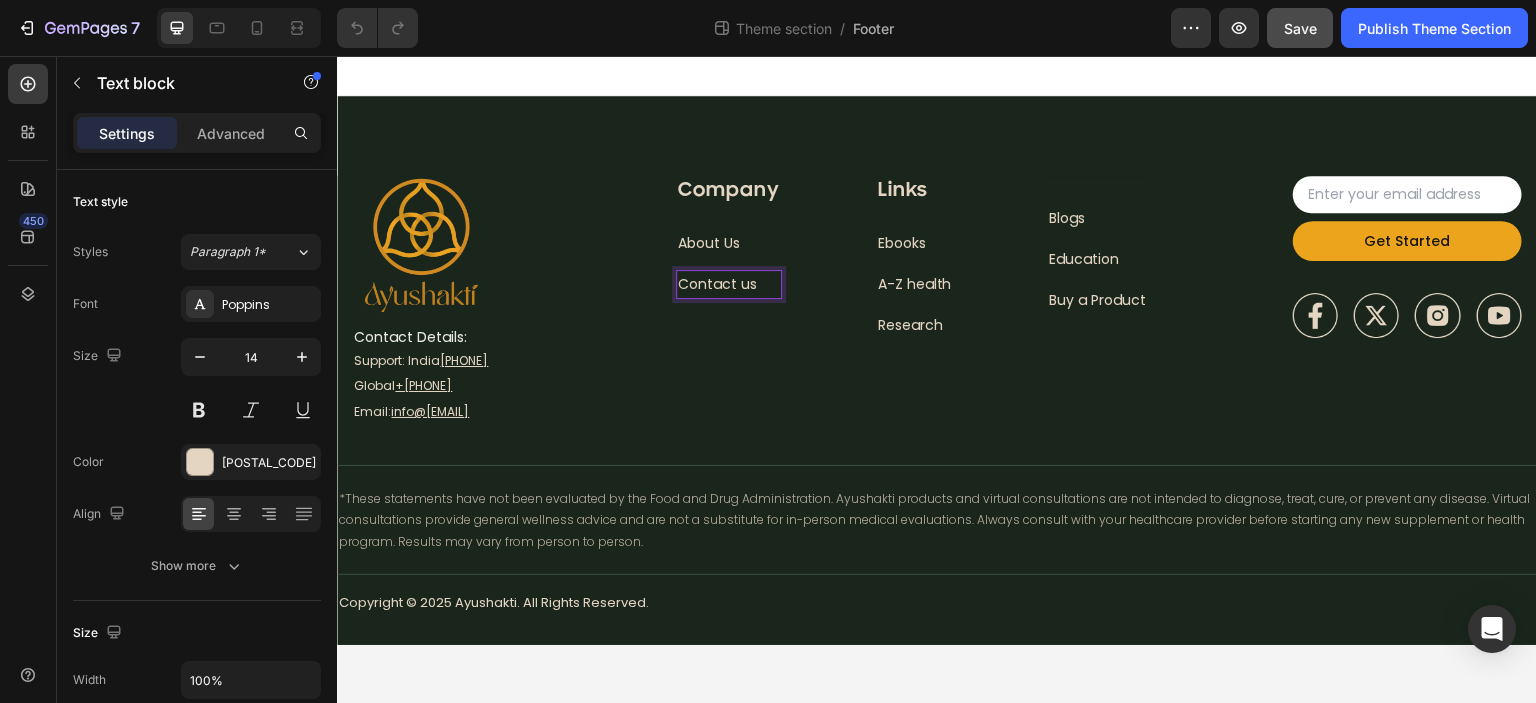 click on "Contact us" at bounding box center [717, 284] 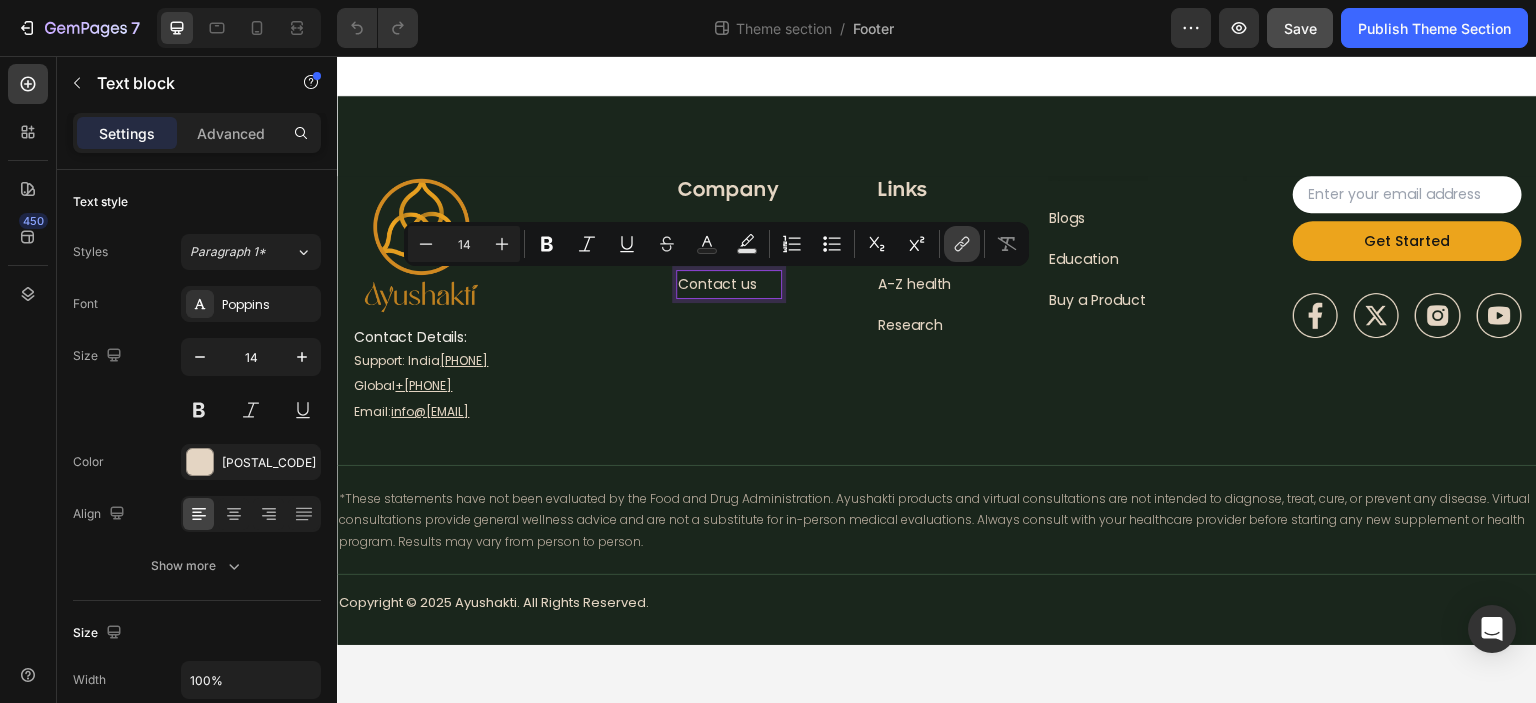 click on "link" at bounding box center (962, 244) 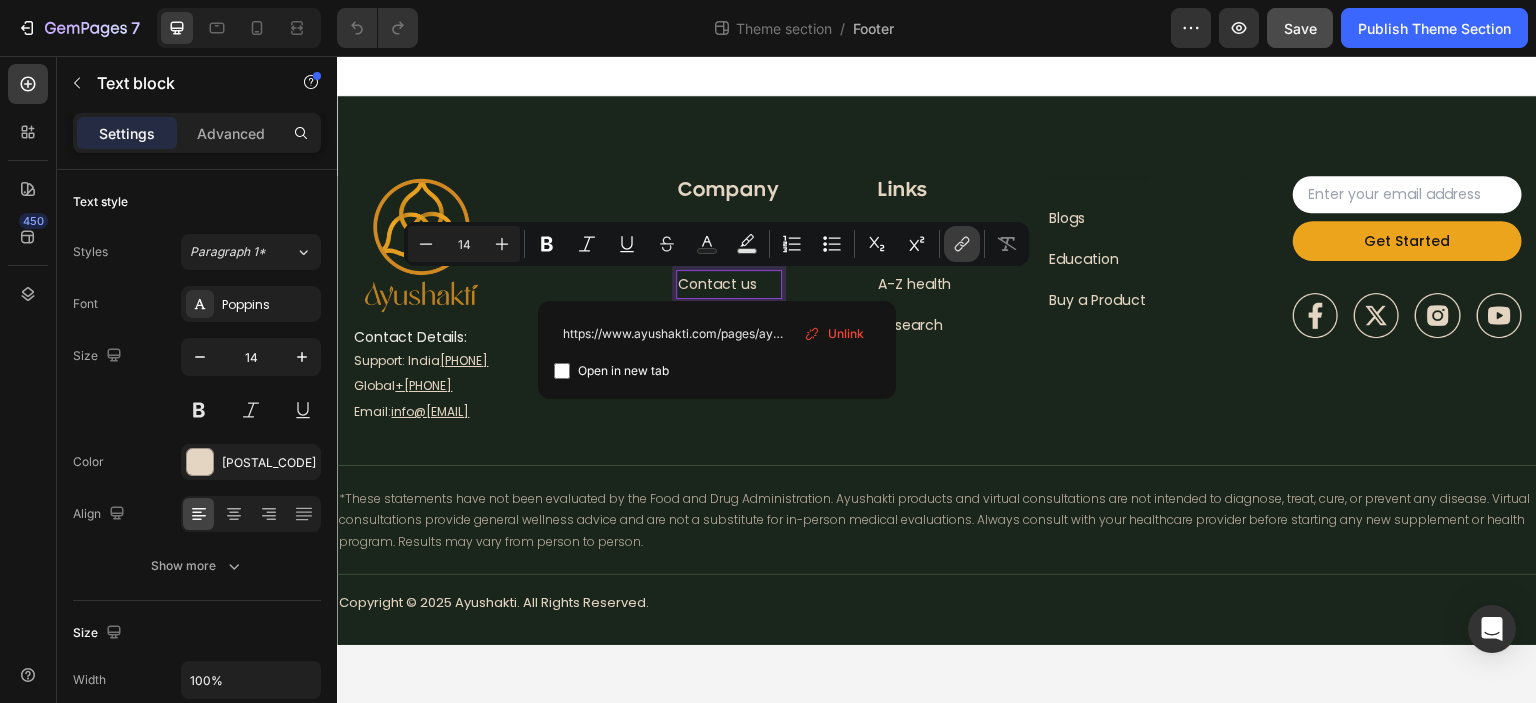scroll, scrollTop: 0, scrollLeft: 76, axis: horizontal 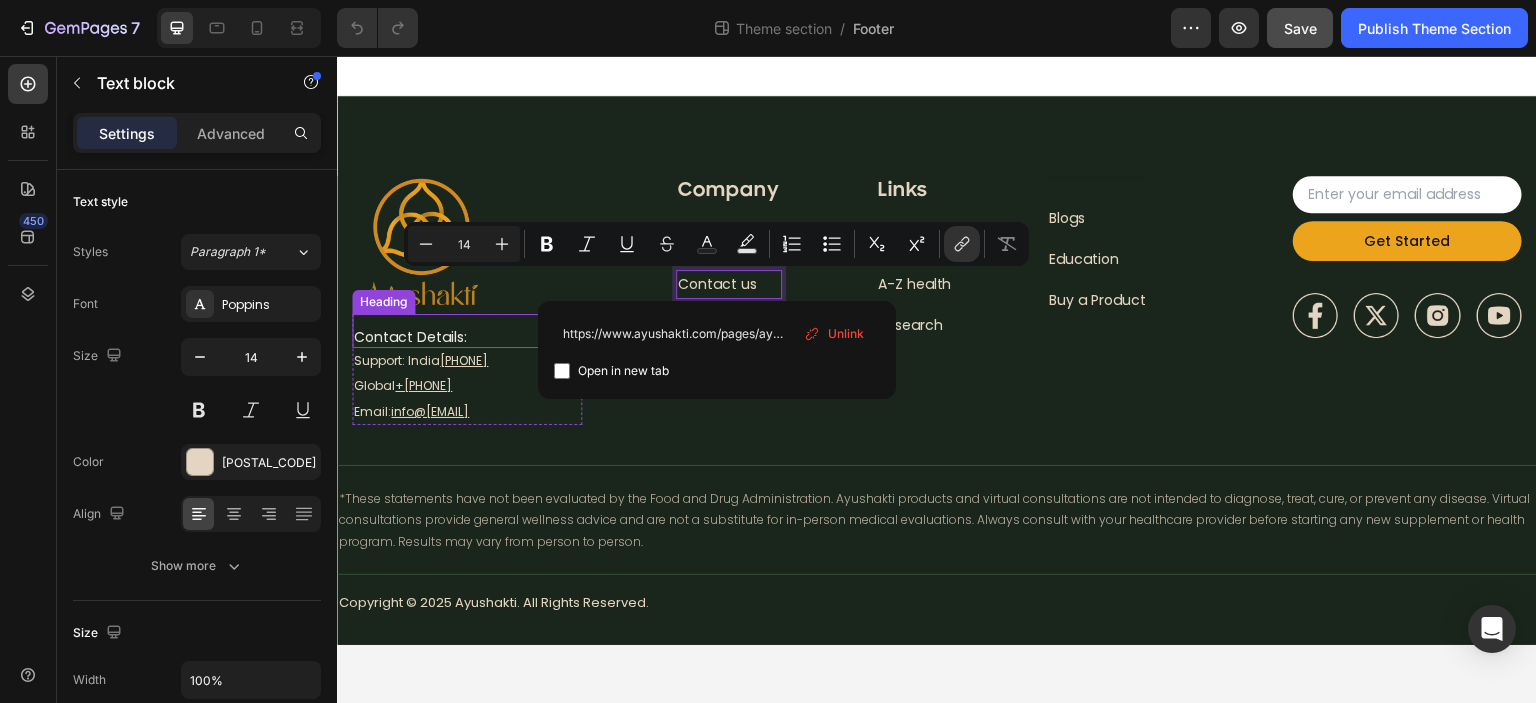 drag, startPoint x: 1124, startPoint y: 387, endPoint x: 519, endPoint y: 335, distance: 607.2306 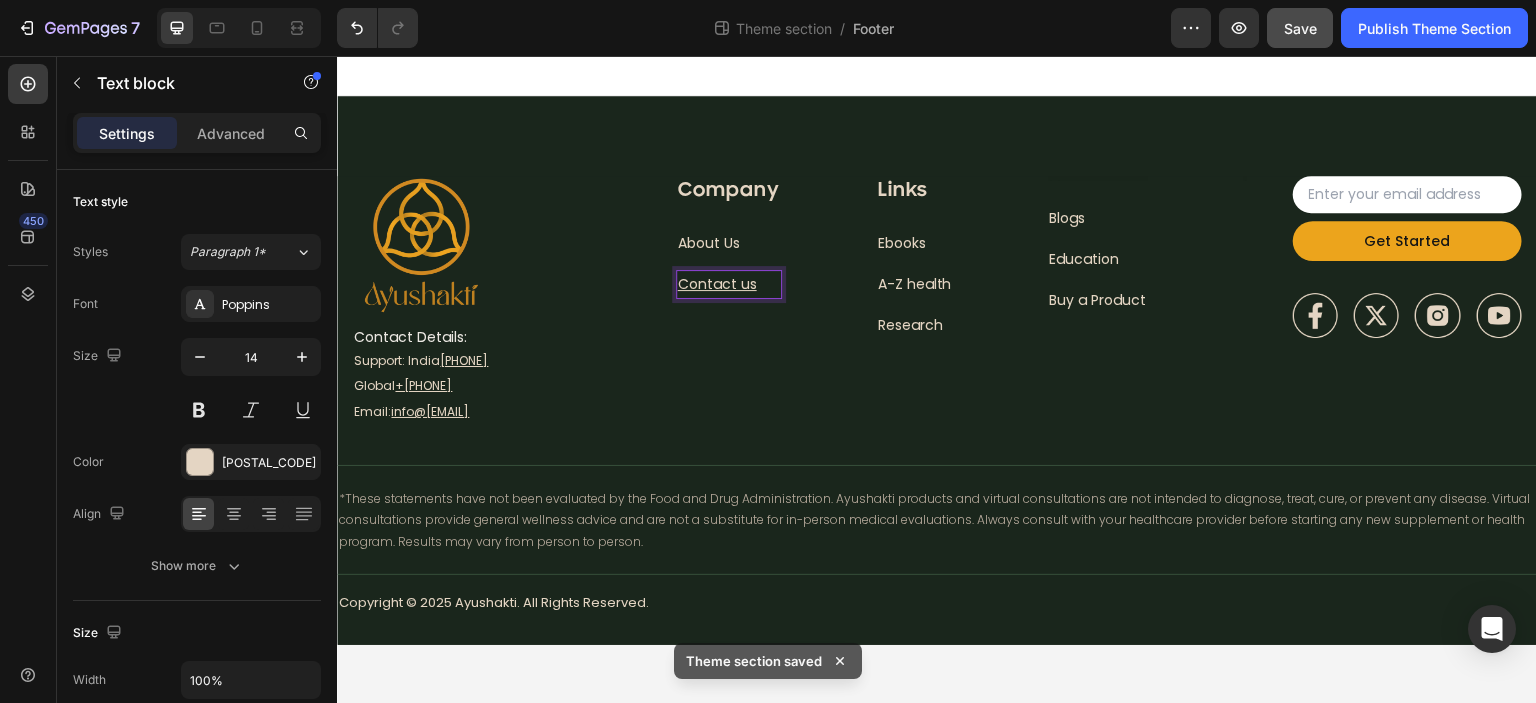 type on "14" 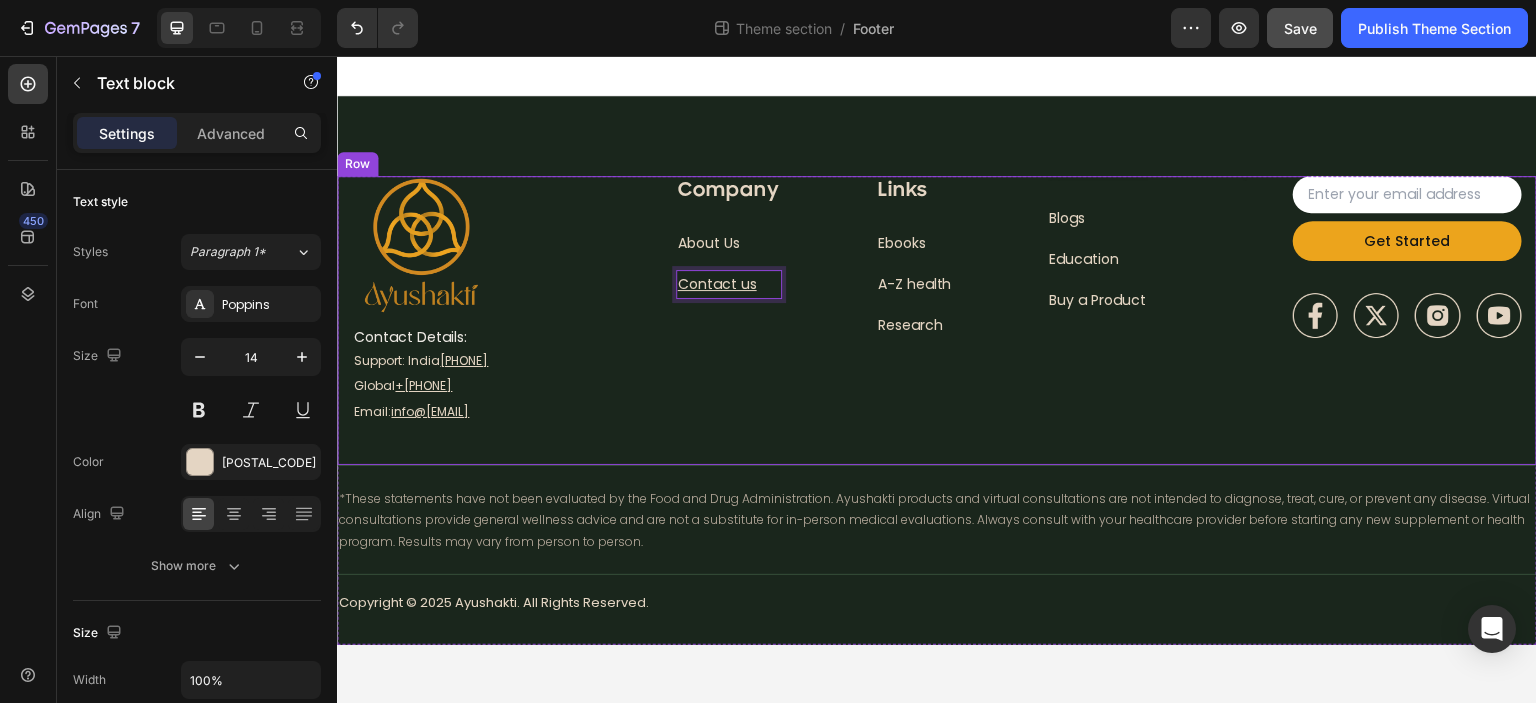 click on "Company Heading About Us Text block How it works Text block Contact us Text block   12 Who its for Text block Row Row" at bounding box center (705, 300) 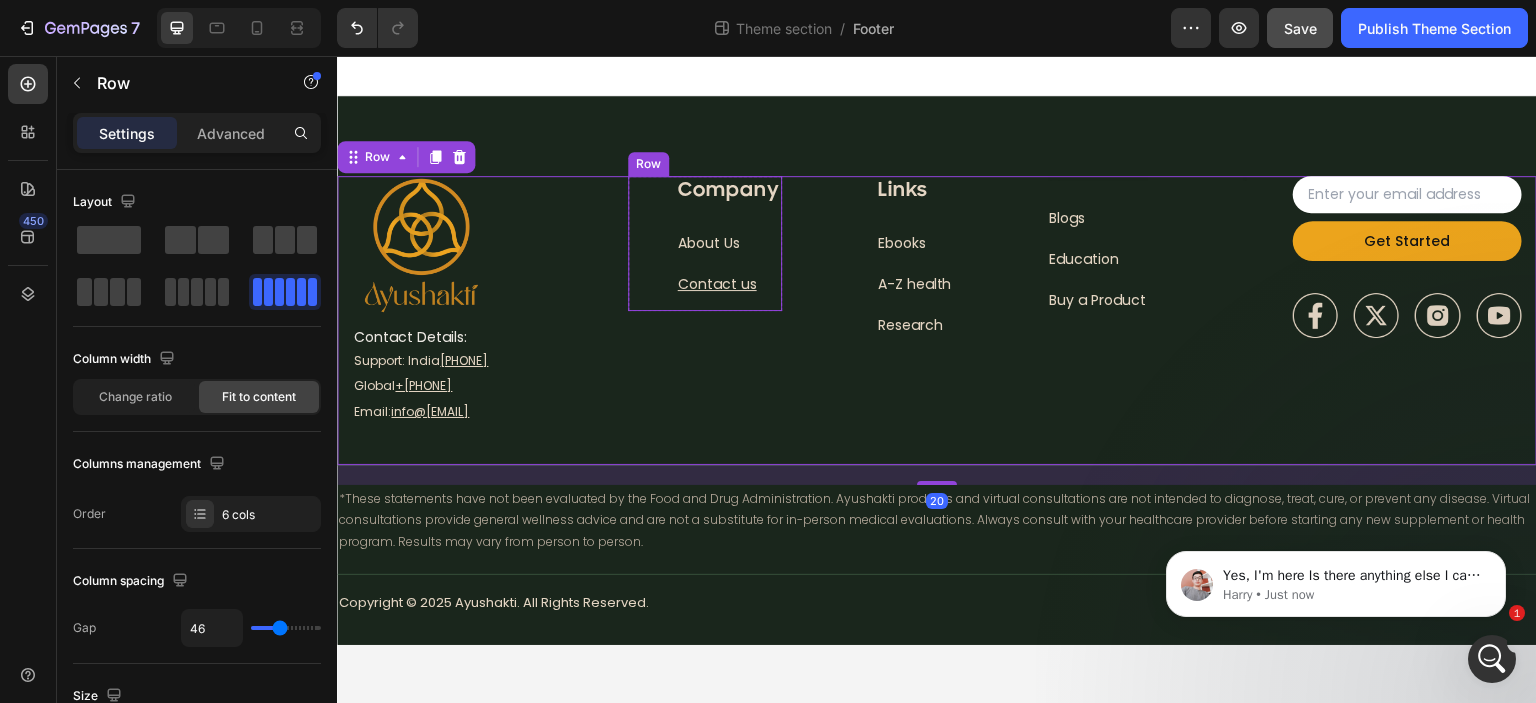 scroll, scrollTop: 0, scrollLeft: 0, axis: both 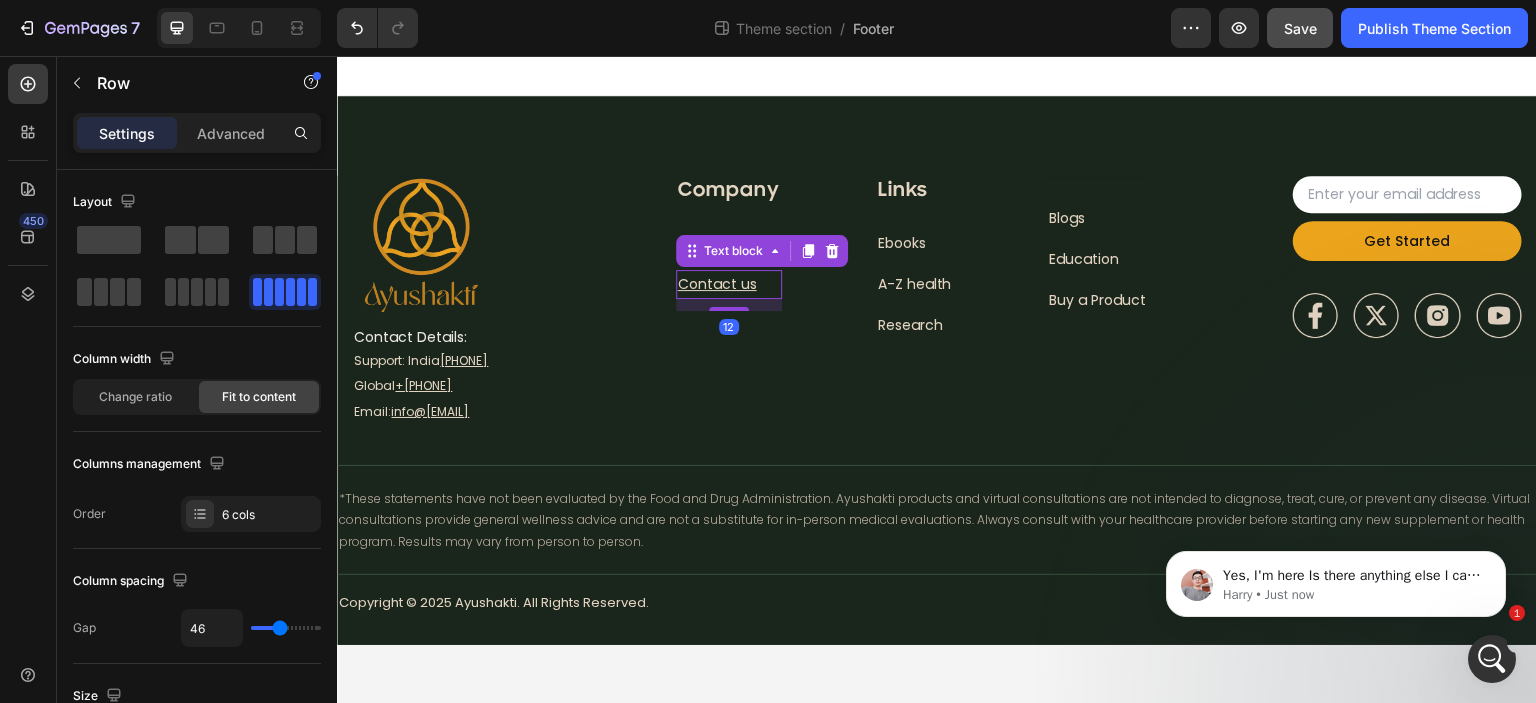 click on "Contact us" at bounding box center (717, 284) 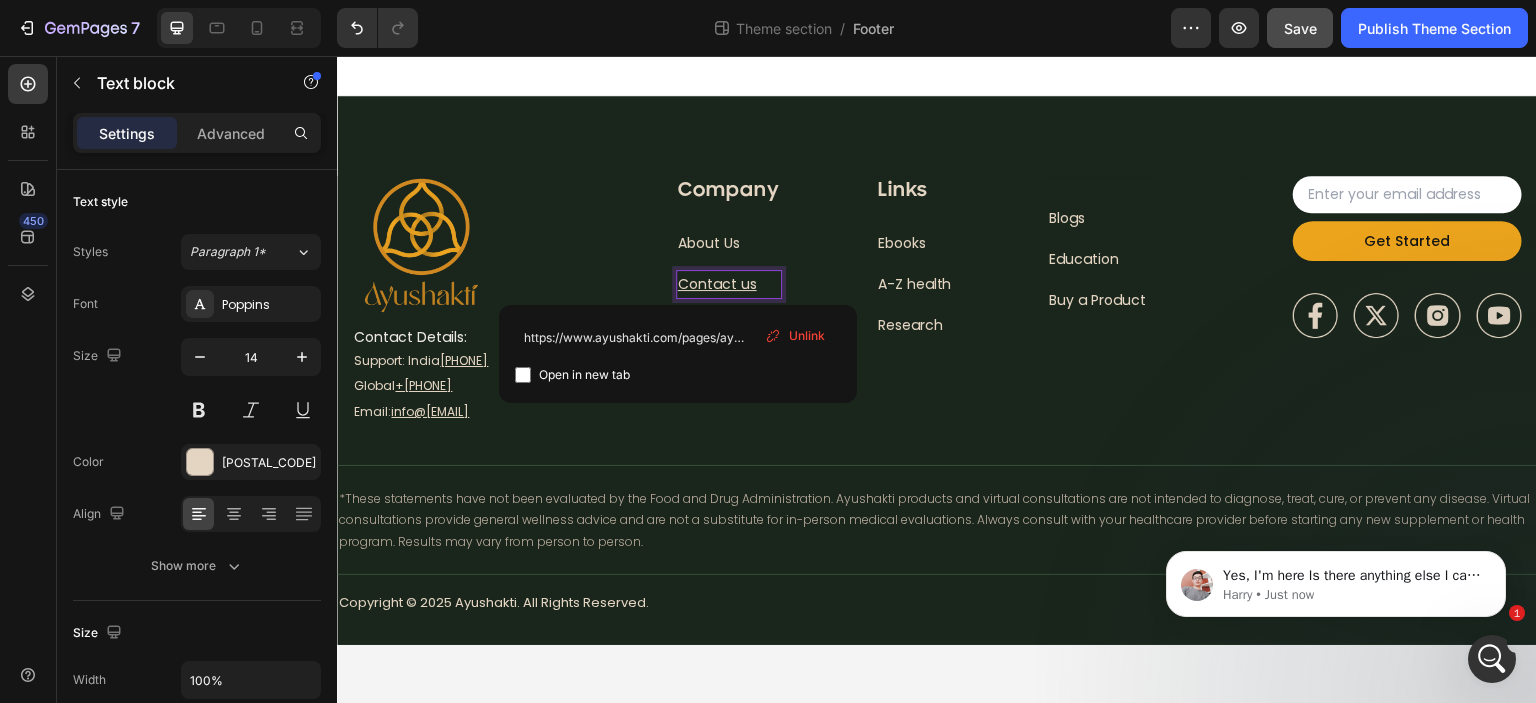 click on "Contact us" at bounding box center [717, 284] 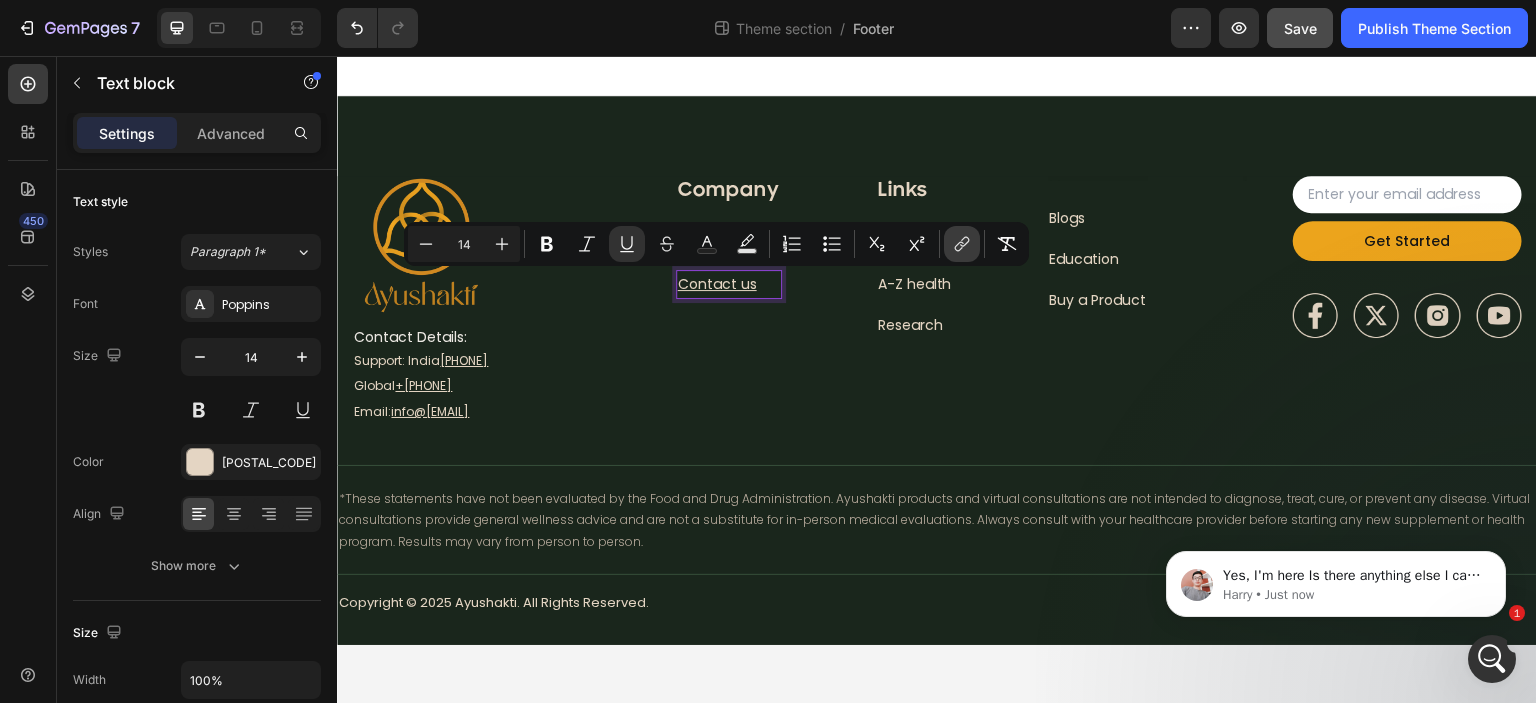 click 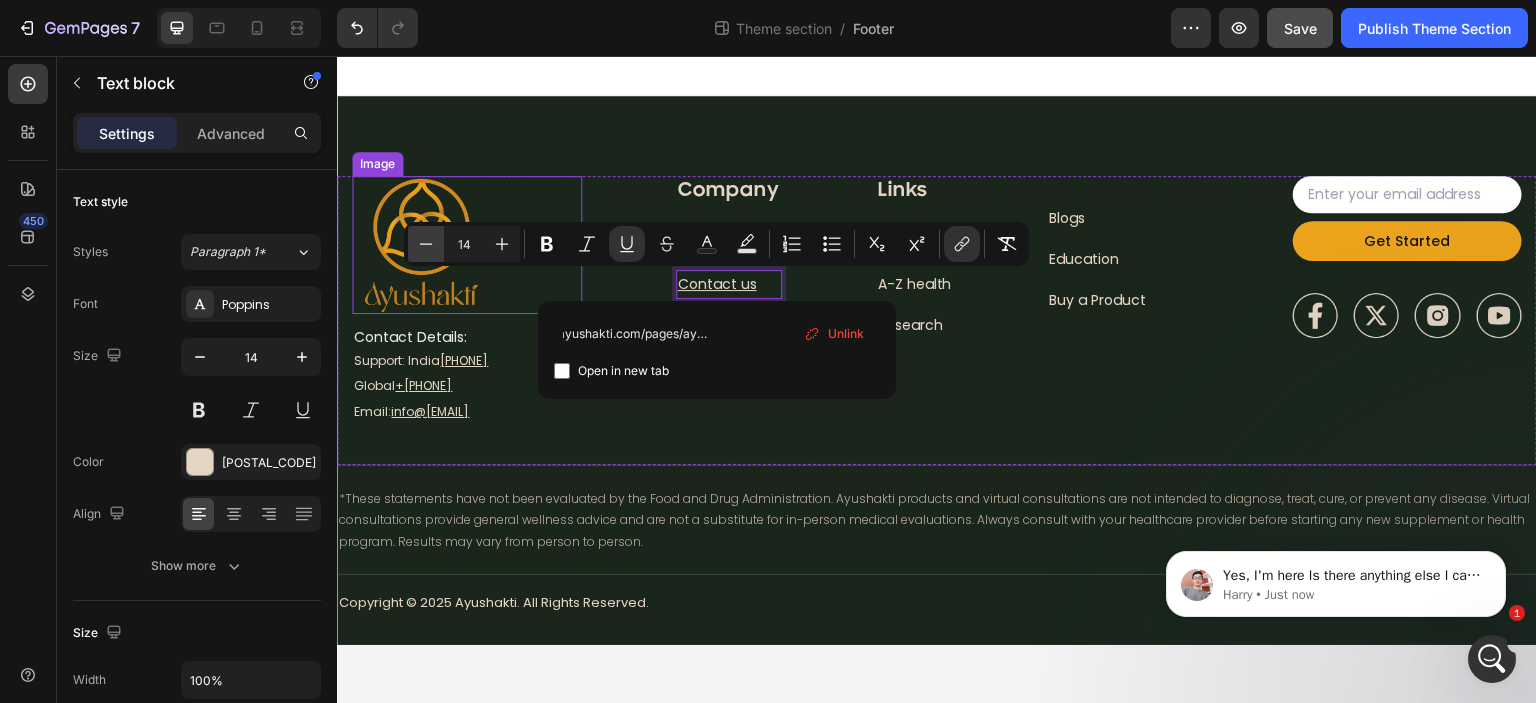 scroll, scrollTop: 0, scrollLeft: 0, axis: both 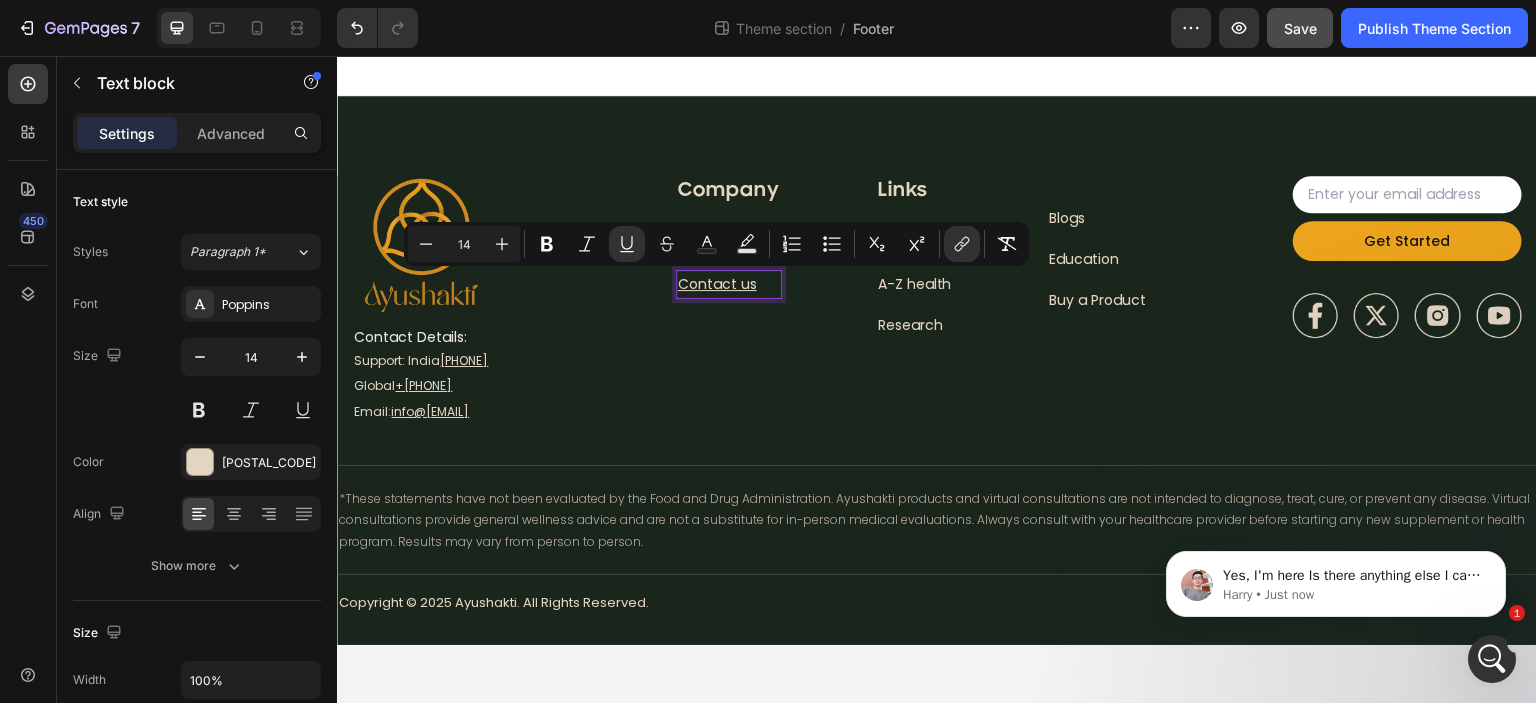 click 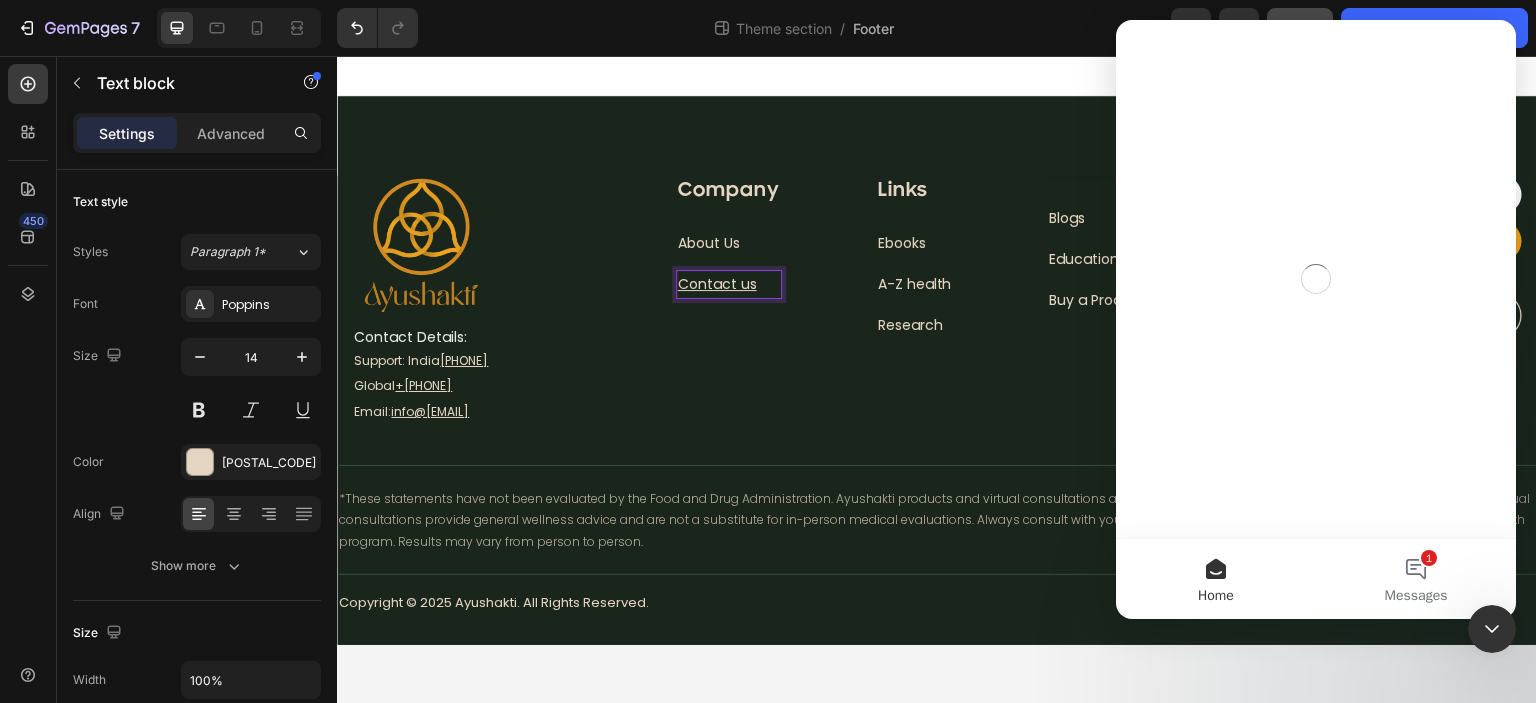 scroll, scrollTop: 0, scrollLeft: 0, axis: both 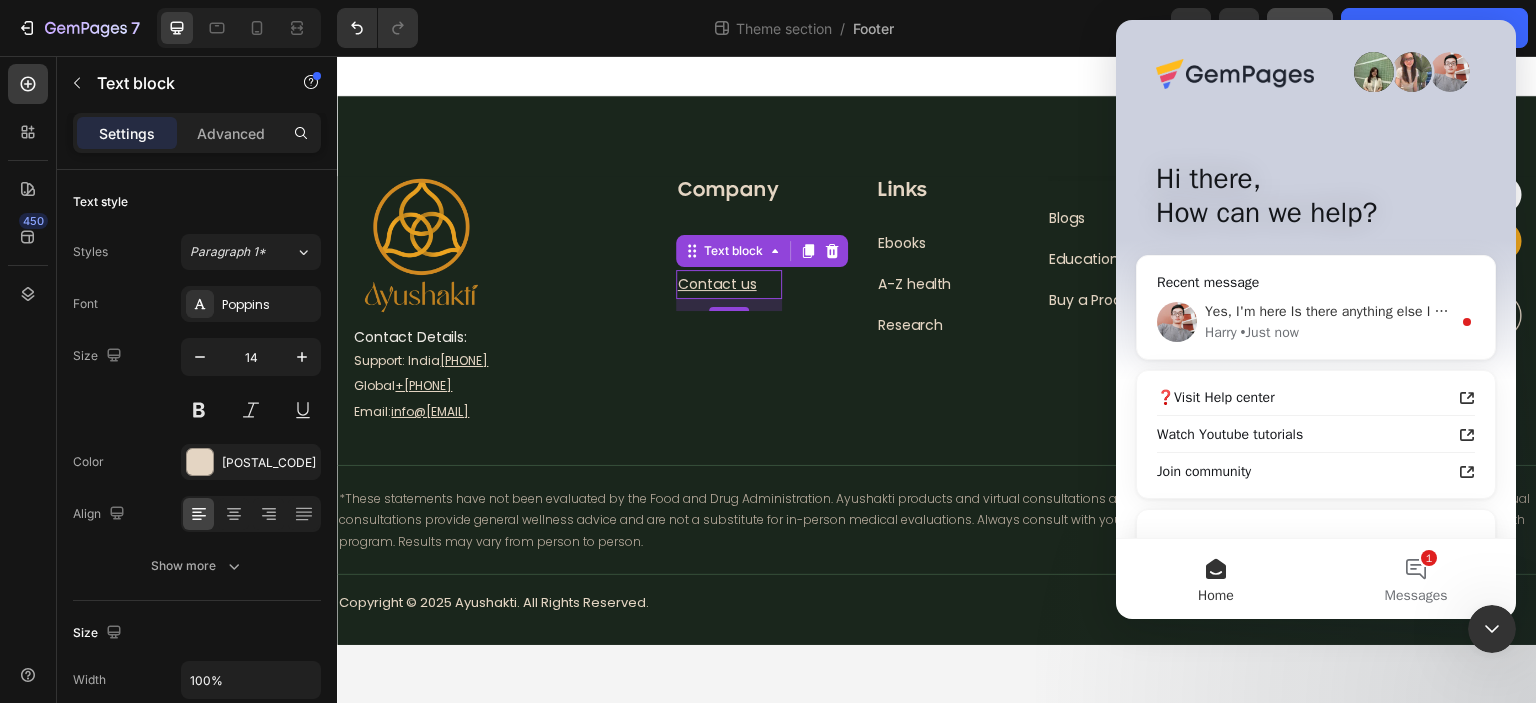 click on "•  Just now" at bounding box center (1270, 332) 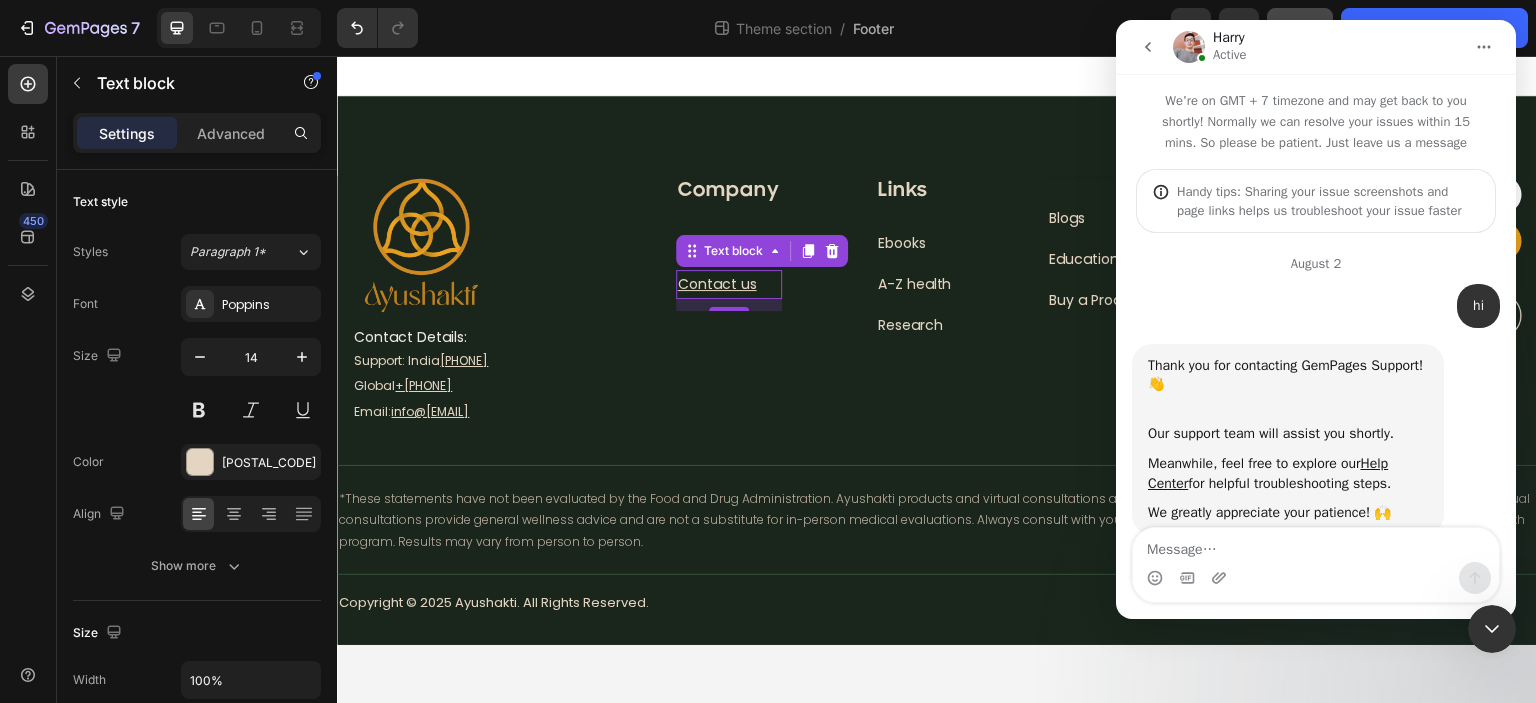 scroll, scrollTop: 3, scrollLeft: 0, axis: vertical 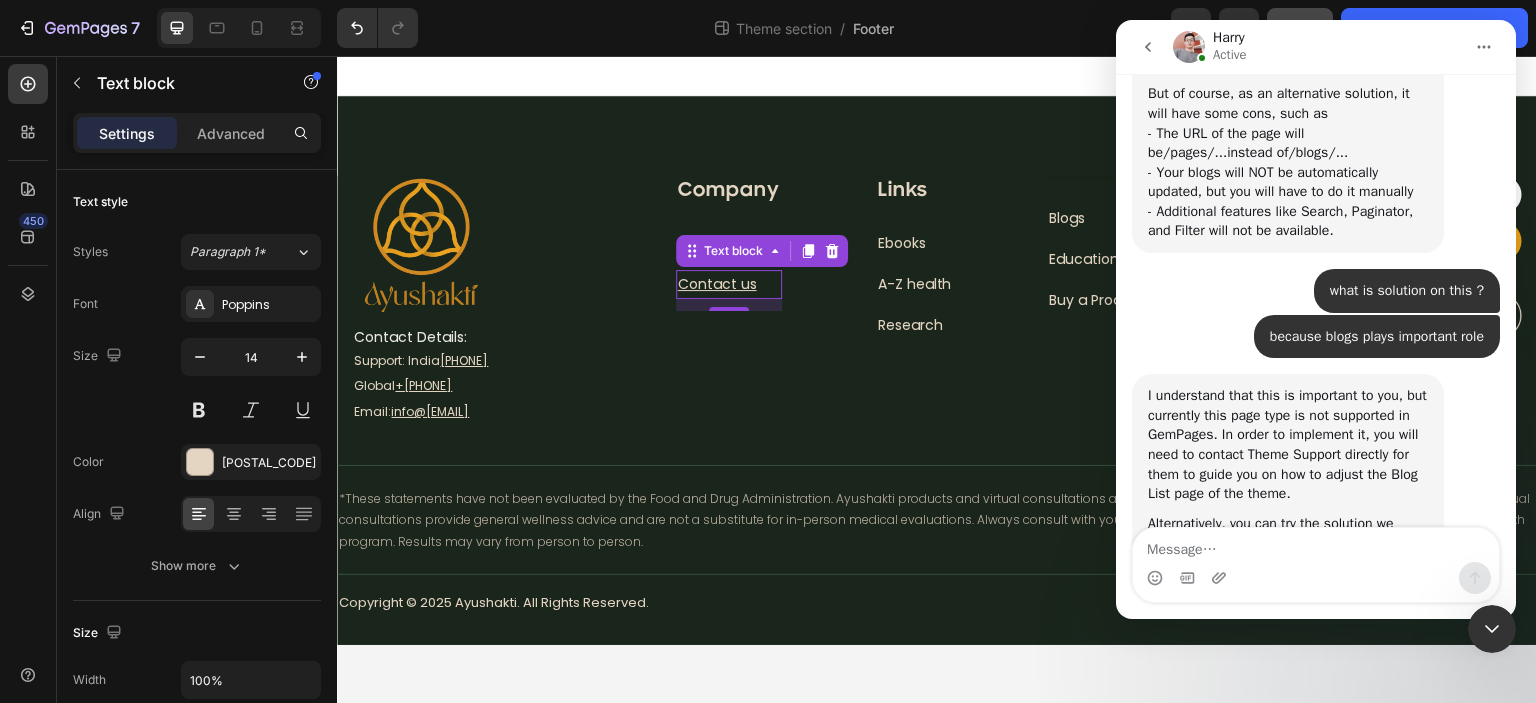 click at bounding box center [1316, 545] 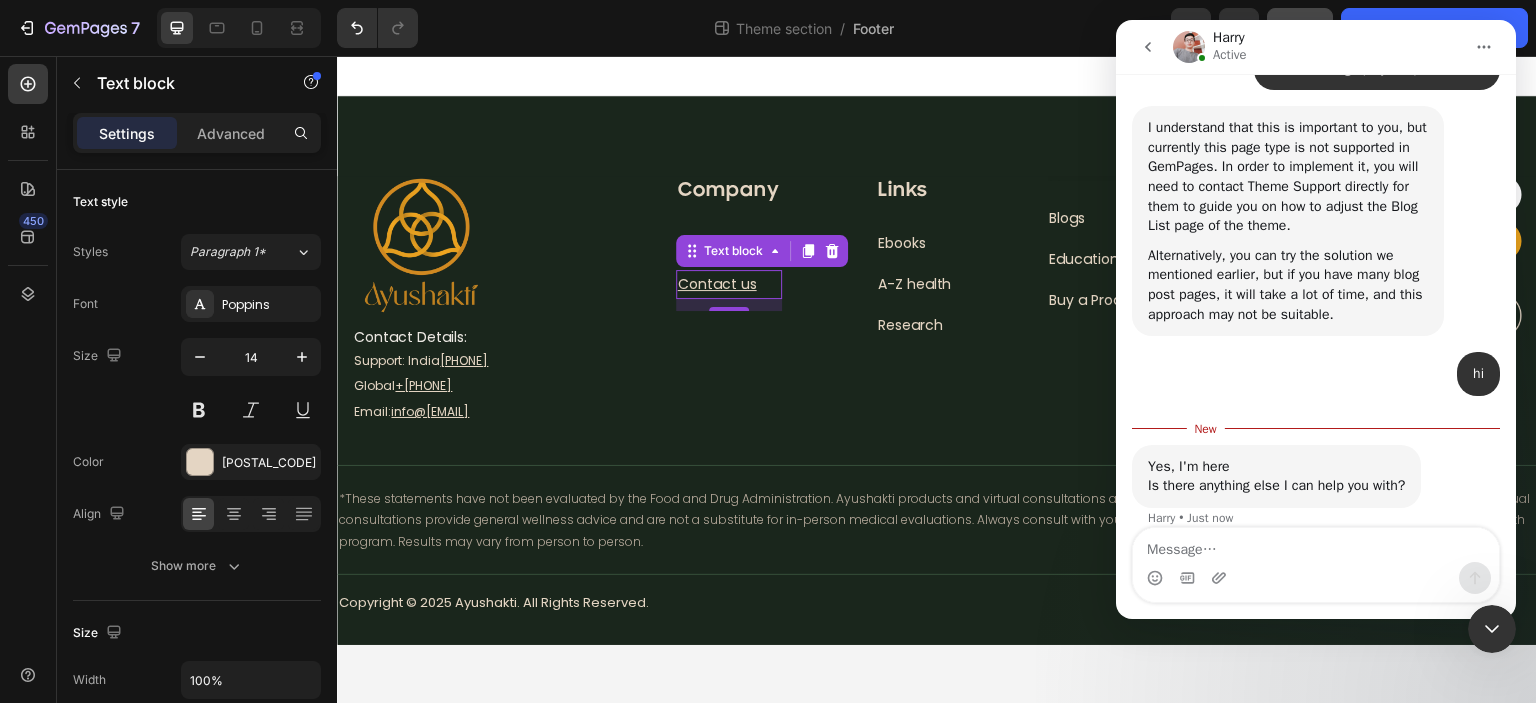 scroll, scrollTop: 4009, scrollLeft: 0, axis: vertical 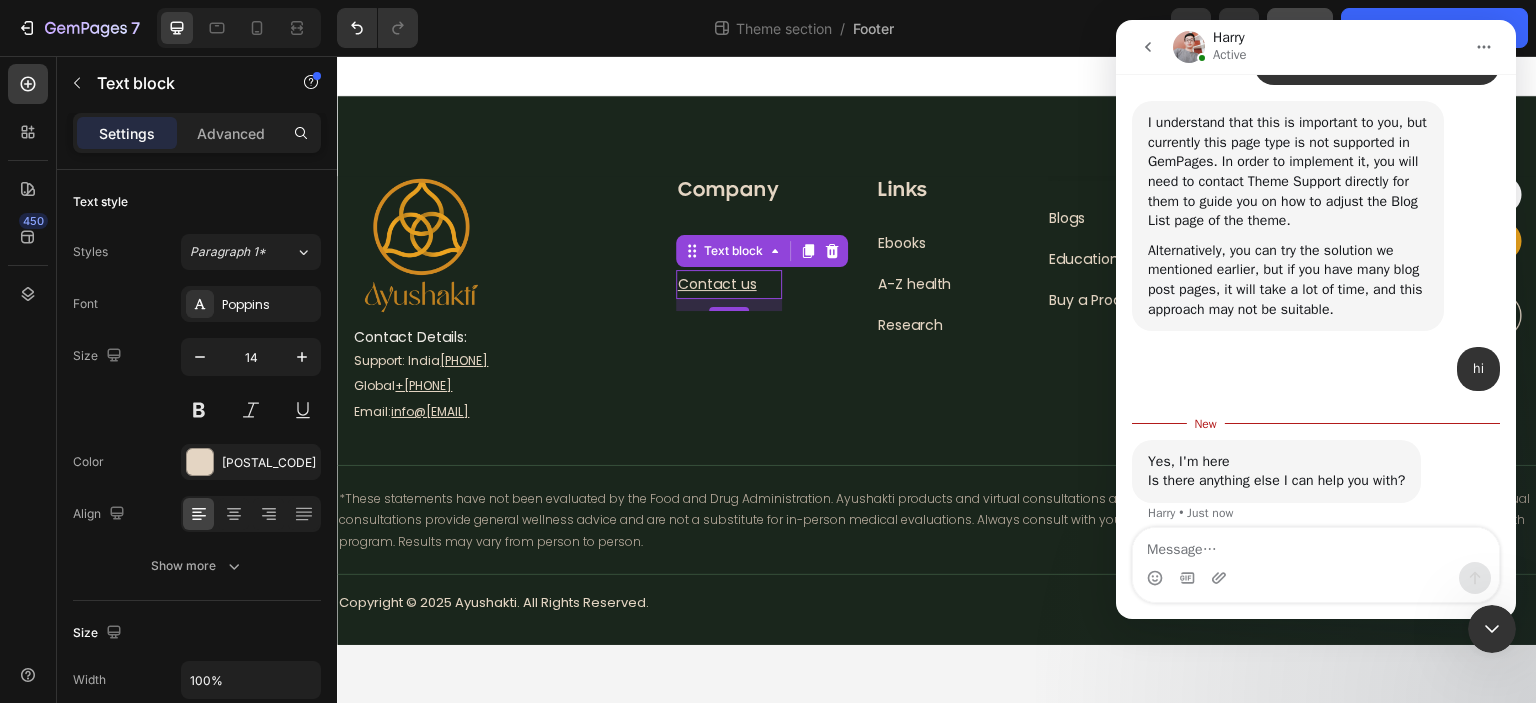 click at bounding box center (1316, 545) 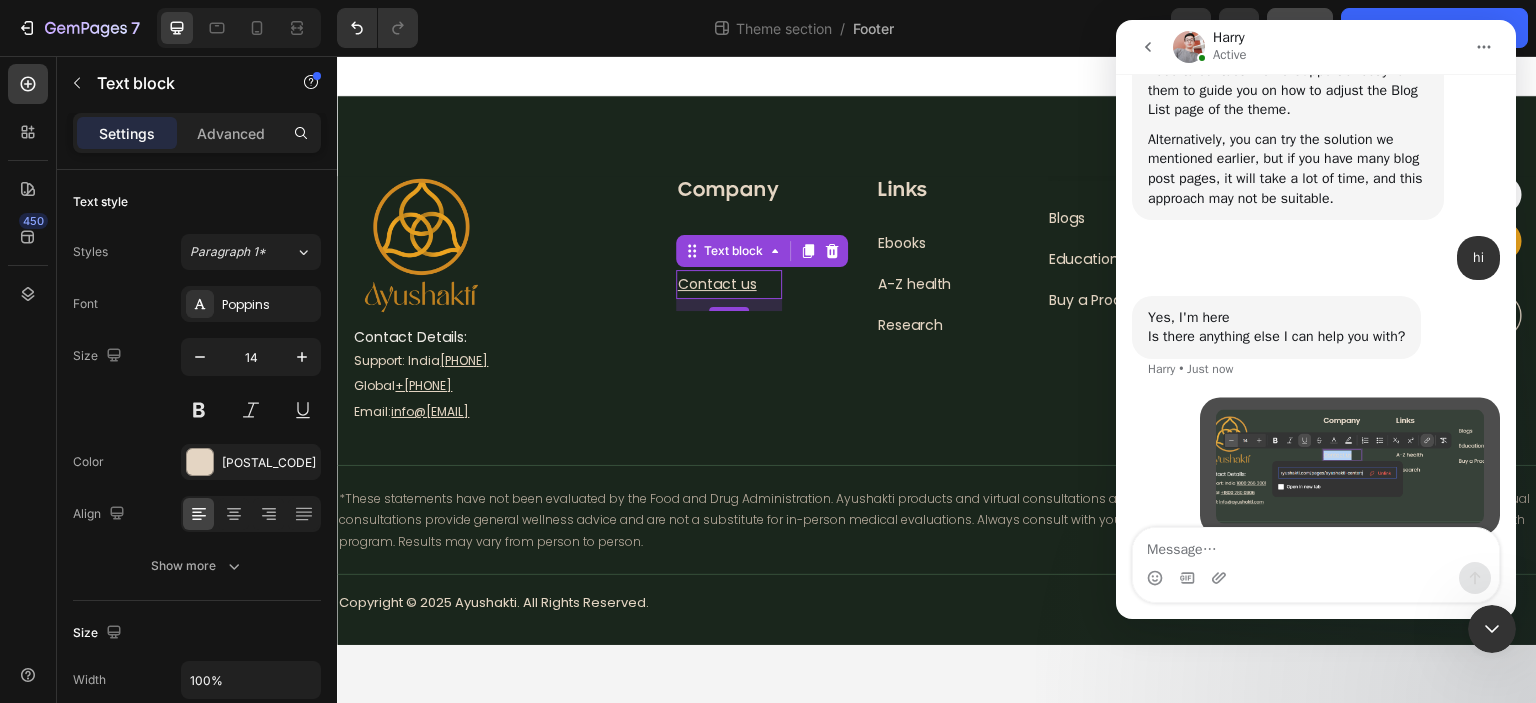 scroll, scrollTop: 4130, scrollLeft: 0, axis: vertical 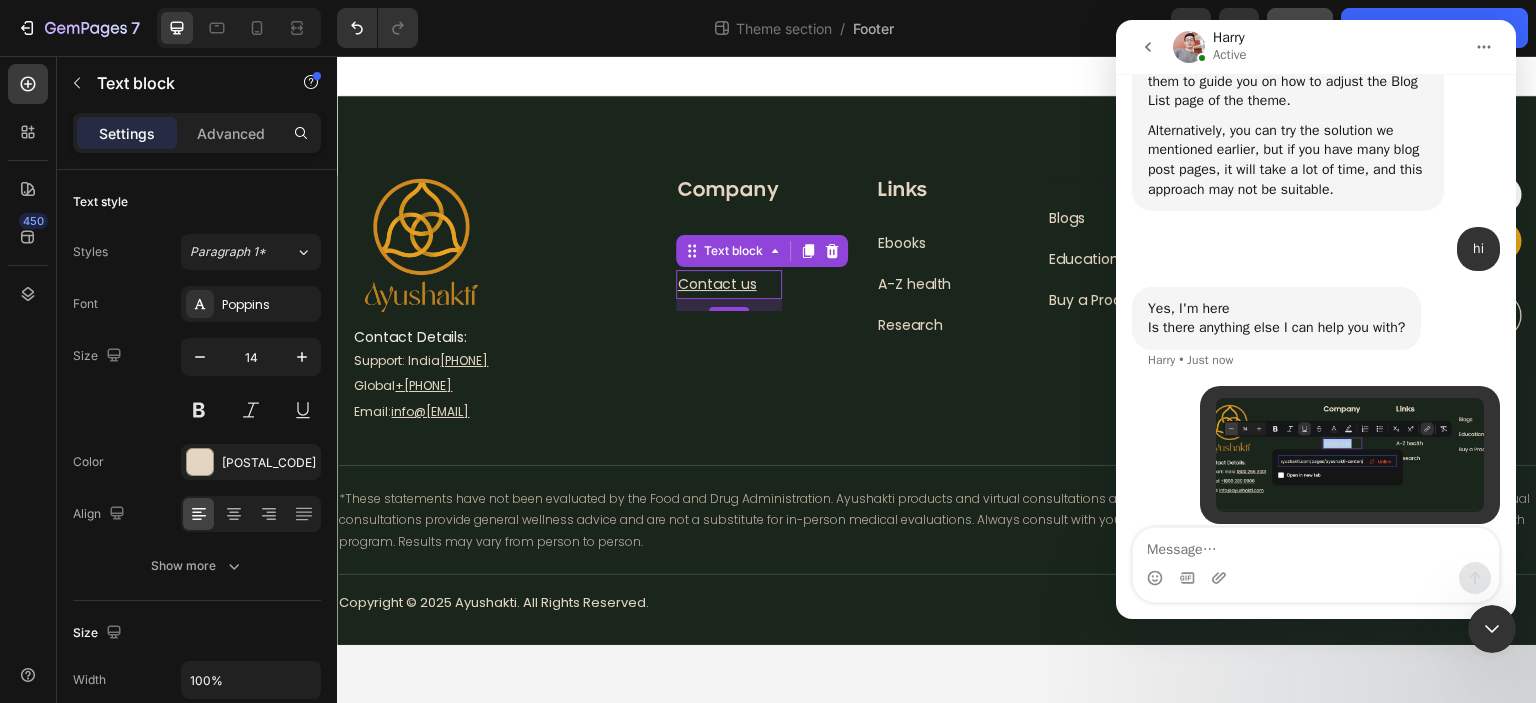 click 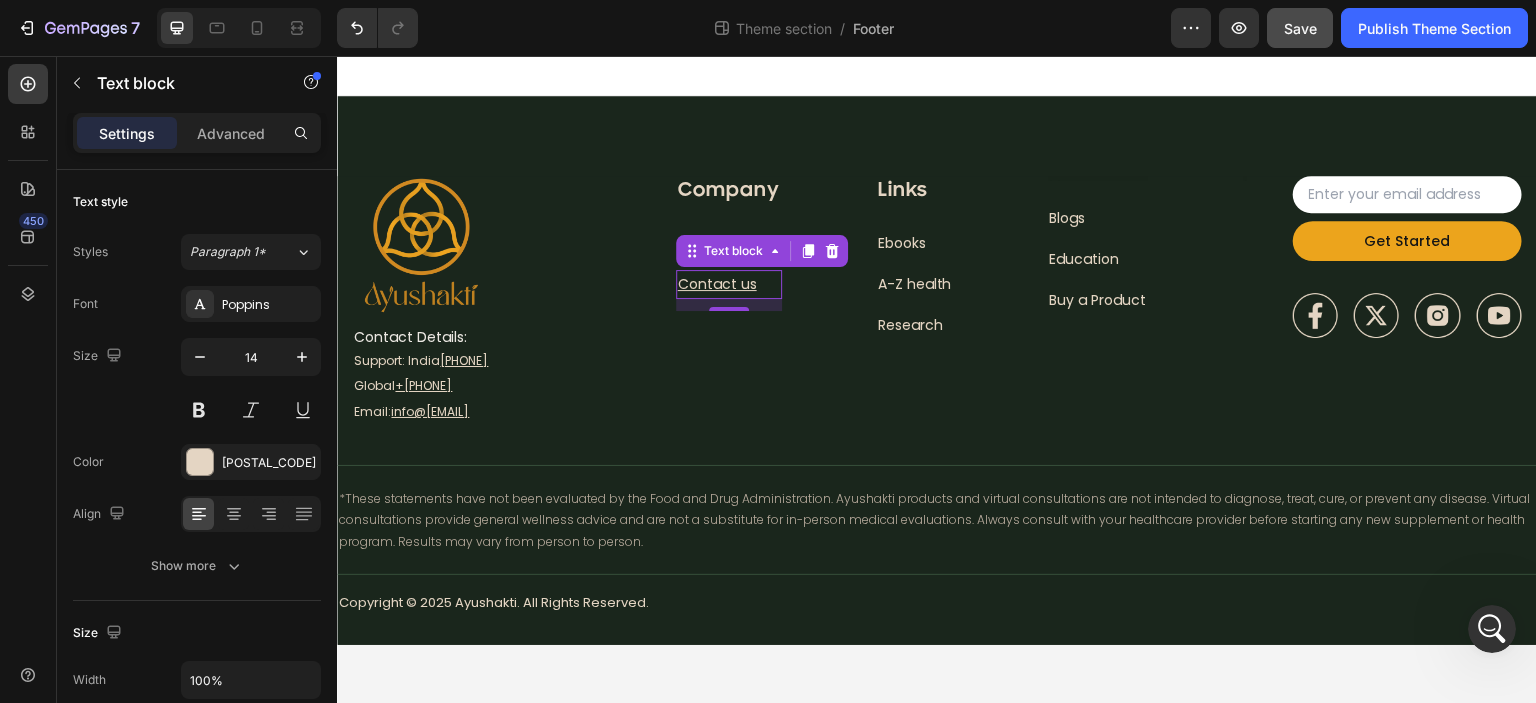 scroll, scrollTop: 0, scrollLeft: 0, axis: both 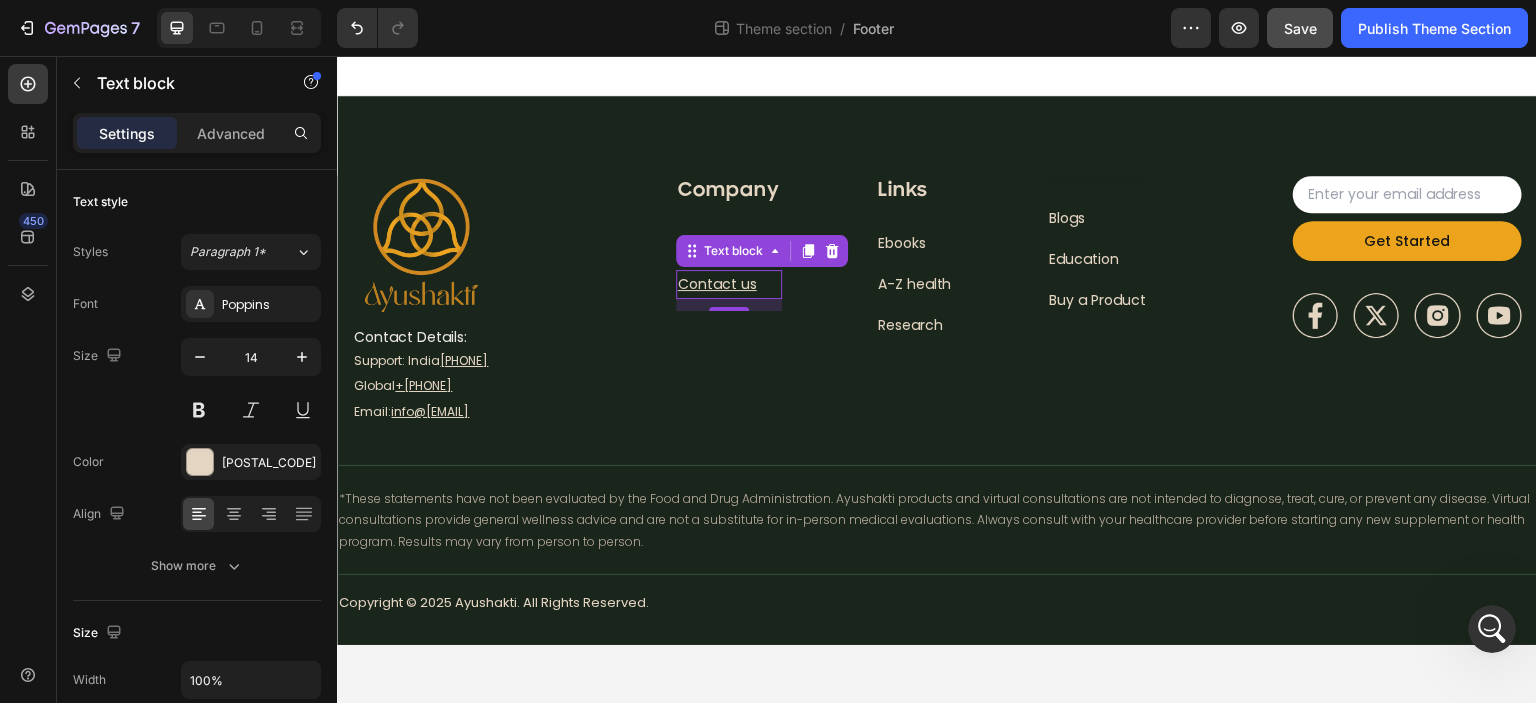 click 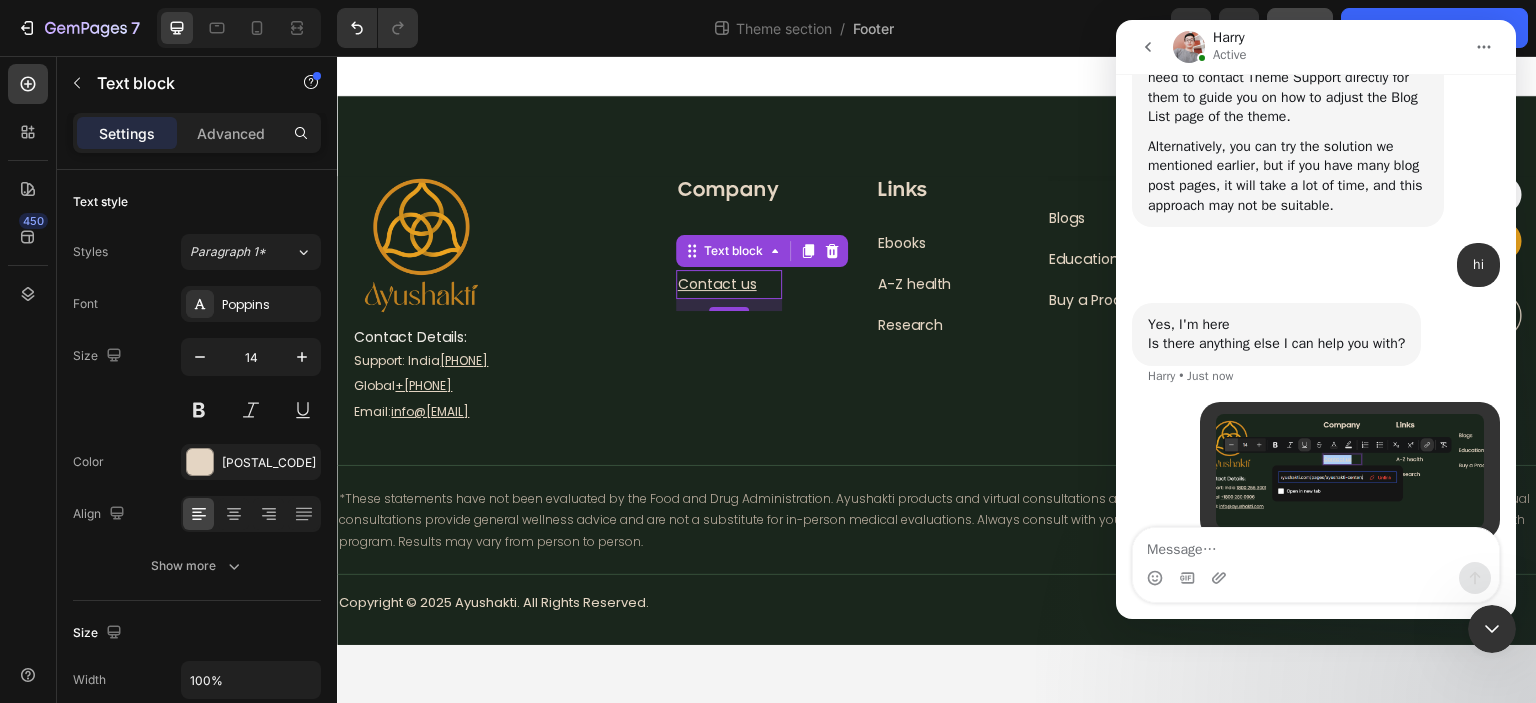 scroll, scrollTop: 4130, scrollLeft: 0, axis: vertical 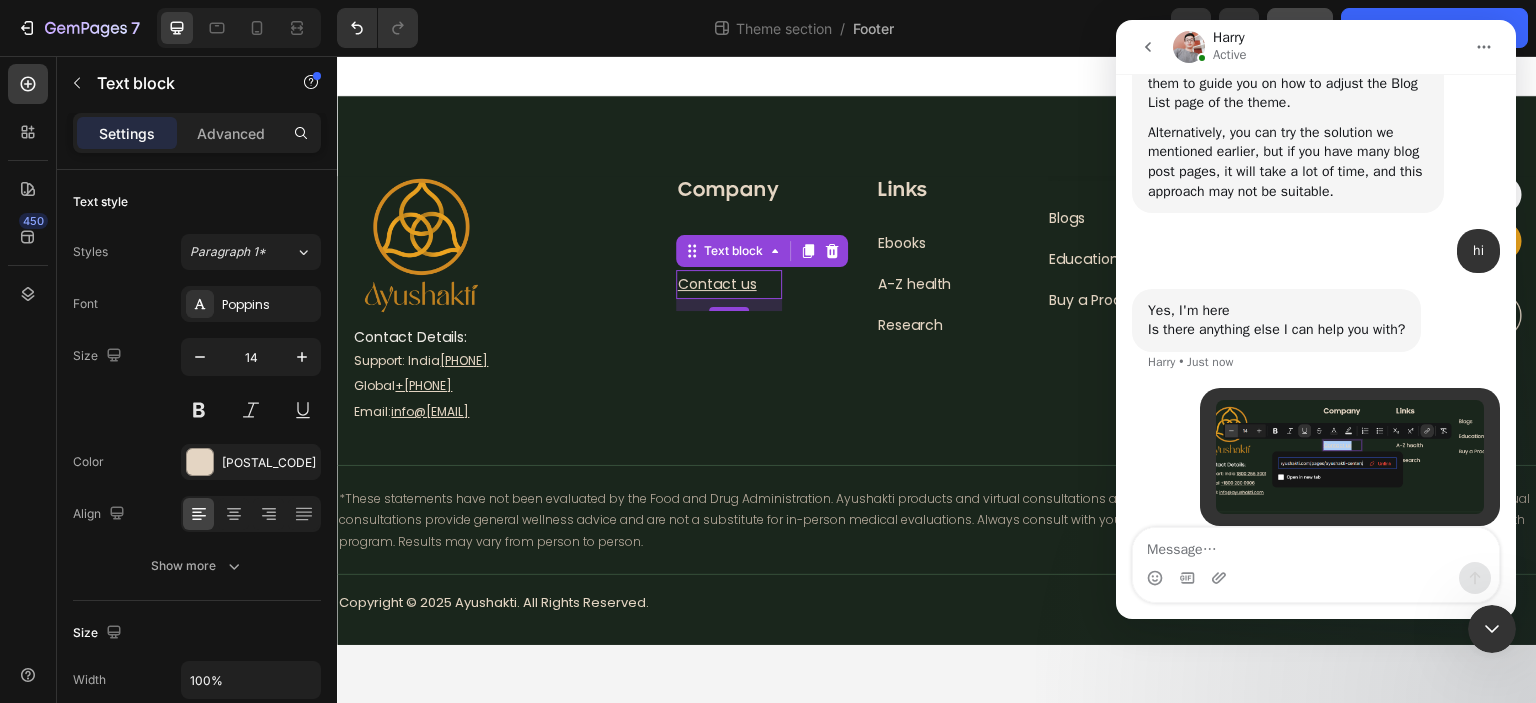click at bounding box center [1316, 545] 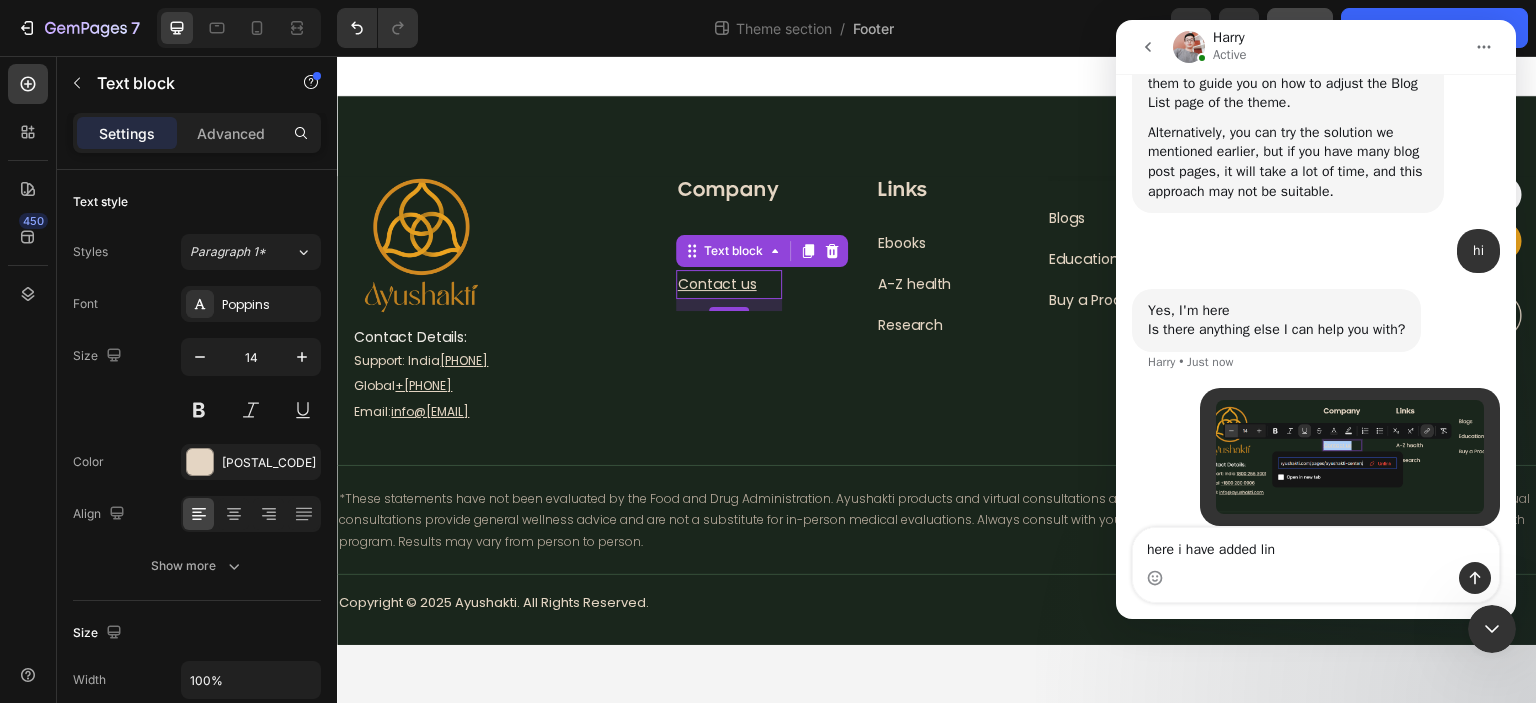 type on "here i have added link" 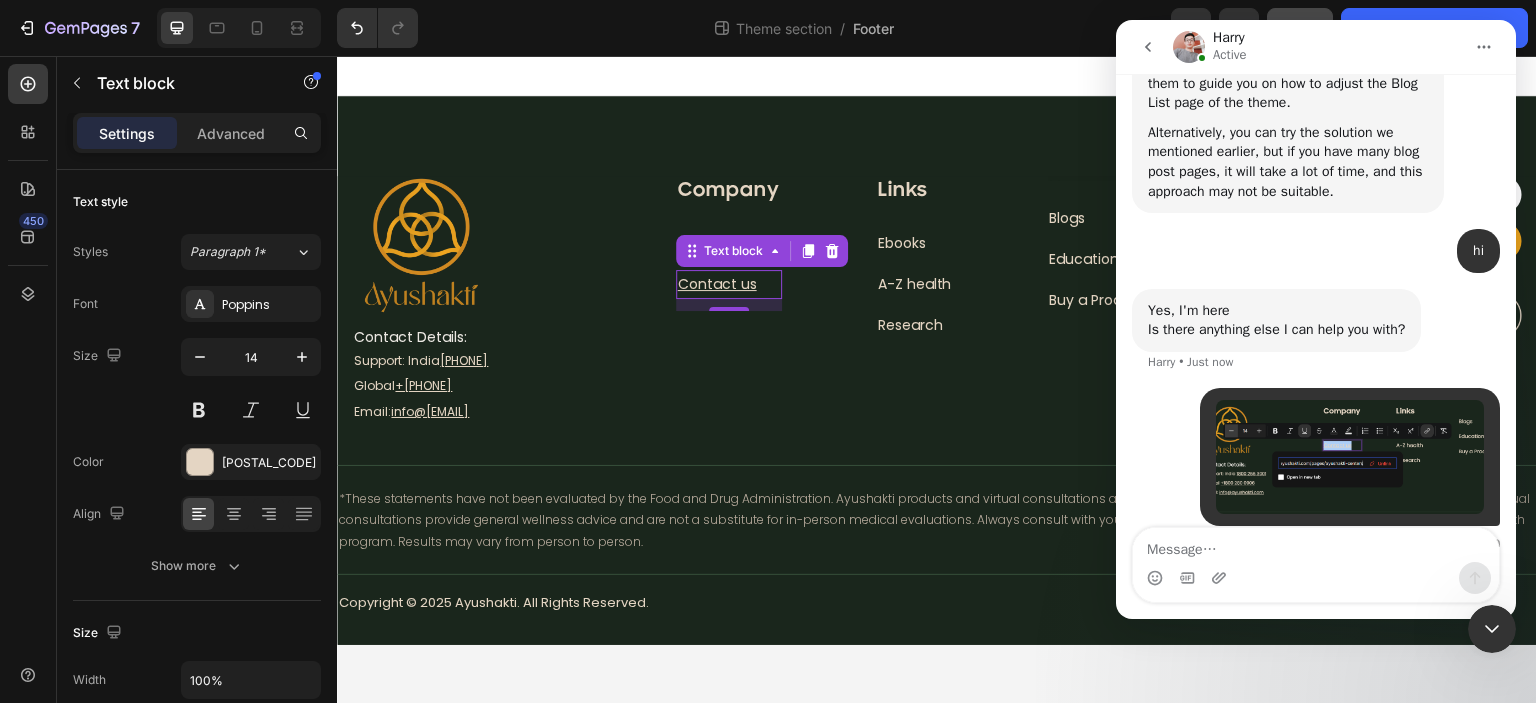 scroll, scrollTop: 4176, scrollLeft: 0, axis: vertical 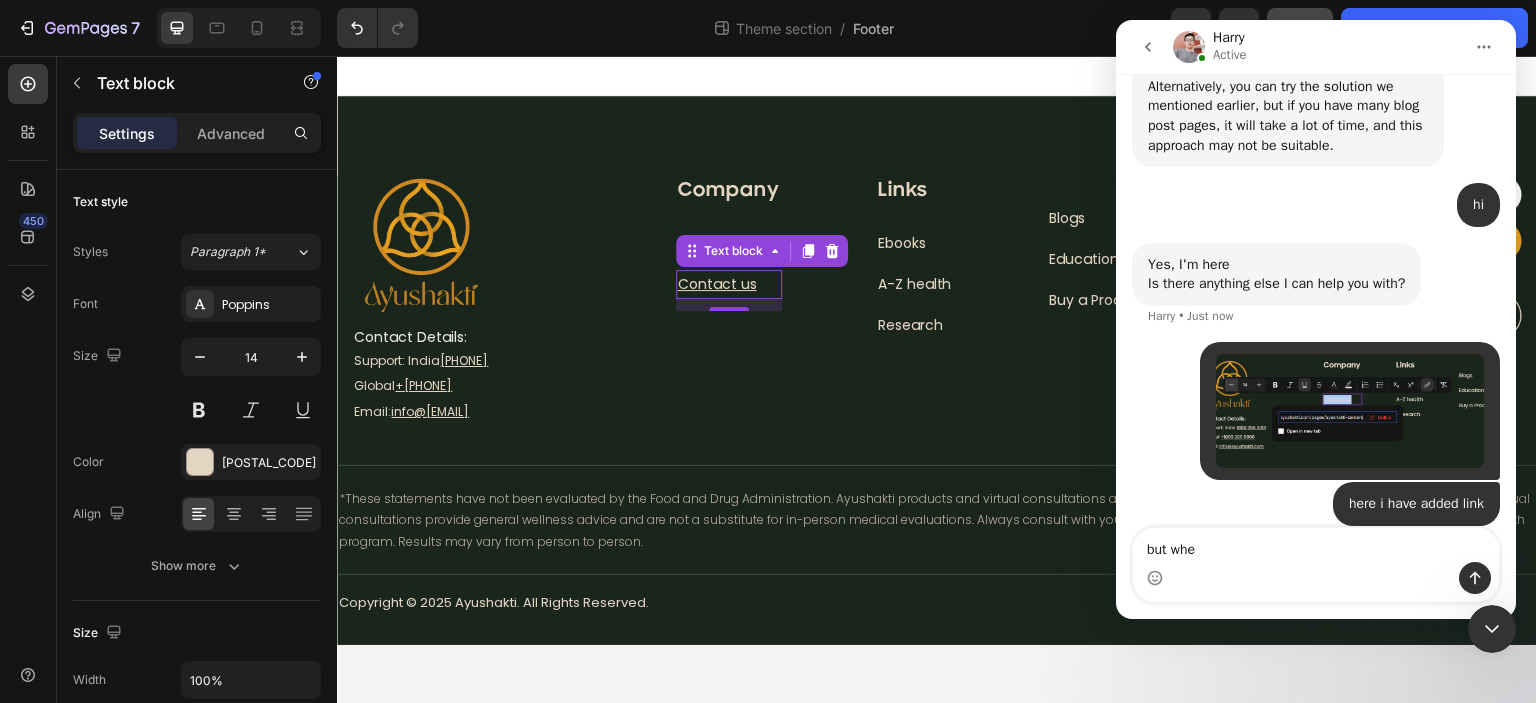 type on "but wh" 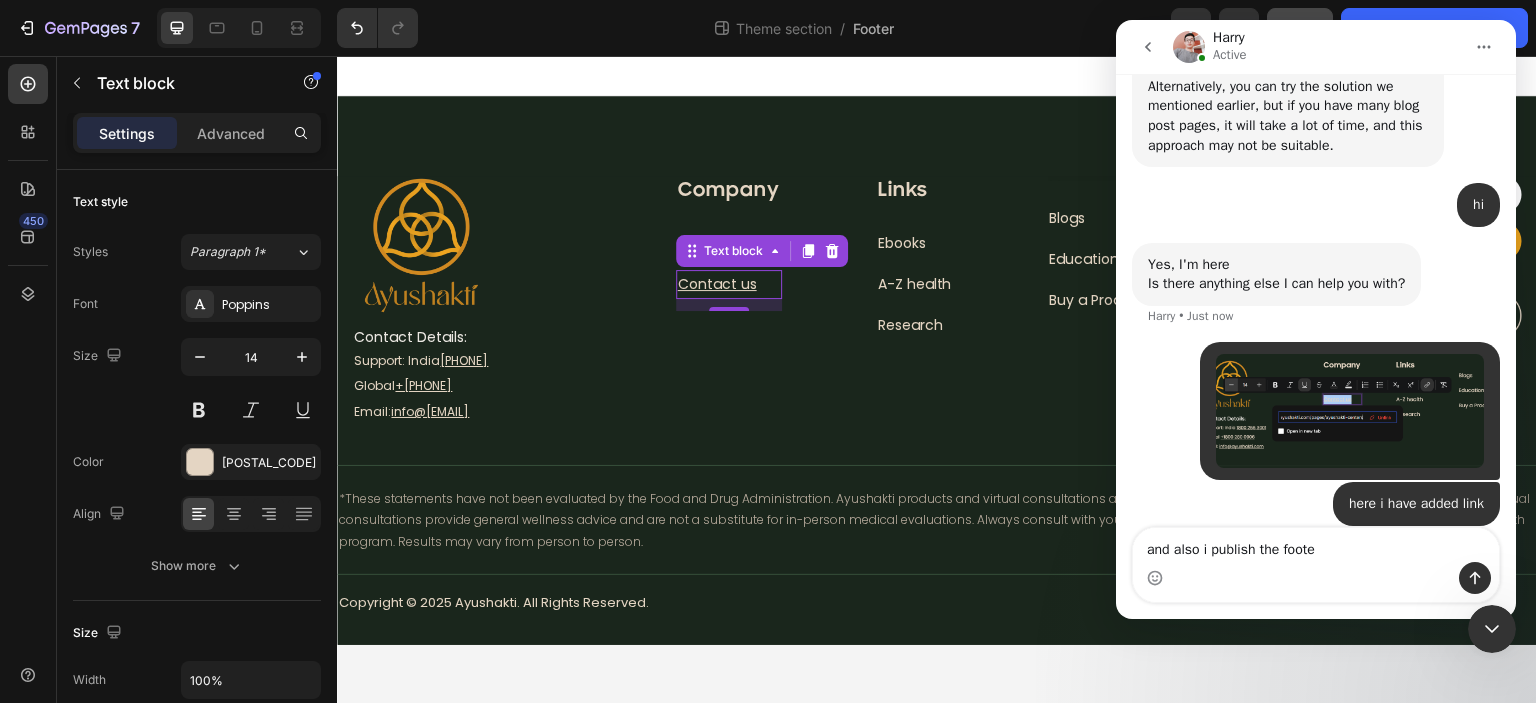 type on "and also i publish the footer" 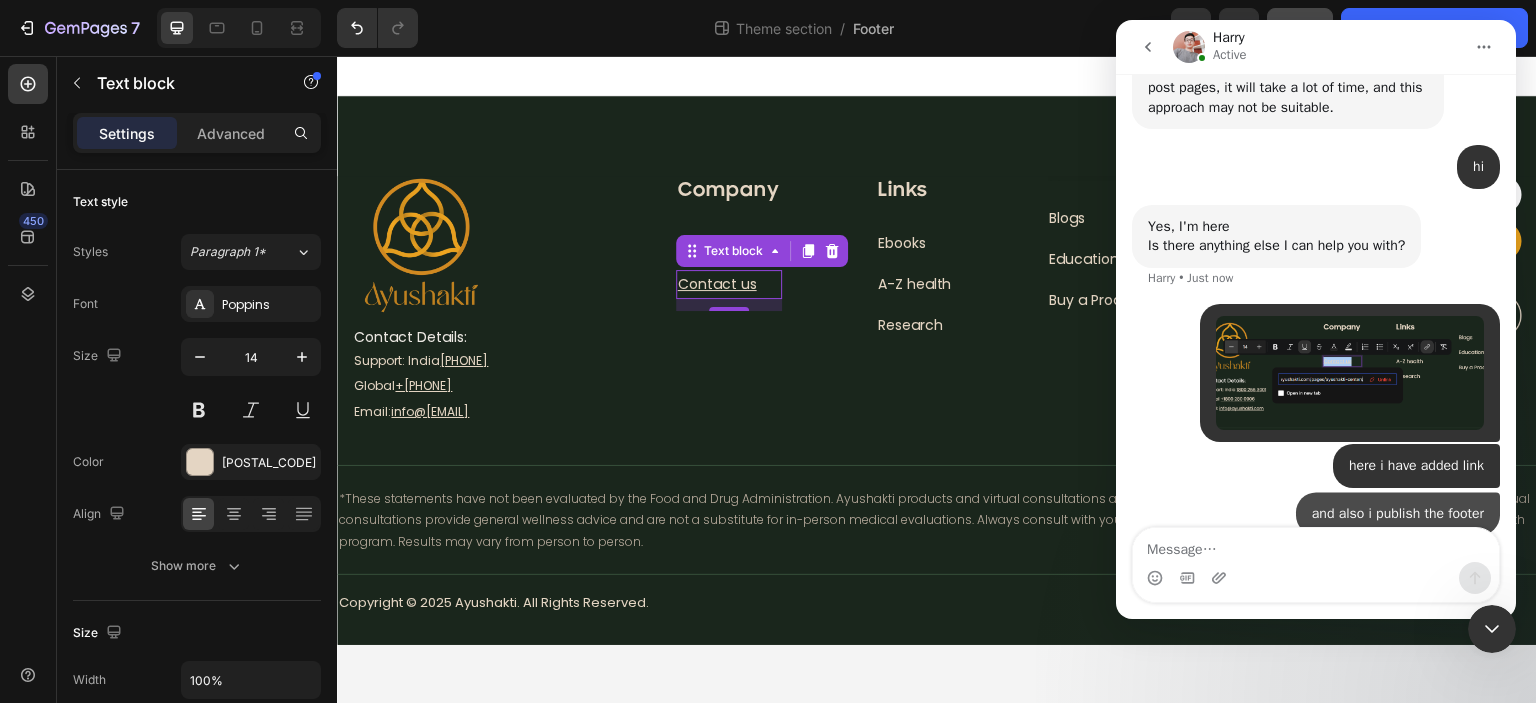 scroll, scrollTop: 4221, scrollLeft: 0, axis: vertical 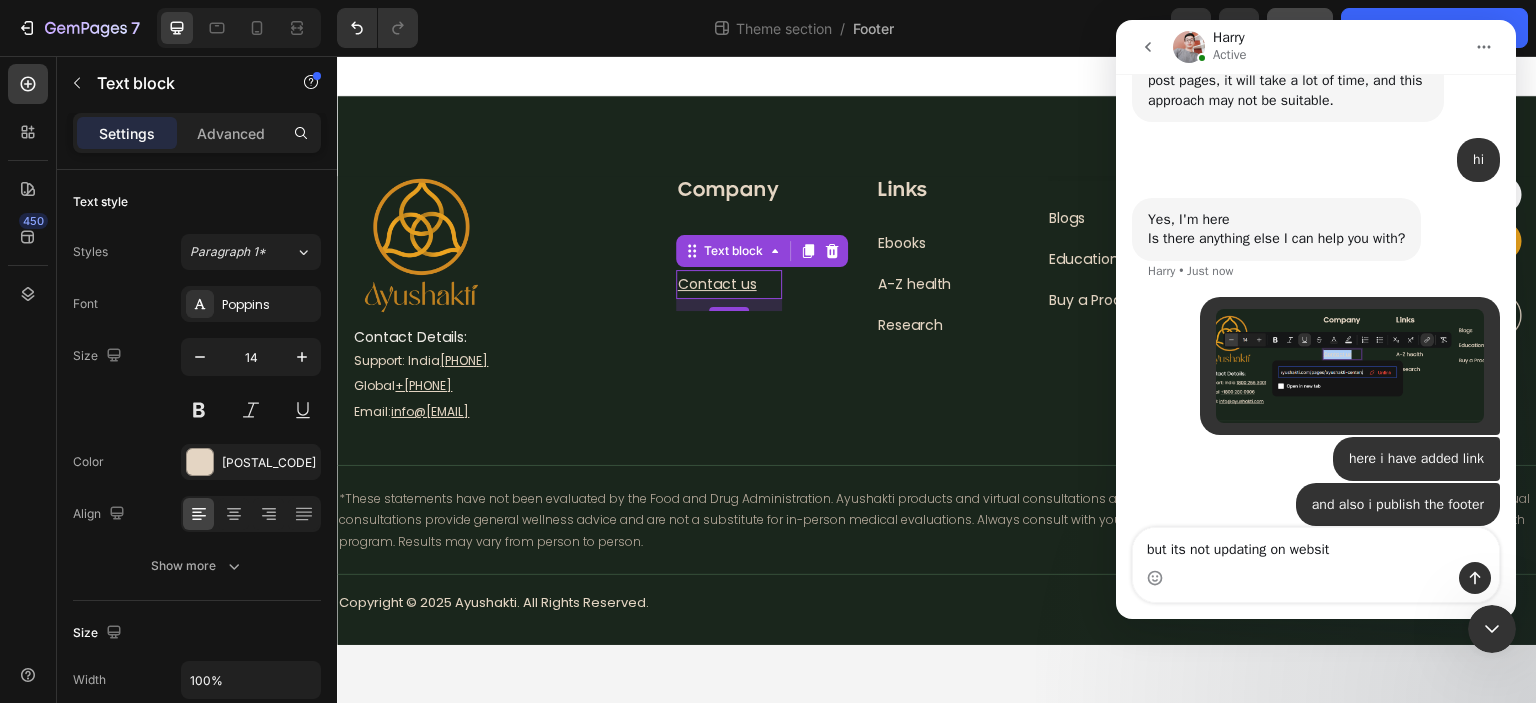 type on "but its not updating on website" 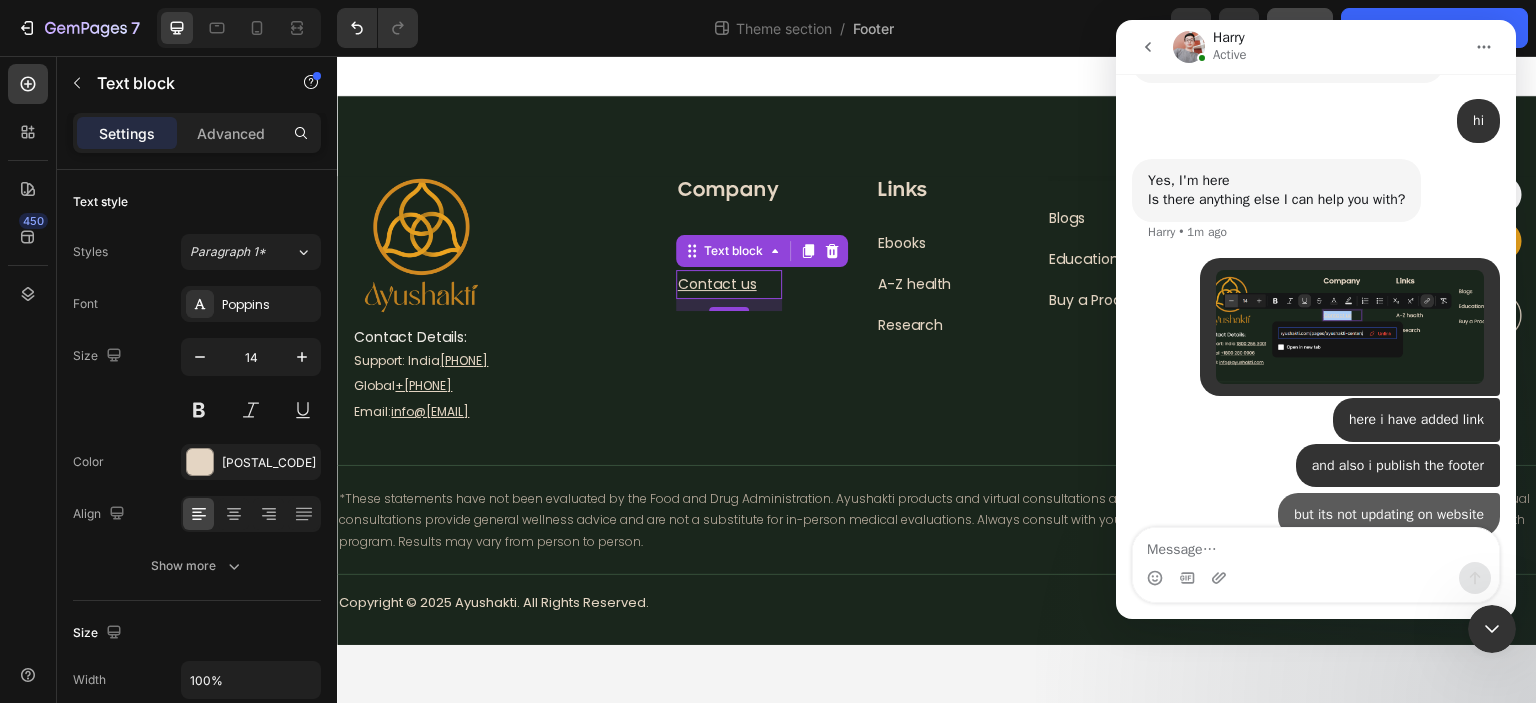 scroll, scrollTop: 4267, scrollLeft: 0, axis: vertical 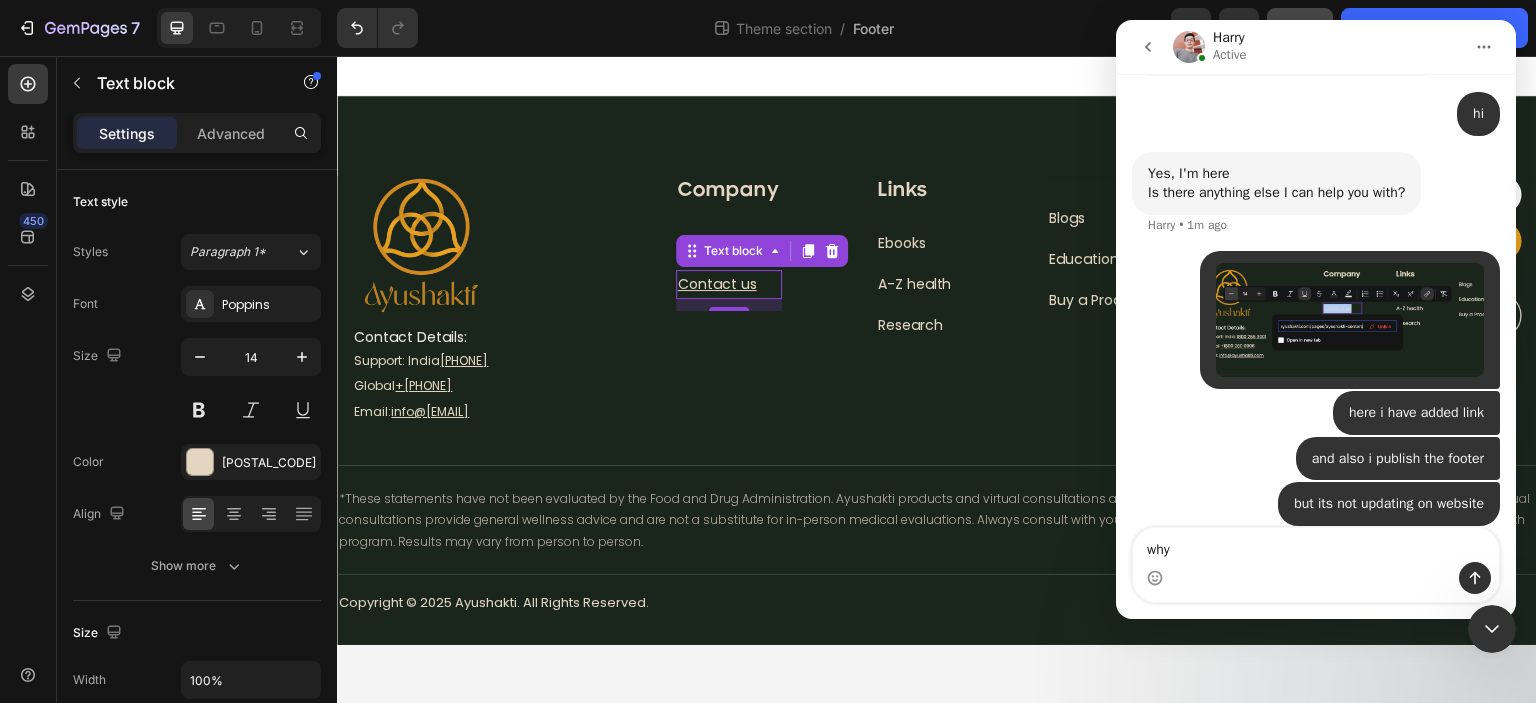 type on "why?" 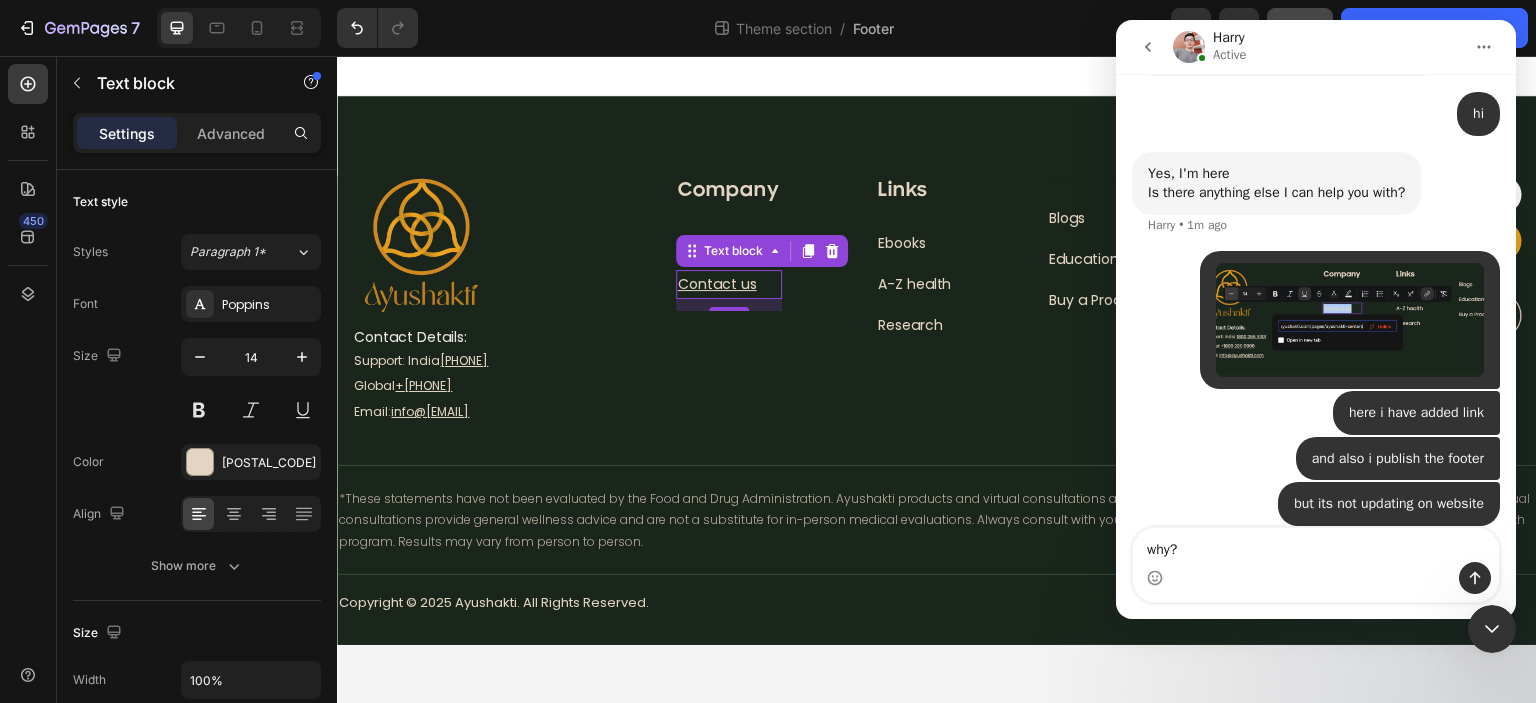 type 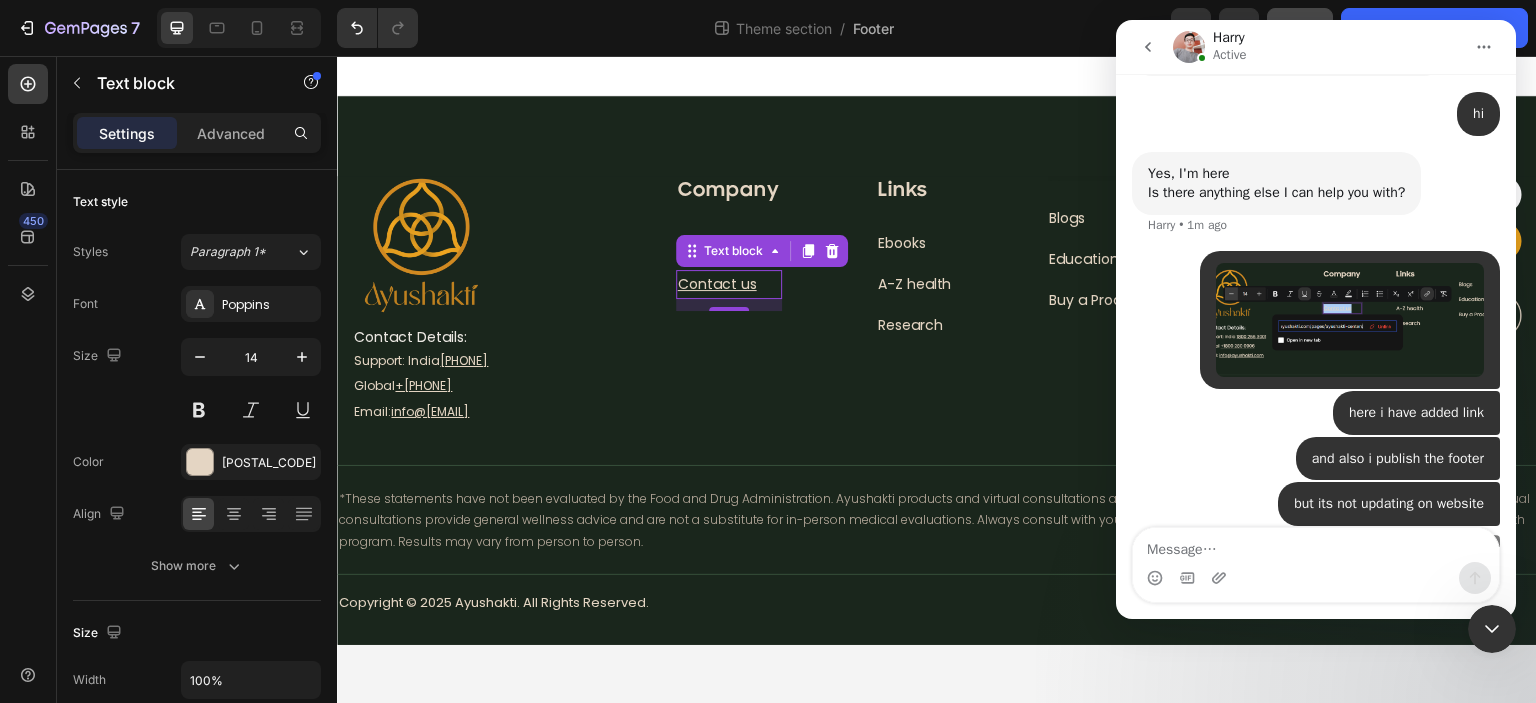 scroll, scrollTop: 4312, scrollLeft: 0, axis: vertical 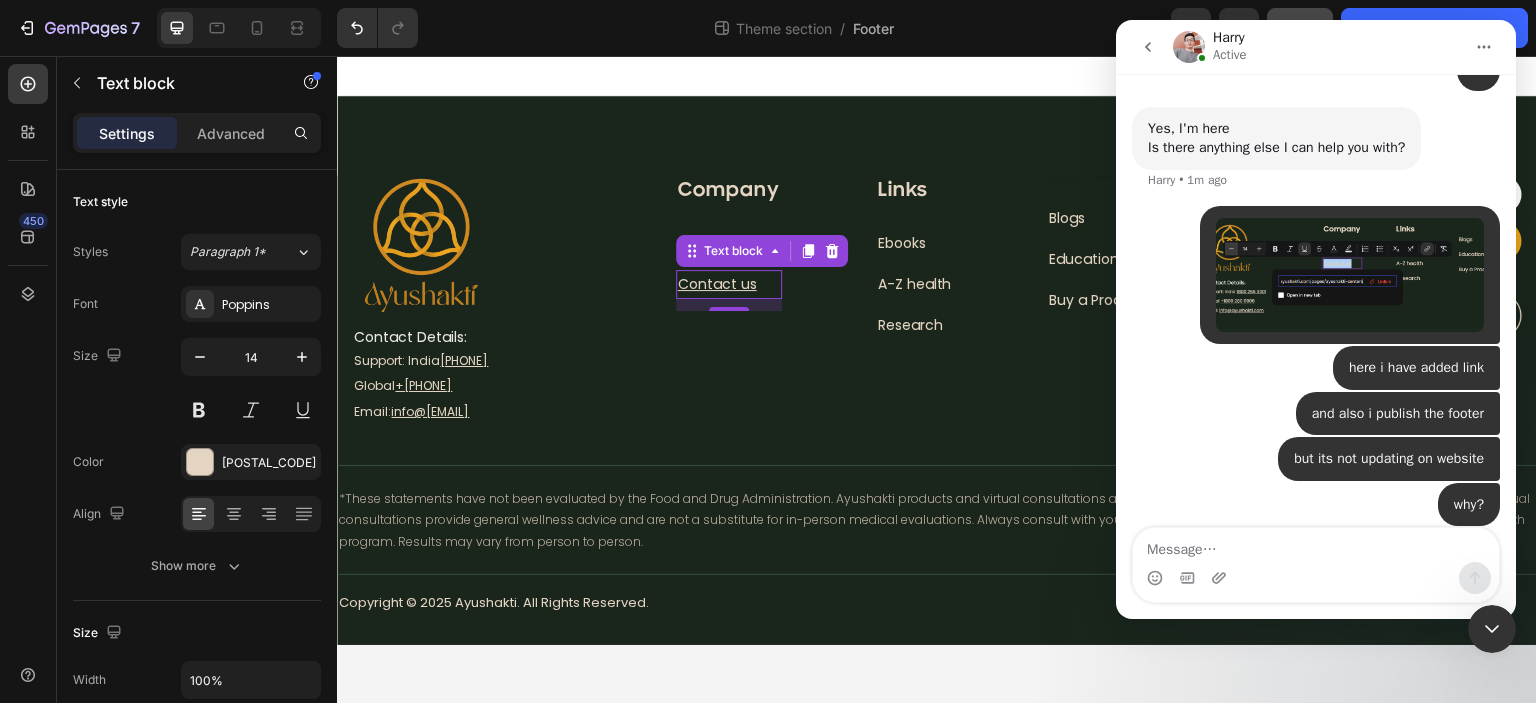 click 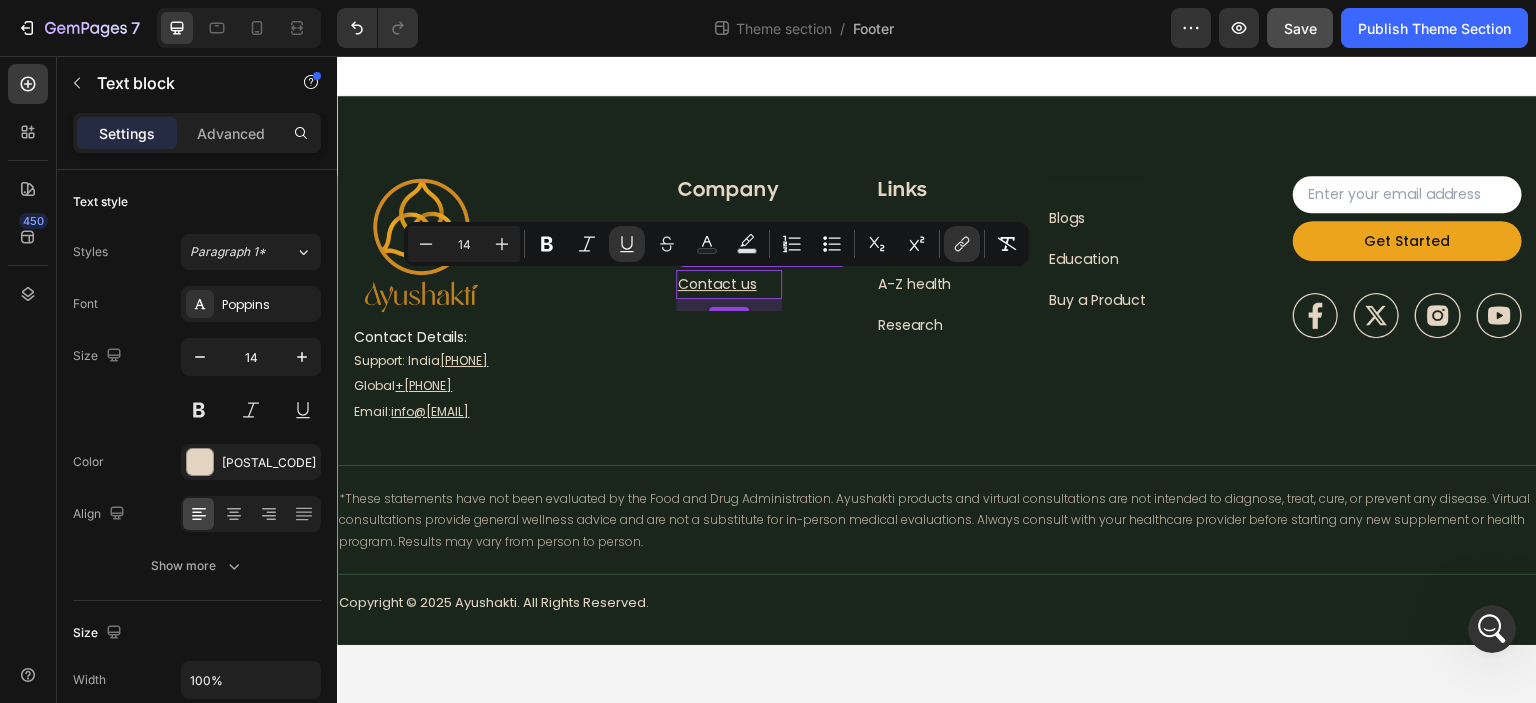click on "Contact us" at bounding box center (717, 284) 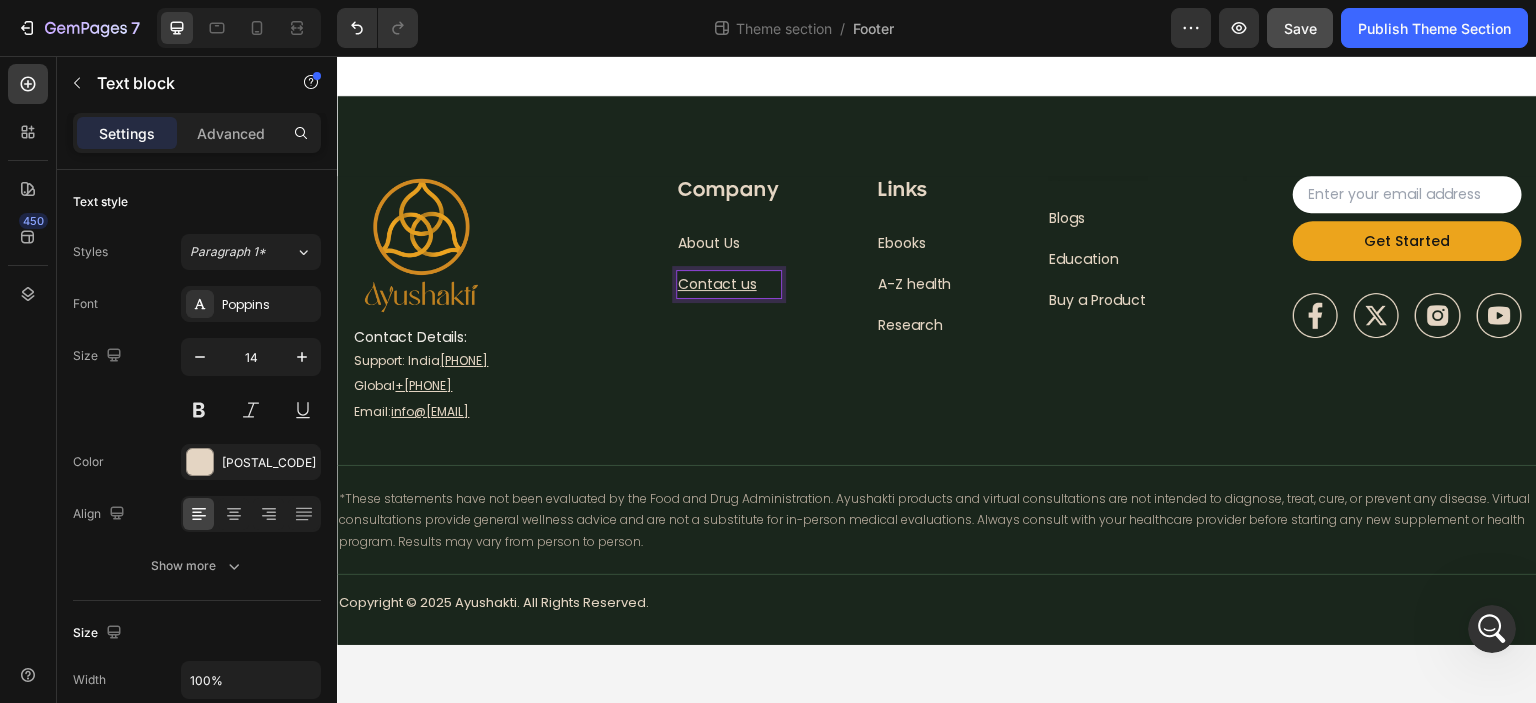 click on "Contact us" at bounding box center (729, 284) 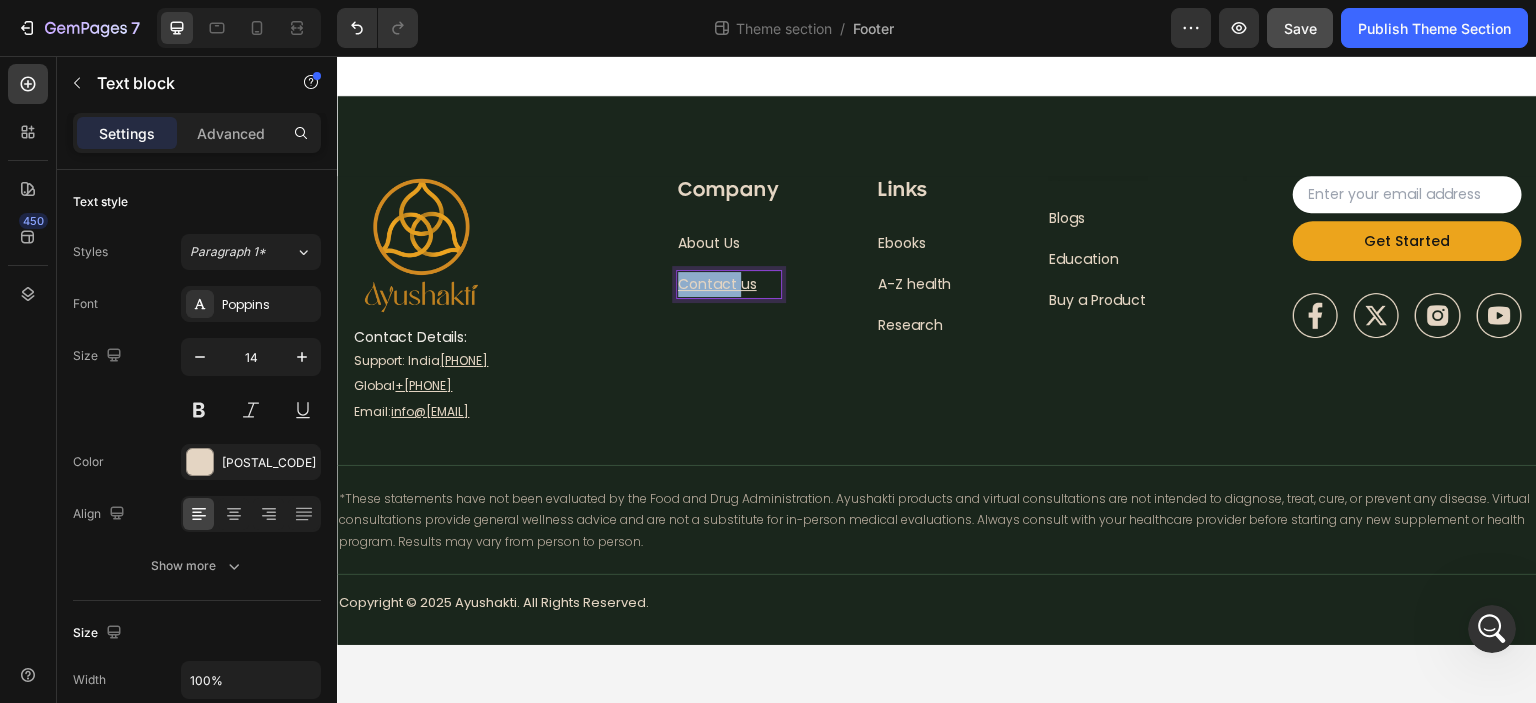 click on "Contact us" at bounding box center [717, 284] 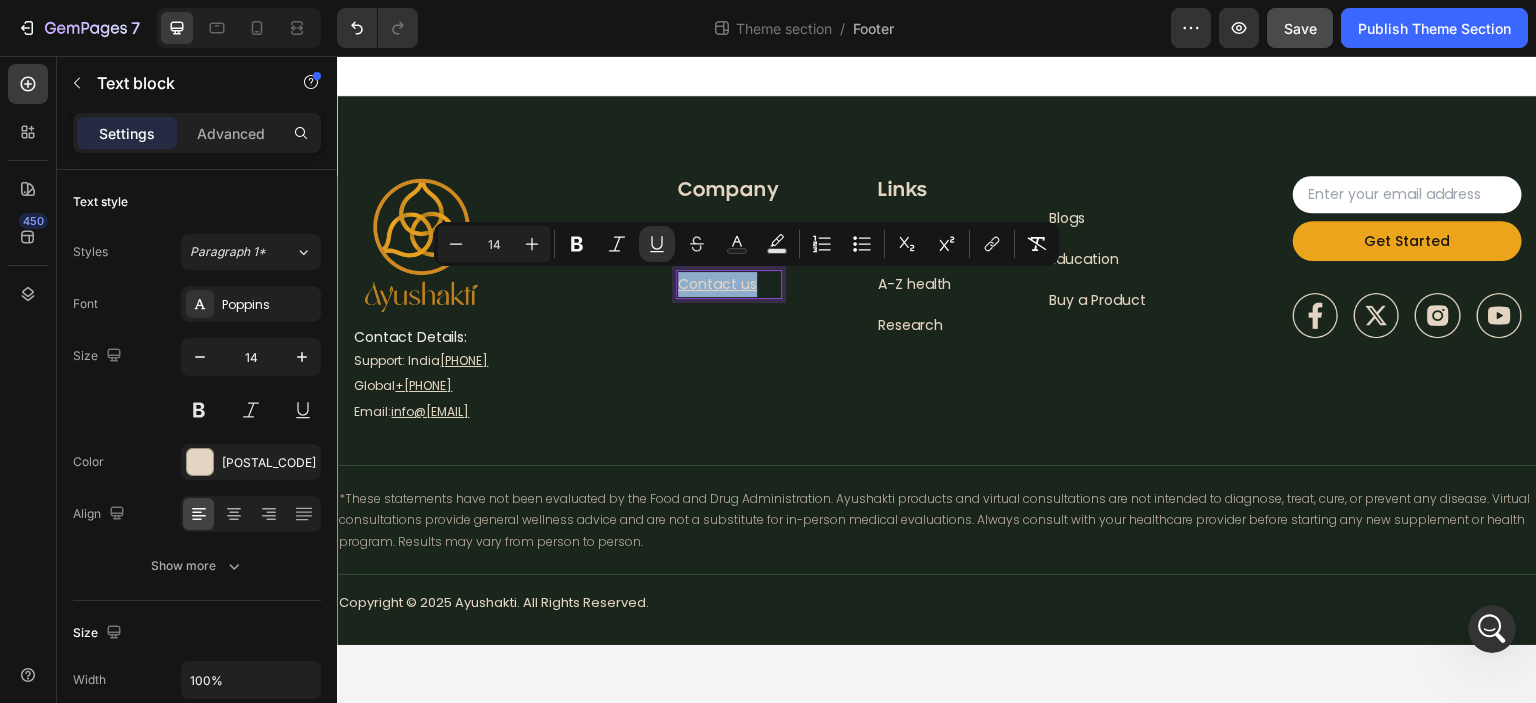 click on "Contact us" at bounding box center [717, 284] 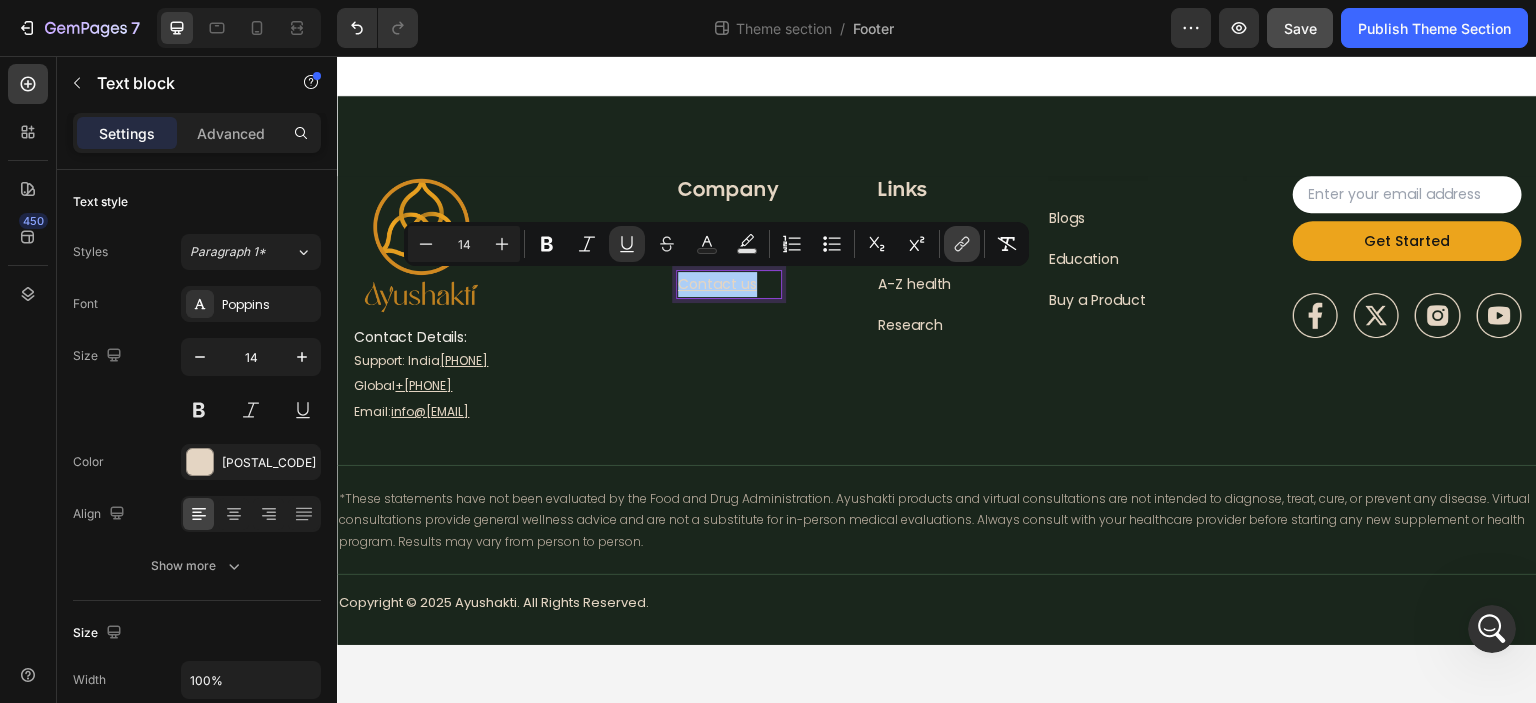 click on "link" at bounding box center [962, 244] 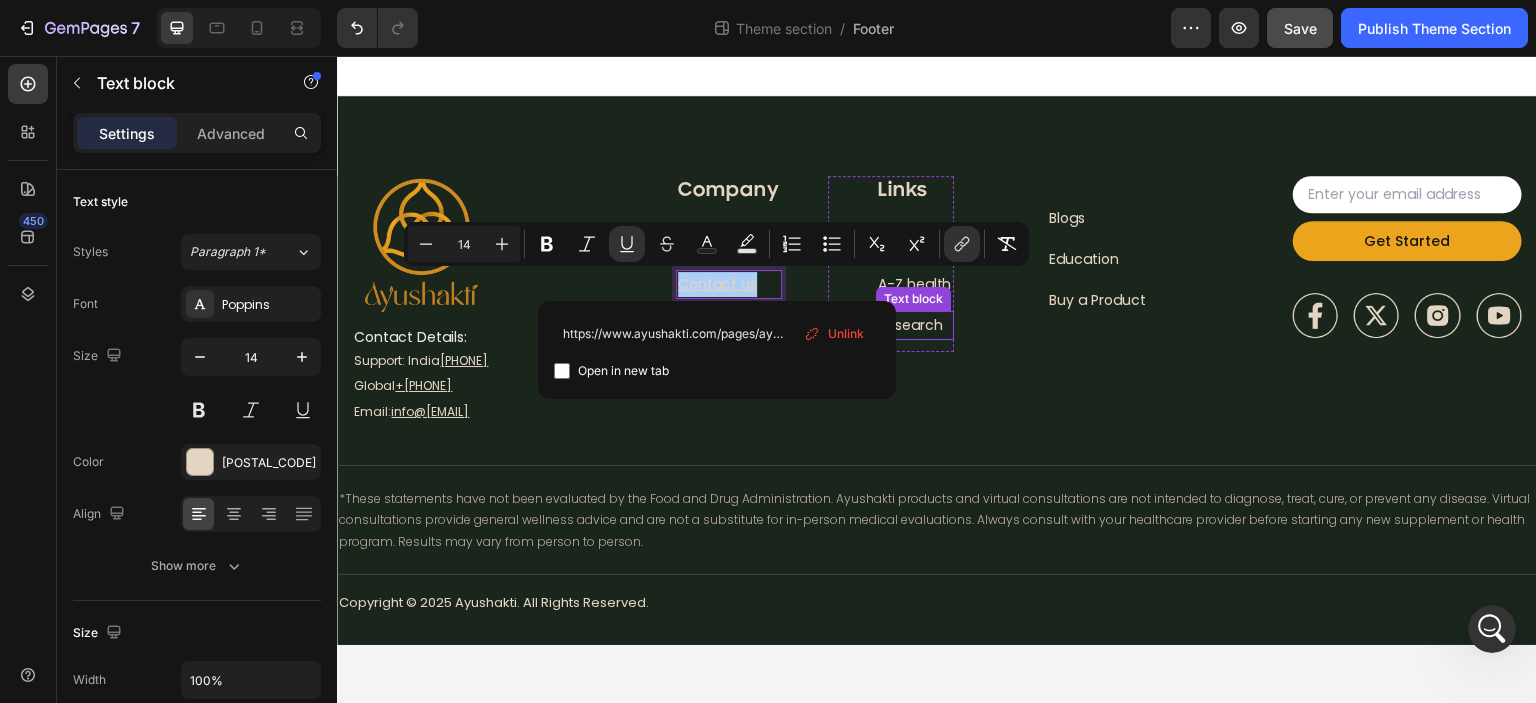 scroll, scrollTop: 0, scrollLeft: 76, axis: horizontal 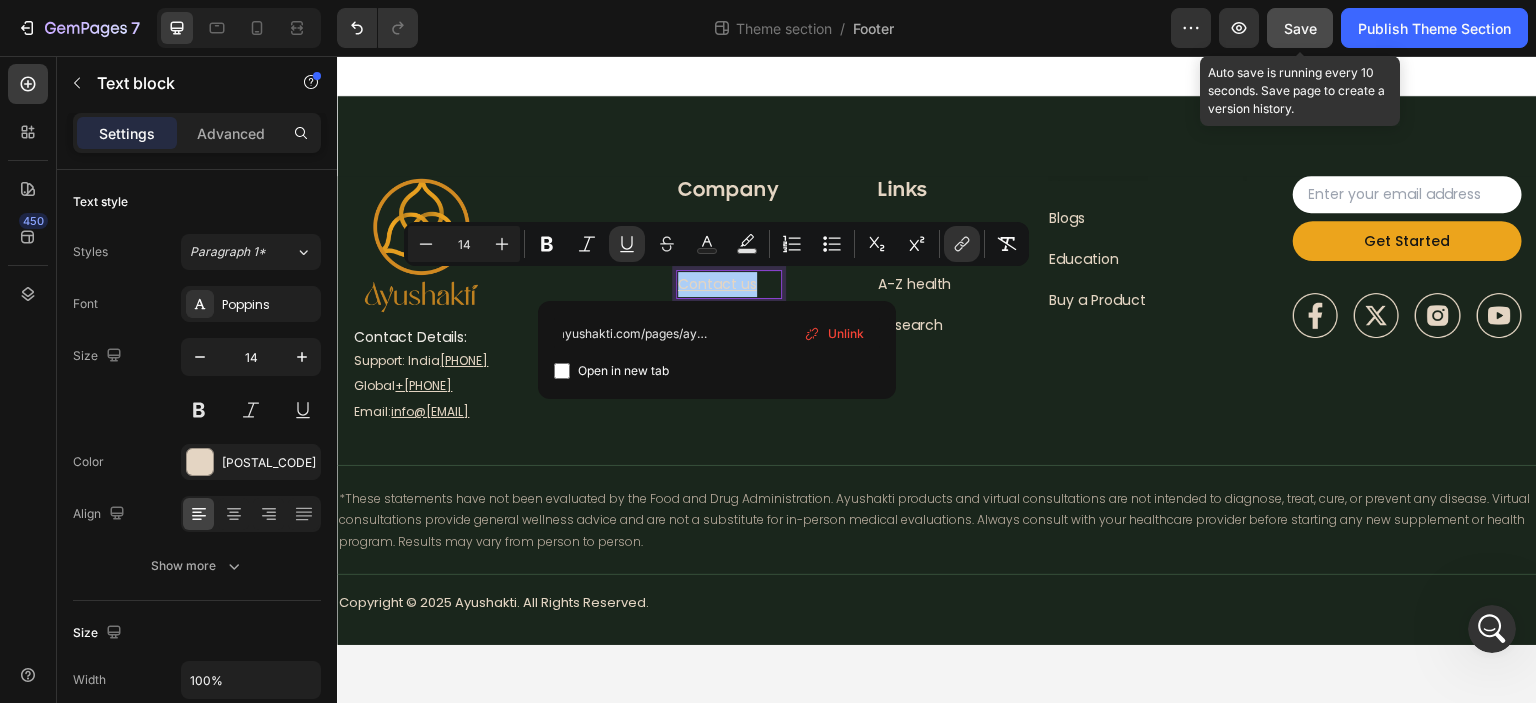 click on "Save" 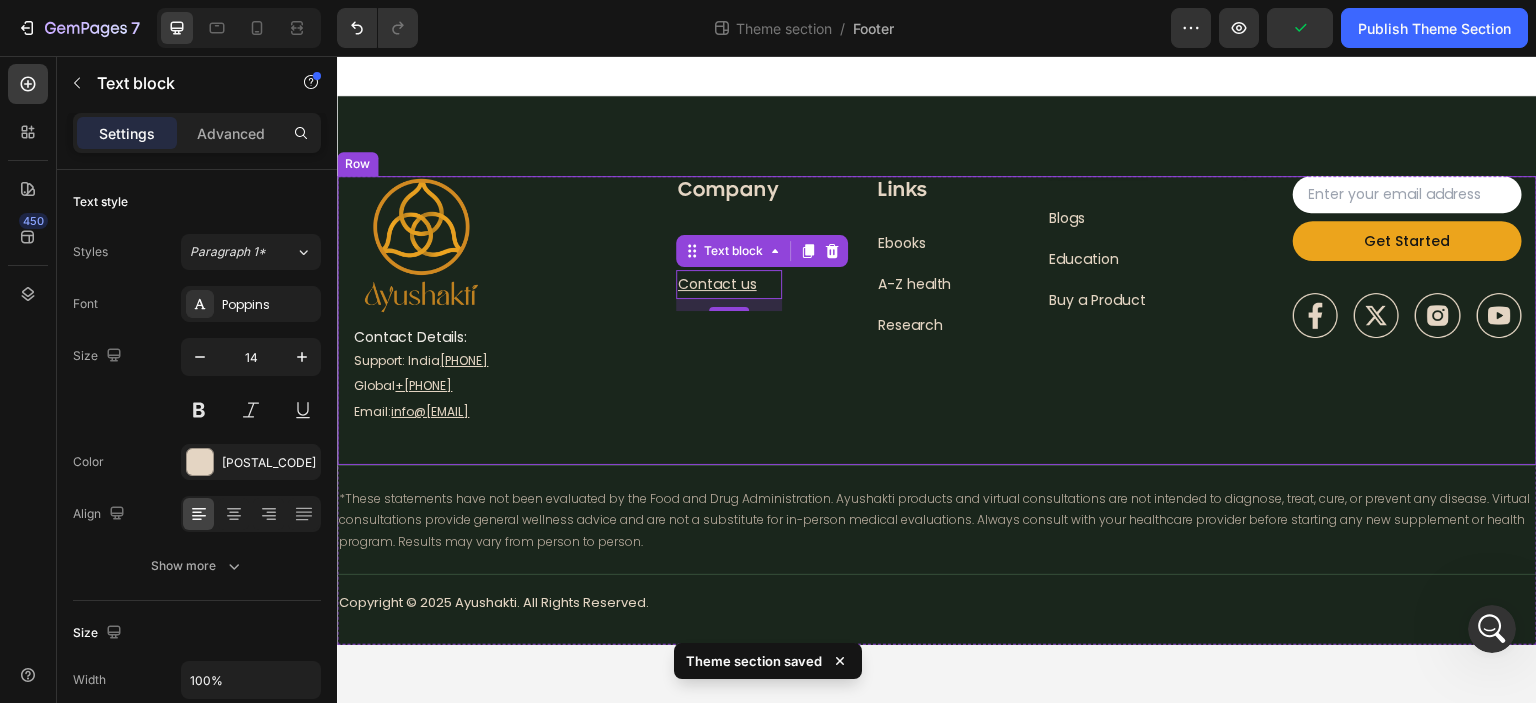 click on "Company Heading About Us Text block How it works Text block Contact us Text block   12 Who its for Text block Row Row" at bounding box center (705, 300) 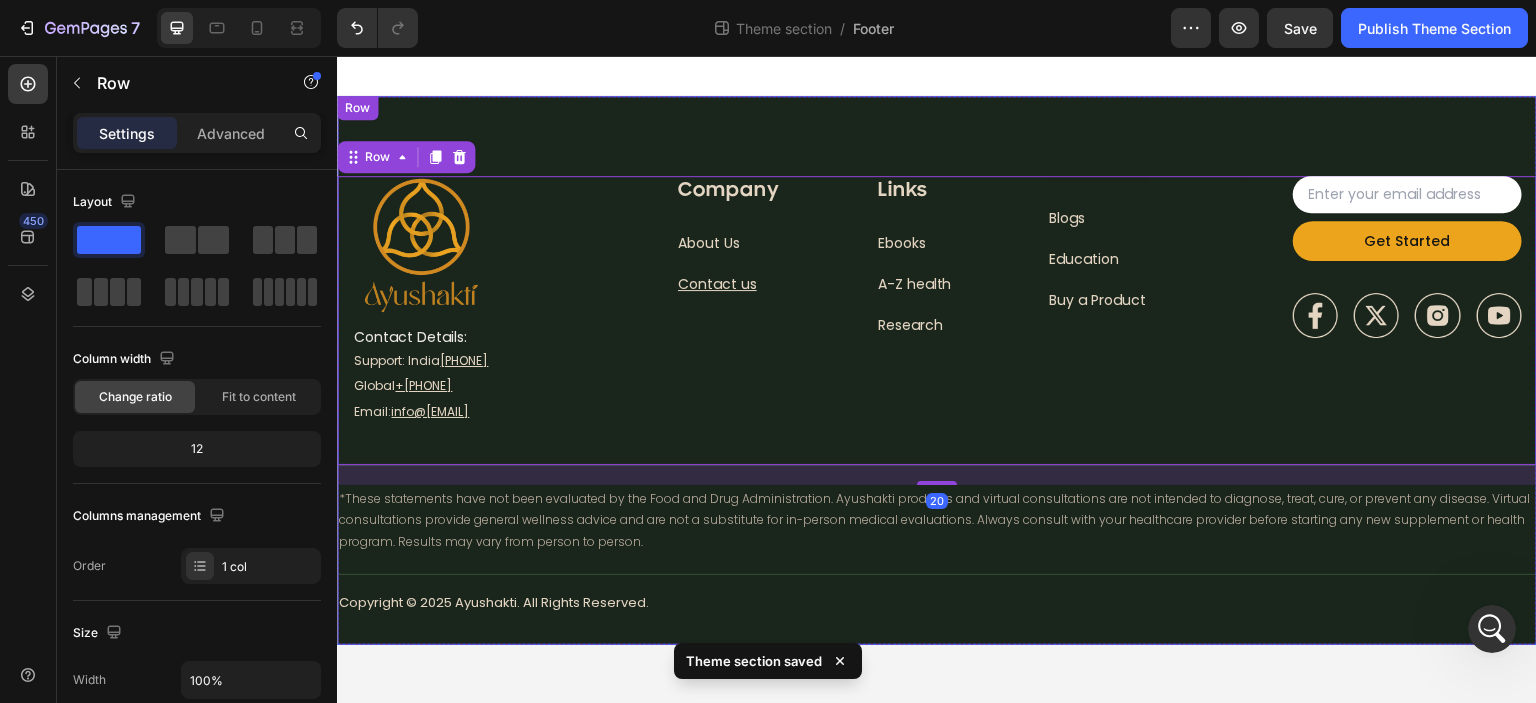 click on "Company Heading About Us Text block How it works Text block Contact us Text block Who its for Text block Row Row Links Heading Ebooks Text block A-Z health Text block Research Text block Row Heading Blogs Text block Education Text block Buy a Product Text block Row Heading Row Email Field Get Started Submit Button Row Newsletter Image Image Image Image Row Policies Heading Terms of Sale Text block Terms of Service Text block Privacy Policy Text block Cookie Policy Text block Row Row Image Contact Details: Heading Support: India  1800 266 3001 Text Block Global  +1800 280 0906 Text Block Email:  info@ayushakti.com Text Block Row Row   20 Text Block Row                Title Line Row Copyright © 2025 Ayushakti. All Rights Reserved. Text block Policies Heading Terms of Sale Text block Terms of Service Text block Privacy Policy Text block Cookie Policy Text block Row Row Row Row" at bounding box center (937, 370) 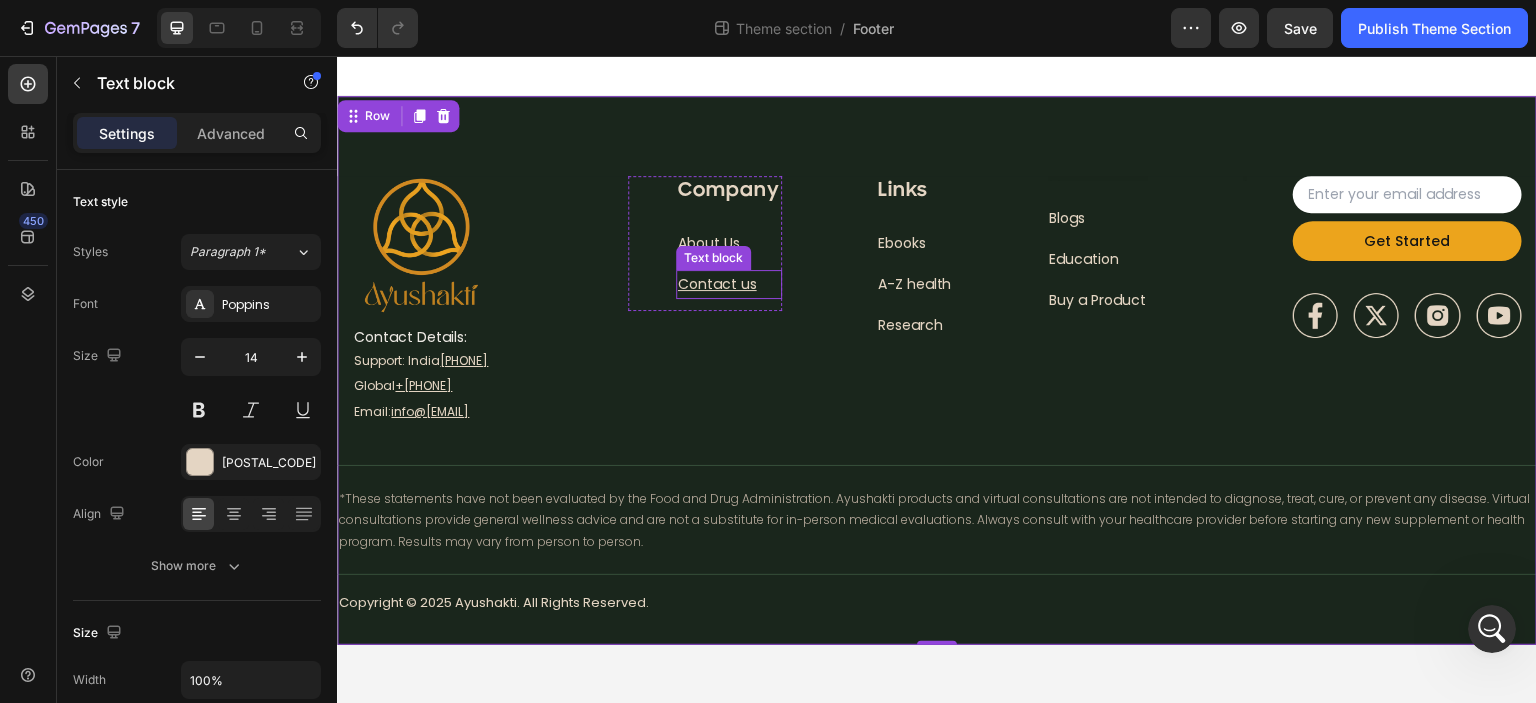 click on "Contact us" at bounding box center (717, 284) 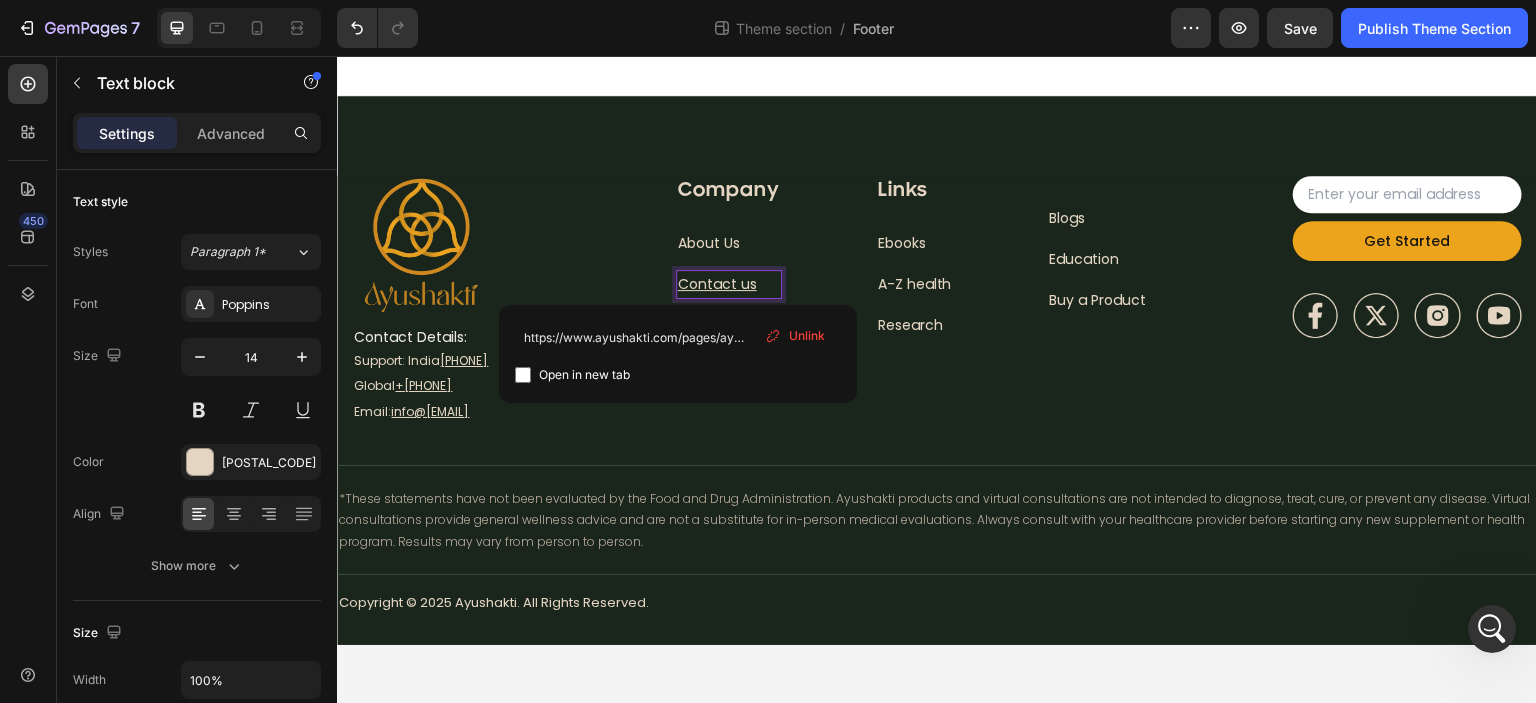 click on "Contact us" at bounding box center (717, 284) 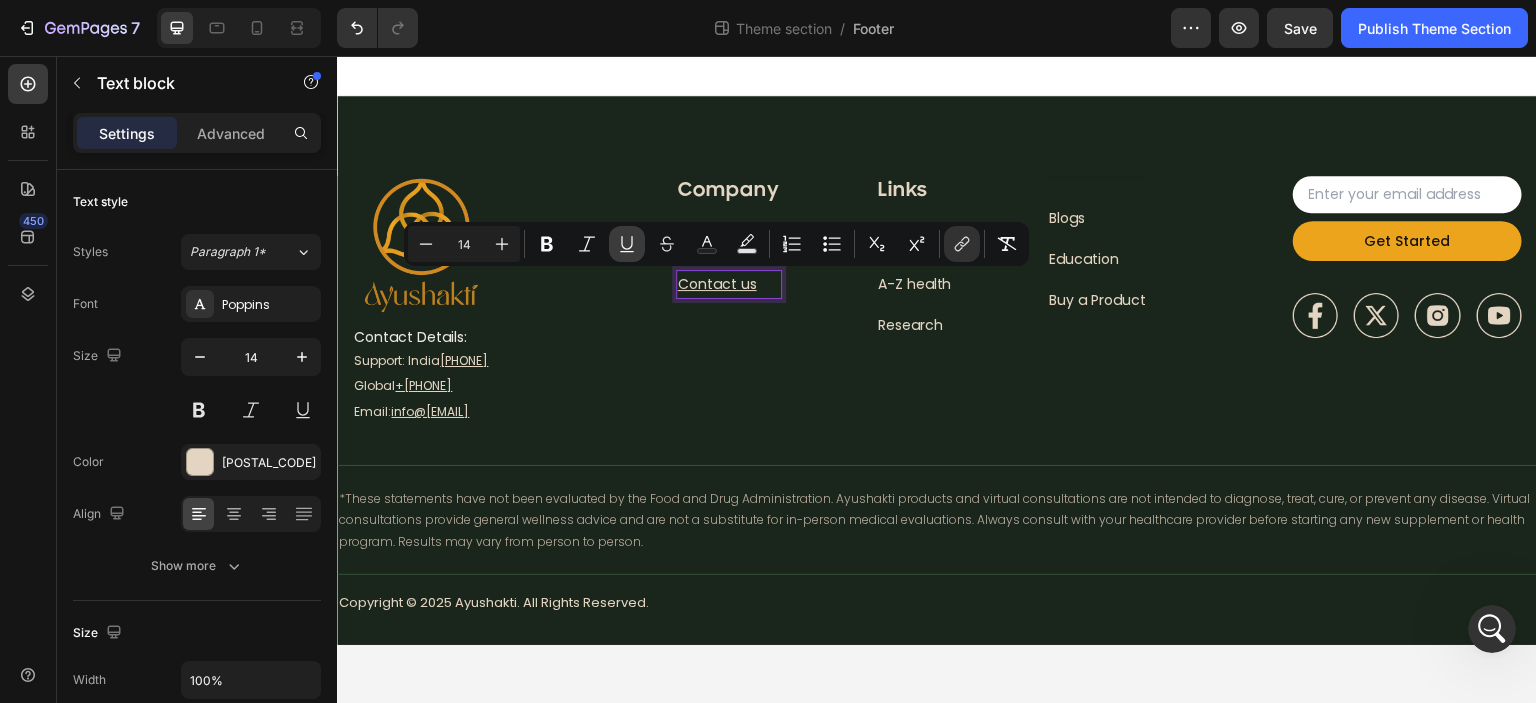 click 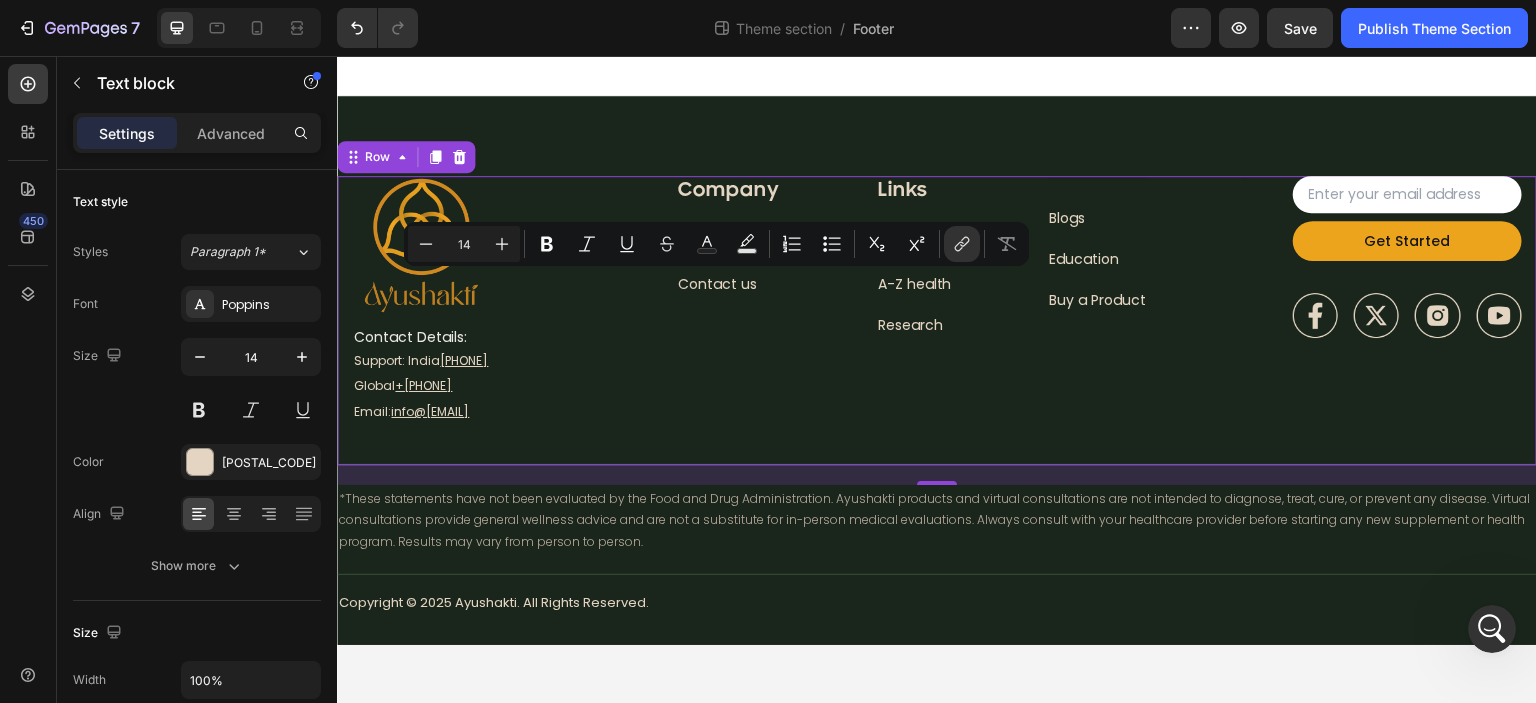 click on "Company Heading About Us Text block How it works Text block Contact us Text block Who its for Text block Row Row" at bounding box center [705, 300] 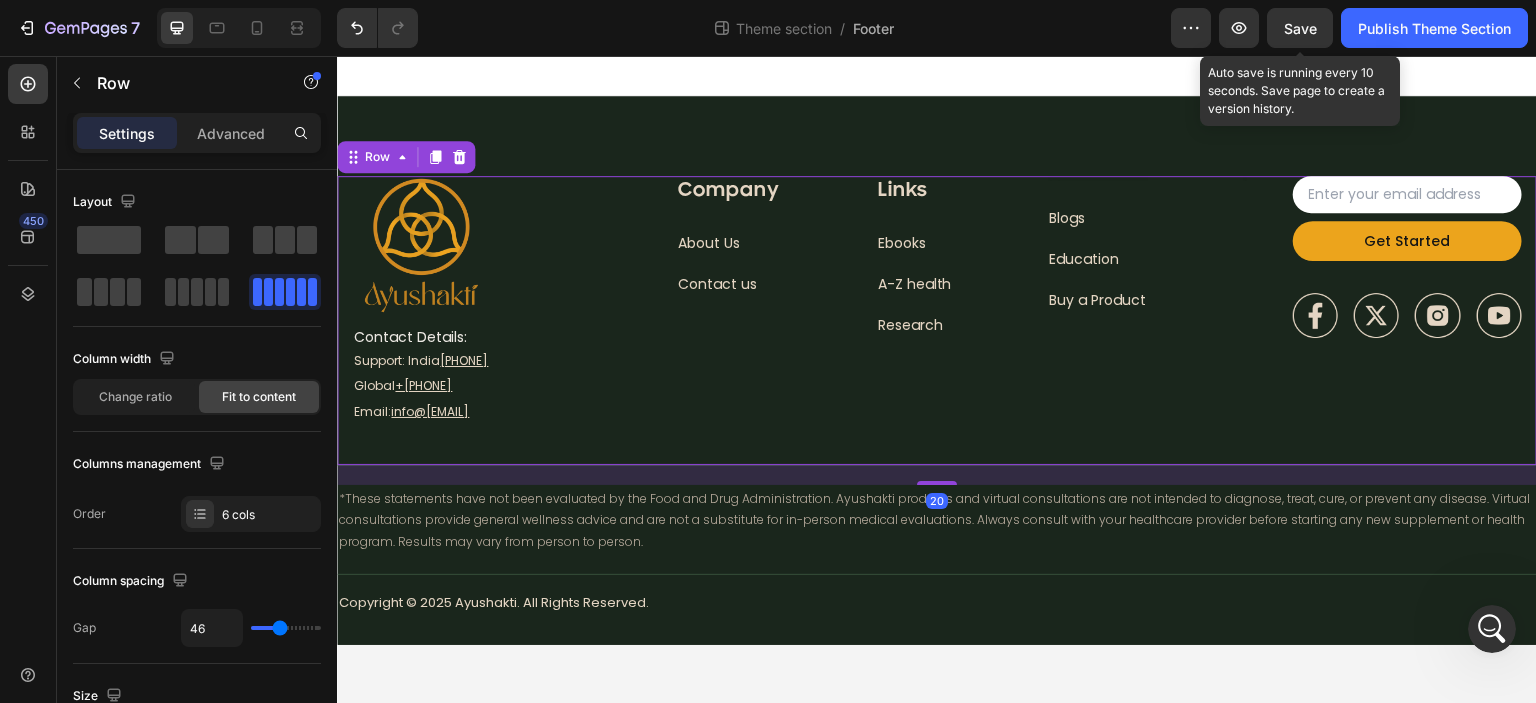 click on "Save" at bounding box center (1300, 28) 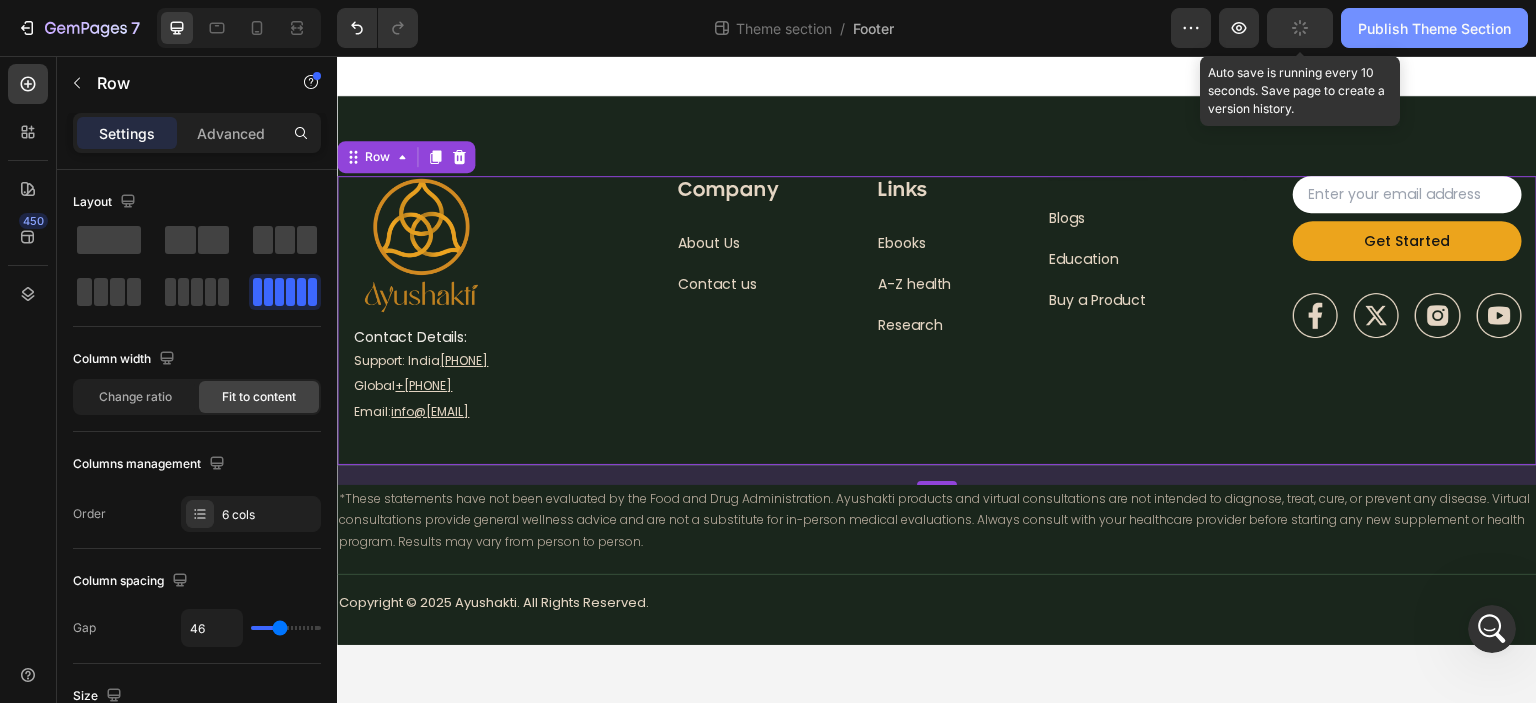 scroll, scrollTop: 4389, scrollLeft: 0, axis: vertical 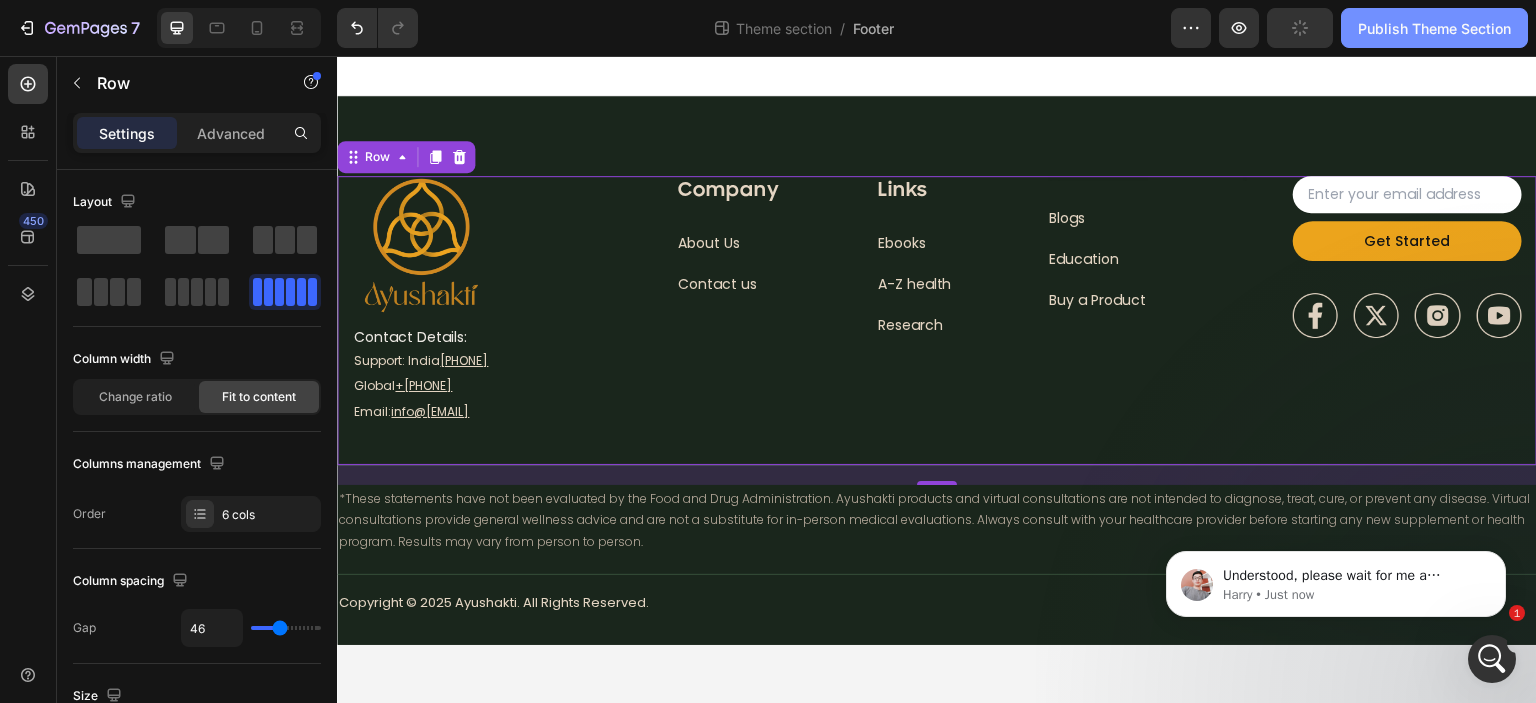 click on "Publish Theme Section" at bounding box center (1434, 28) 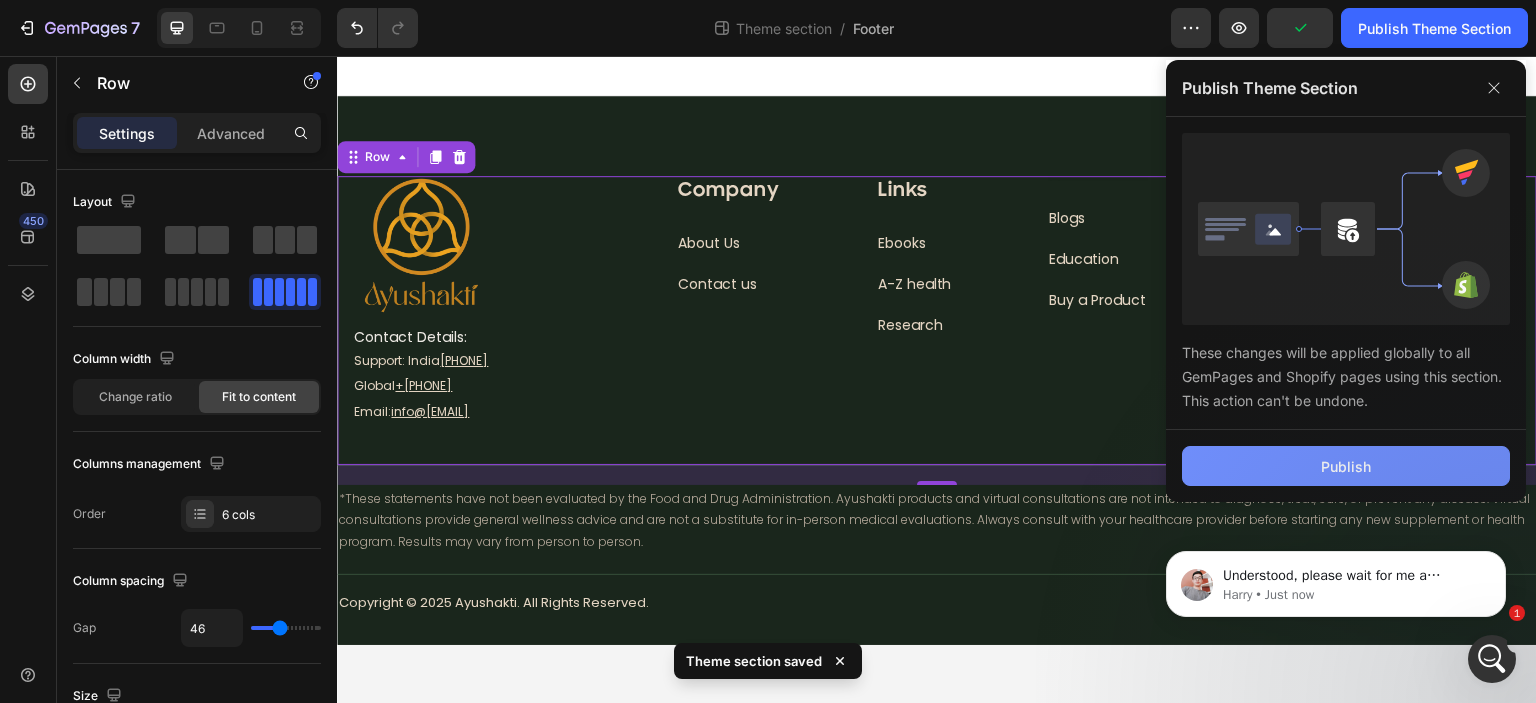 click on "Publish" 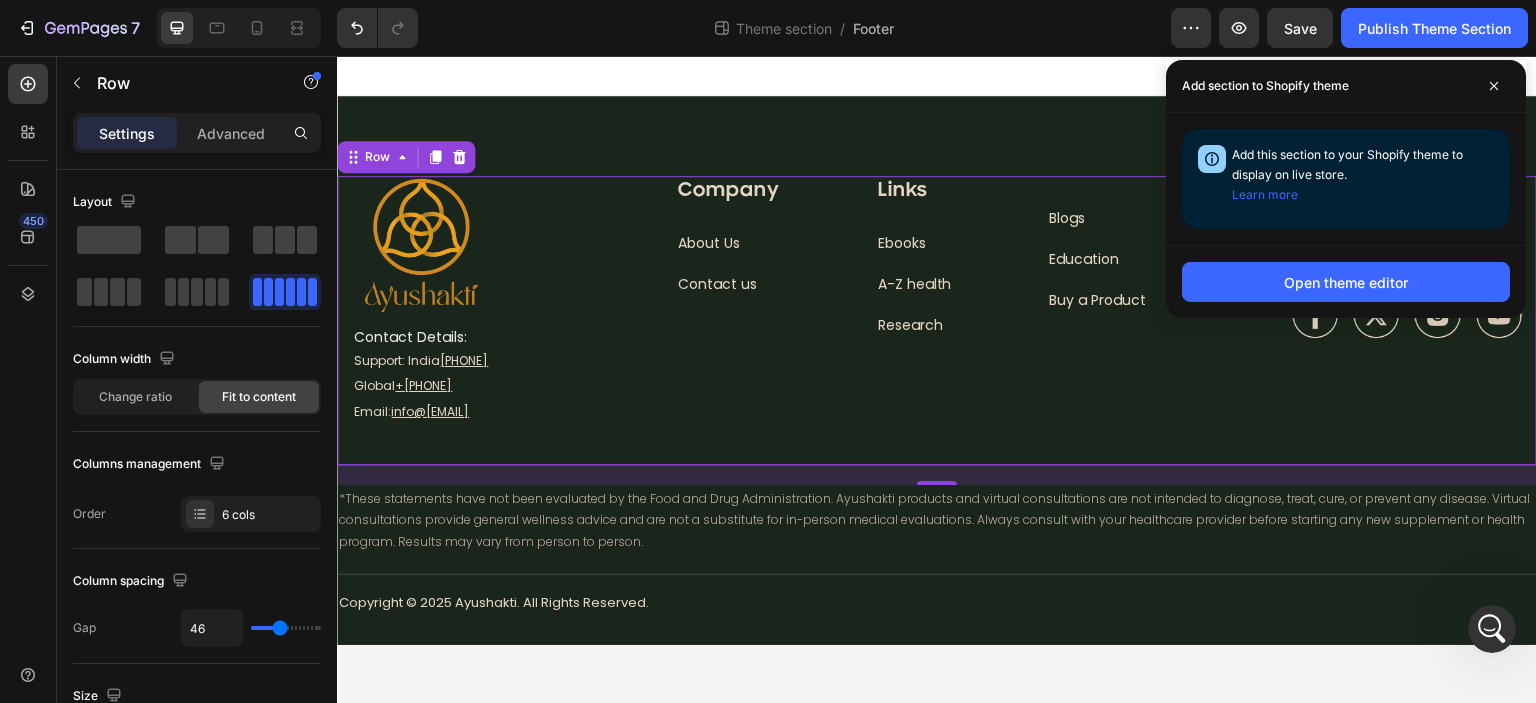 scroll, scrollTop: 4468, scrollLeft: 0, axis: vertical 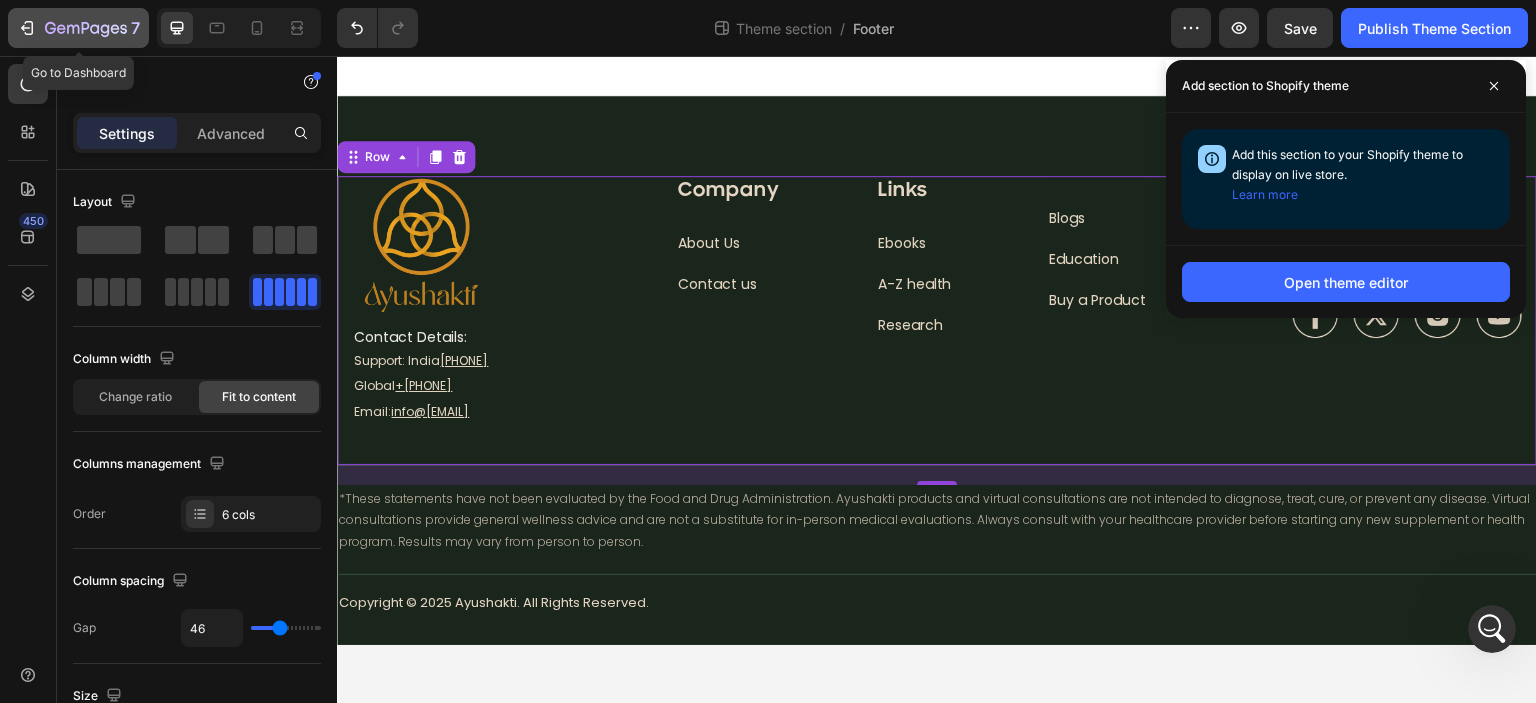 click 